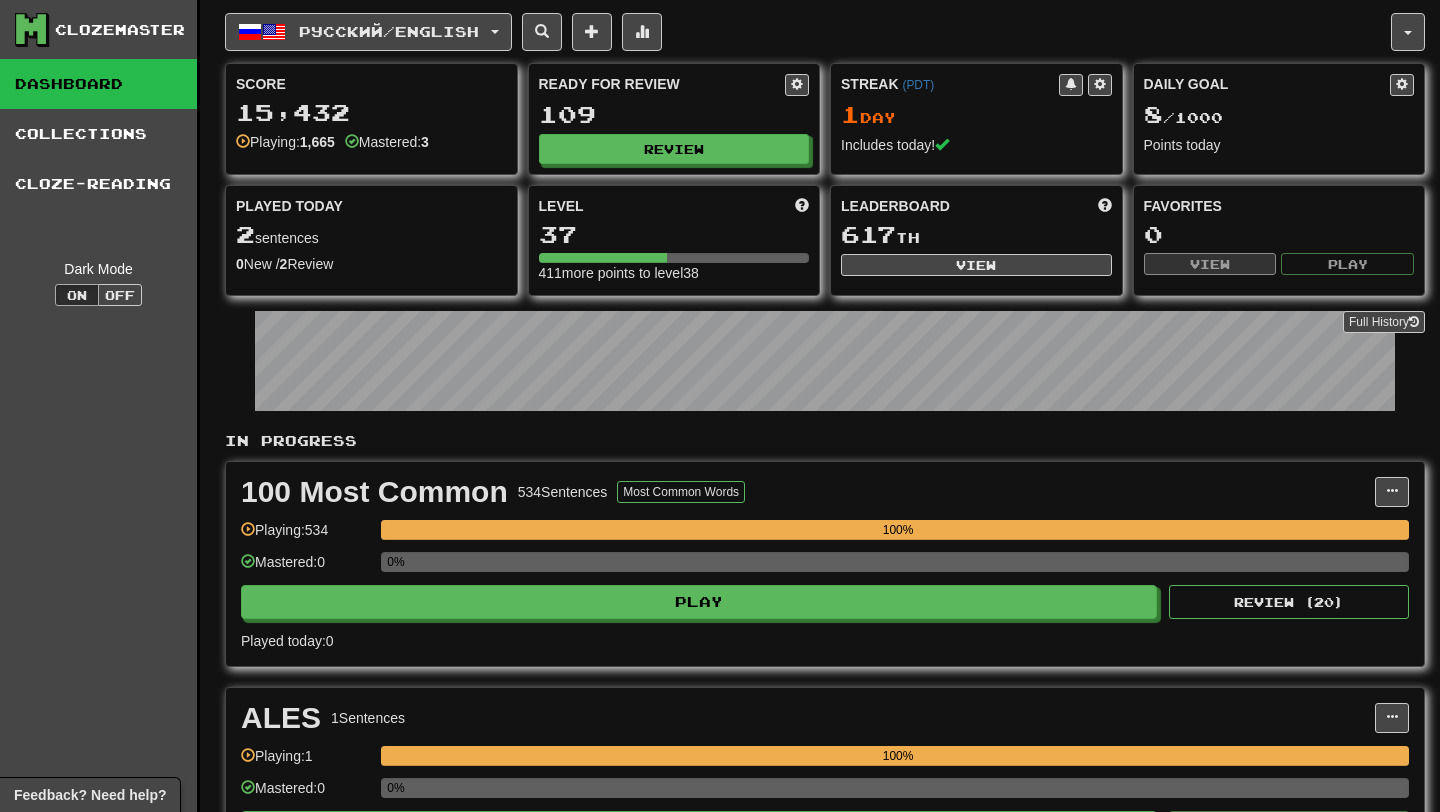 scroll, scrollTop: 0, scrollLeft: 0, axis: both 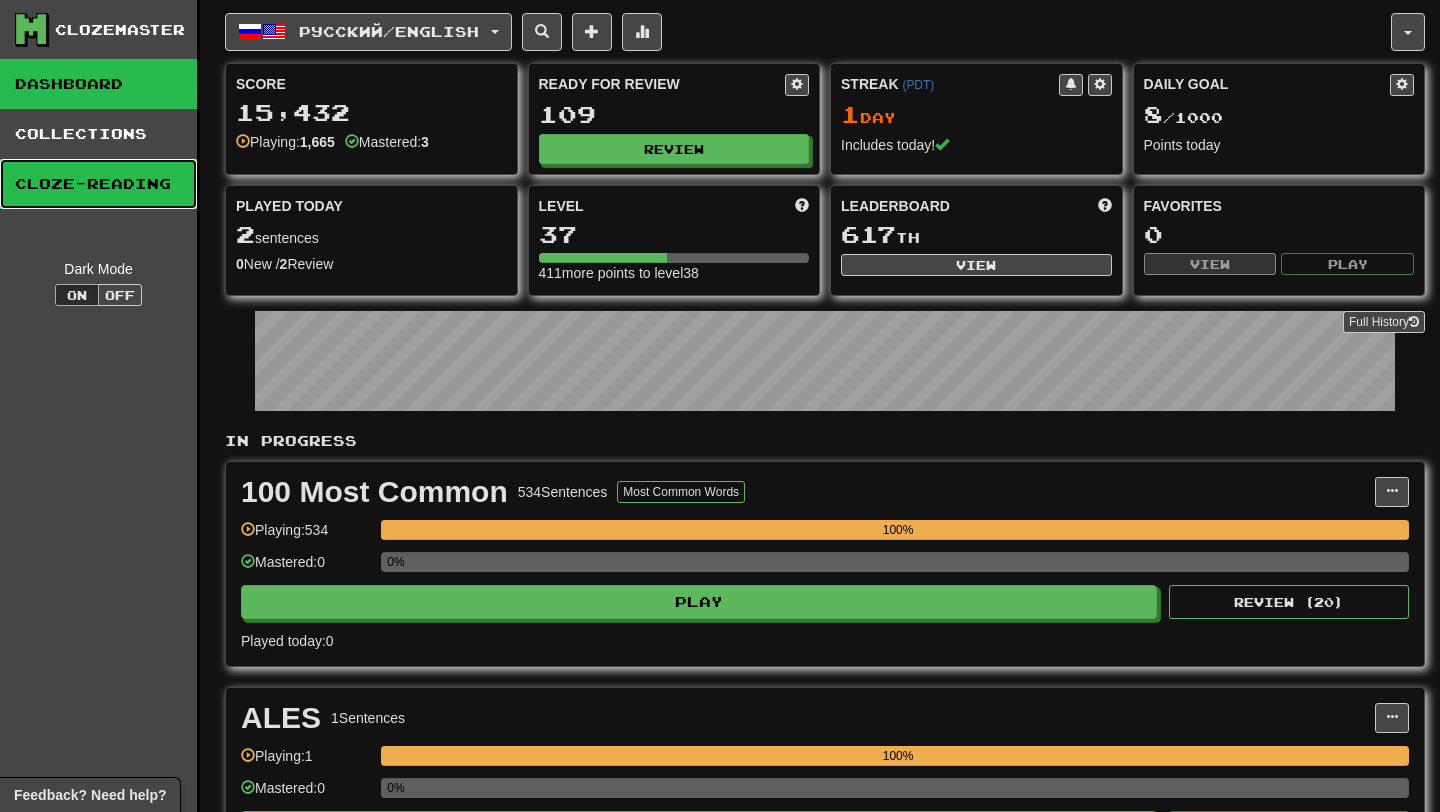 click on "Cloze-Reading" at bounding box center (98, 184) 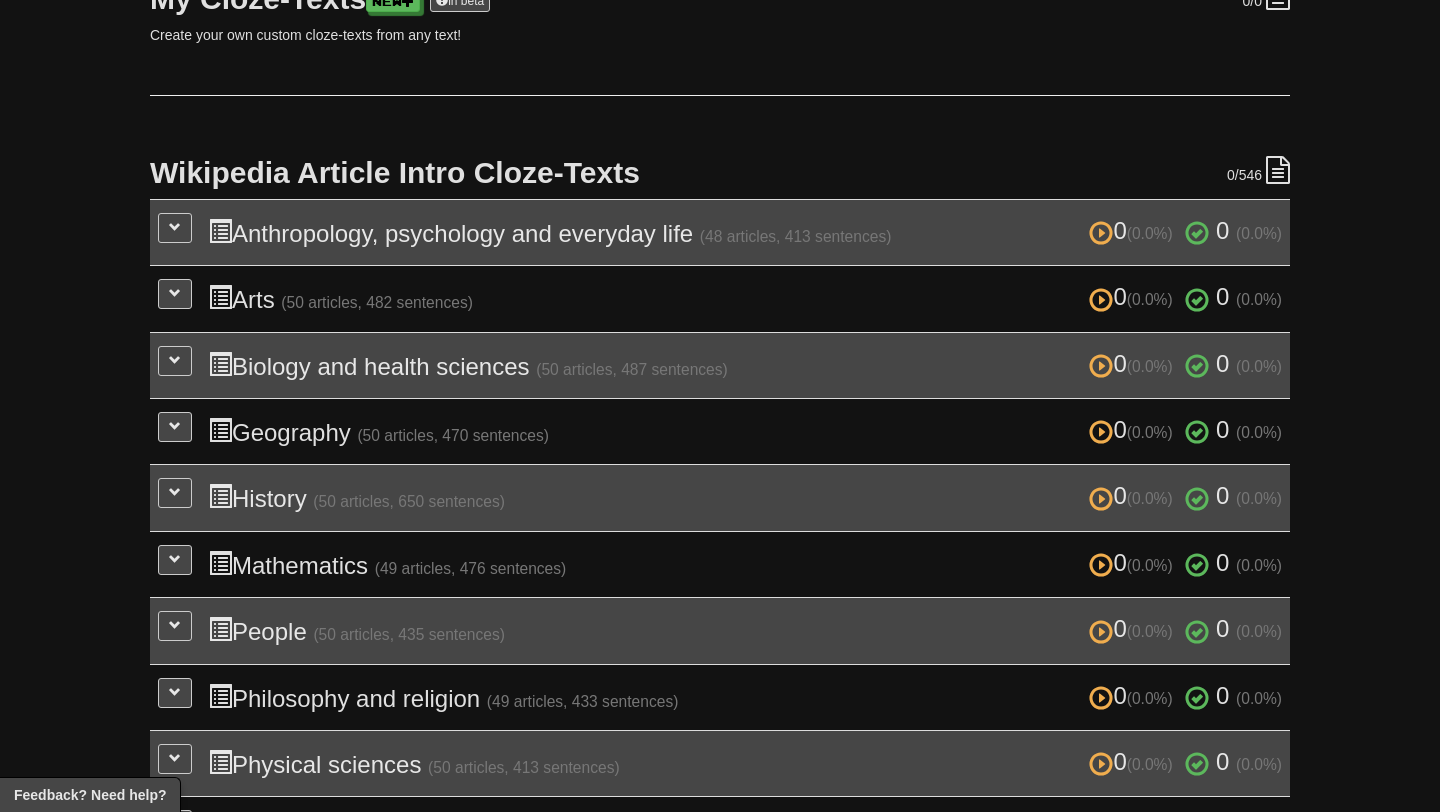 scroll, scrollTop: 355, scrollLeft: 0, axis: vertical 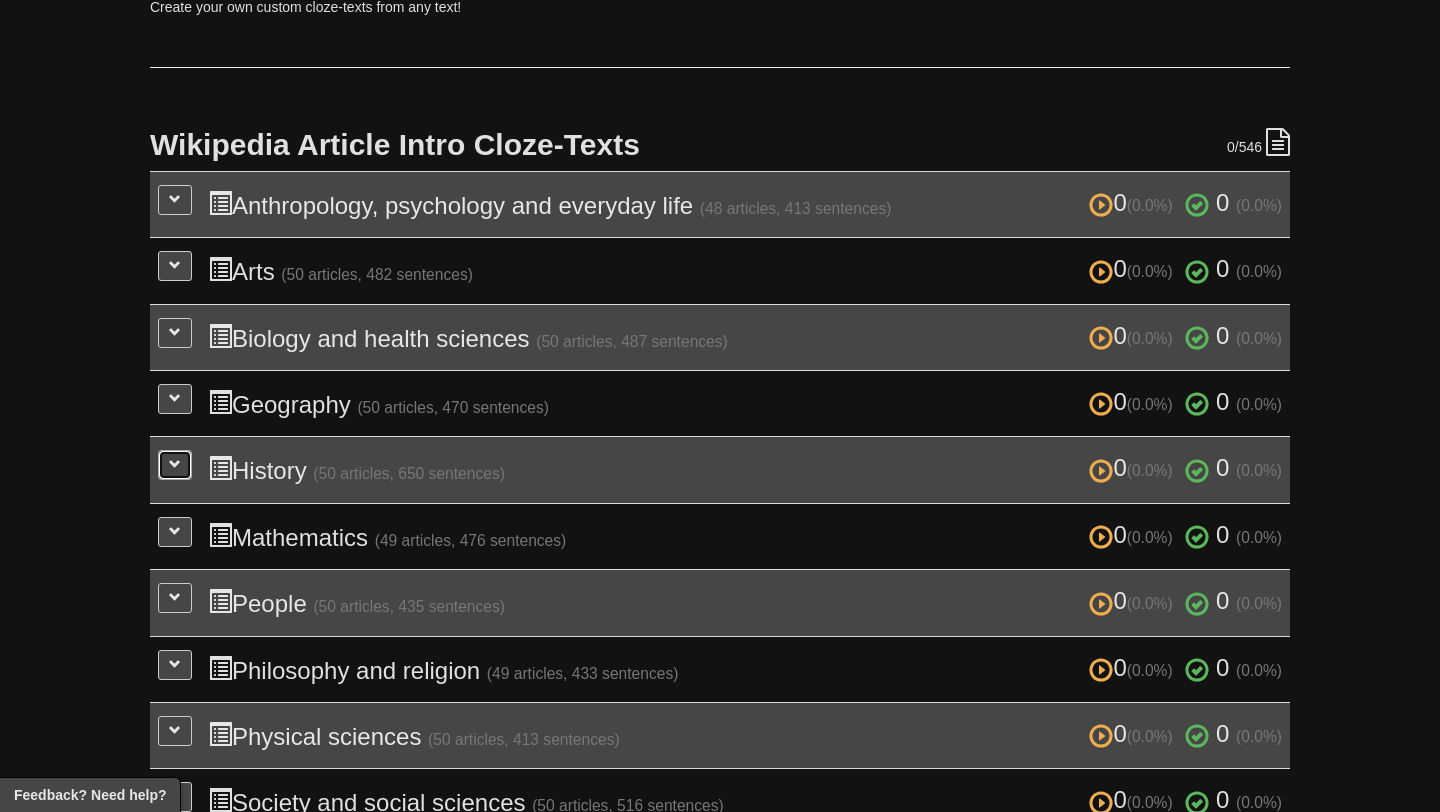 click at bounding box center [175, 464] 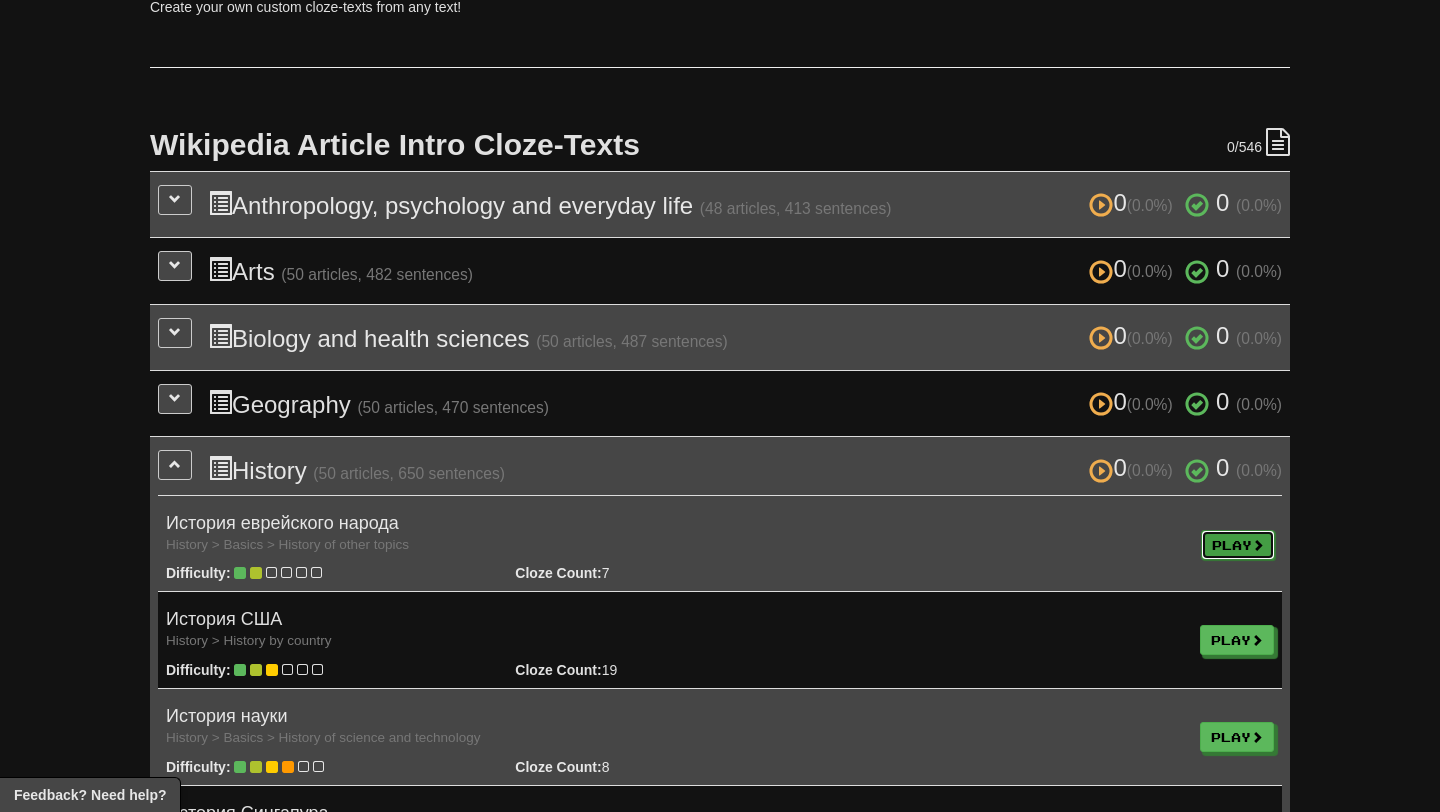 click on "Play" at bounding box center [1238, 545] 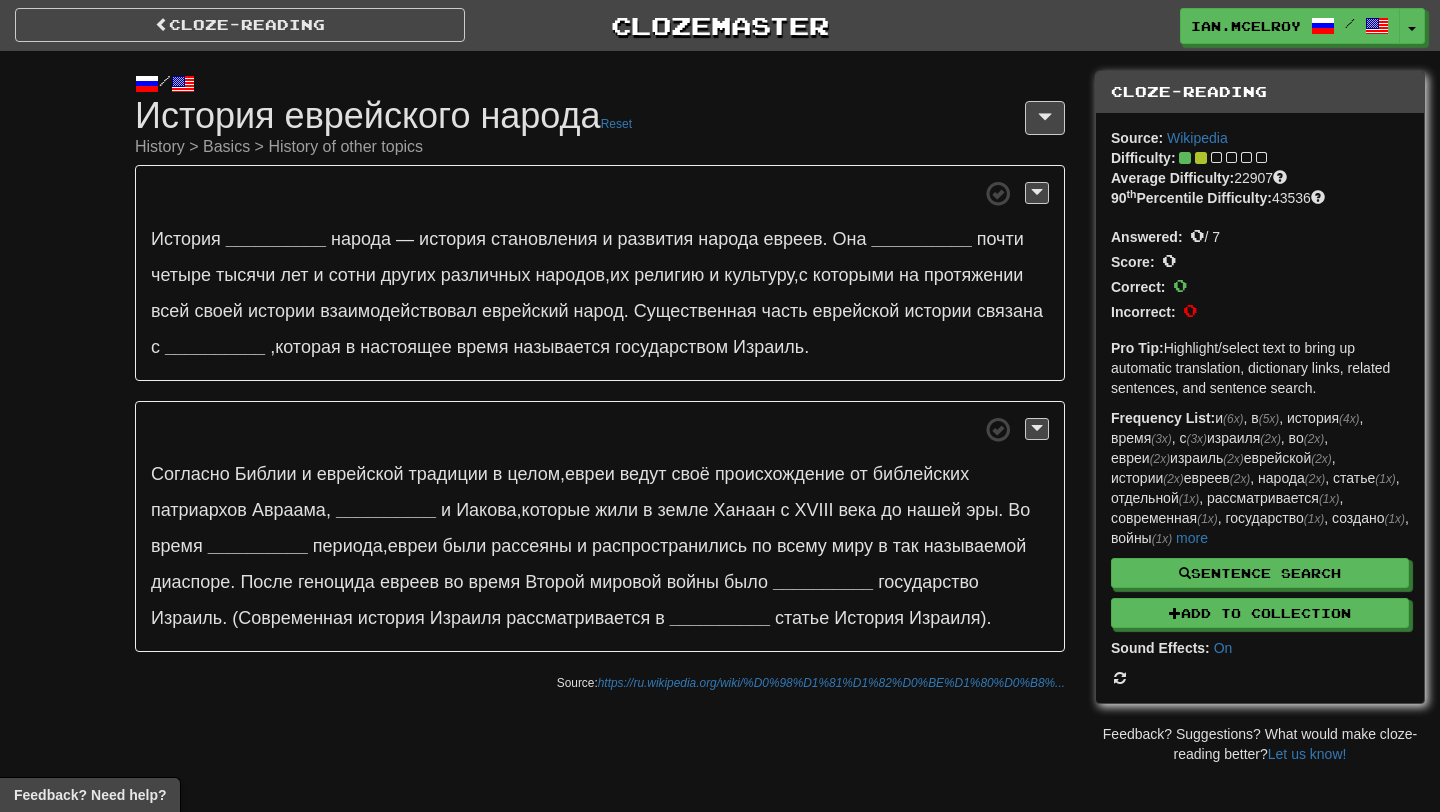 scroll, scrollTop: 0, scrollLeft: 0, axis: both 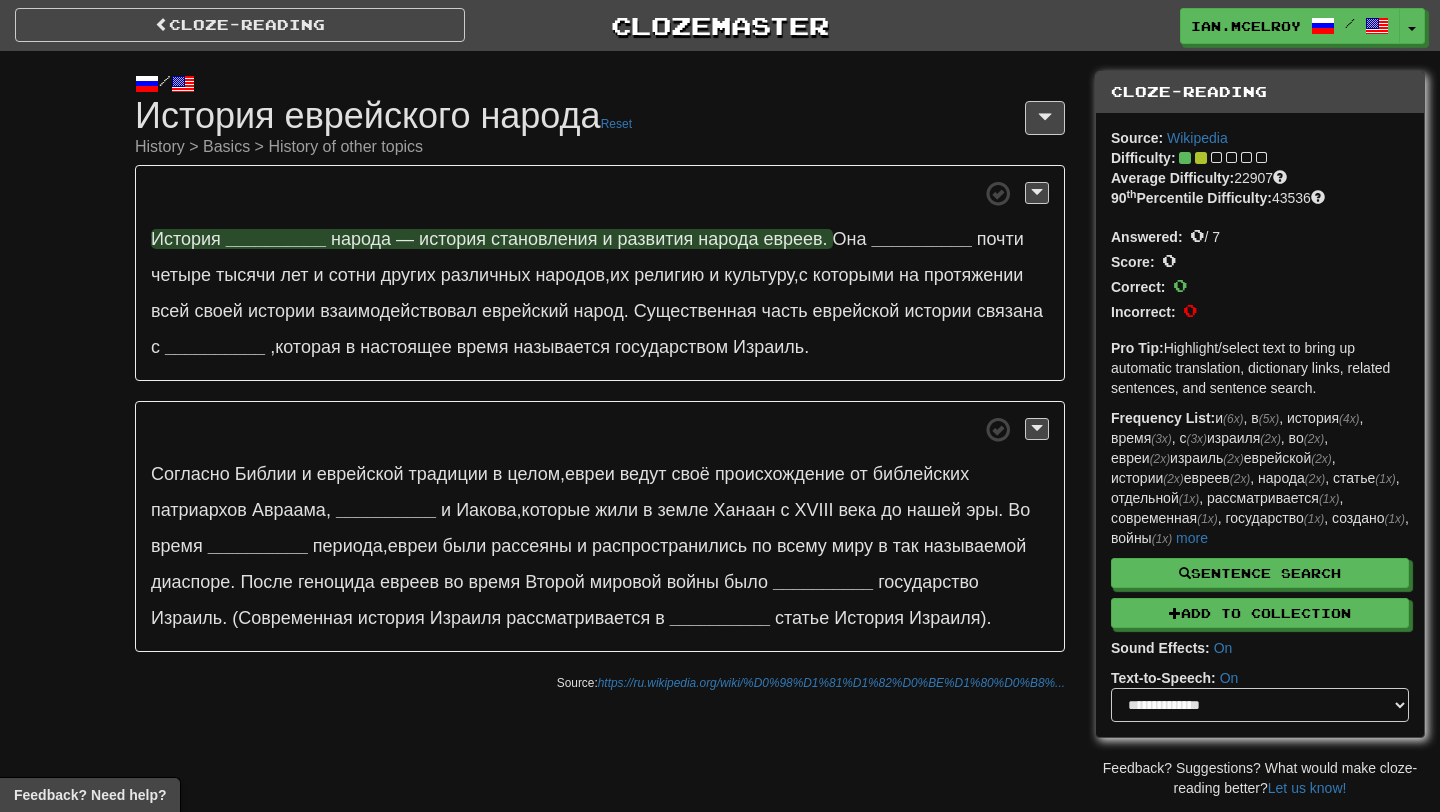 click on "__________" at bounding box center (276, 239) 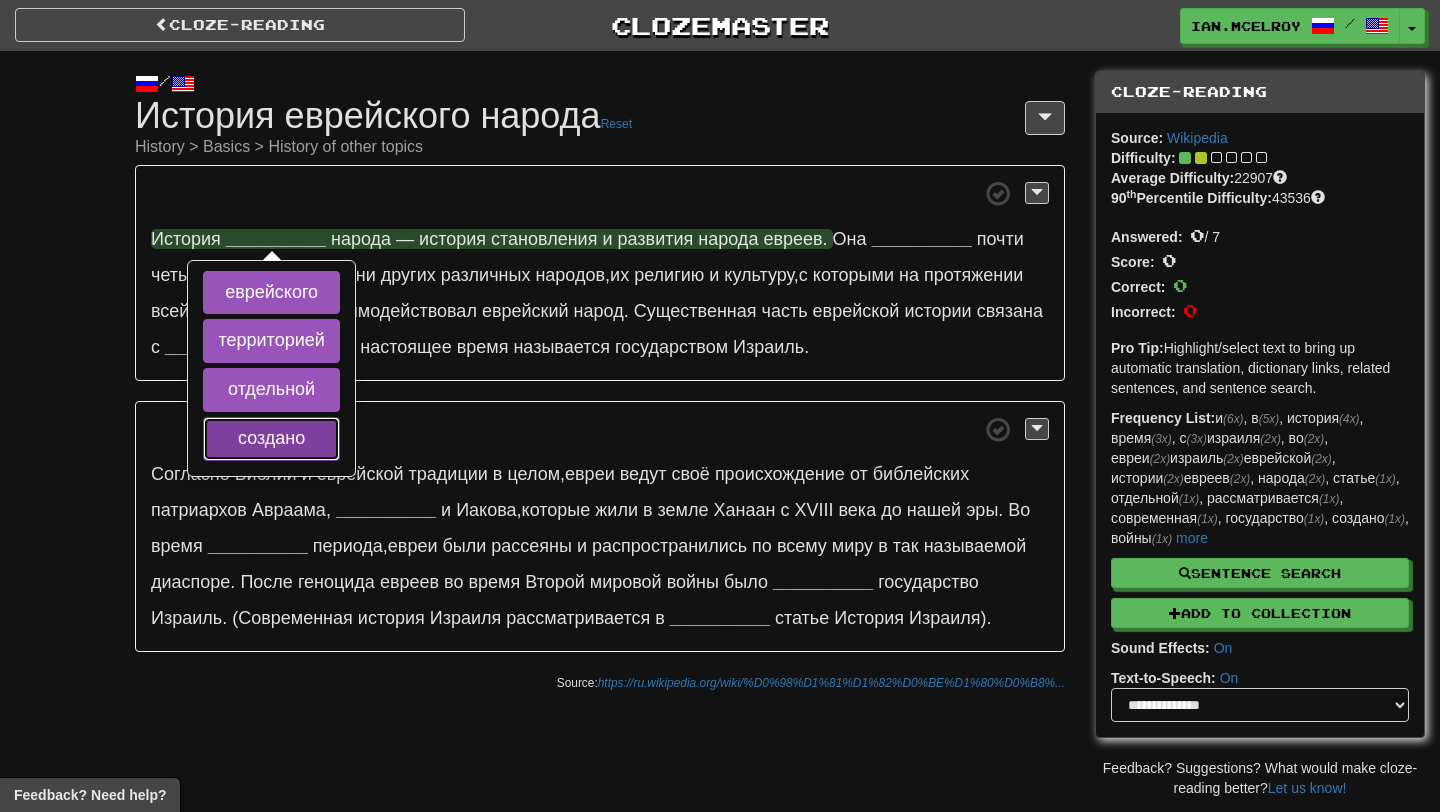 click on "создано" at bounding box center [271, 439] 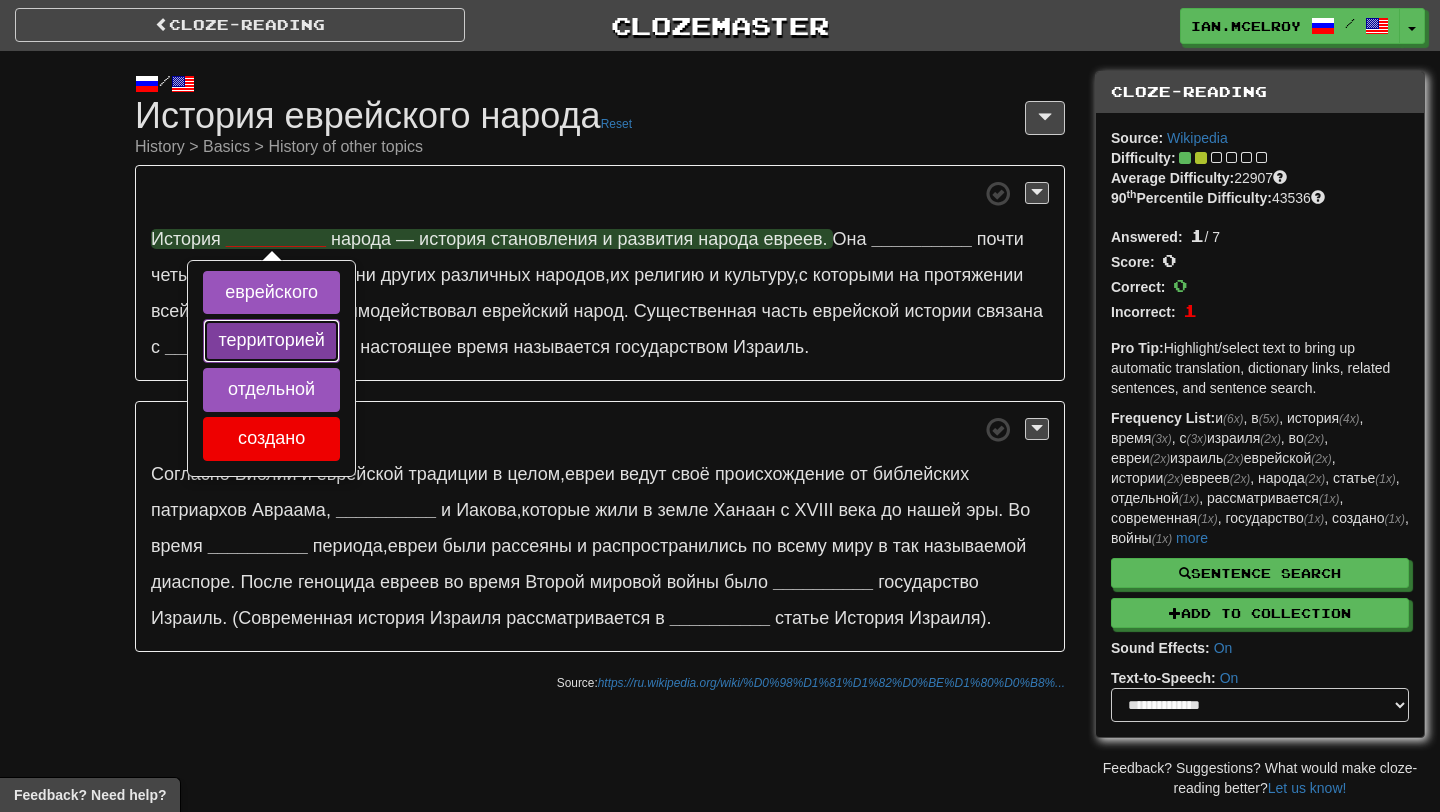 click on "территорией" at bounding box center (271, 341) 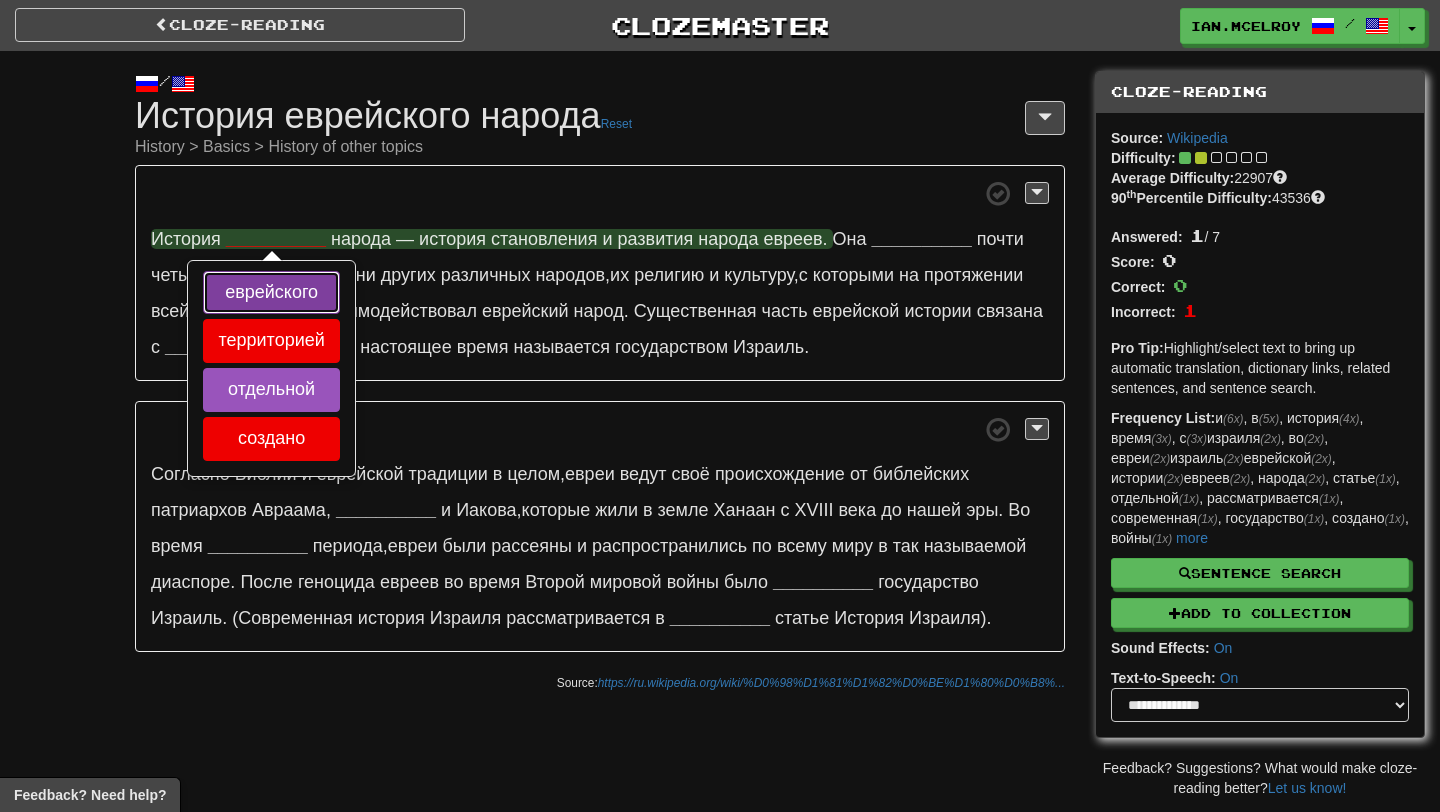 click on "еврейского" at bounding box center (271, 293) 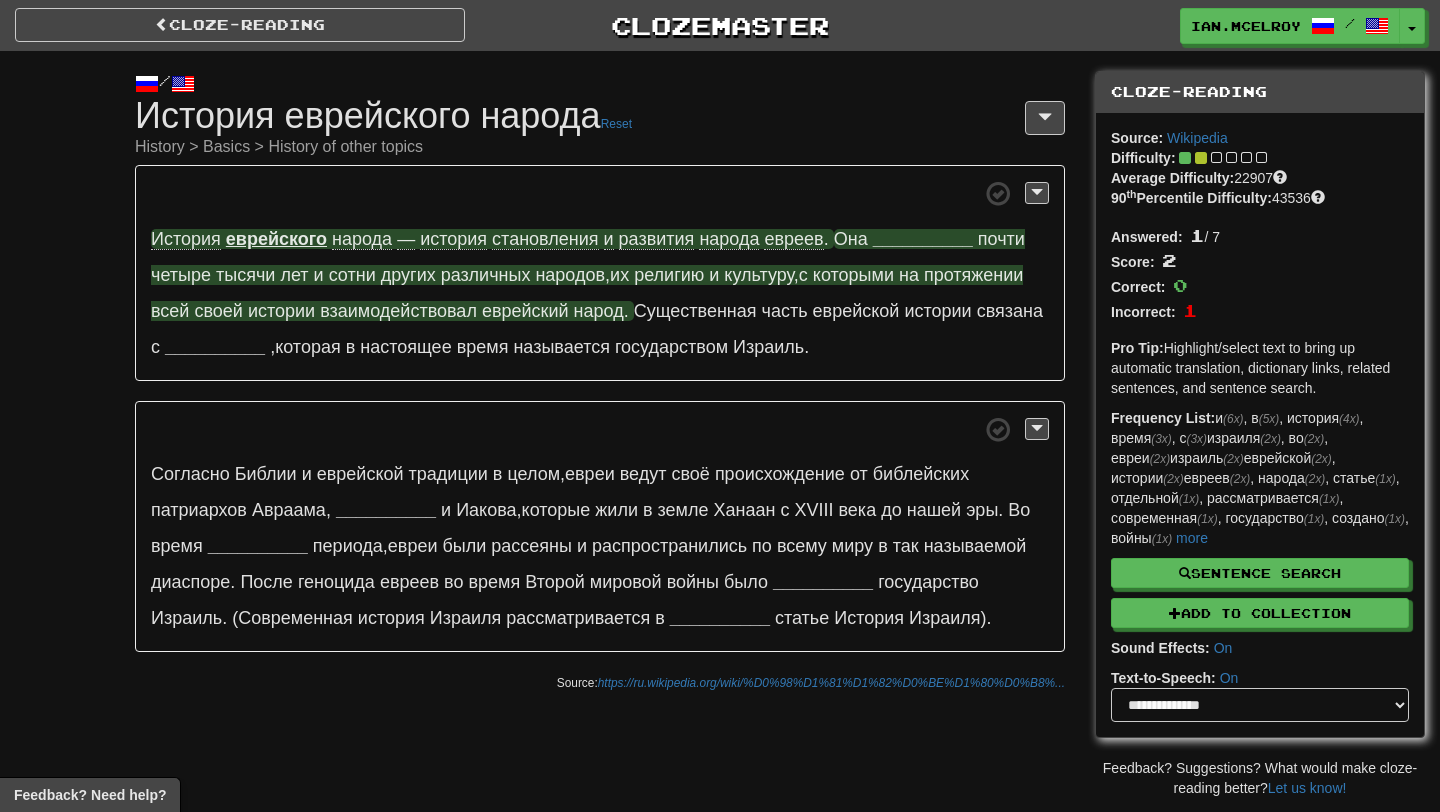 click on "Она" at bounding box center (851, 239) 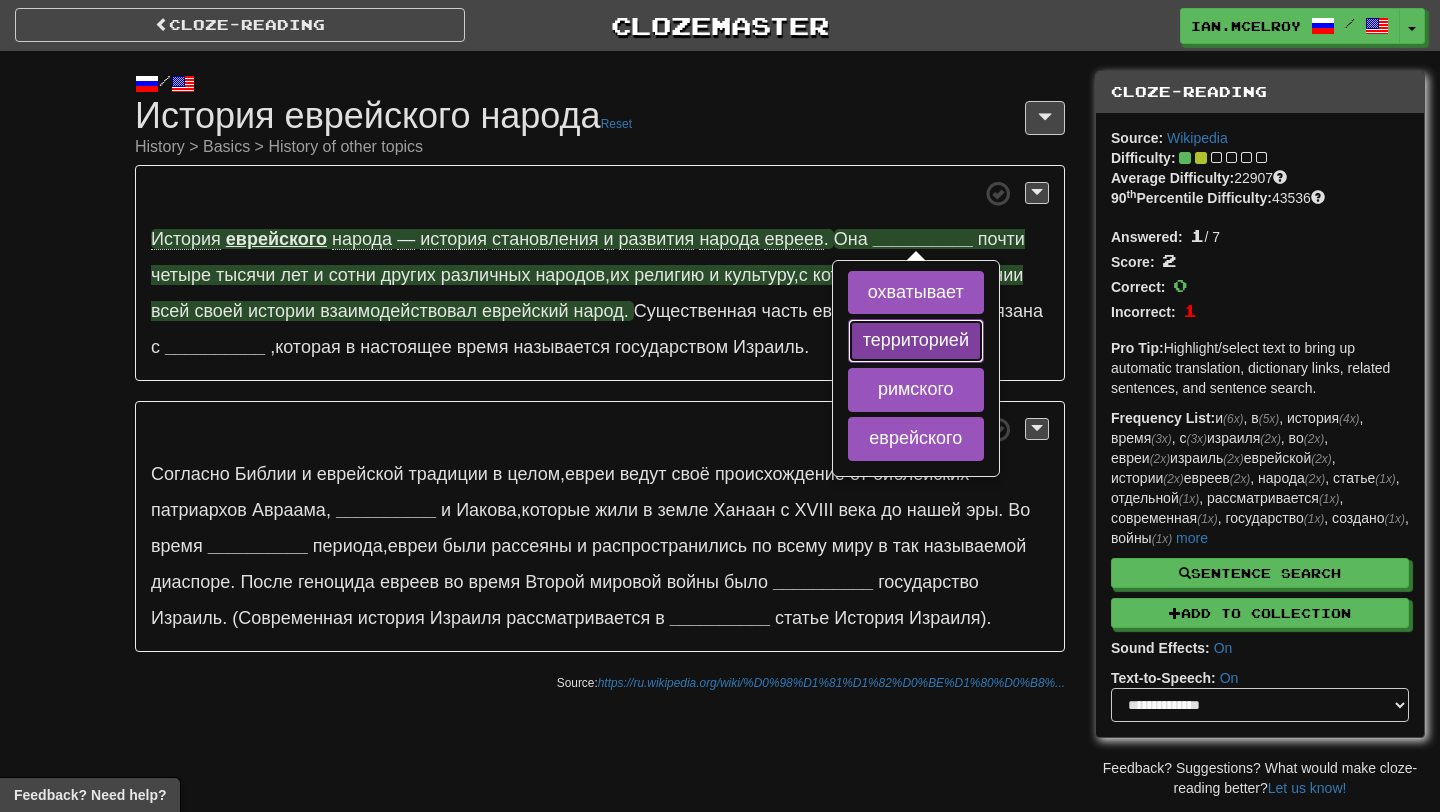 click on "территорией" at bounding box center (916, 341) 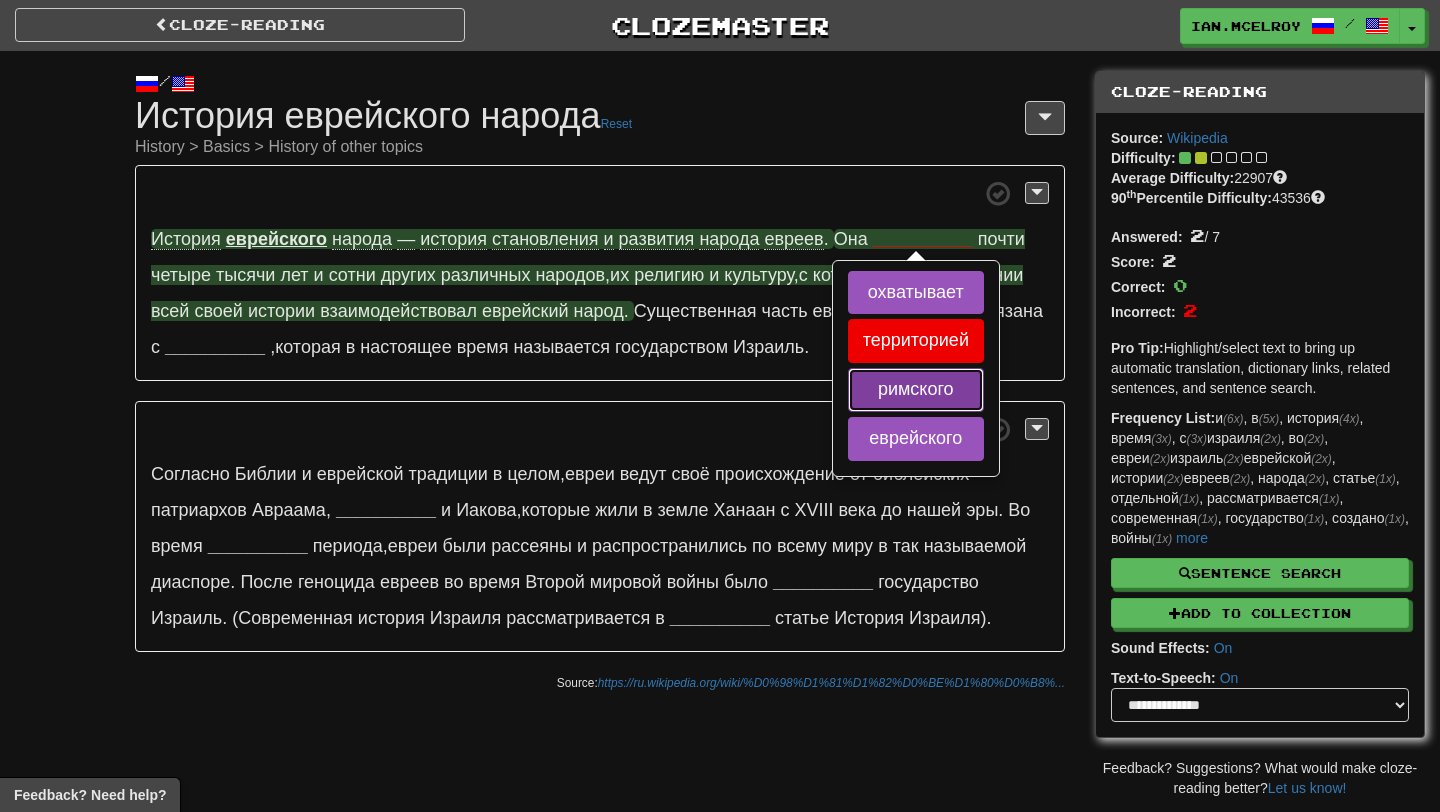 click on "римского" at bounding box center [916, 390] 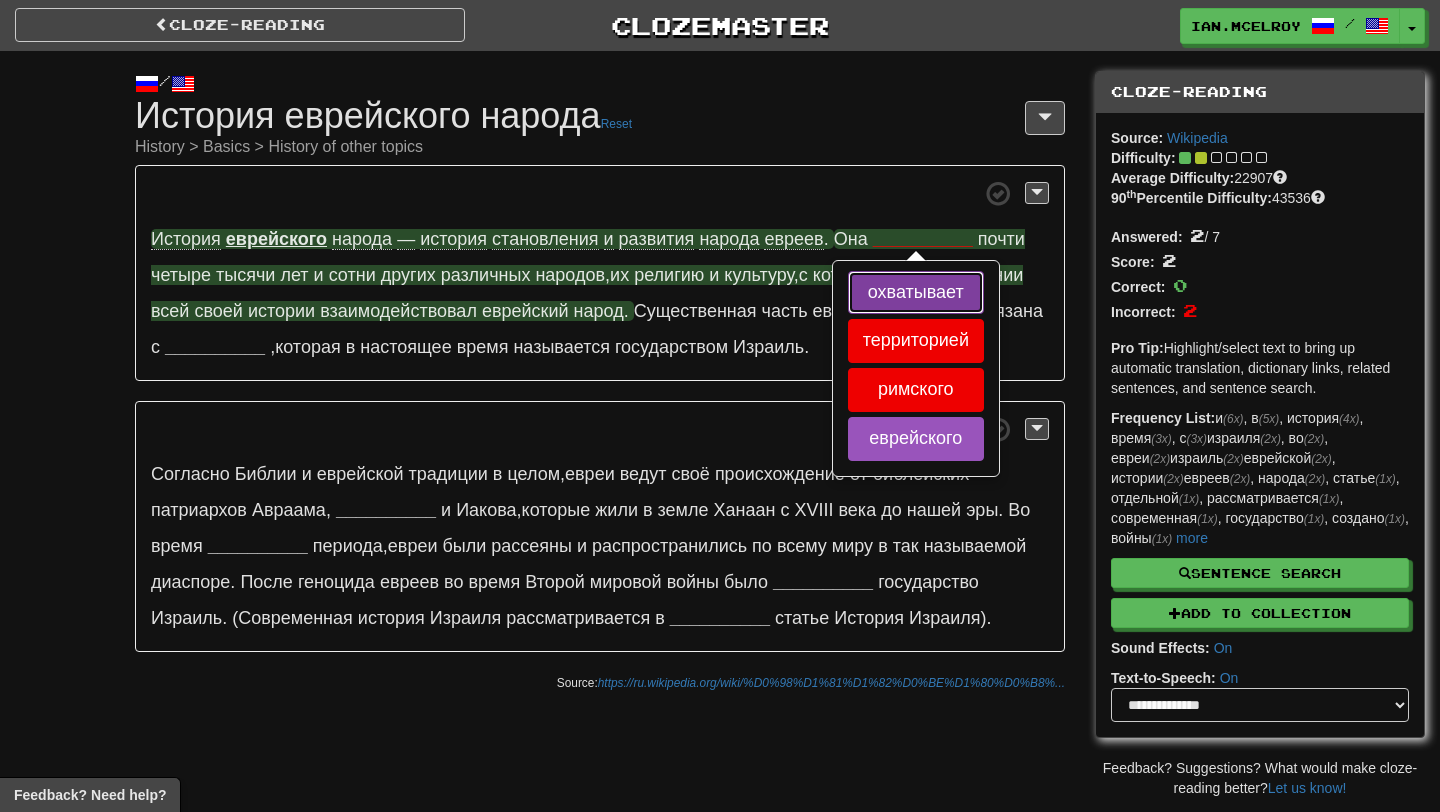 click on "охватывает" at bounding box center [916, 293] 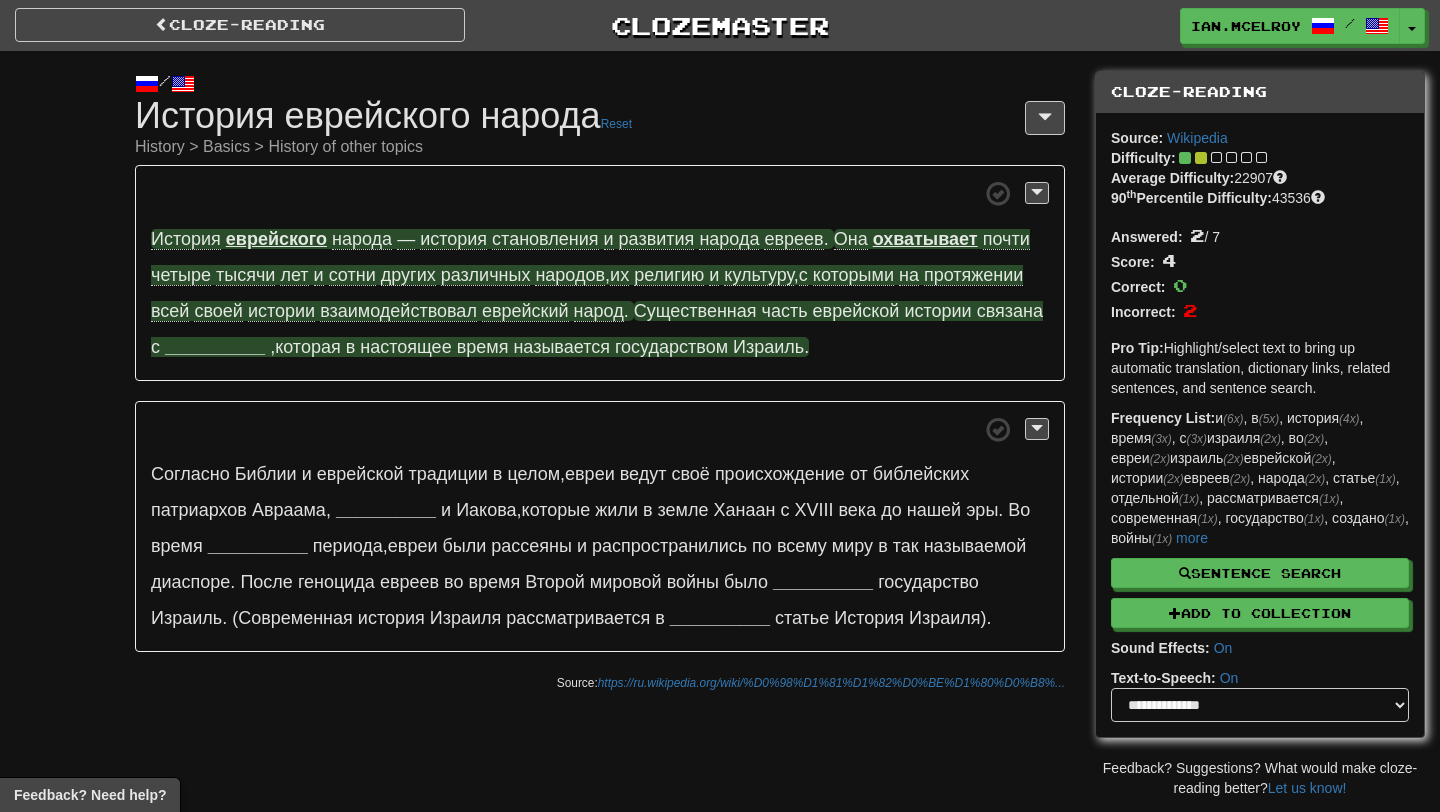 click on "__________" at bounding box center [215, 347] 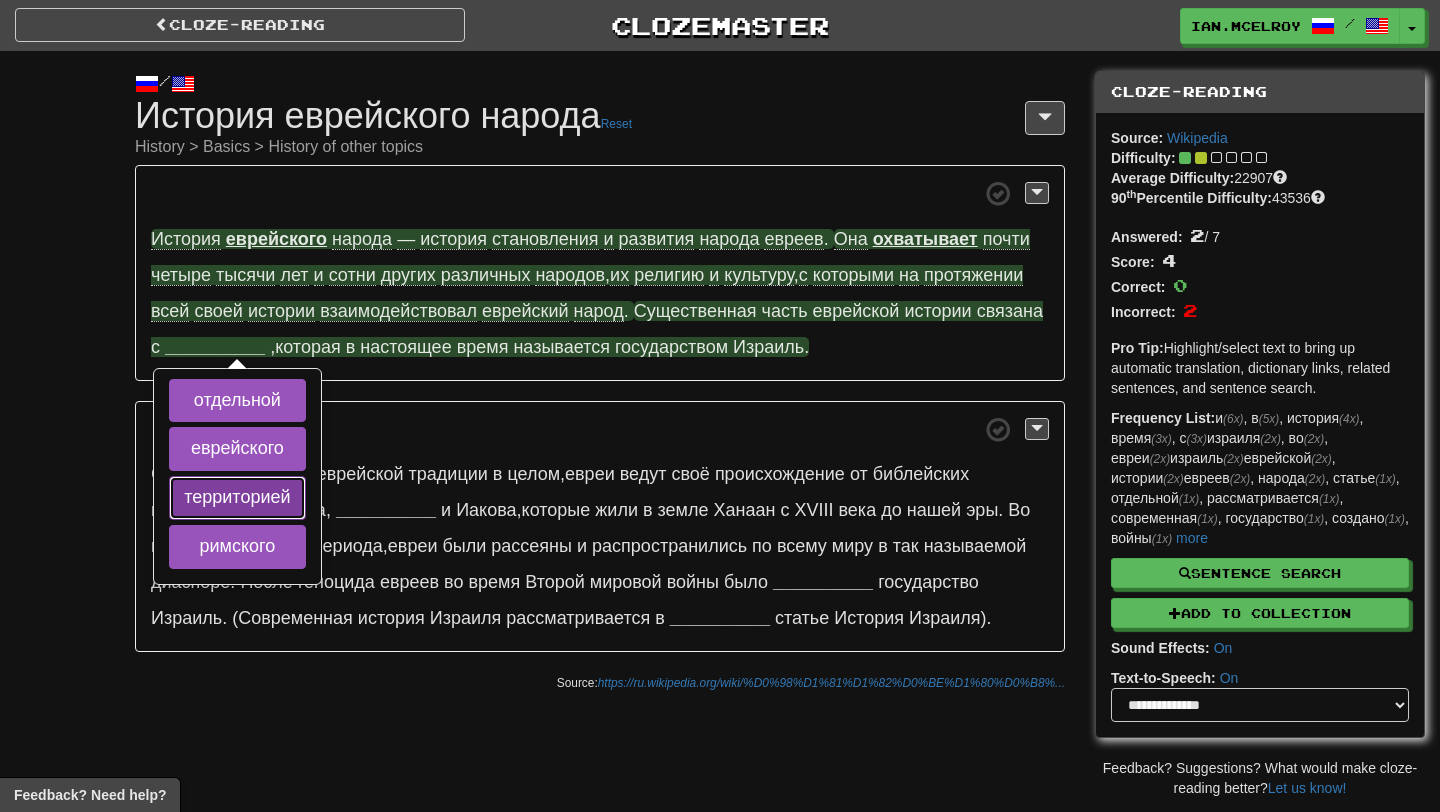 click on "территорией" at bounding box center [237, 498] 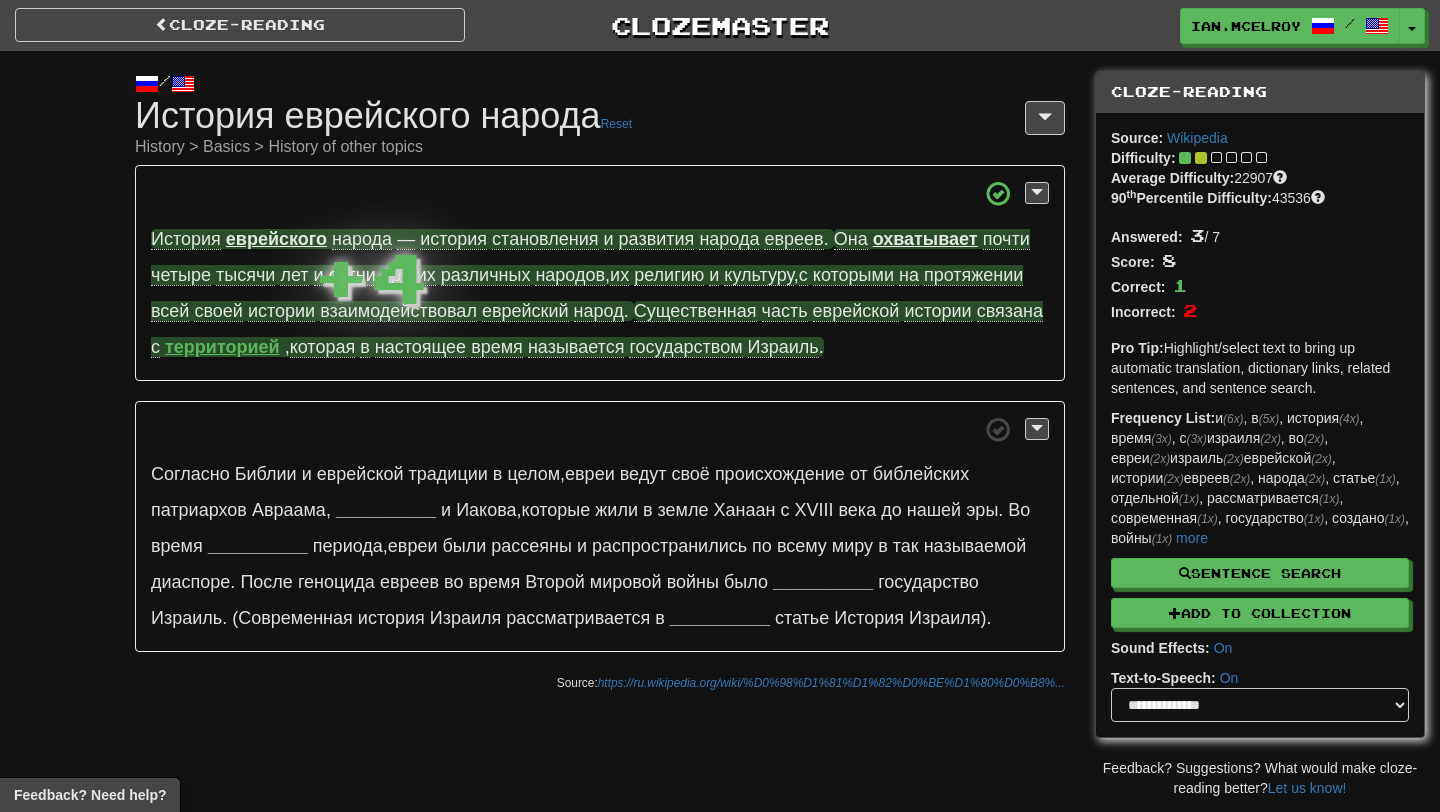 click on "Согласно   Библии   и   еврейской   традиции   в   целом ,  евреи   ведут   своё   происхождение   от   библейских   патриархов   Авраама ,
[PERSON]
и   Иакова ,  которые   жили   в   земле   Ханаан   с   XVIII   века   до   нашей   эры .
Во   время
[PERIOD]
периода ,  евреи   были   рассеяны   и   распространились   по   всему   миру   в   так   называемой   диаспоре .
После   геноцида   евреев   во   время   Второй   мировой   войны   было
[STATE]
государство   Израиль .
(Современная   история   Израиля   рассматривается   в" at bounding box center [600, 527] 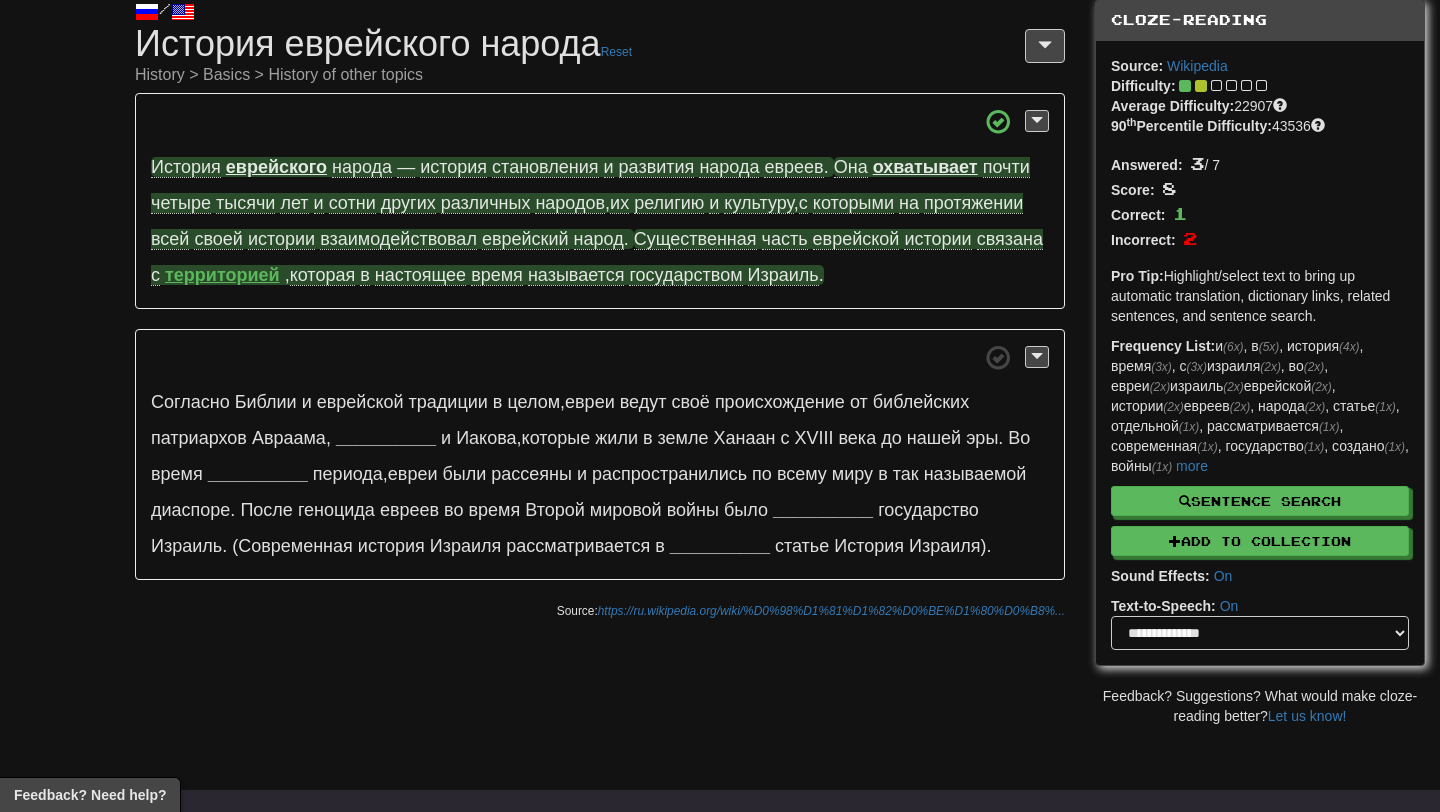 scroll, scrollTop: 71, scrollLeft: 0, axis: vertical 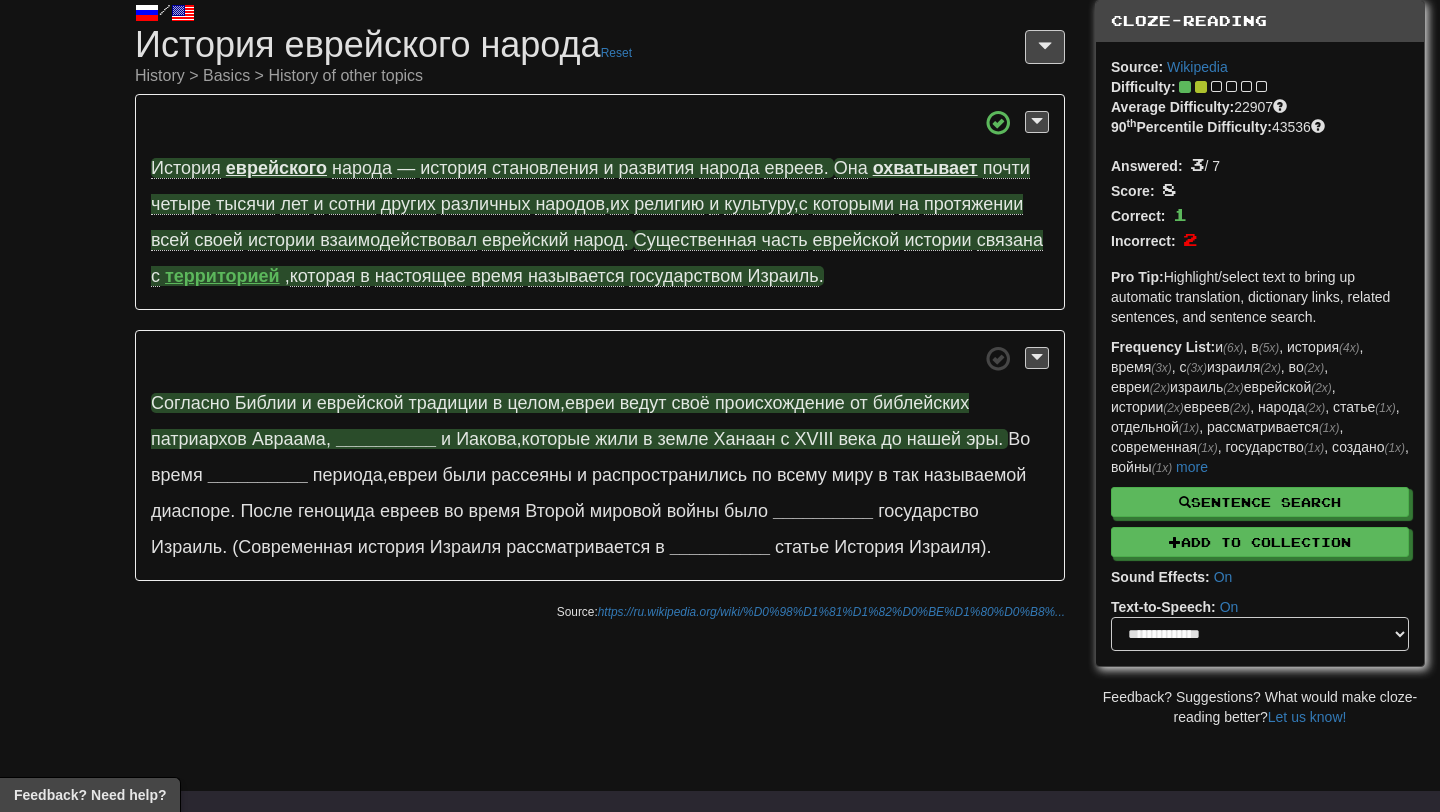 click on "Согласно" at bounding box center [190, 403] 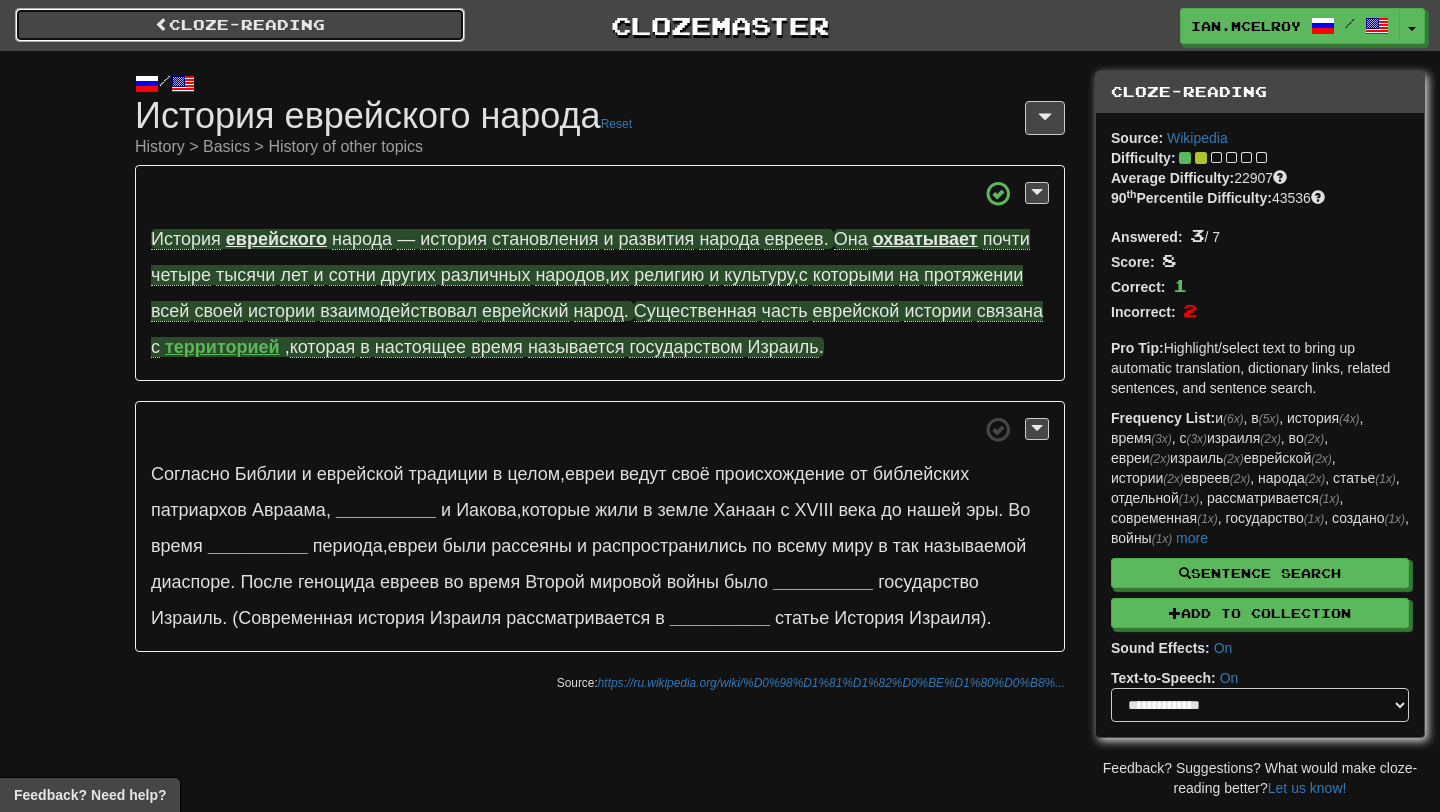 click on "Cloze-Reading" at bounding box center [240, 25] 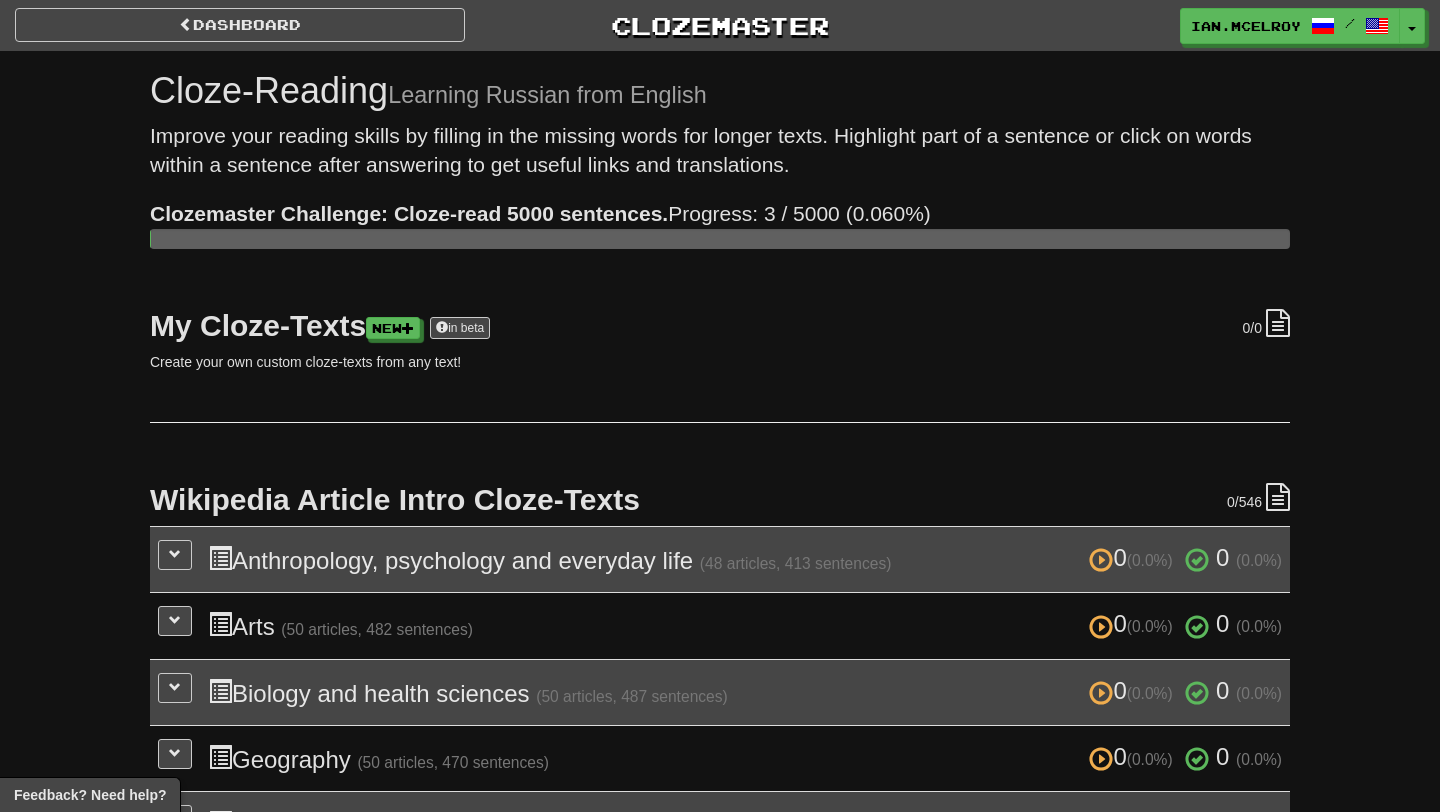 scroll, scrollTop: 0, scrollLeft: 0, axis: both 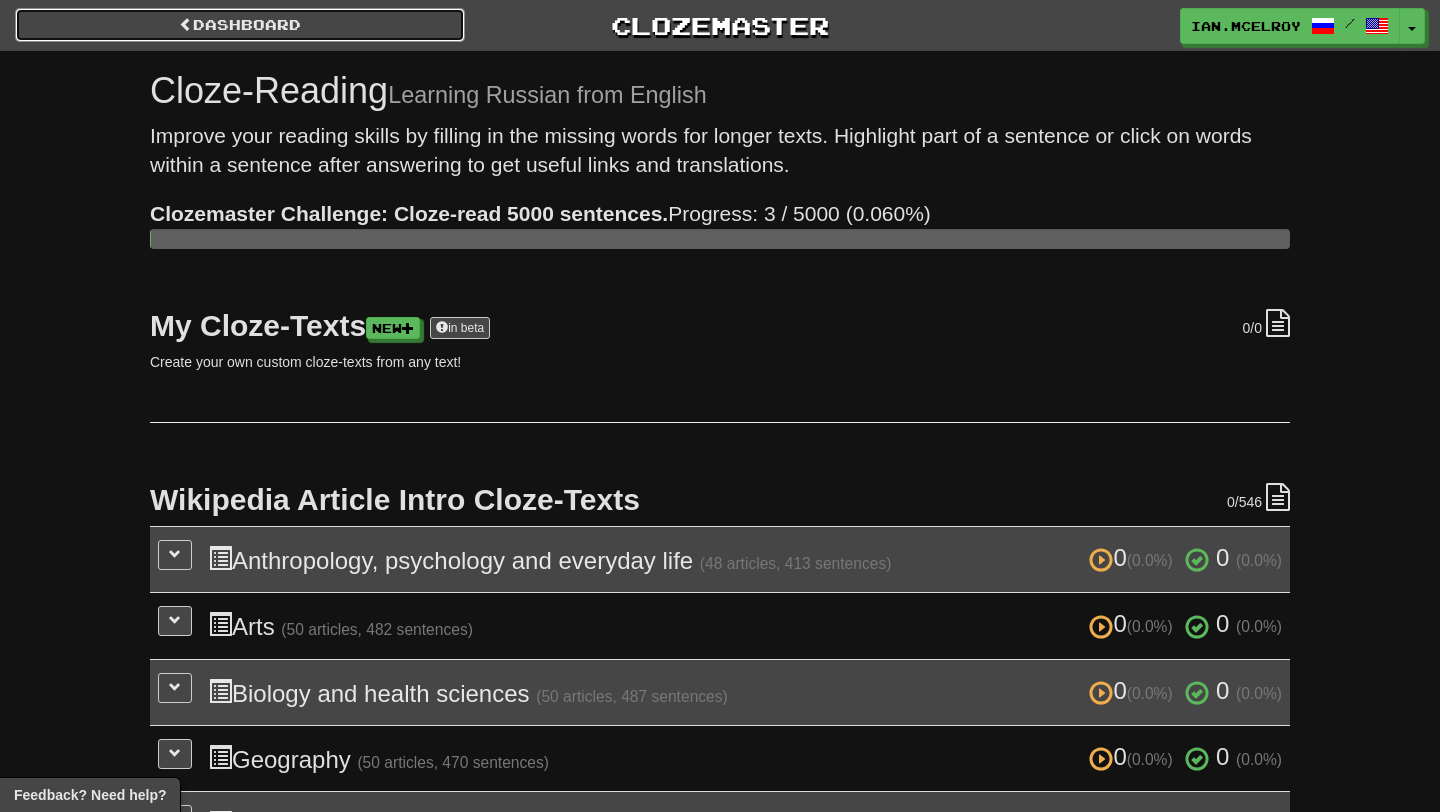 click on "Dashboard" at bounding box center [240, 25] 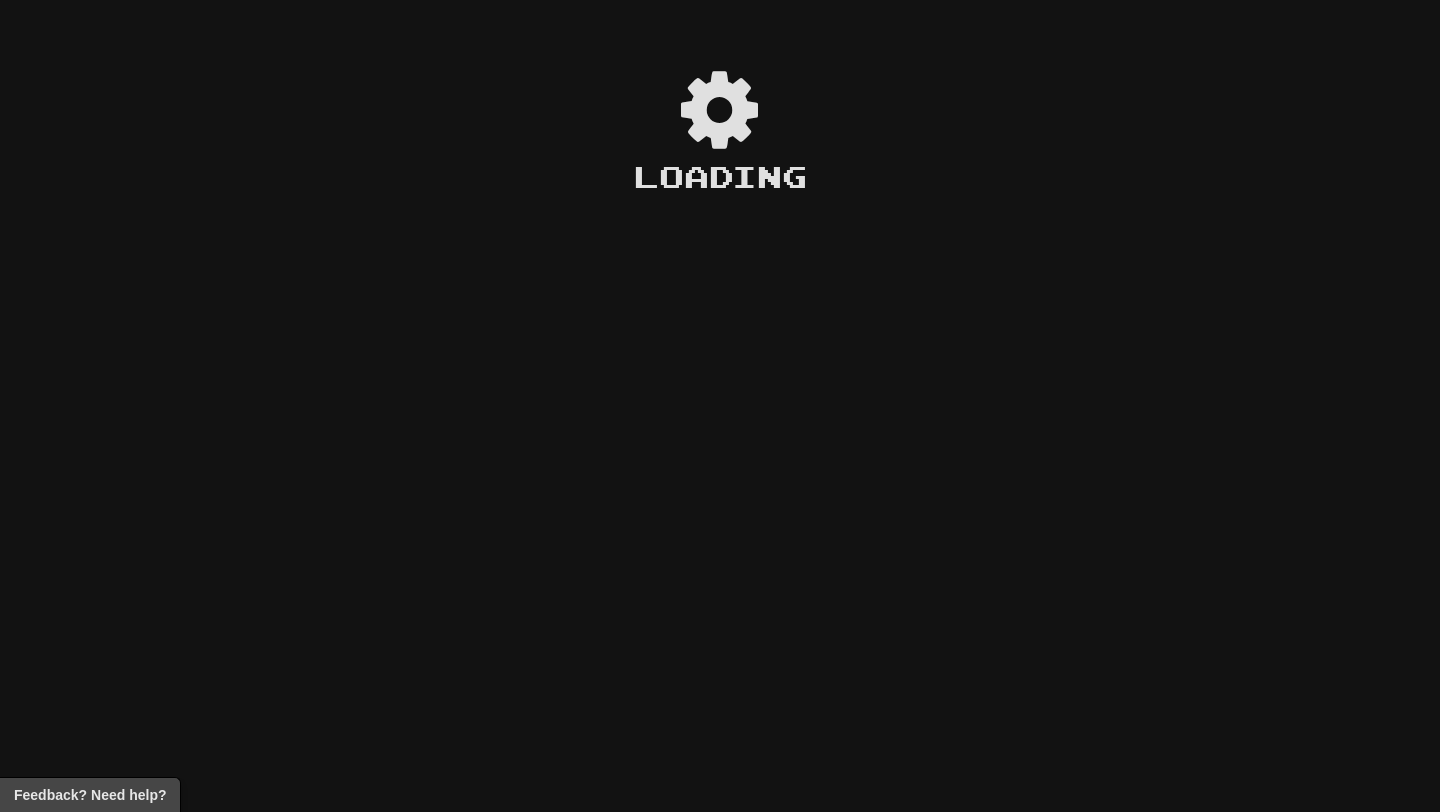 scroll, scrollTop: 0, scrollLeft: 0, axis: both 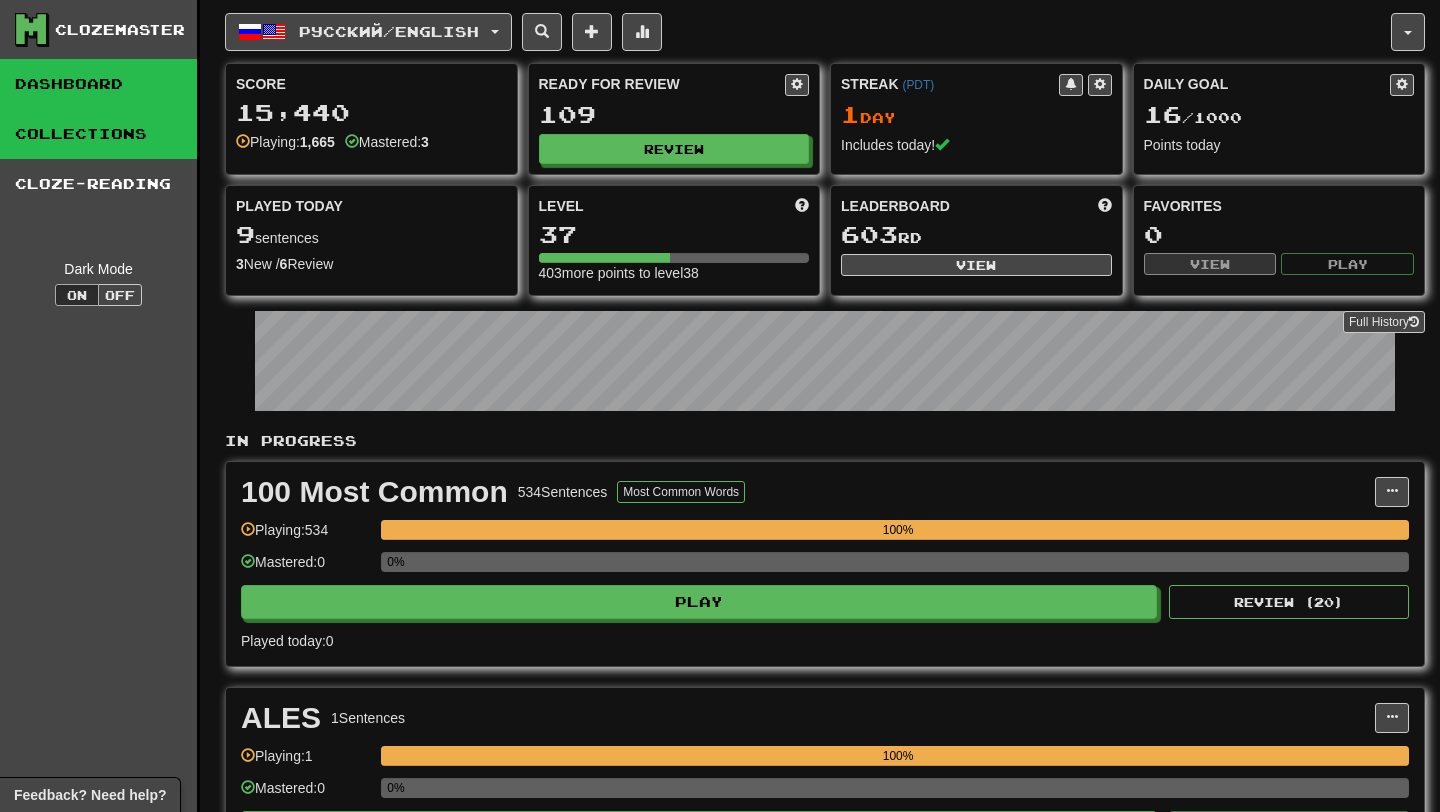 click on "Collections" at bounding box center (98, 134) 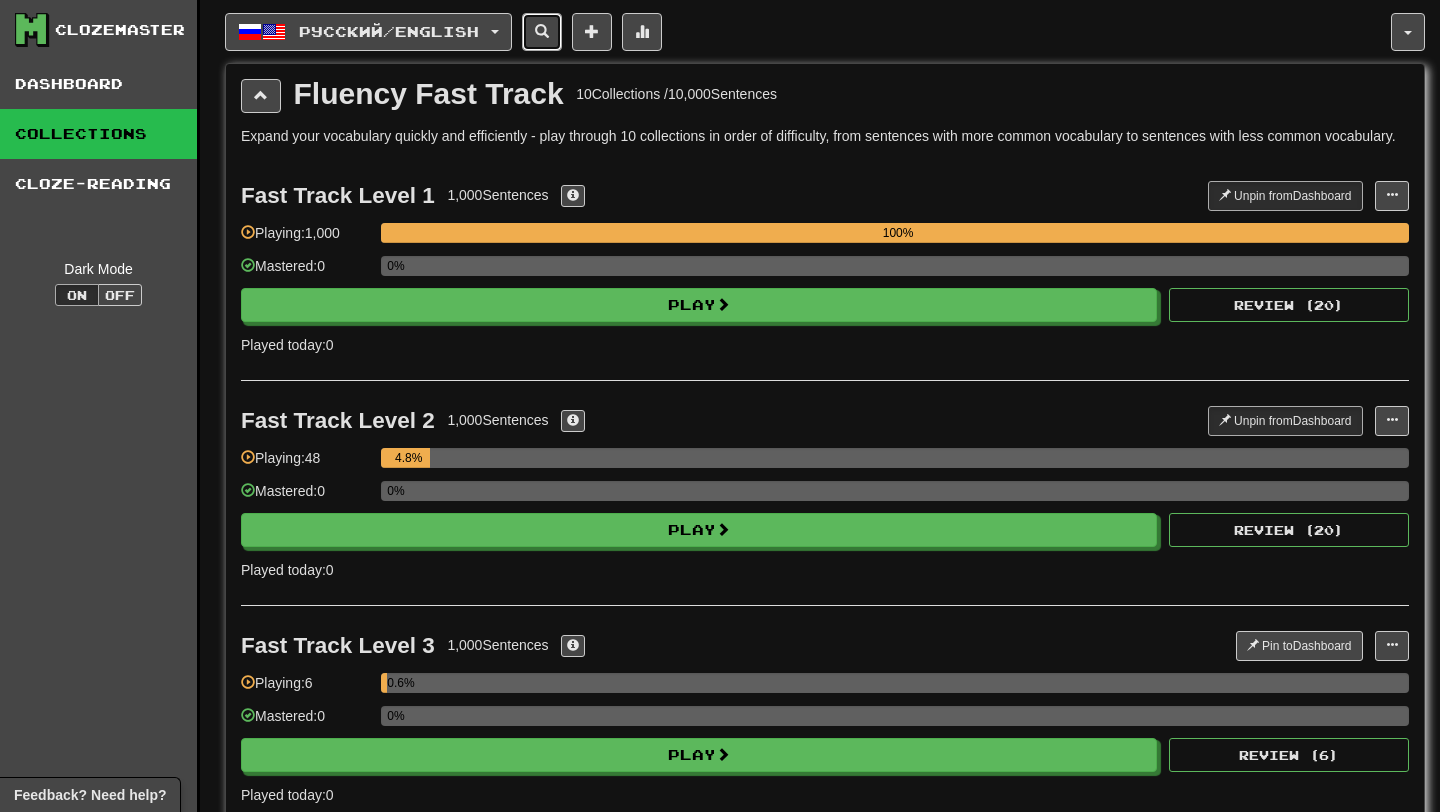 click at bounding box center (542, 31) 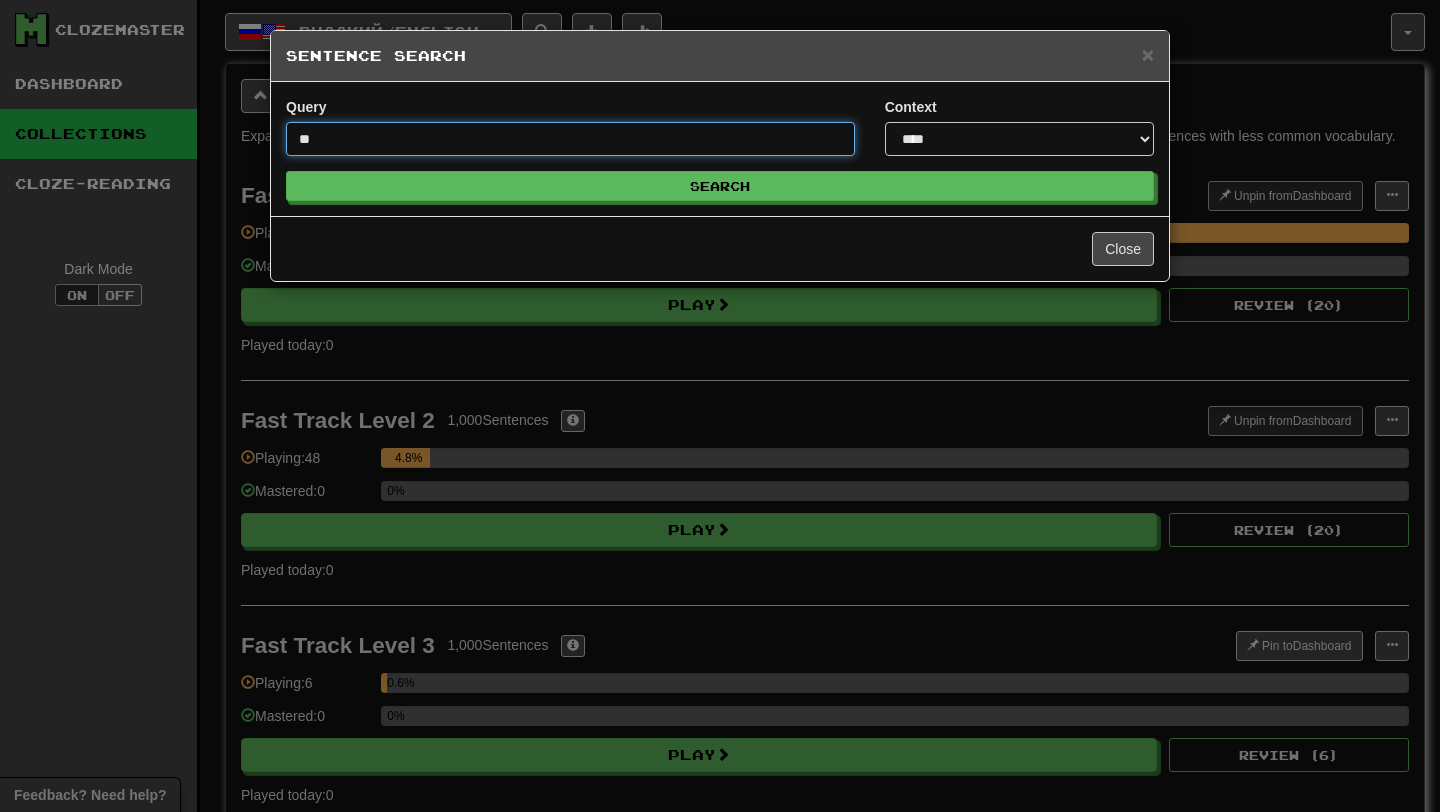 type on "*" 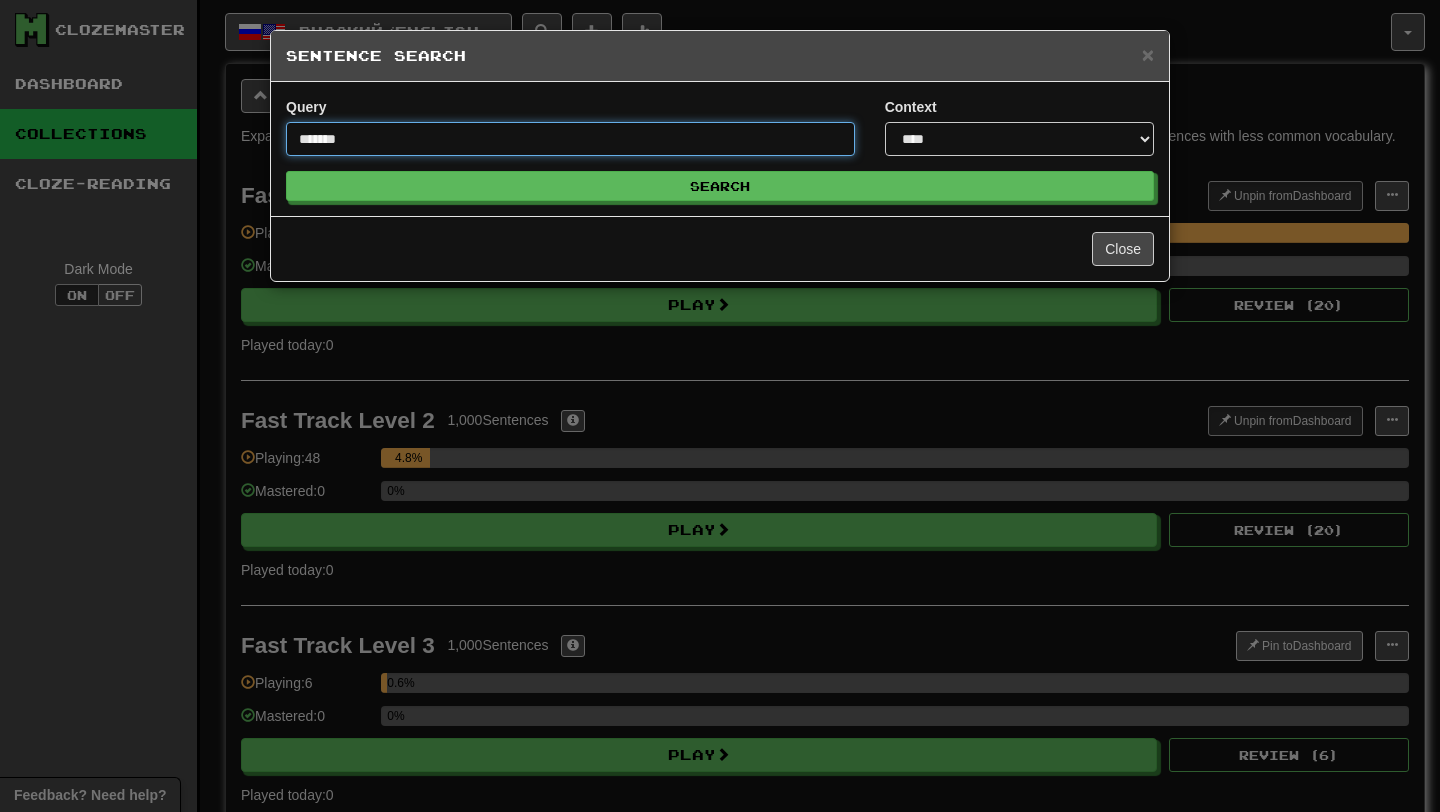 type on "*******" 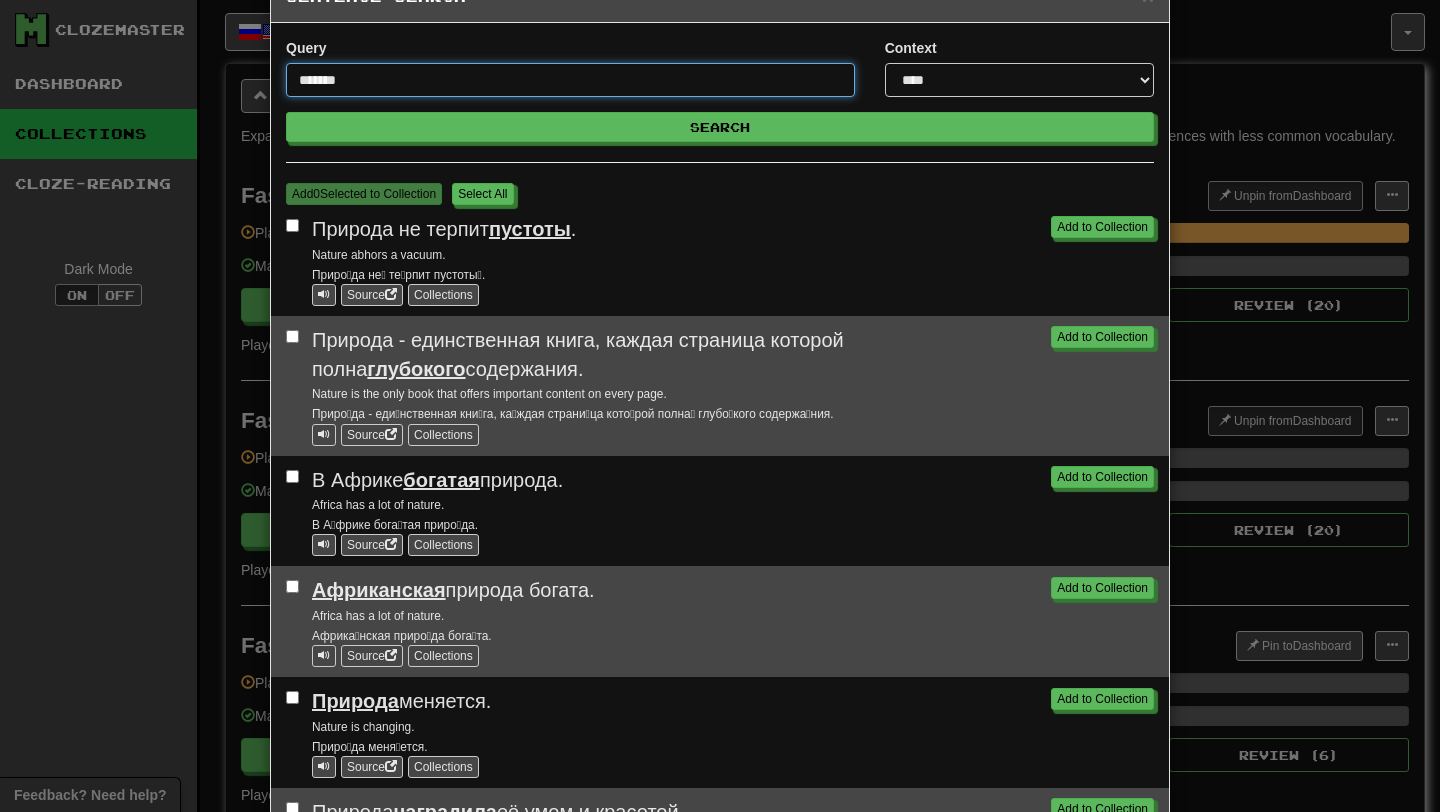 scroll, scrollTop: 0, scrollLeft: 0, axis: both 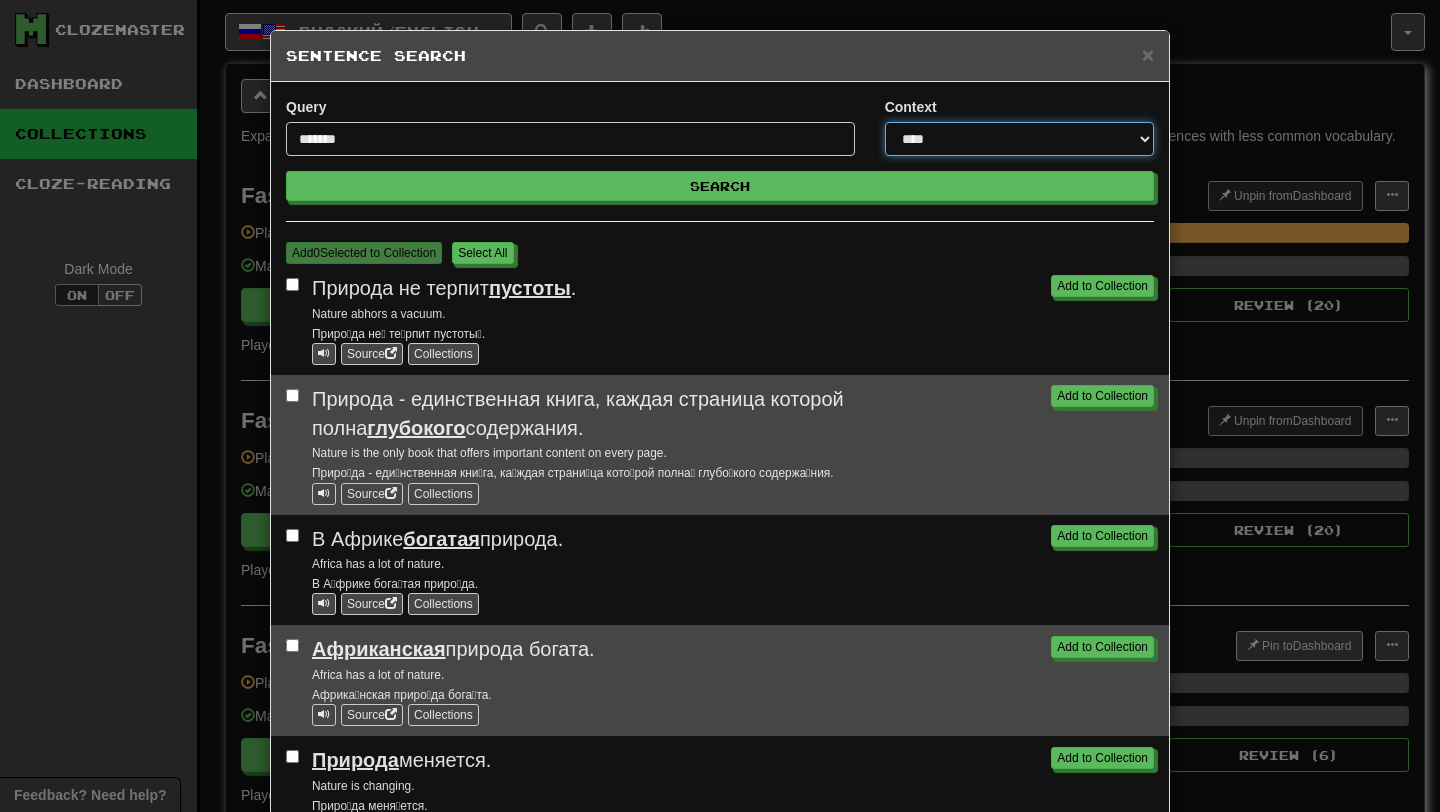 click on "**********" at bounding box center [1019, 139] 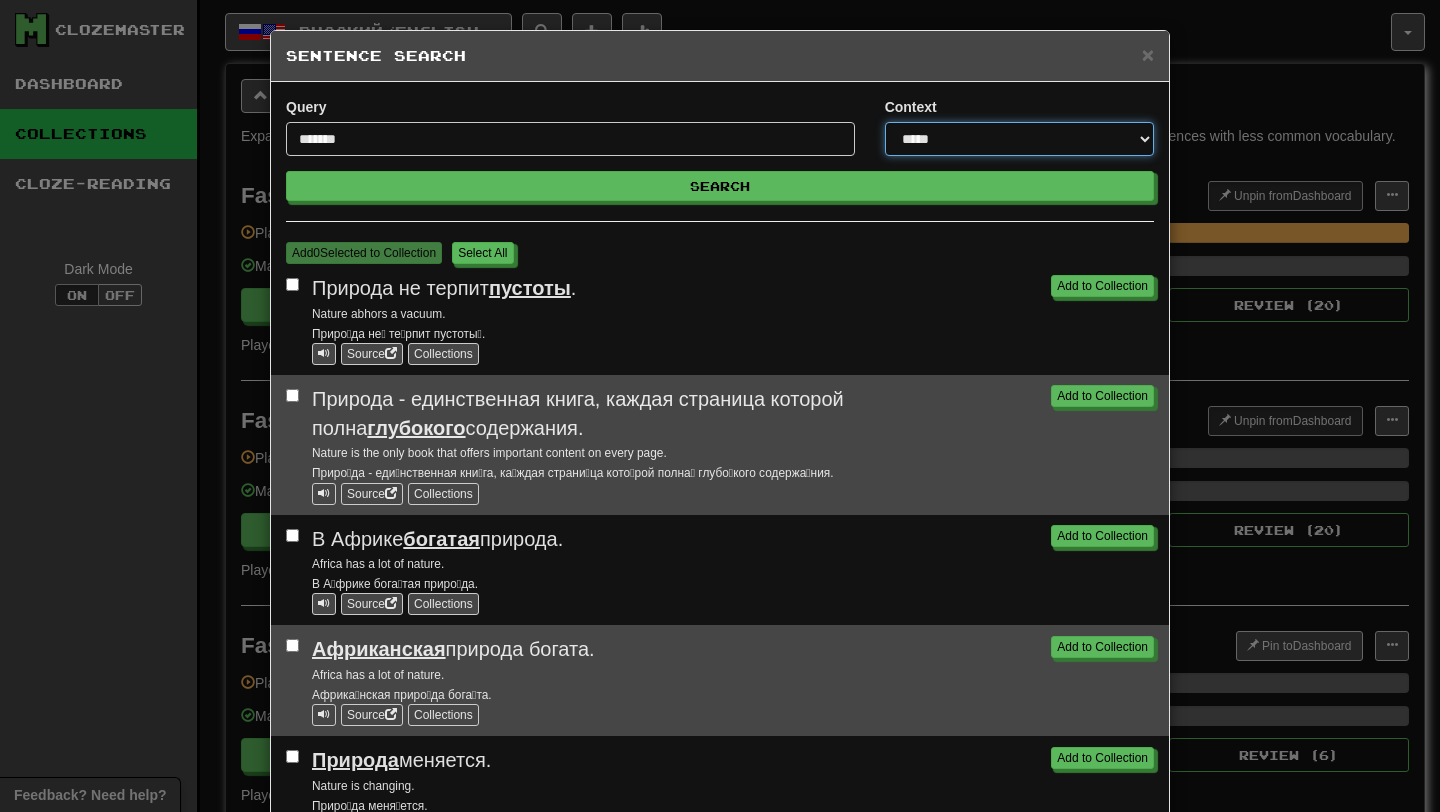 click on "**********" at bounding box center [1019, 139] 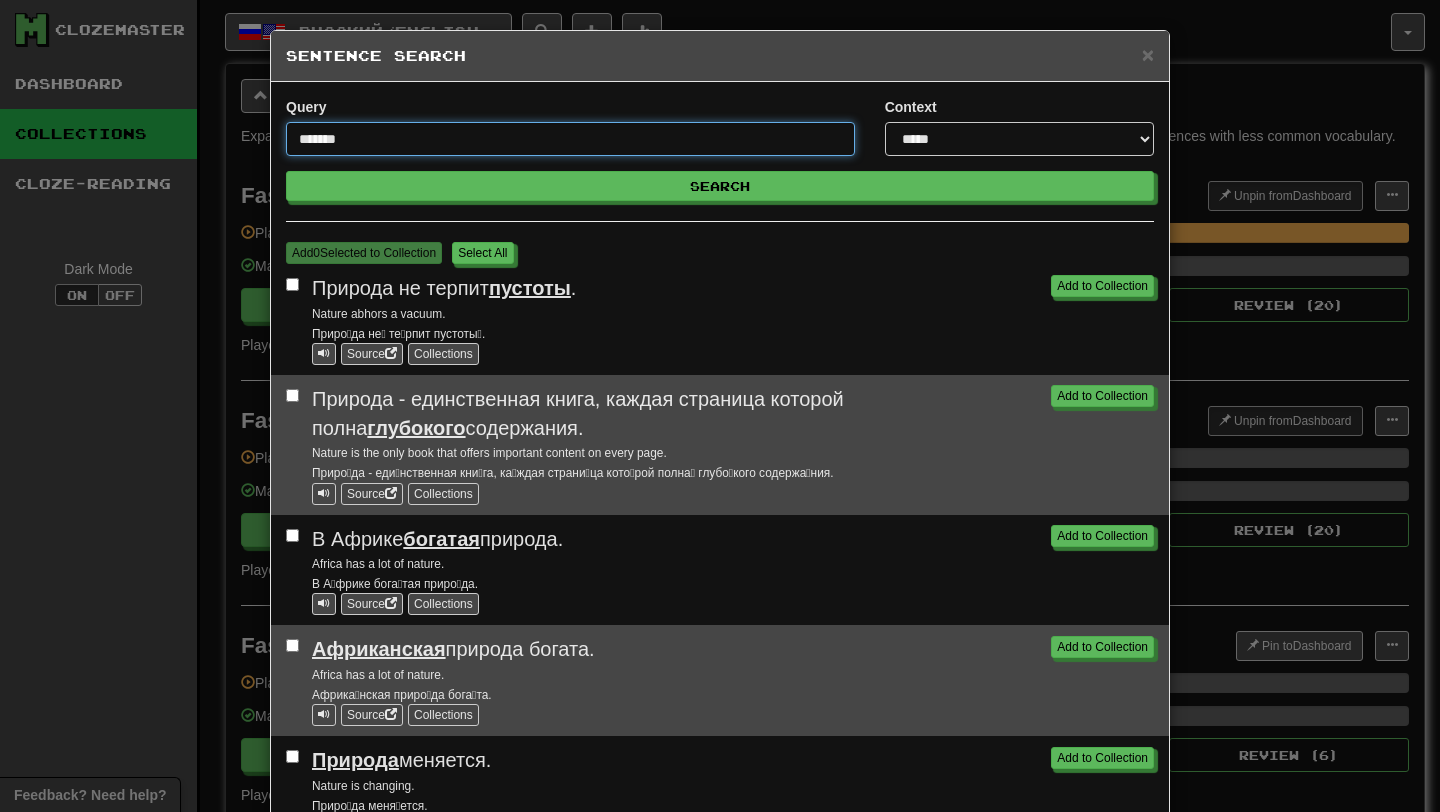 click on "*******" at bounding box center [570, 139] 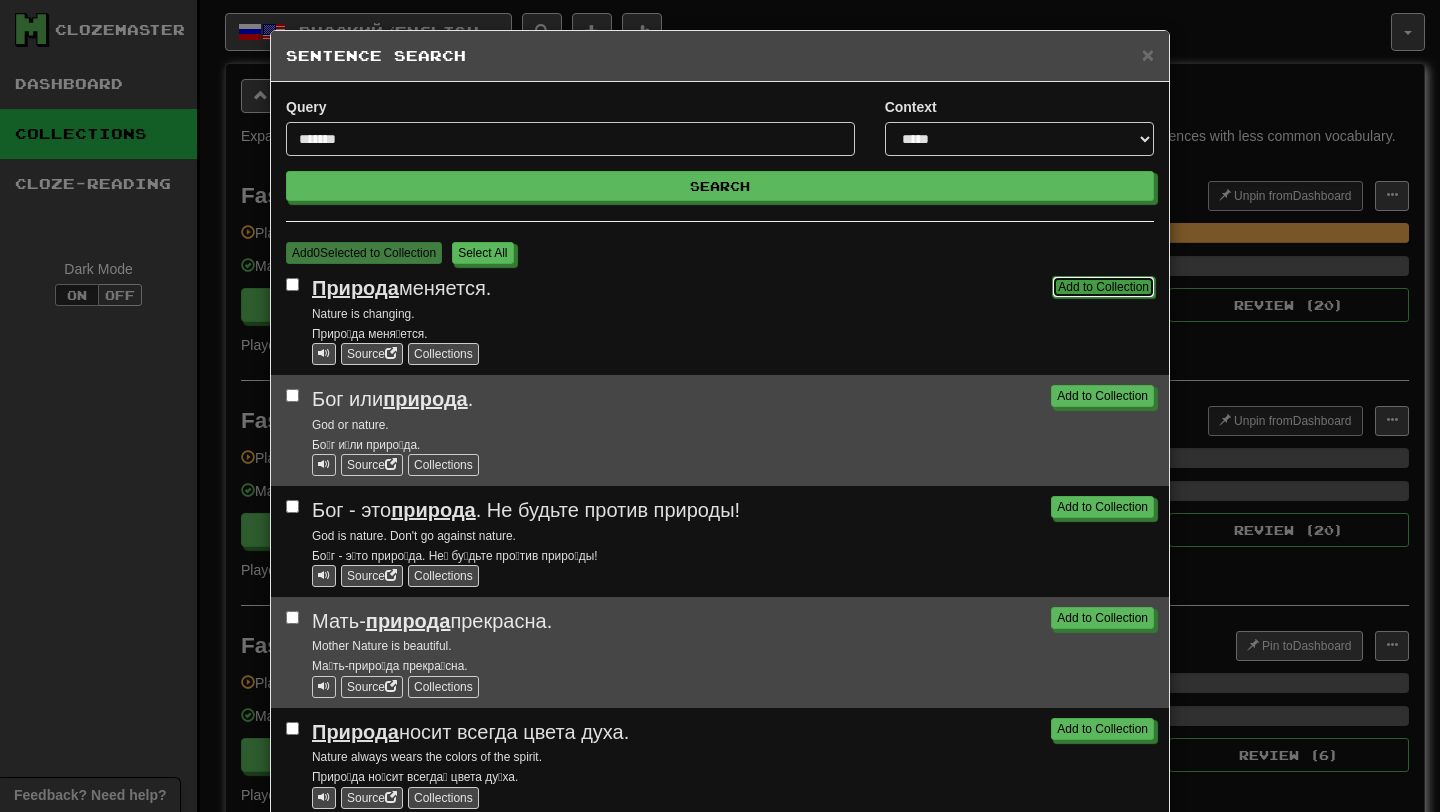 click on "Add to Collection" at bounding box center [1103, 287] 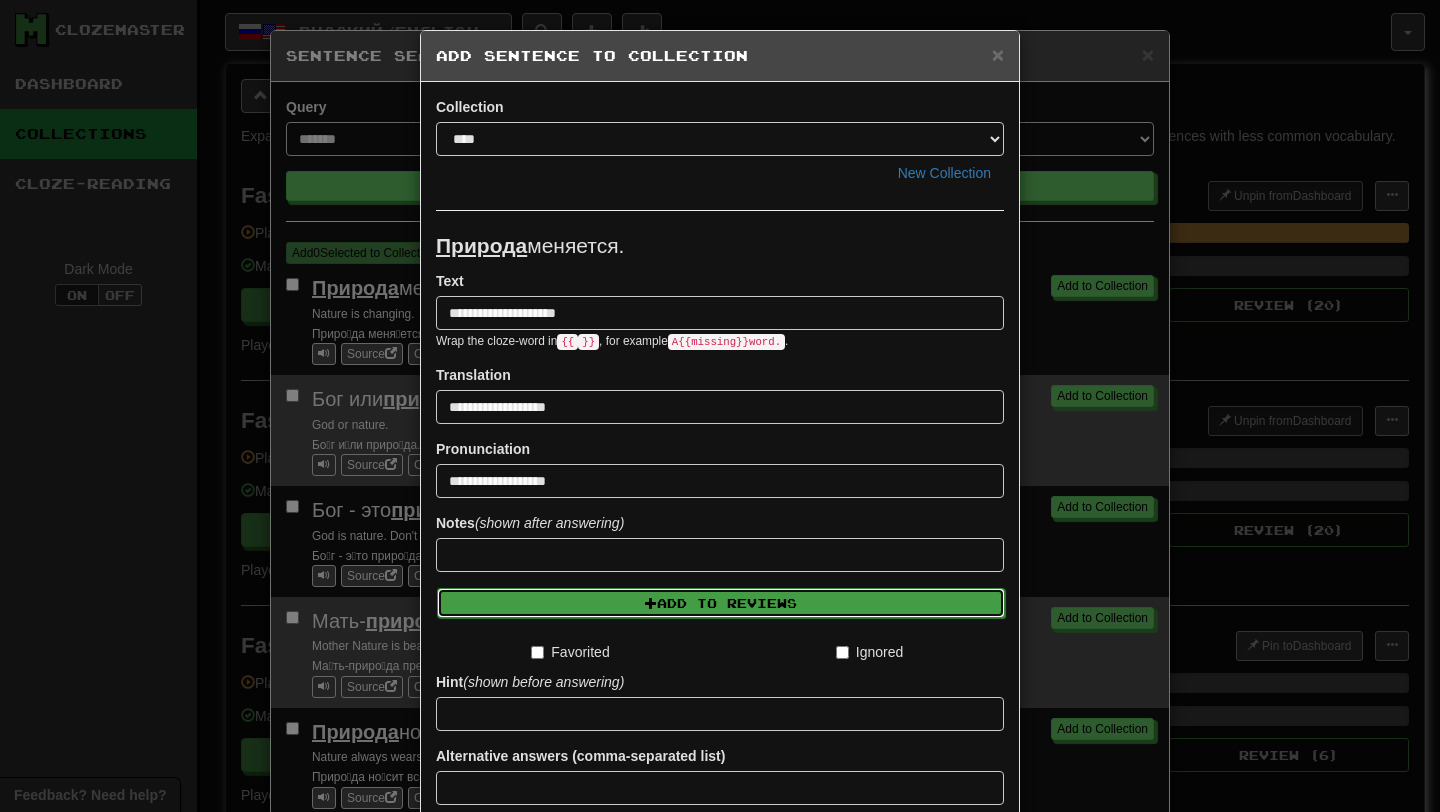 click on "Add to Reviews" at bounding box center (721, 603) 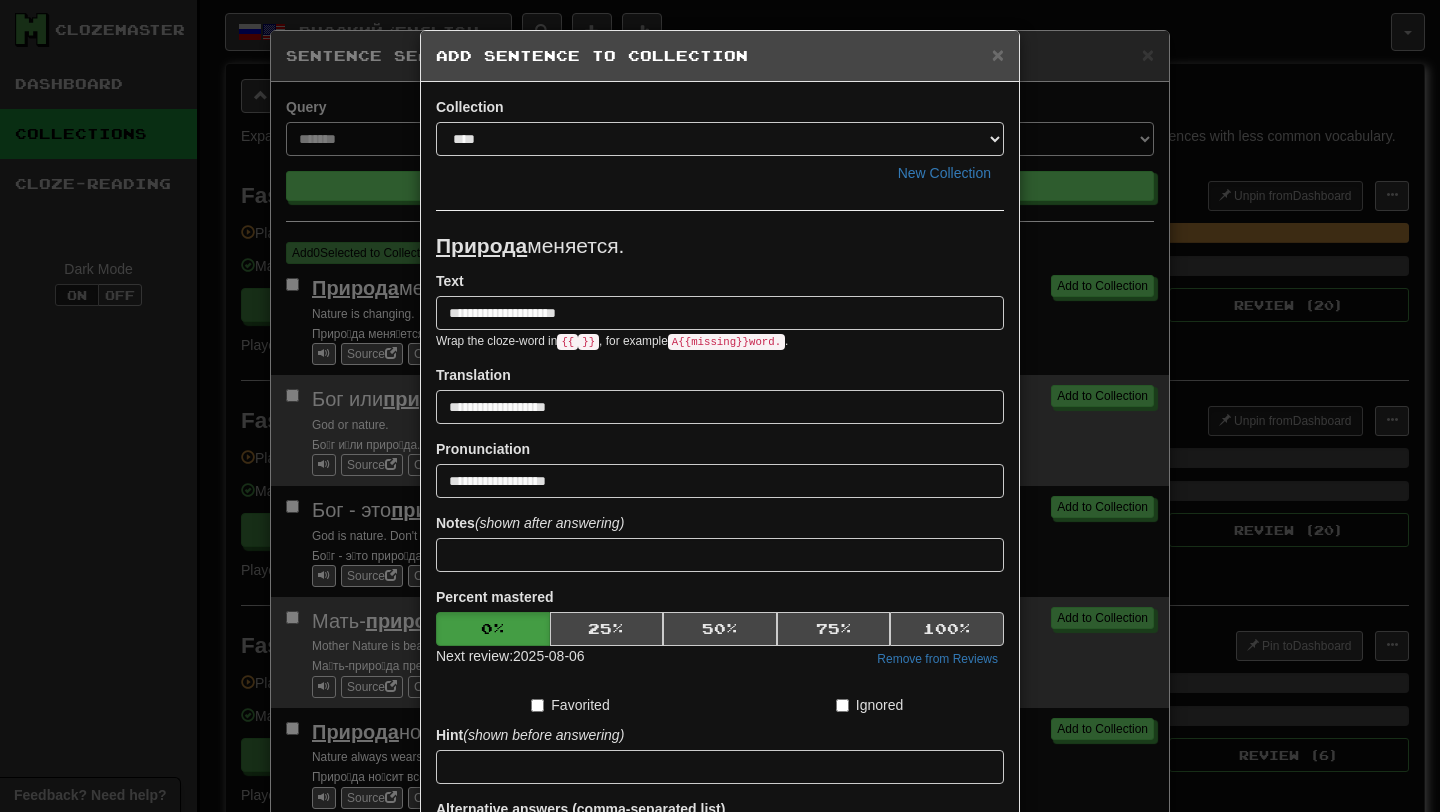scroll, scrollTop: 218, scrollLeft: 0, axis: vertical 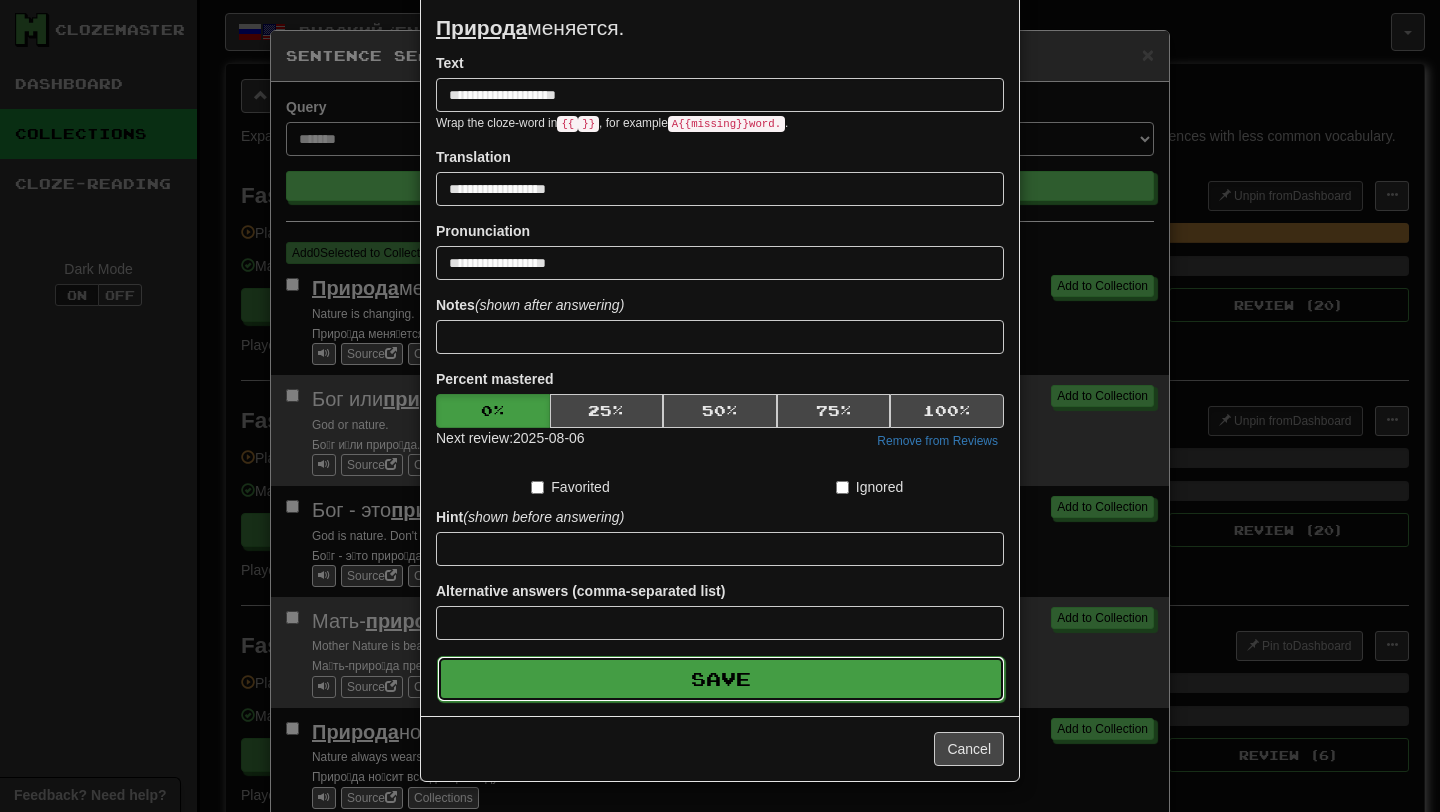 click on "Save" at bounding box center (721, 679) 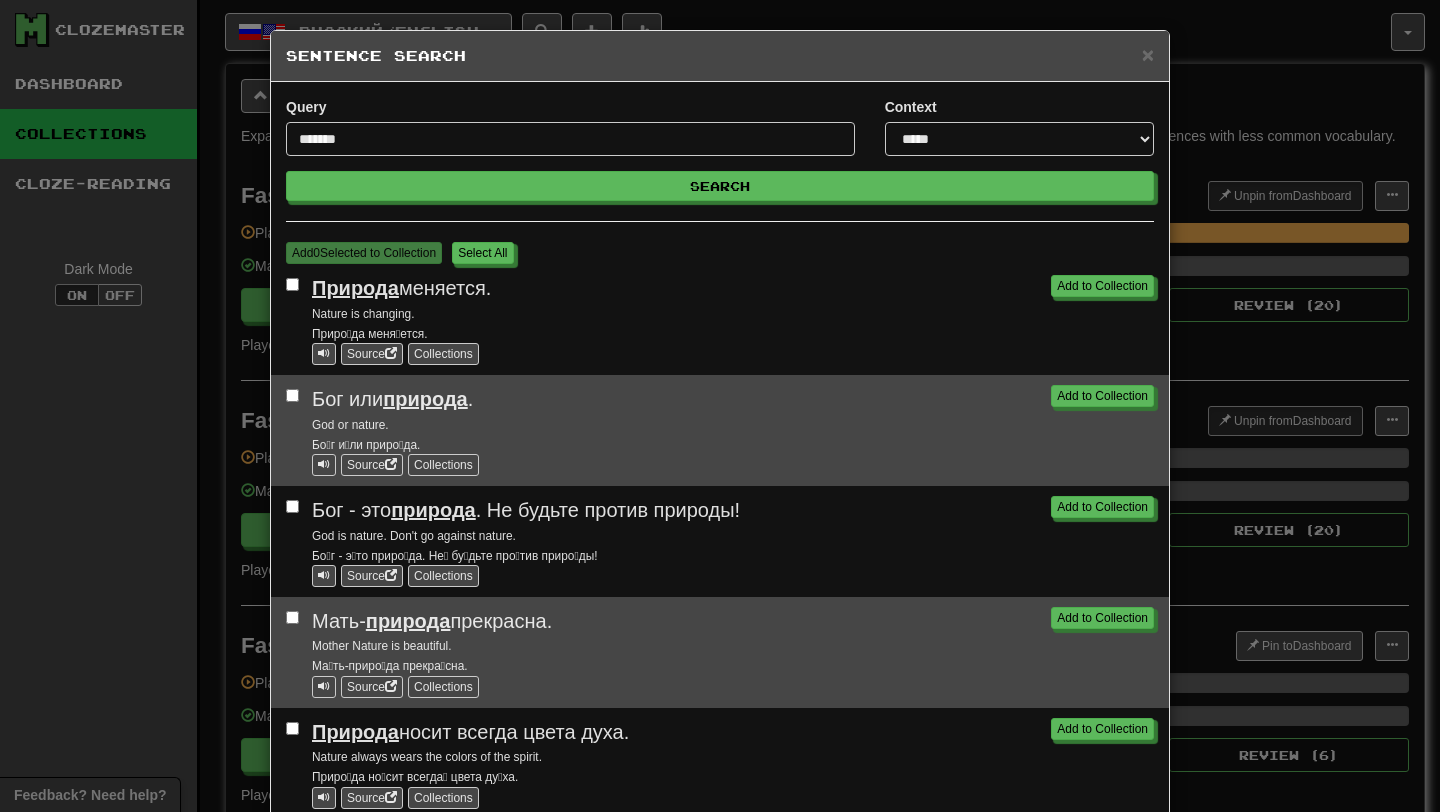 scroll, scrollTop: 146, scrollLeft: 0, axis: vertical 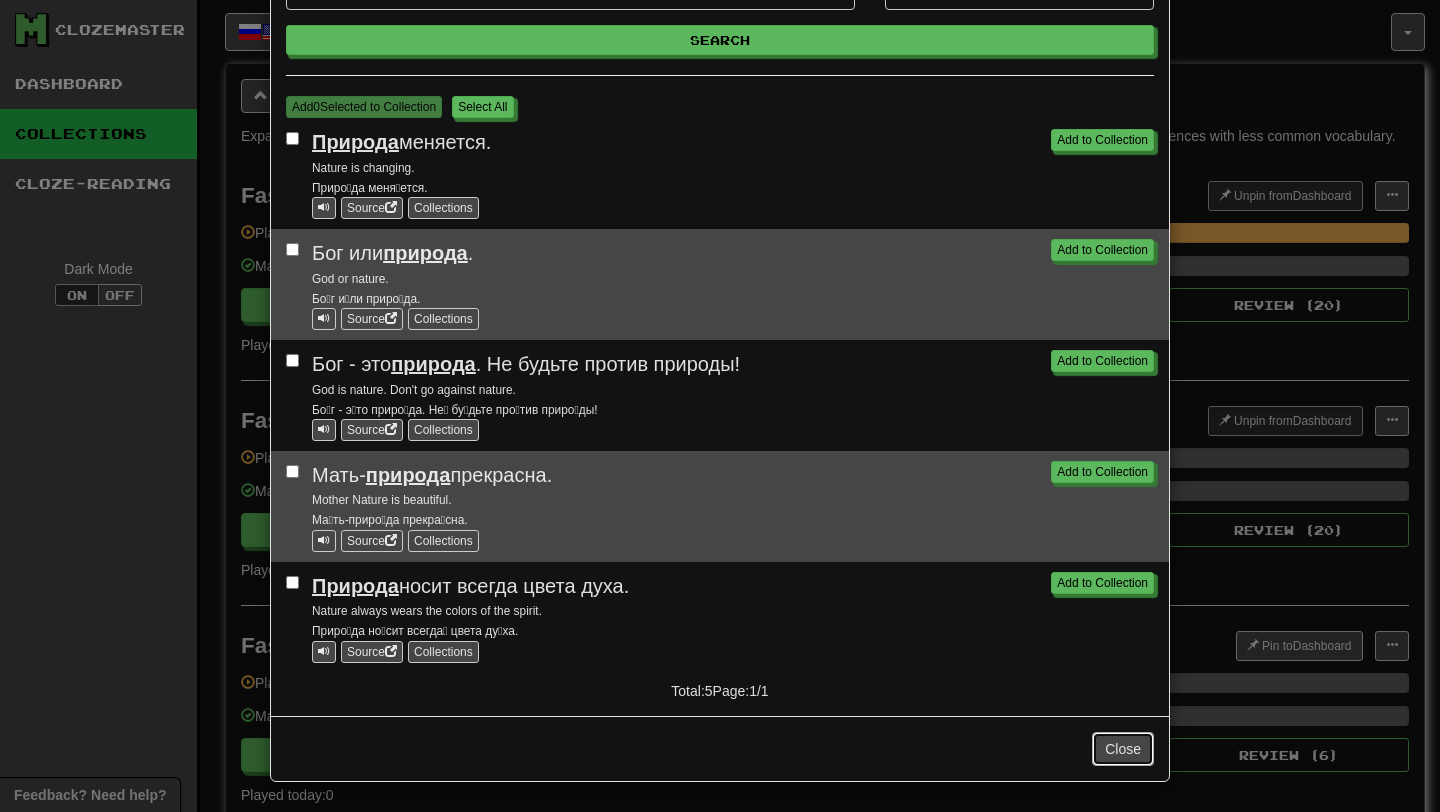 click on "Close" at bounding box center [1123, 749] 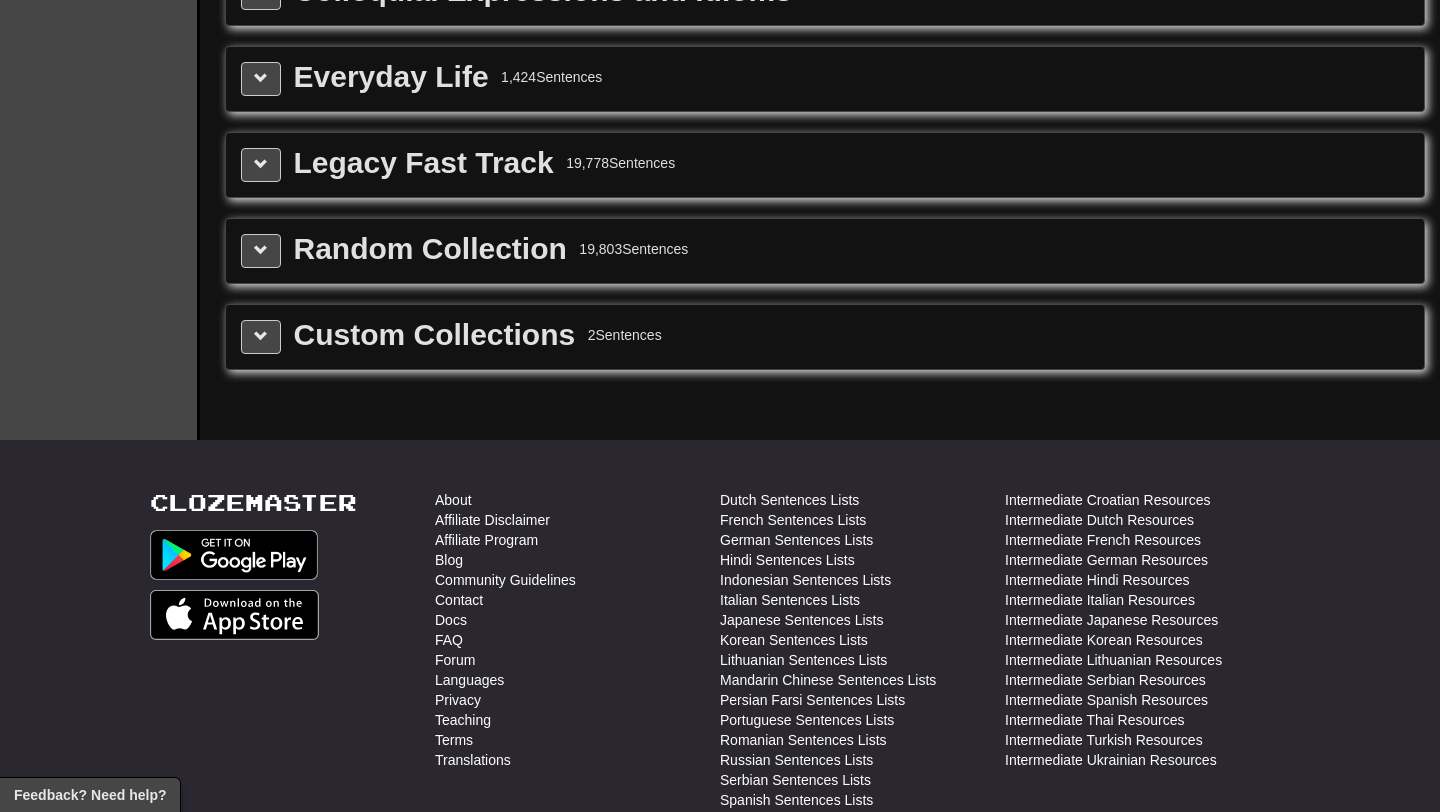 scroll, scrollTop: 2466, scrollLeft: 0, axis: vertical 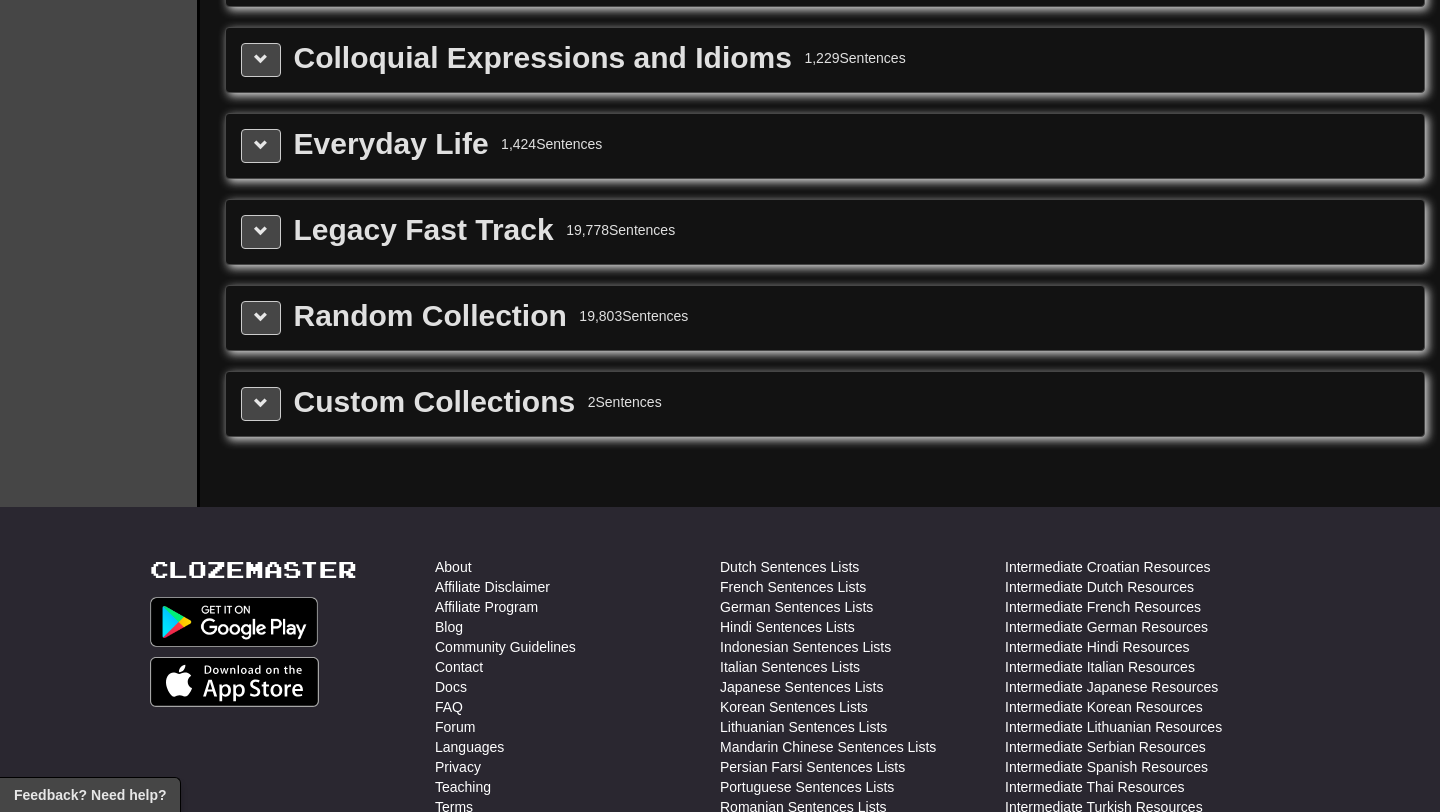 click on "Custom Collections" at bounding box center (435, 402) 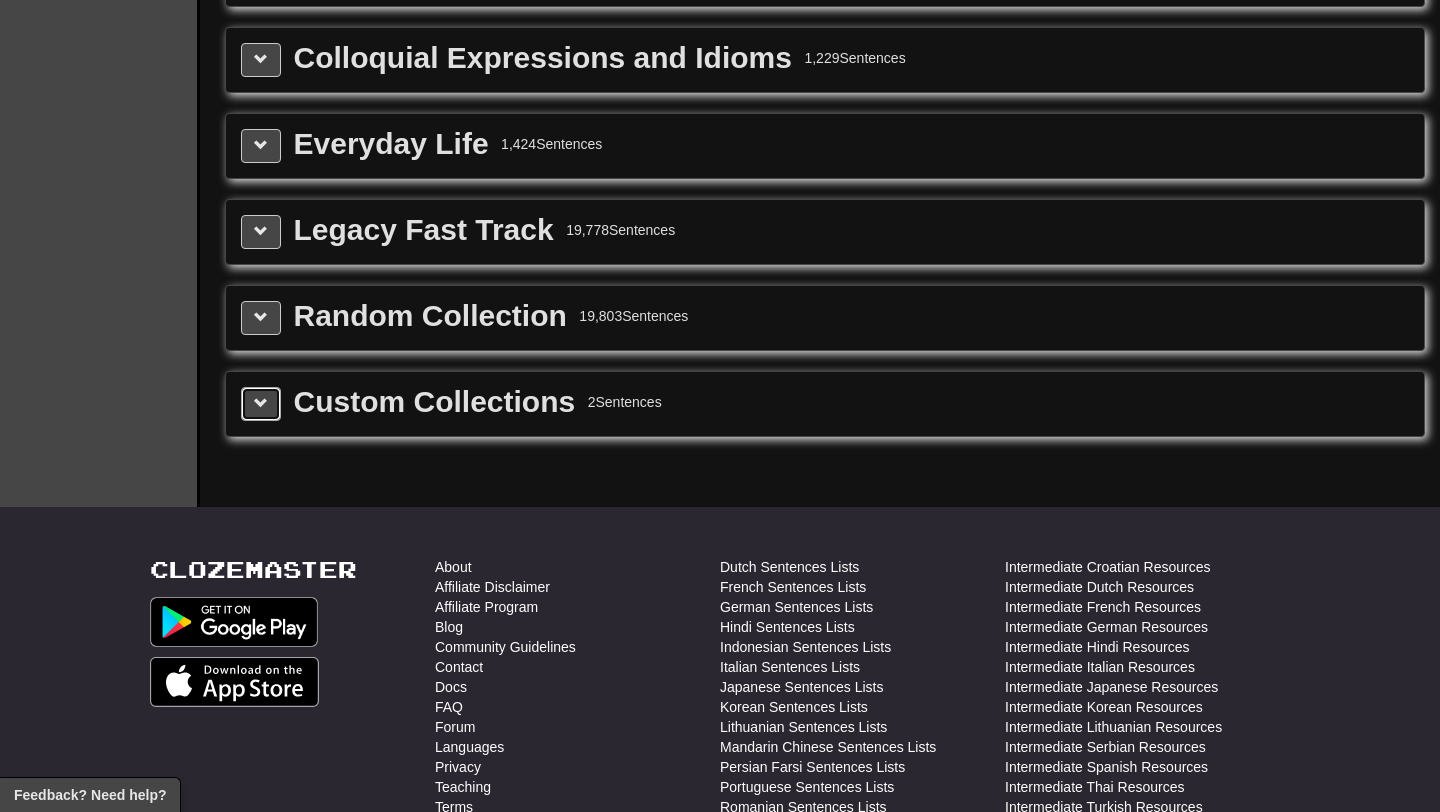 click at bounding box center [261, 403] 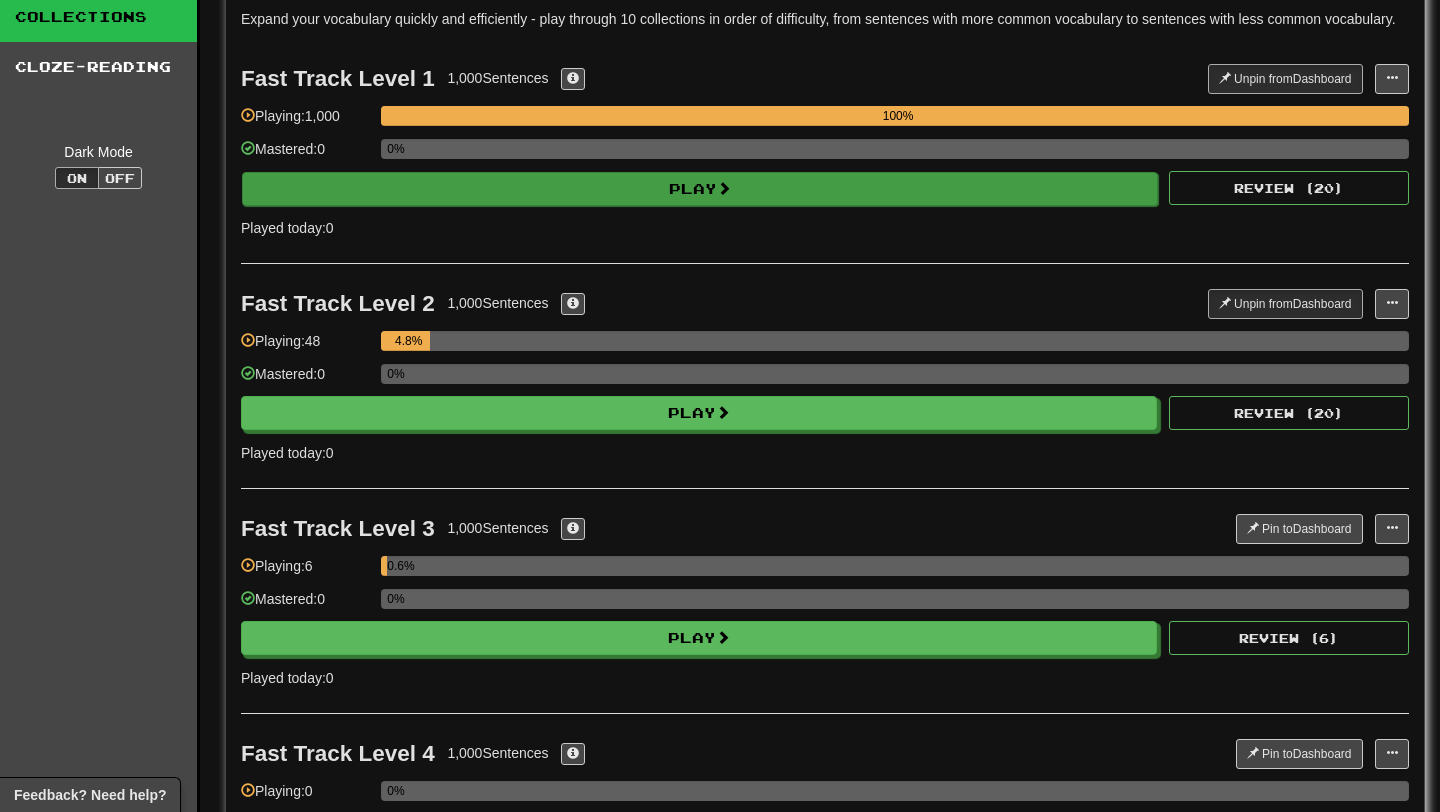 scroll, scrollTop: 0, scrollLeft: 0, axis: both 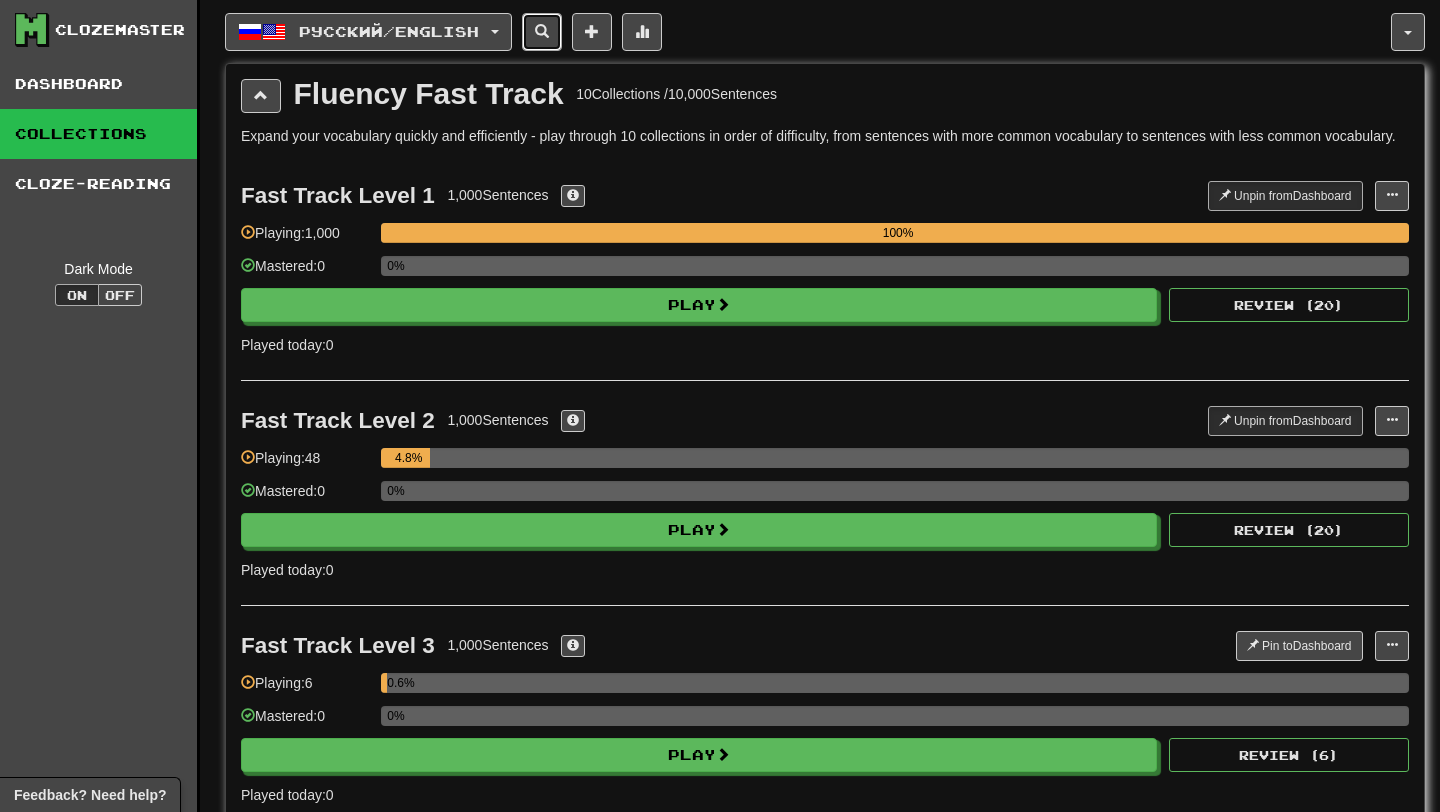 click at bounding box center (542, 31) 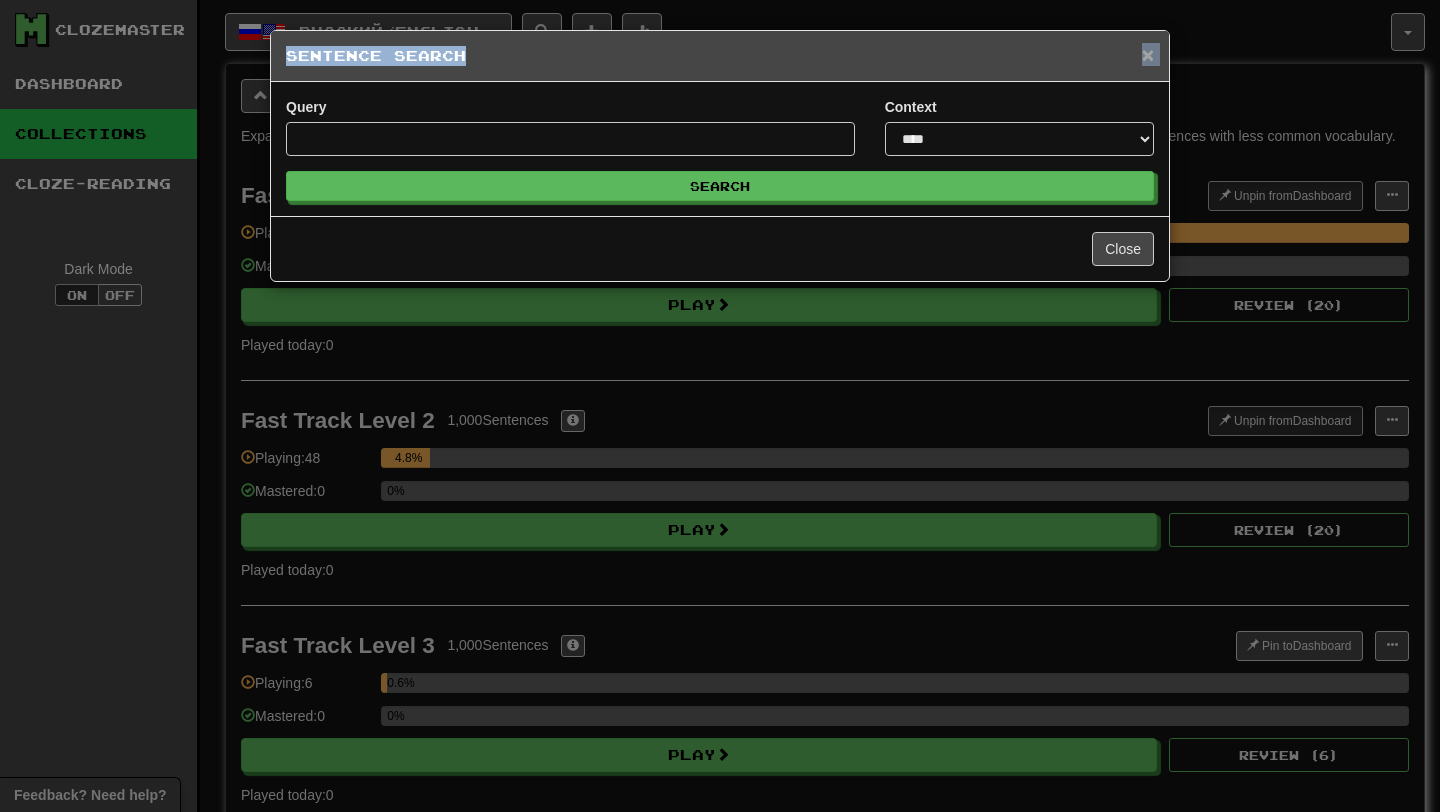 click on "× Sentence Search" at bounding box center (720, 56) 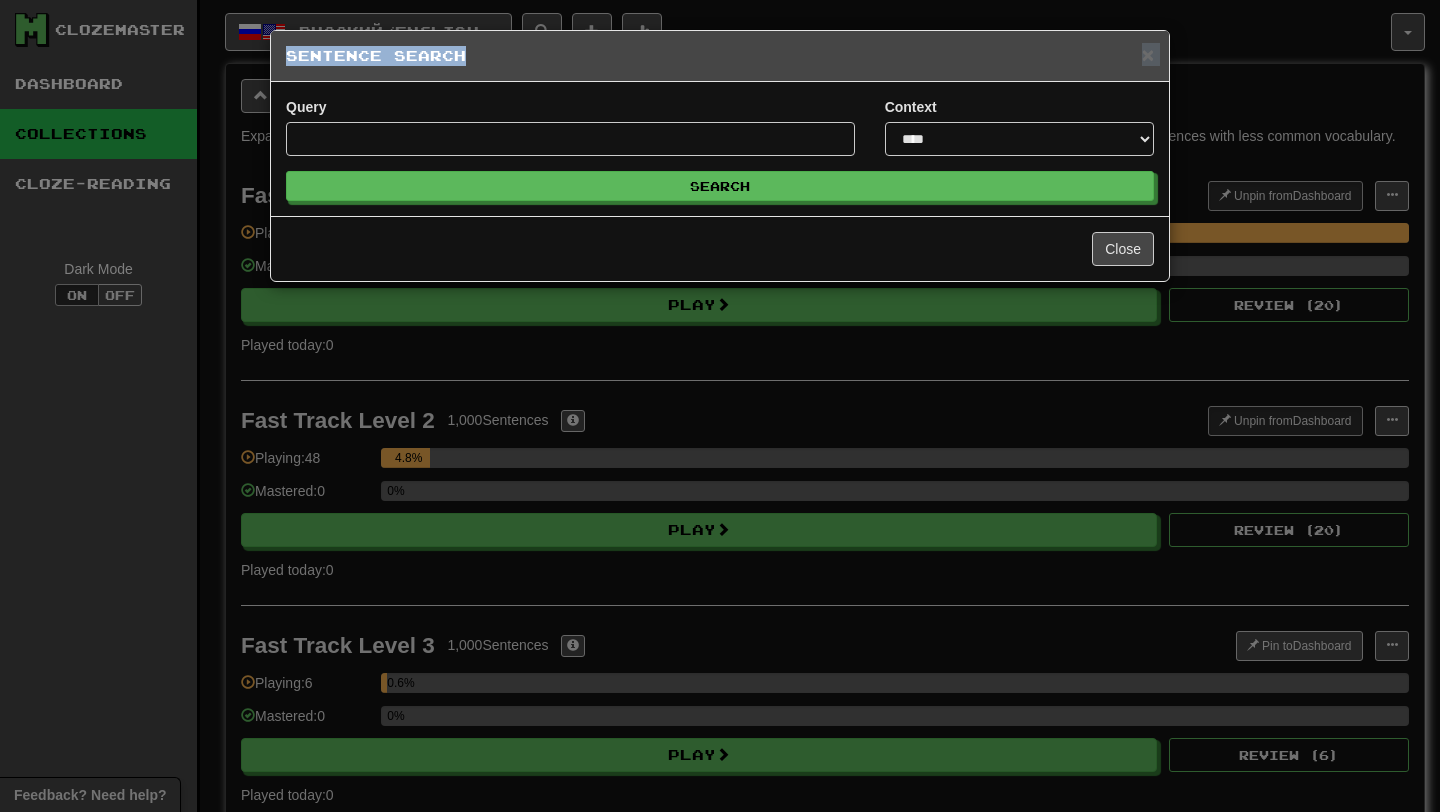 click on "× Sentence Search" at bounding box center (720, 56) 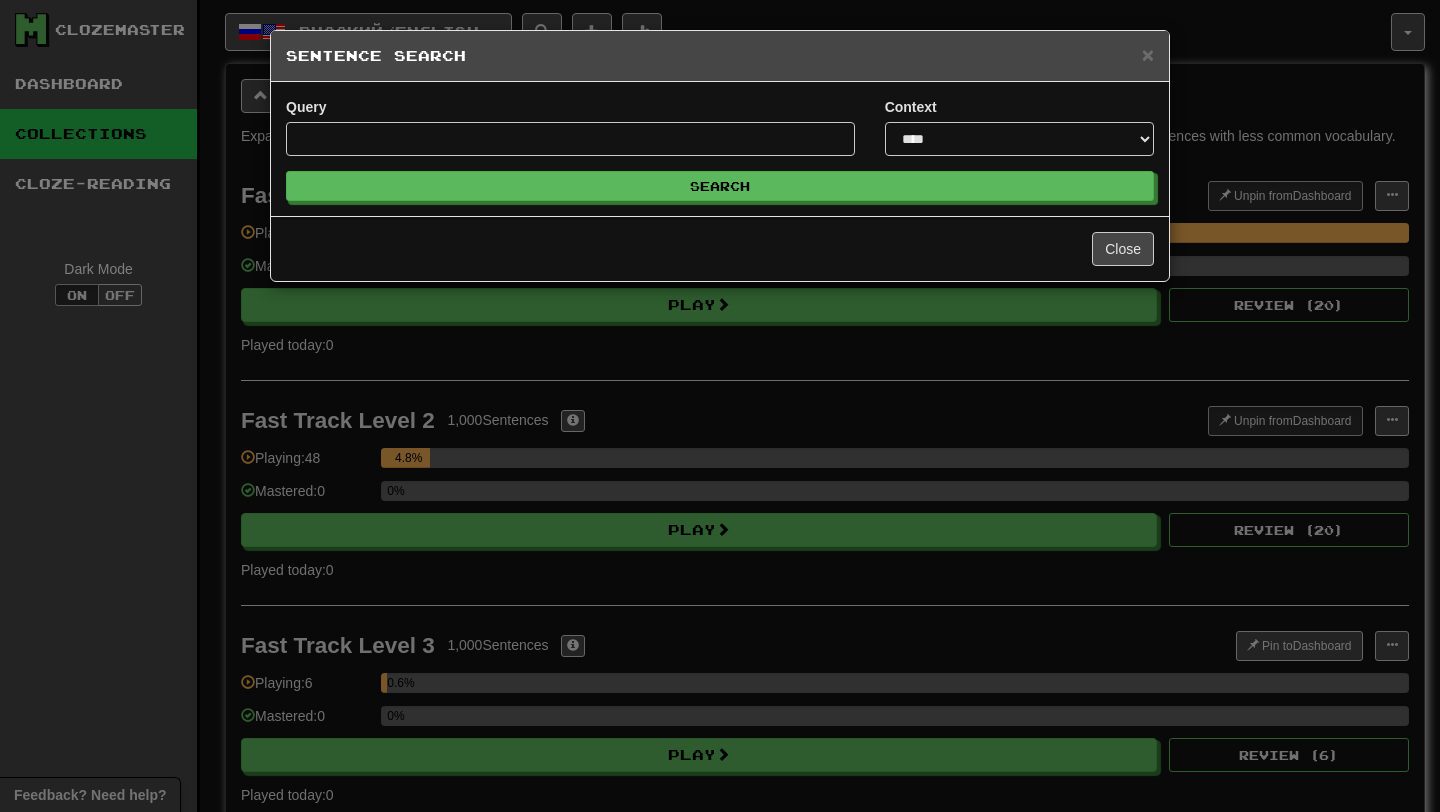 click on "× Sentence Search" at bounding box center (720, 56) 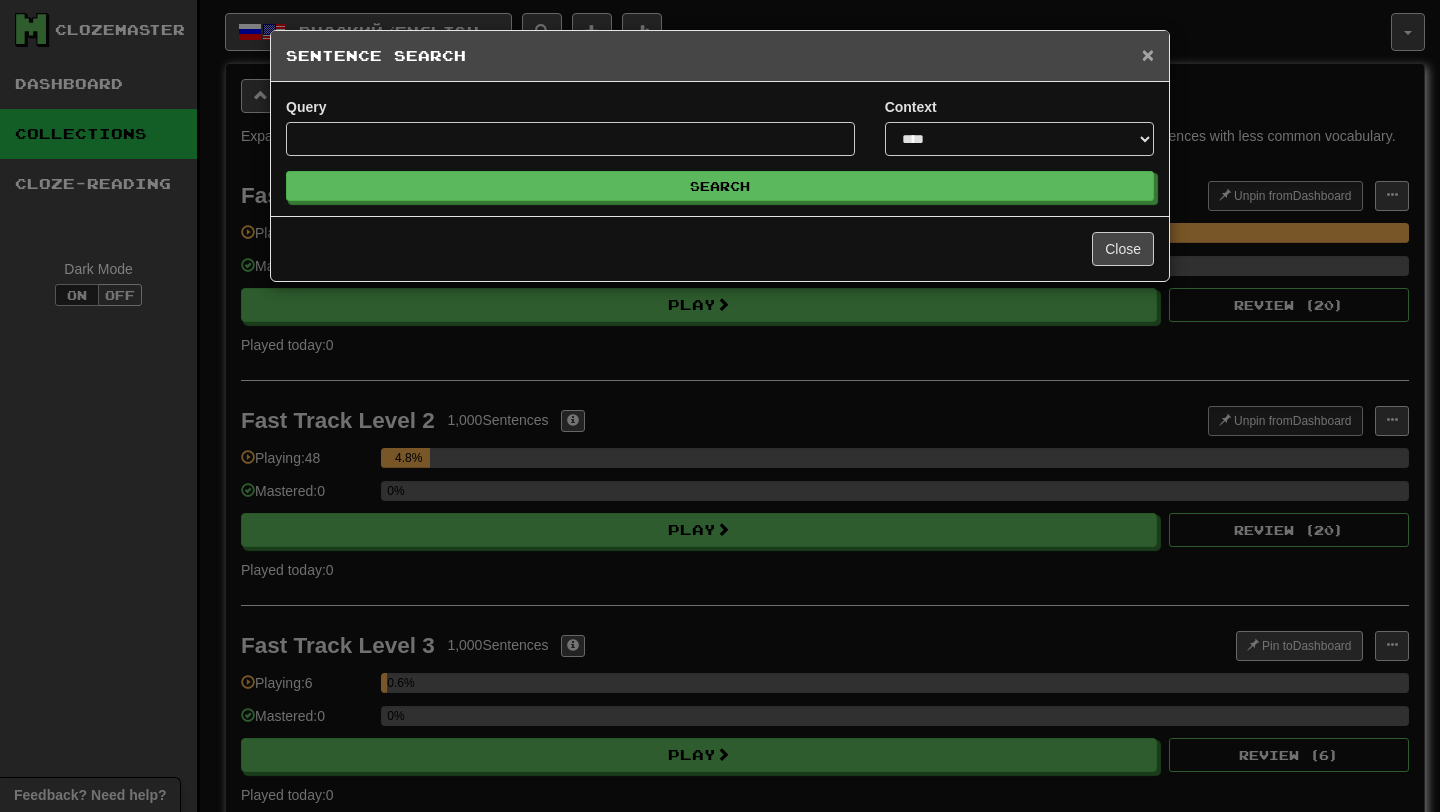 click on "×" at bounding box center [1148, 54] 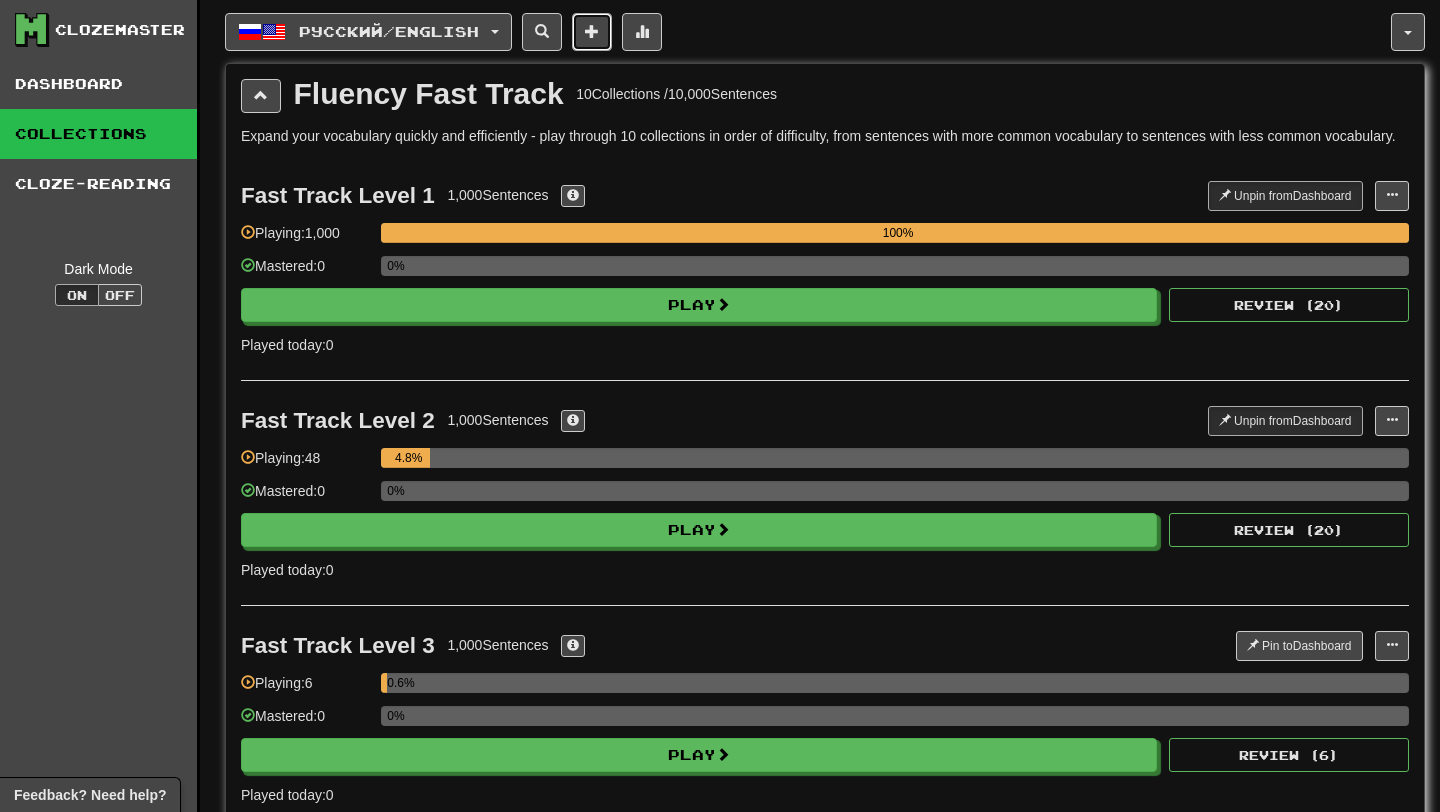 click at bounding box center (592, 32) 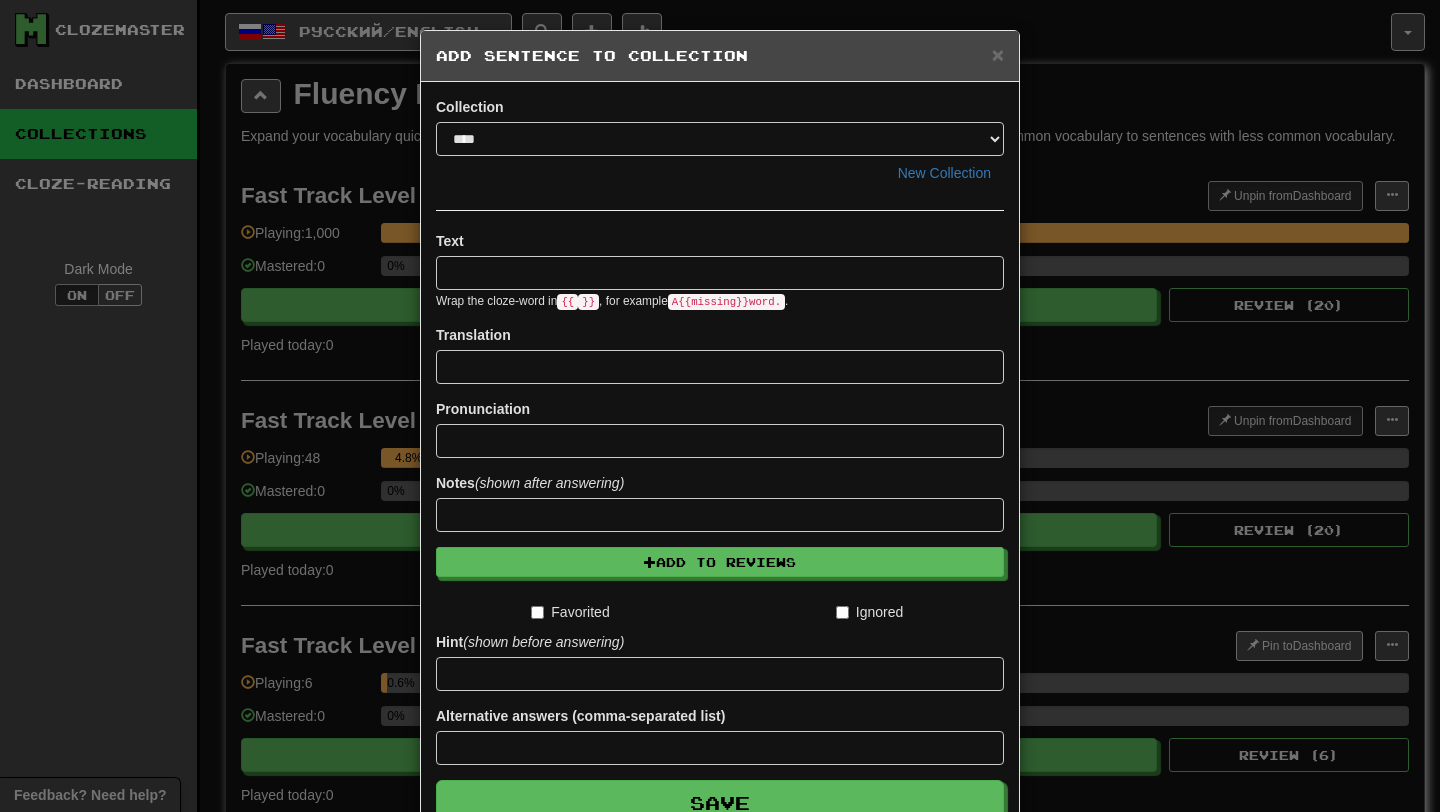 click on "Add Sentence to Collection" at bounding box center (720, 56) 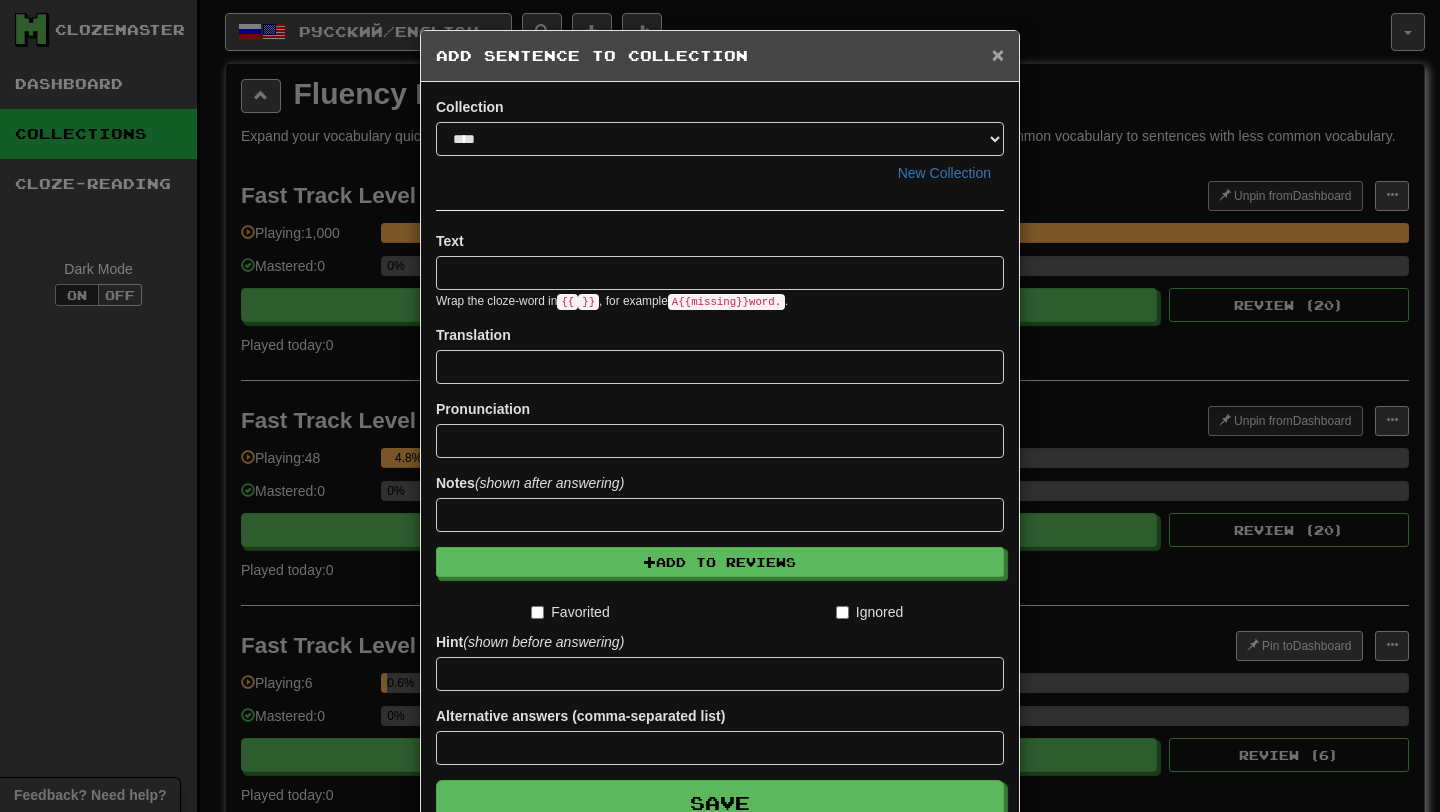 click on "×" at bounding box center [998, 54] 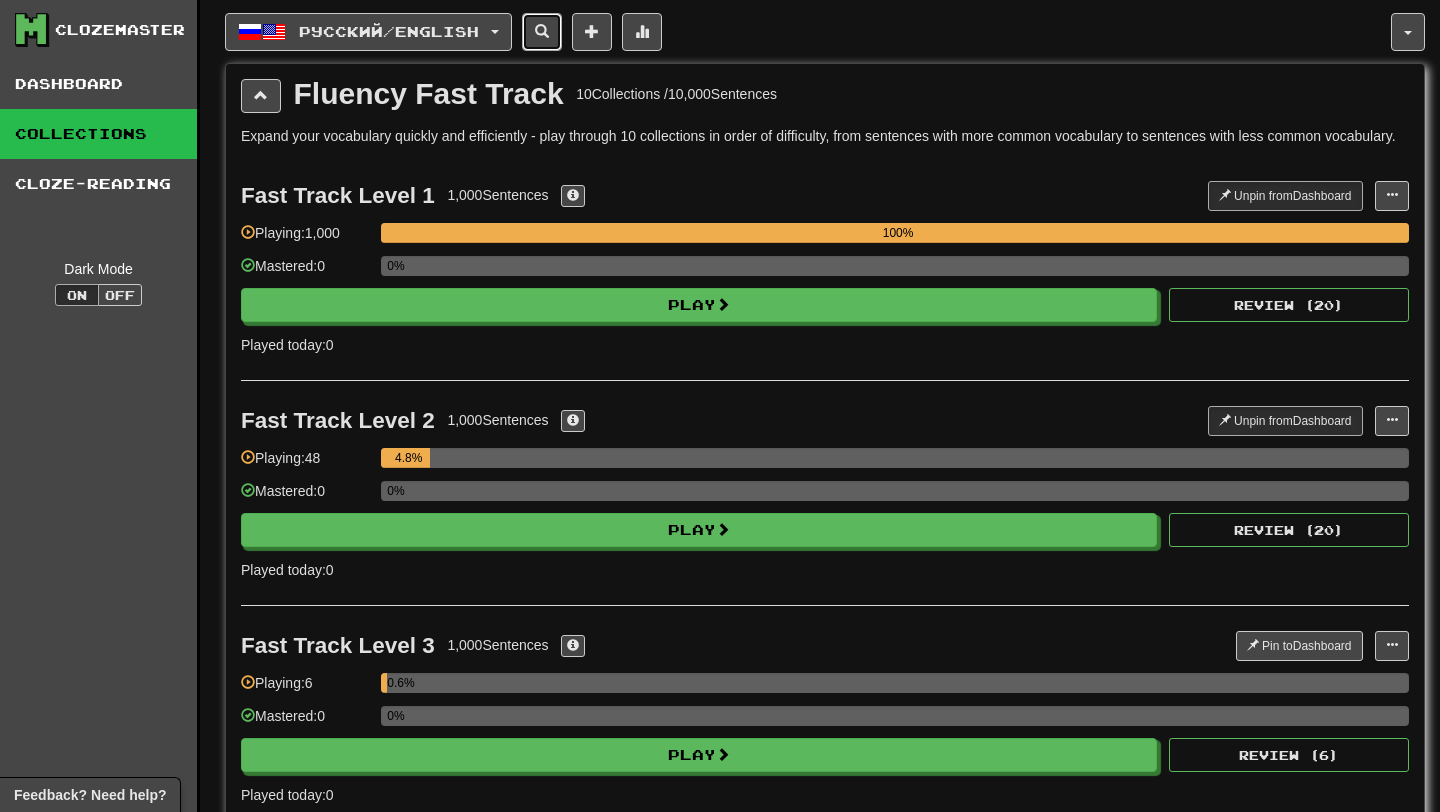 click at bounding box center [542, 32] 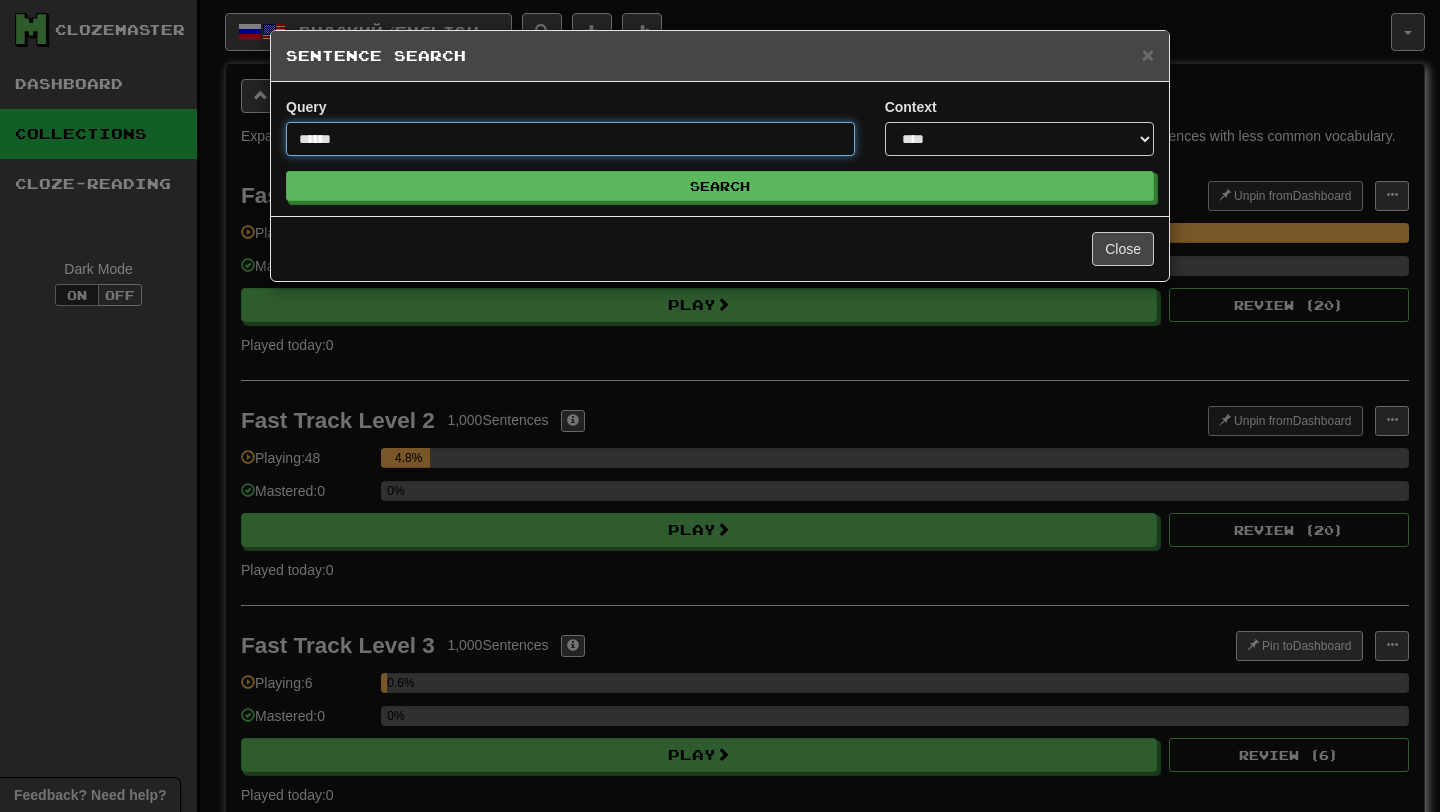 type on "******" 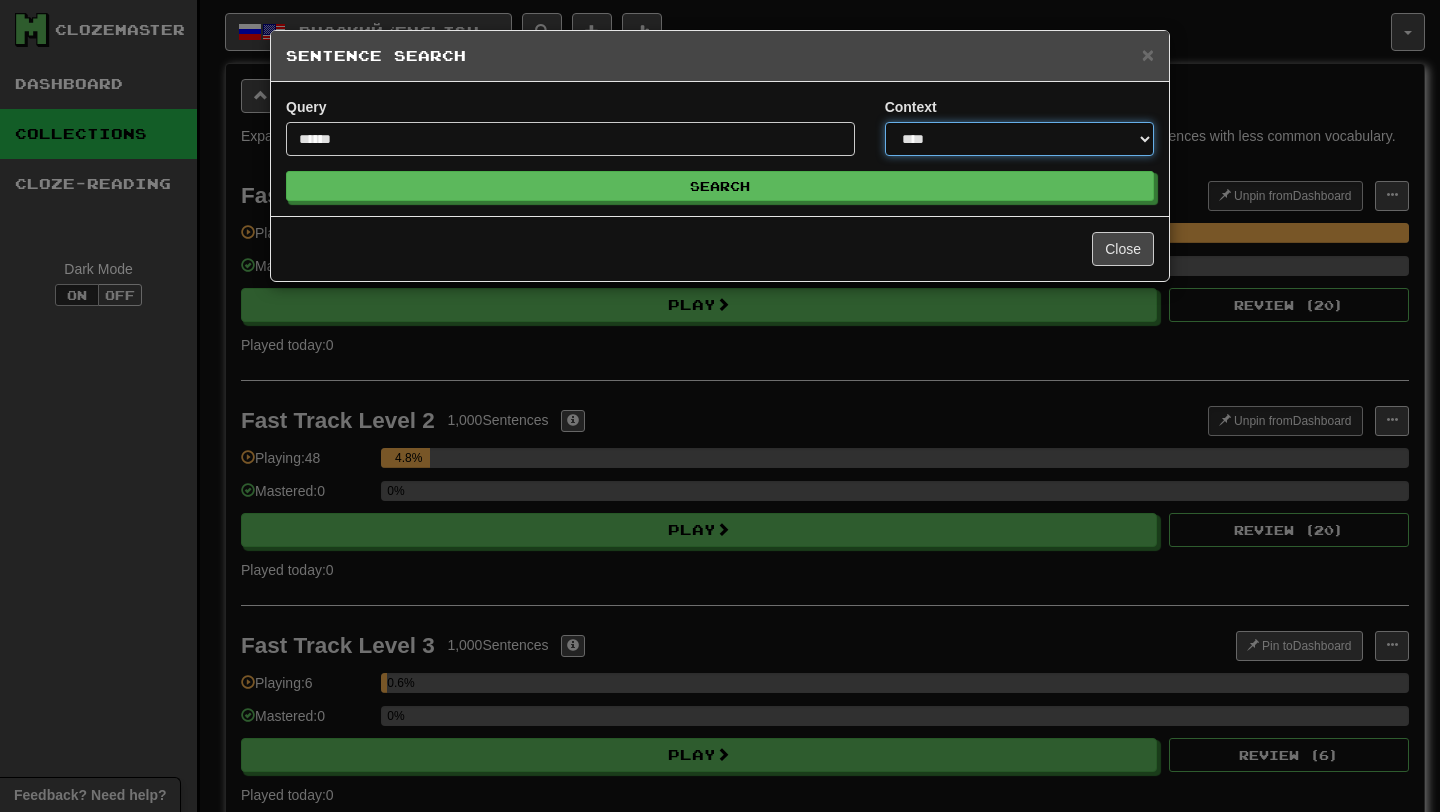 click on "**********" at bounding box center (1019, 139) 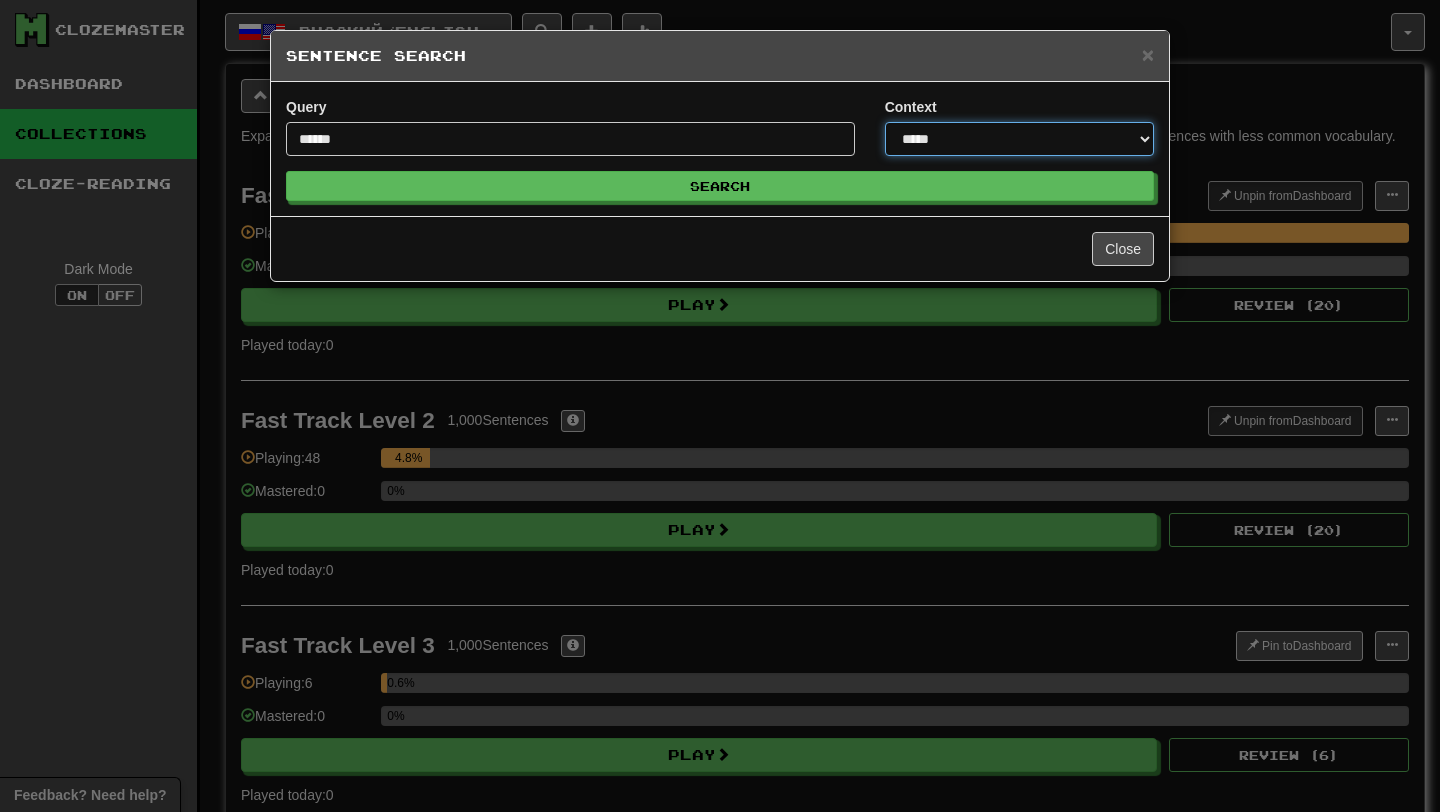 click on "**********" at bounding box center (1019, 139) 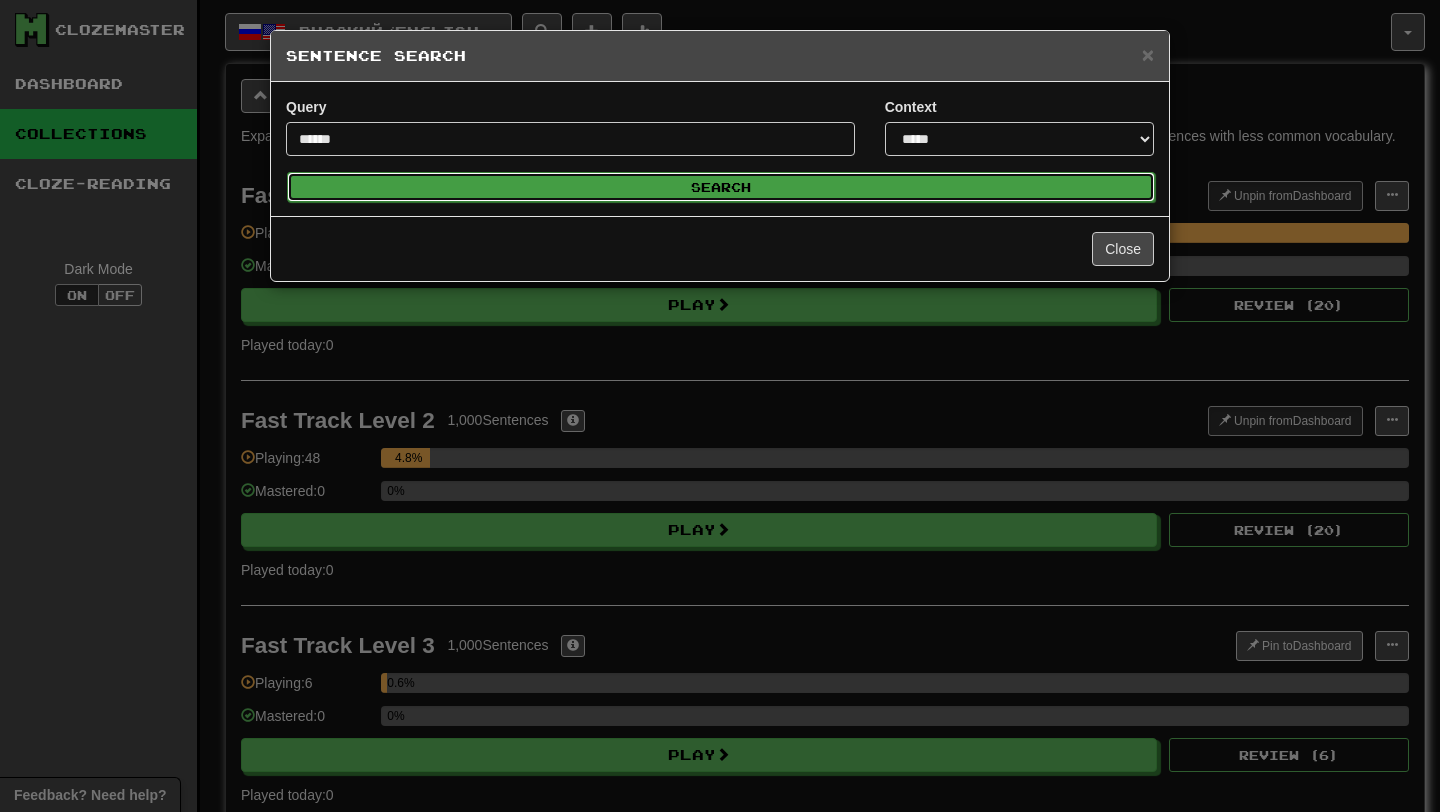 click on "Search" at bounding box center (721, 187) 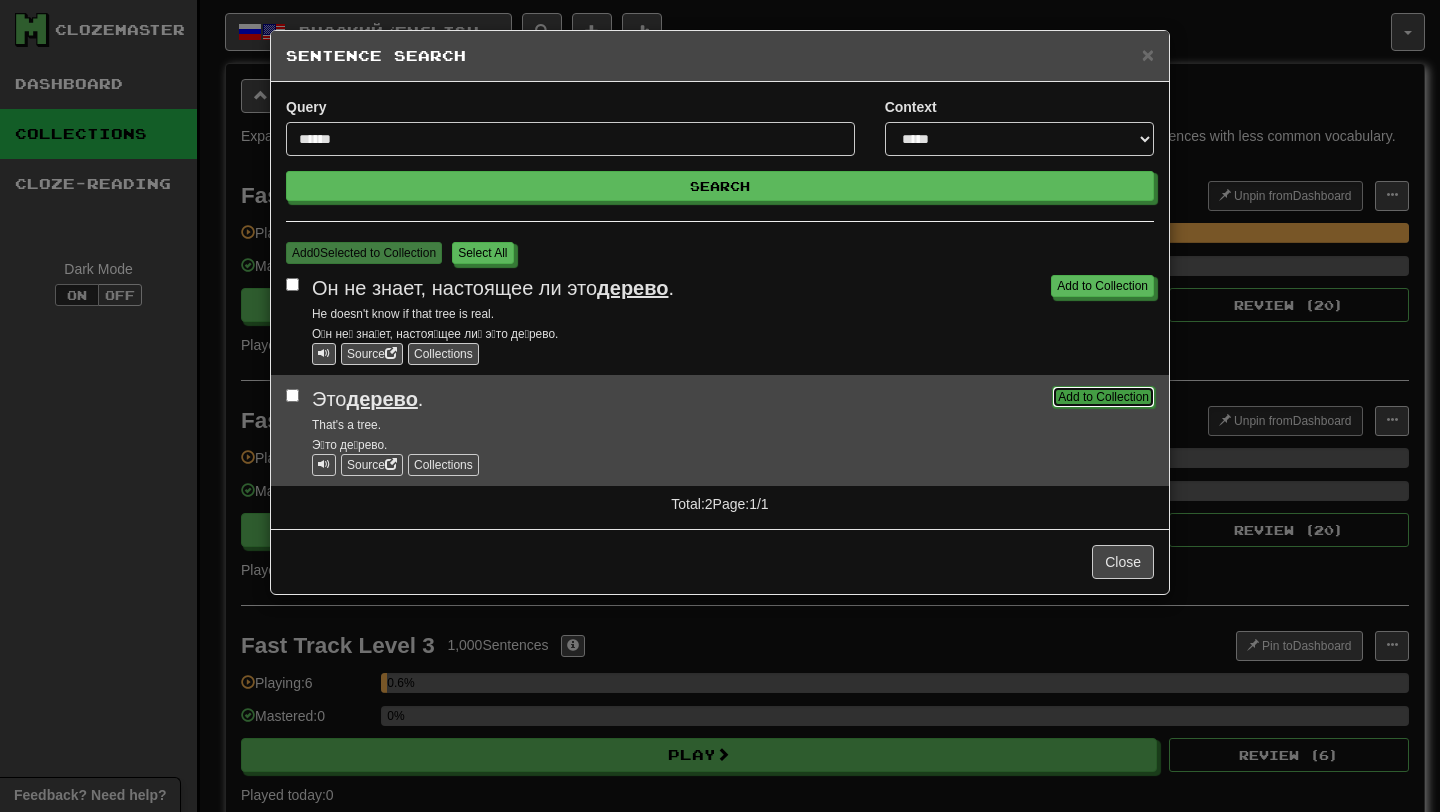 click on "Add to Collection" at bounding box center (1103, 397) 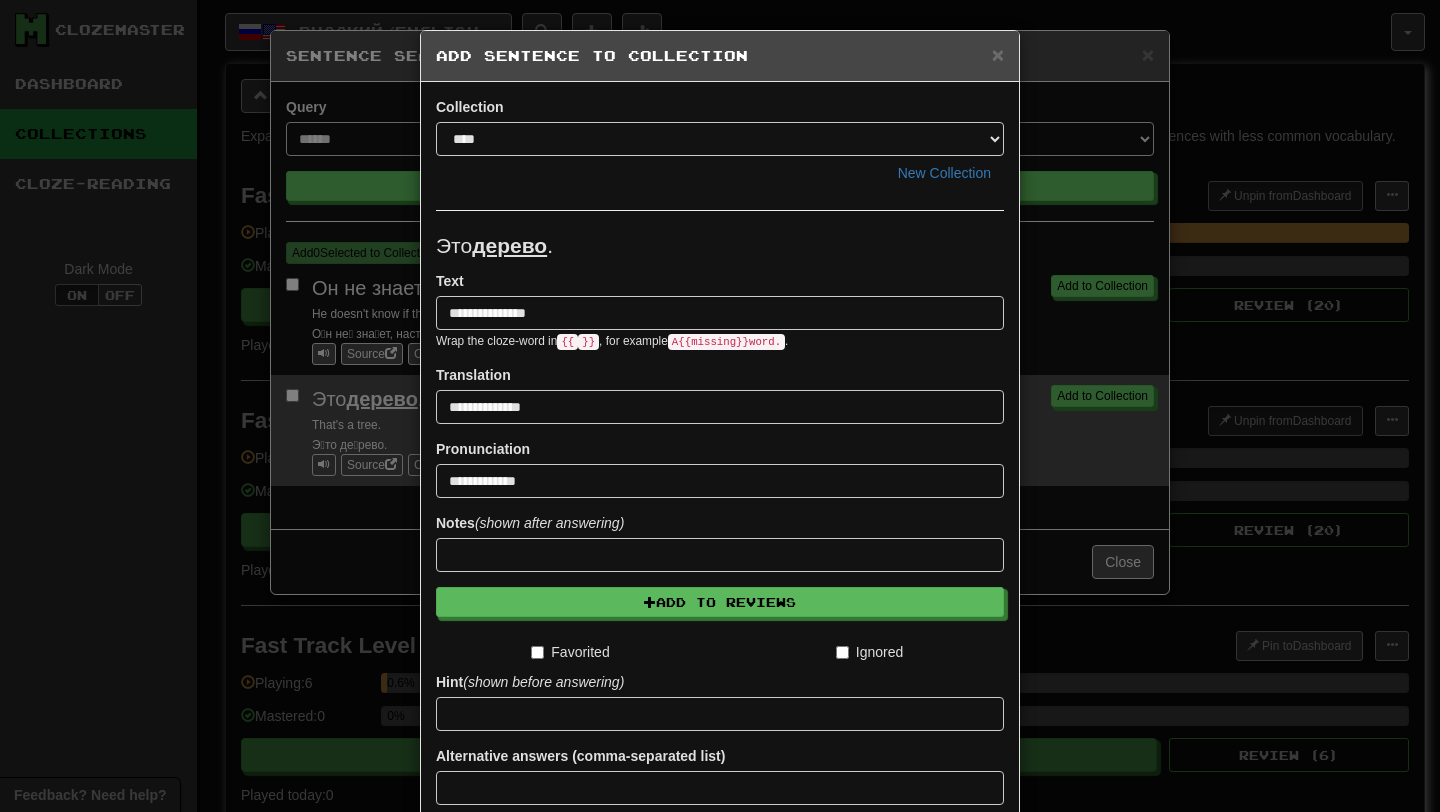 scroll, scrollTop: 165, scrollLeft: 0, axis: vertical 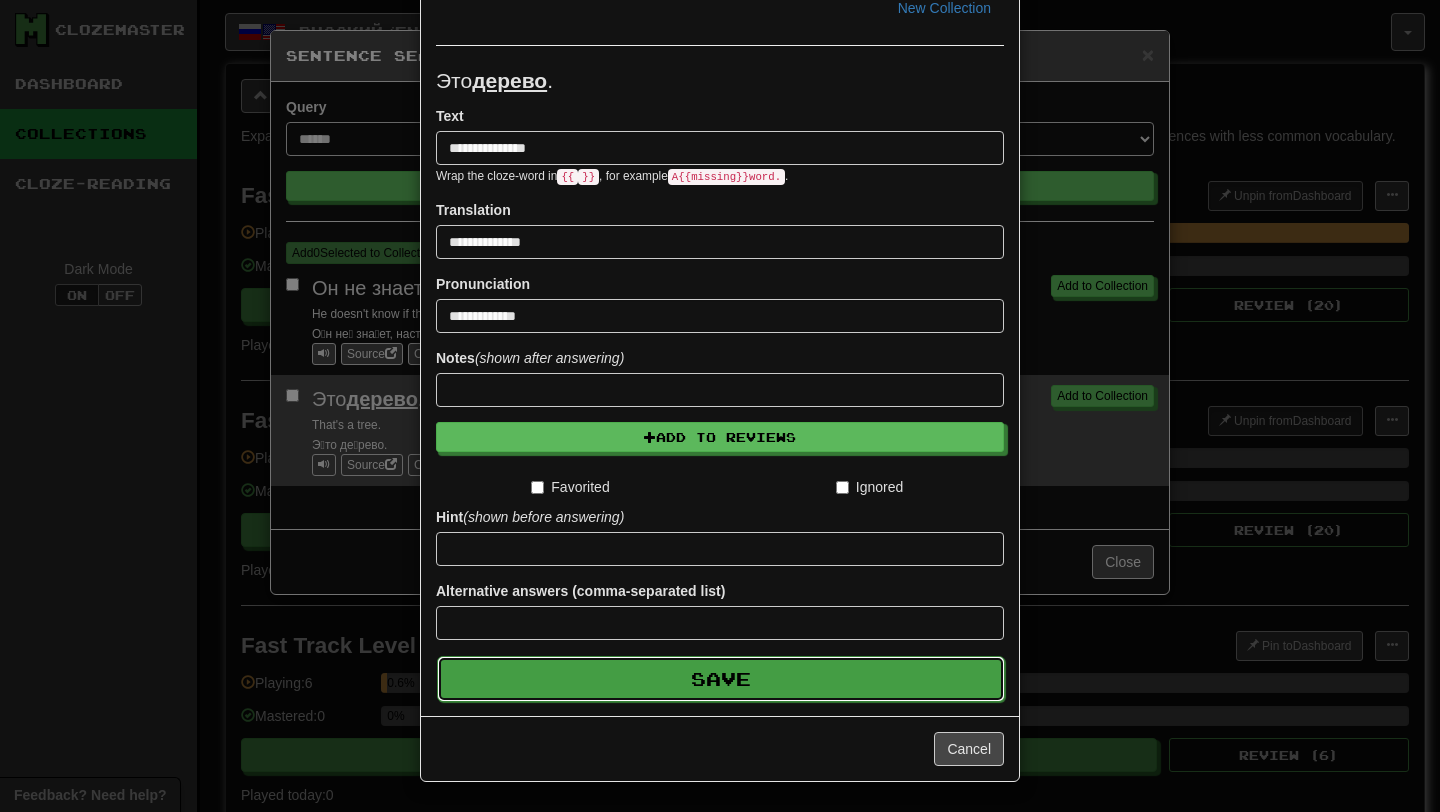 click on "Save" at bounding box center [721, 679] 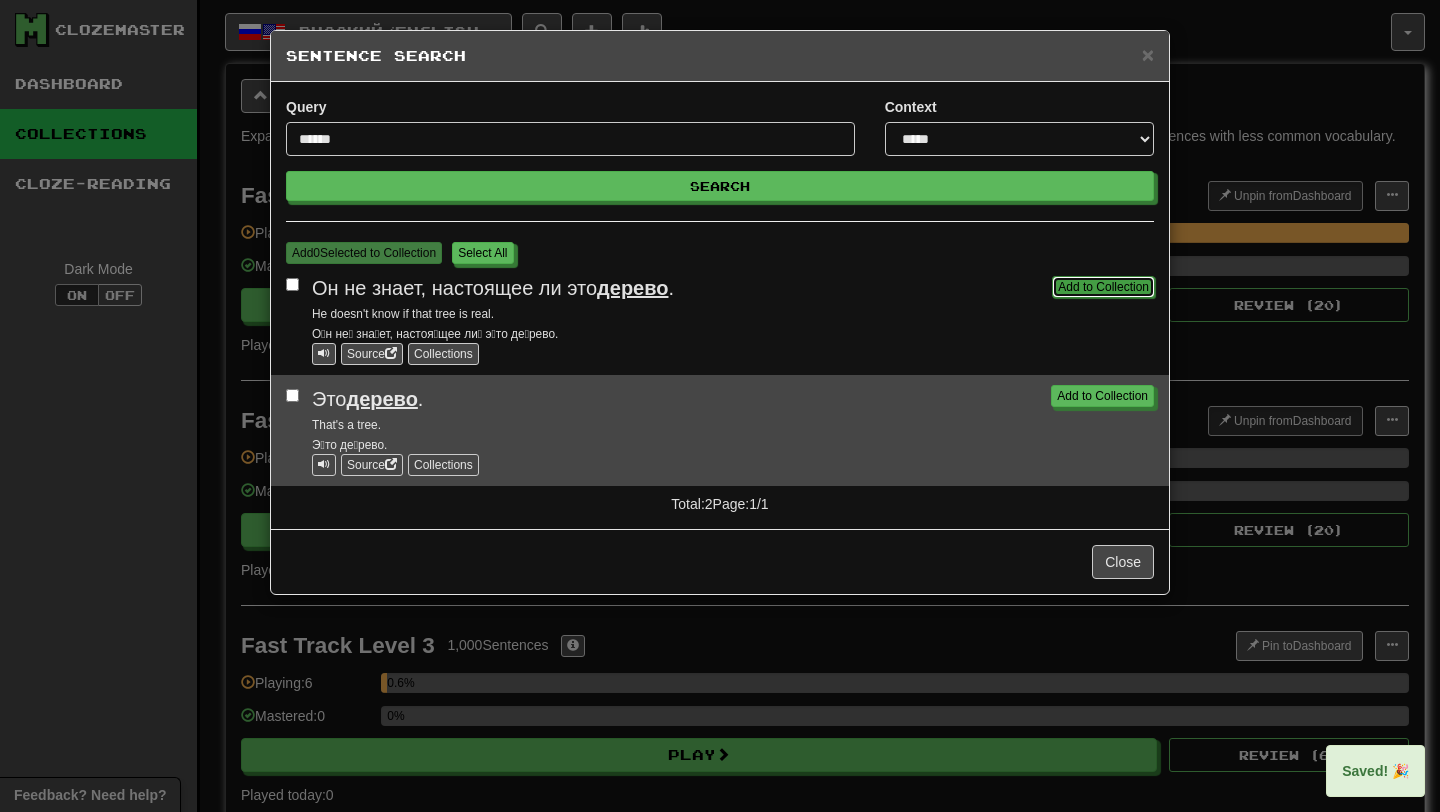 click on "Add to Collection" at bounding box center (1103, 287) 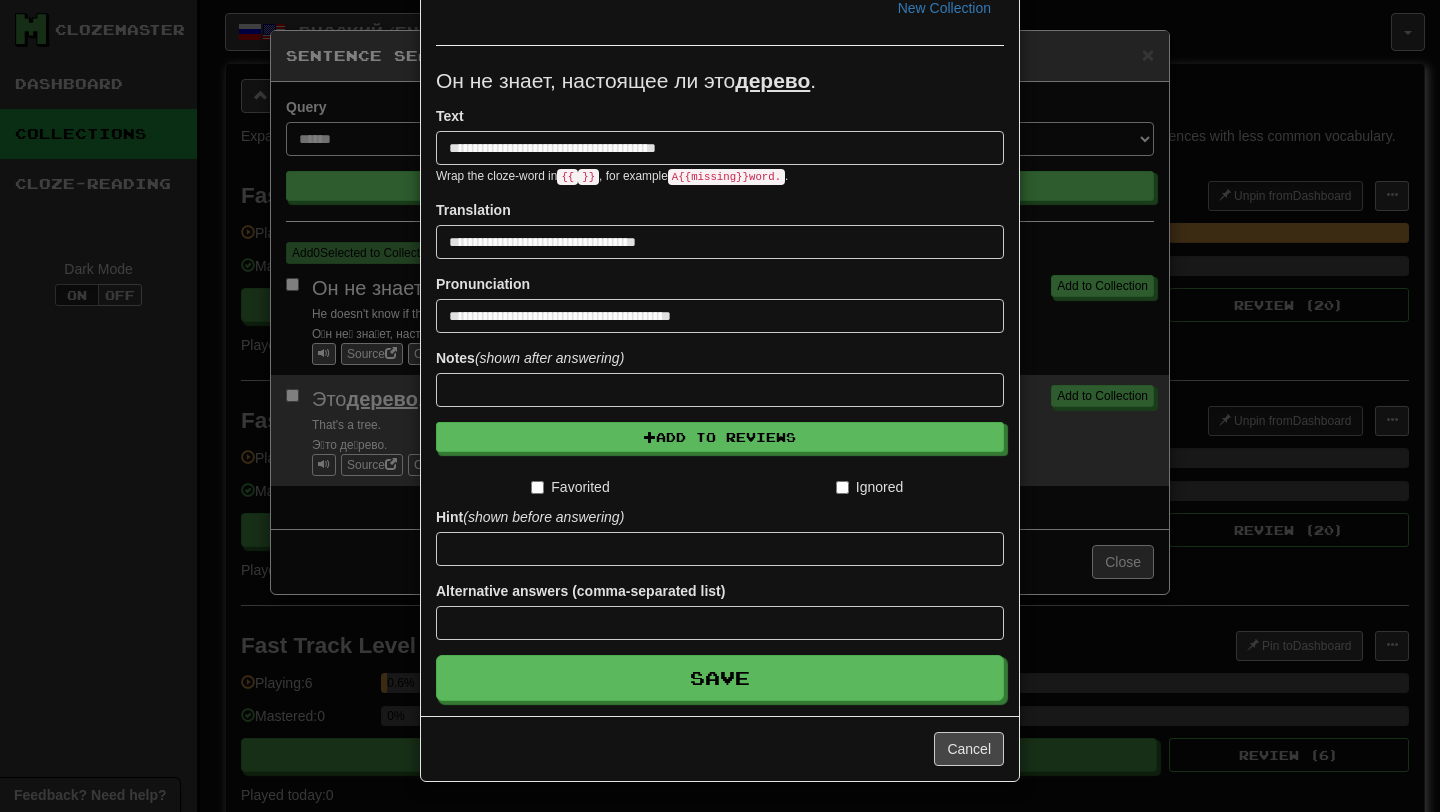 scroll, scrollTop: 0, scrollLeft: 0, axis: both 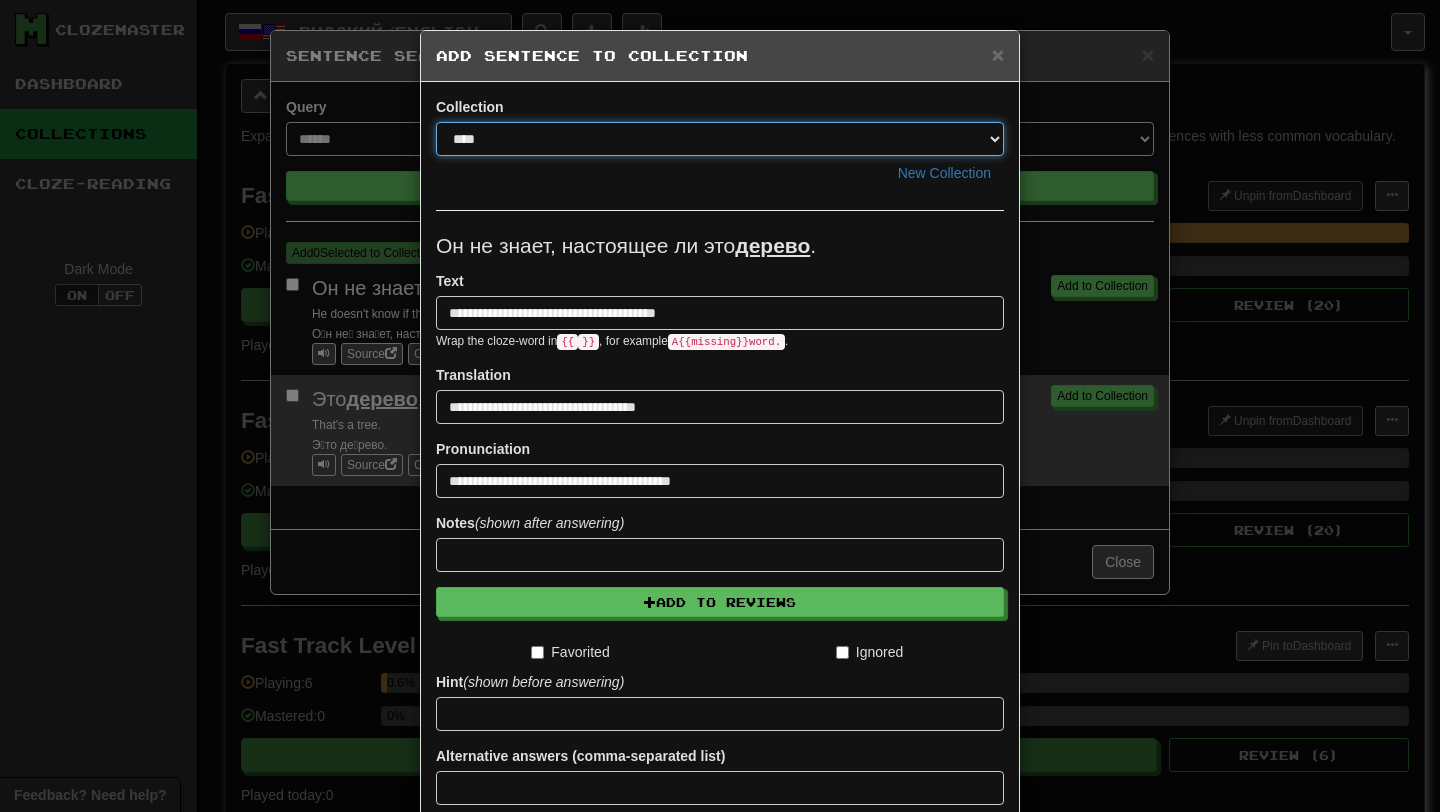 click on "****" at bounding box center [720, 139] 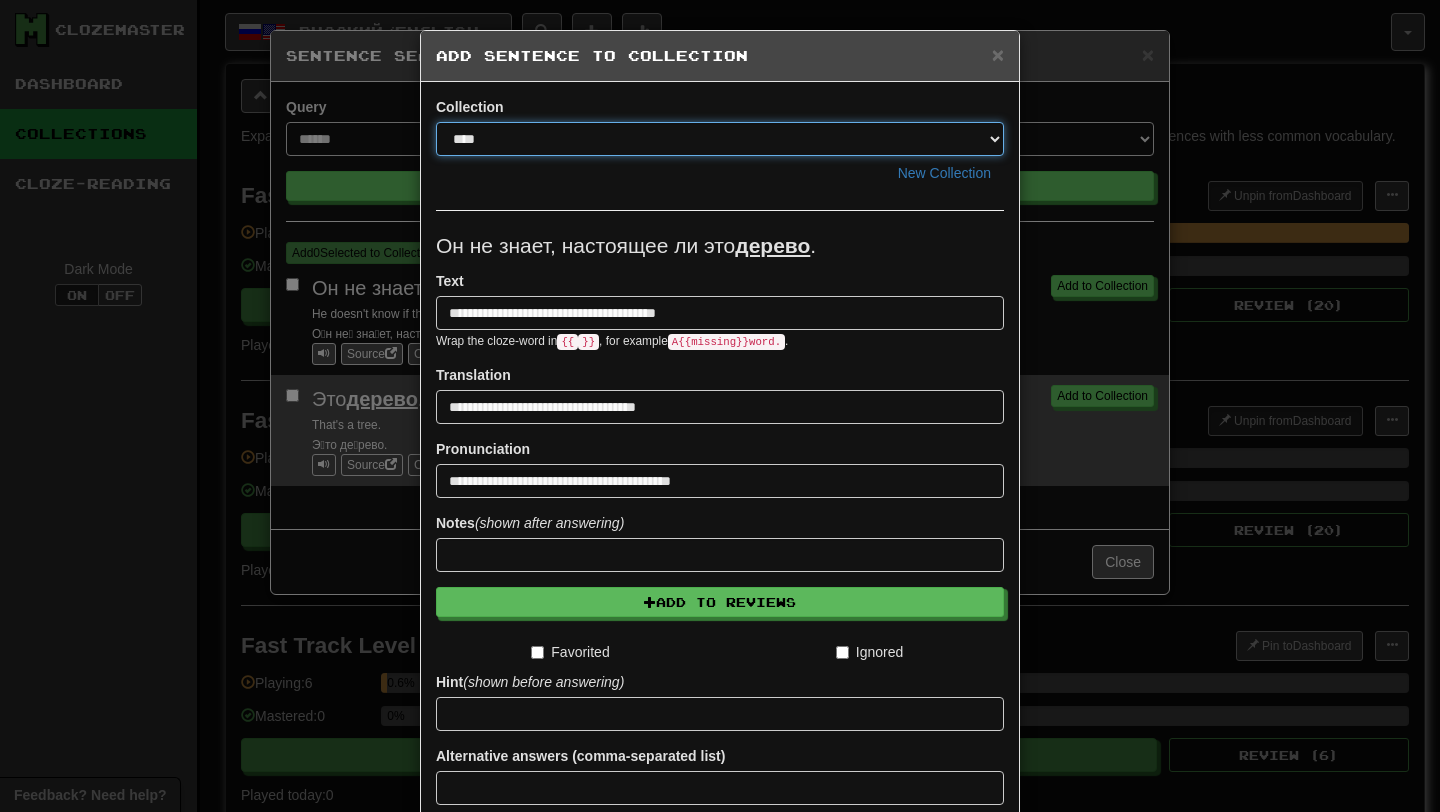 click on "****" at bounding box center (720, 139) 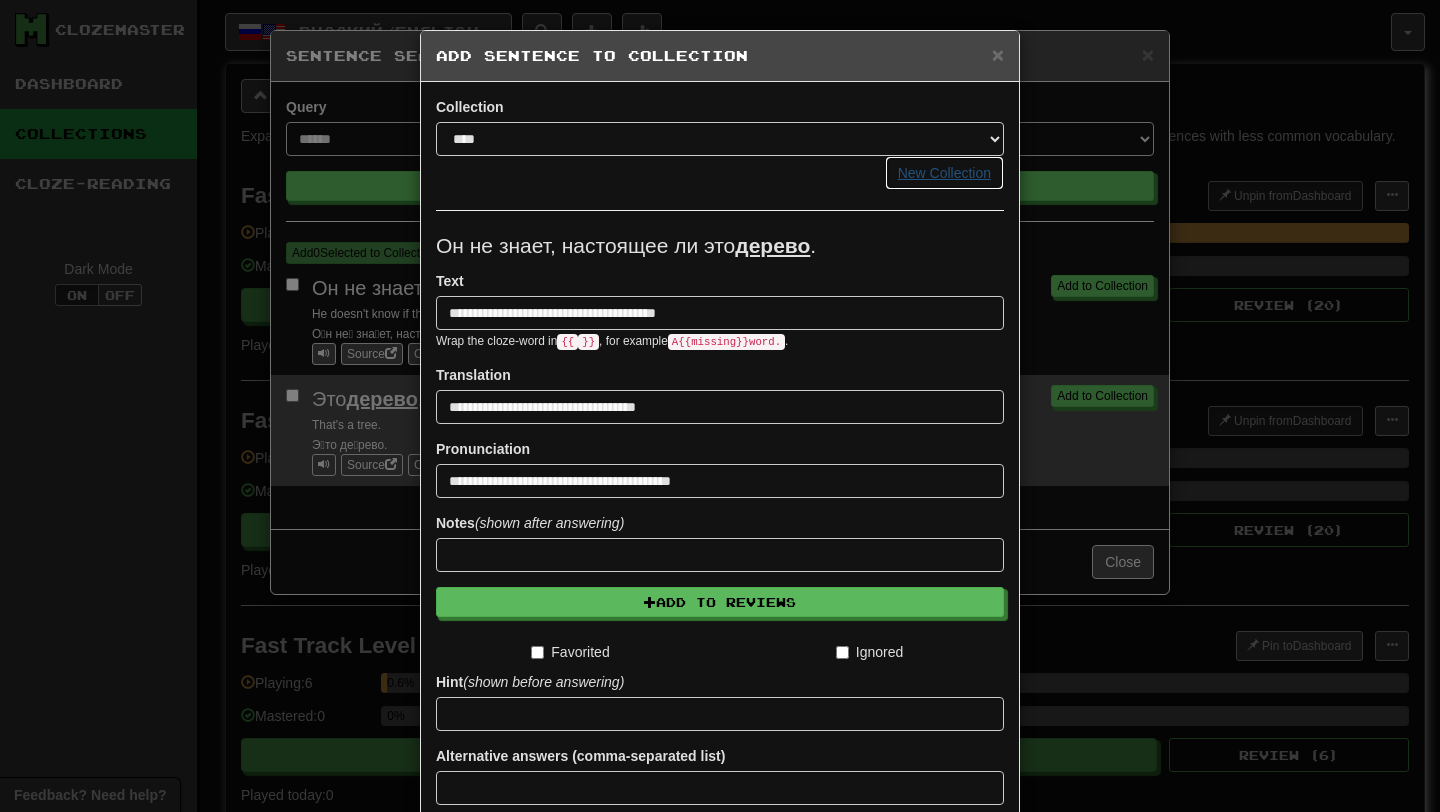 click on "New Collection" at bounding box center (944, 173) 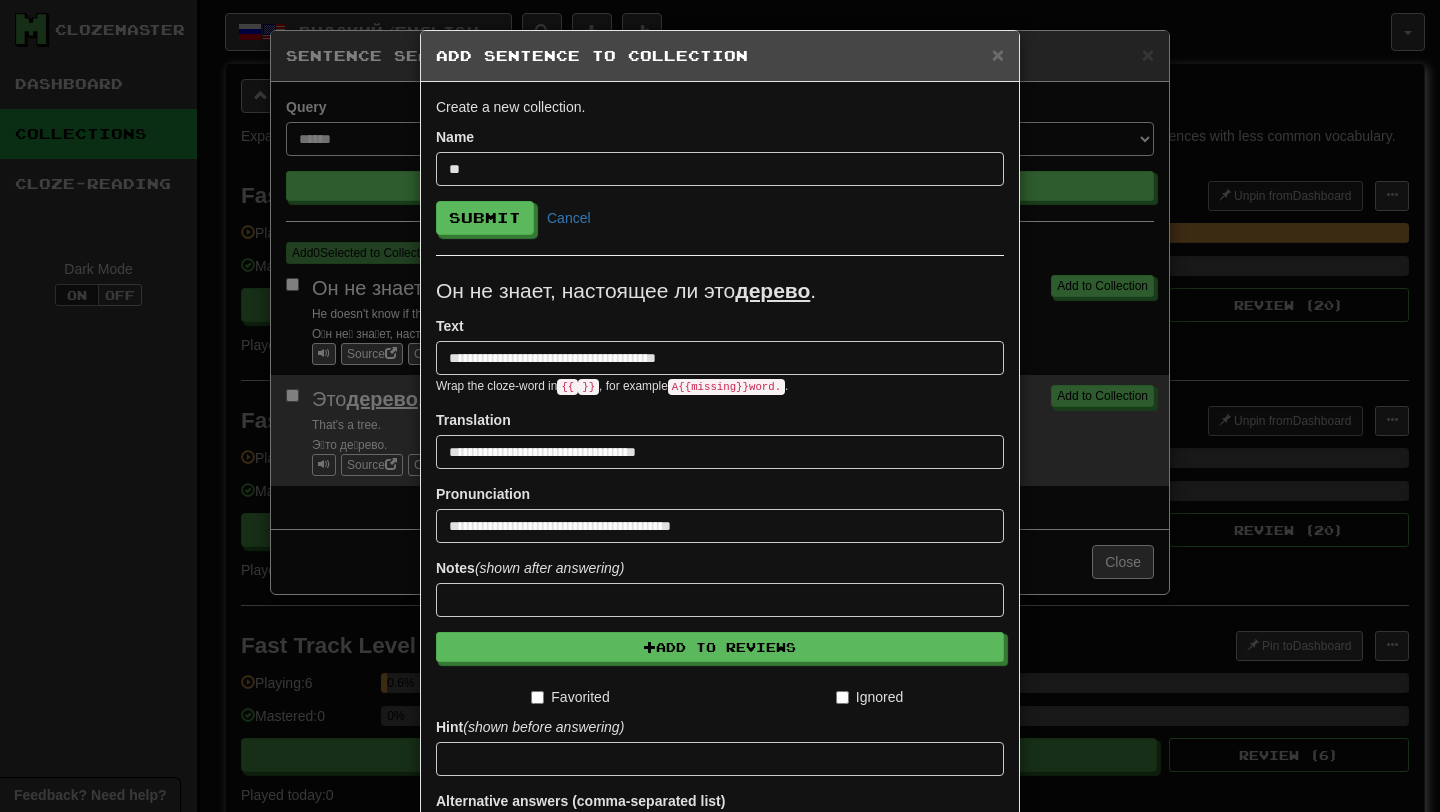 type on "*" 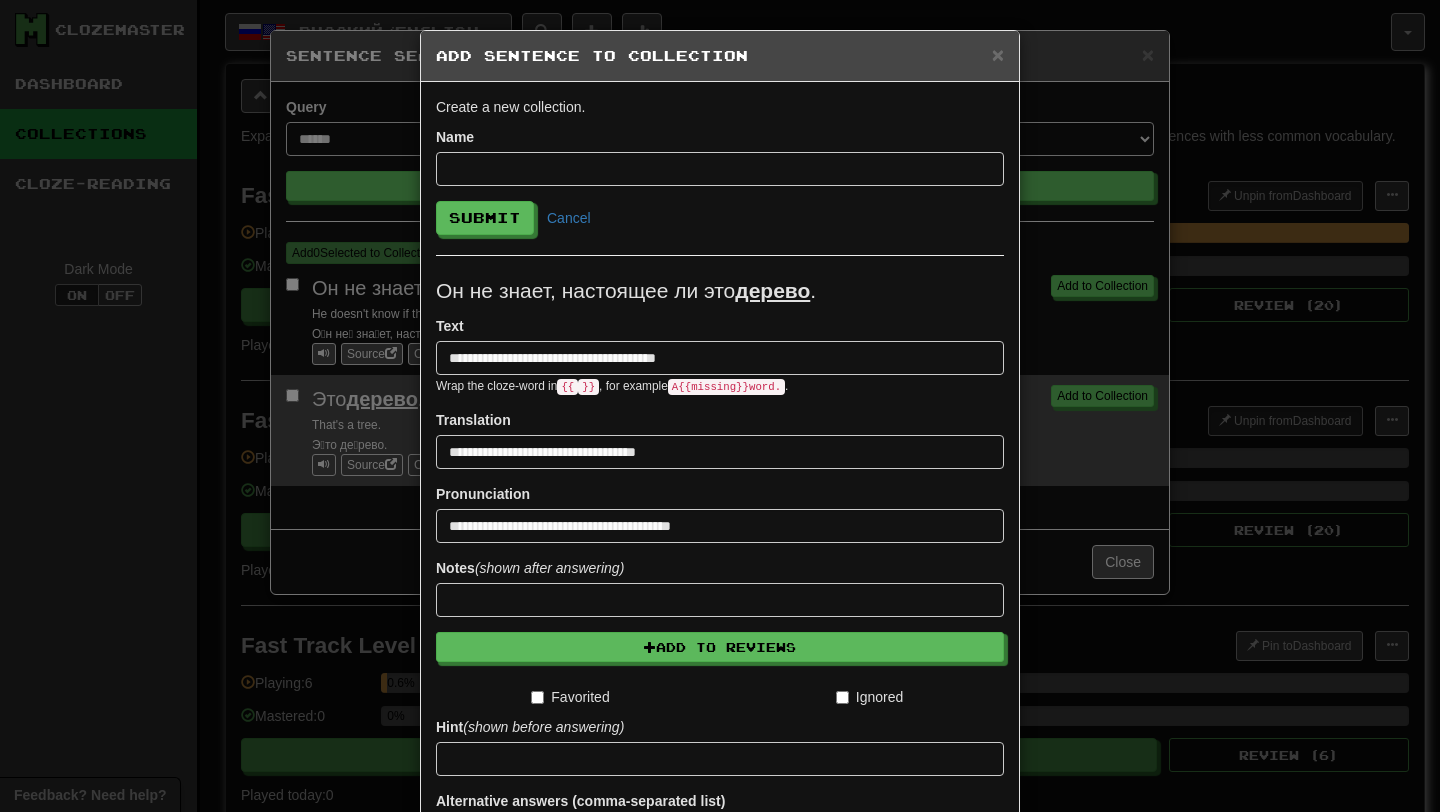 type on "*" 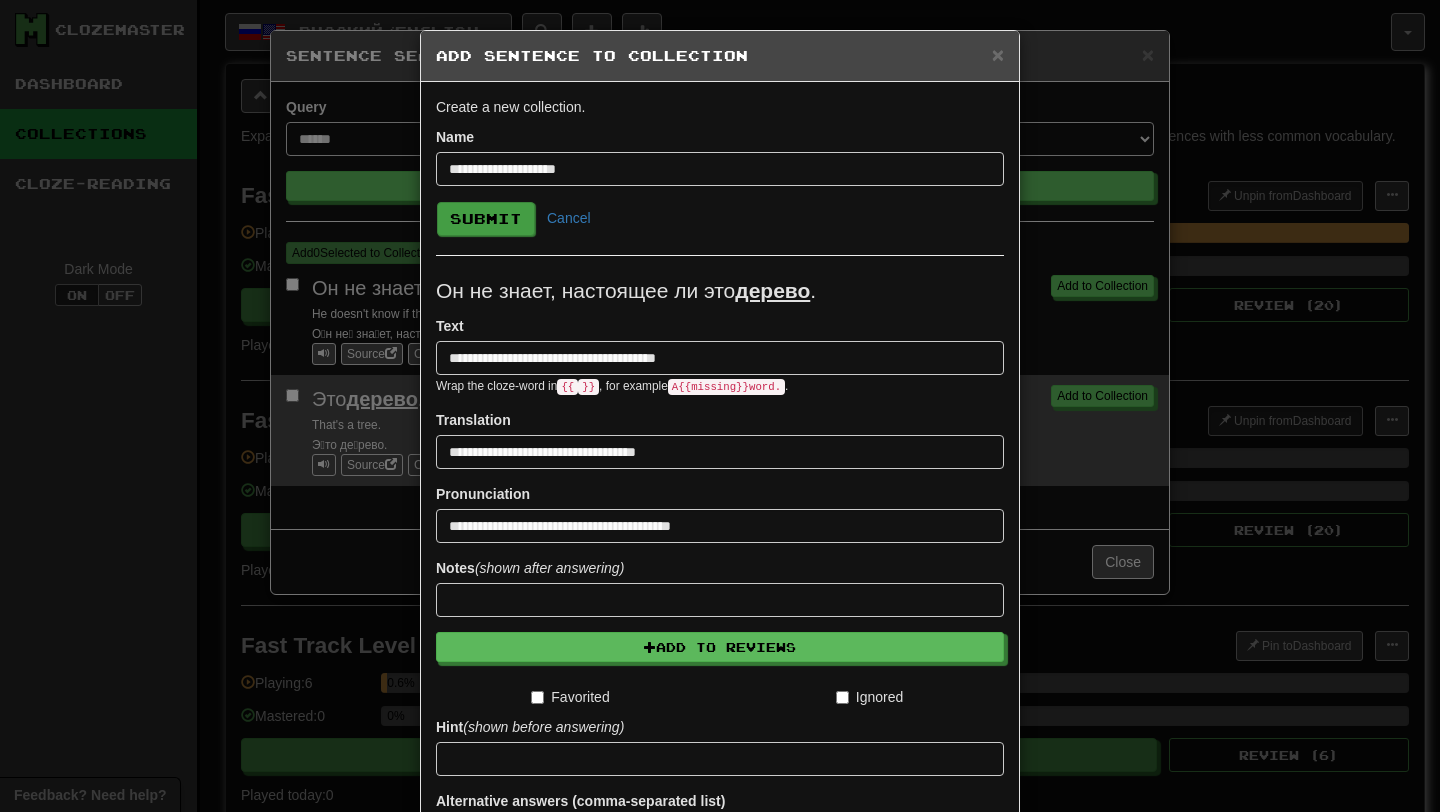 type on "**********" 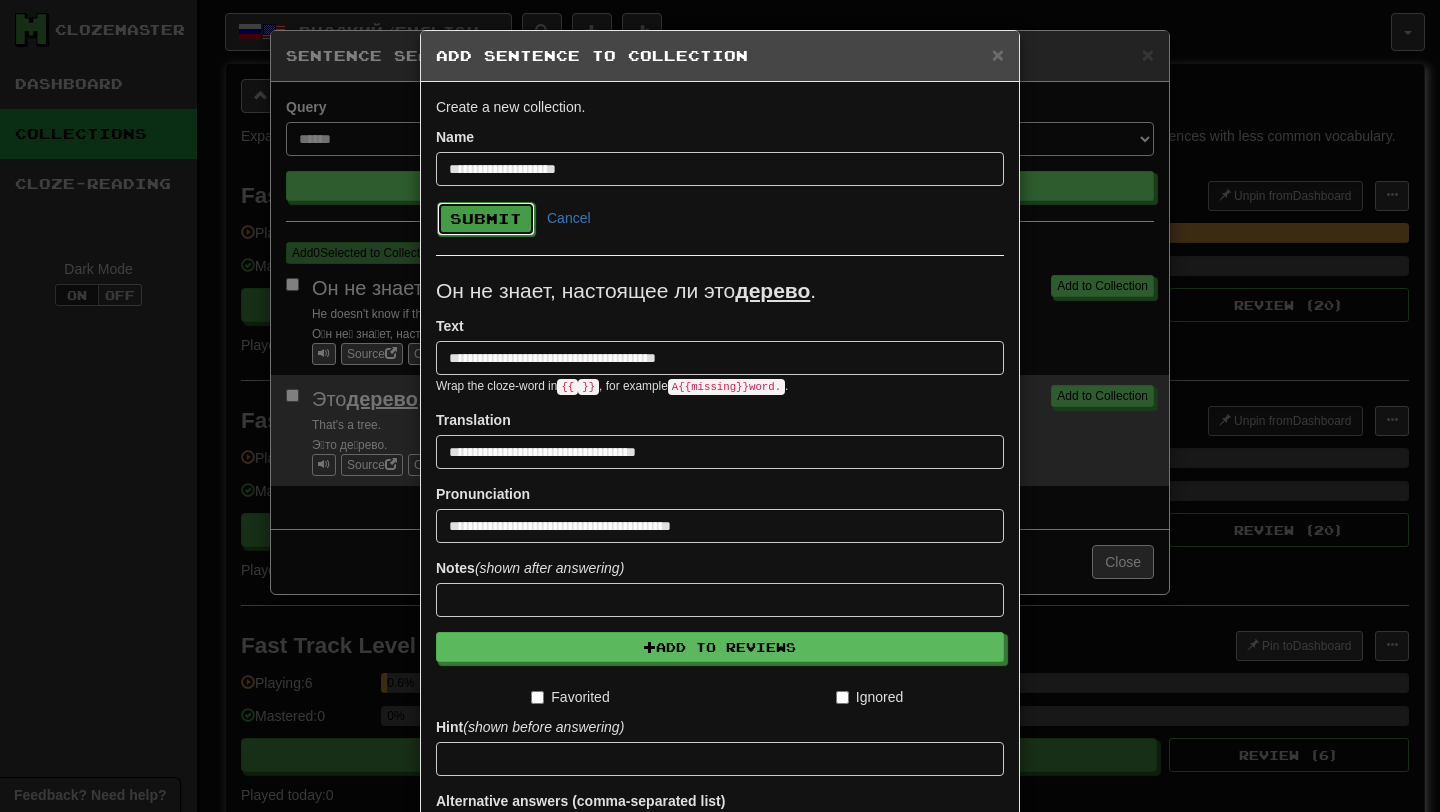 click on "Submit" at bounding box center [486, 219] 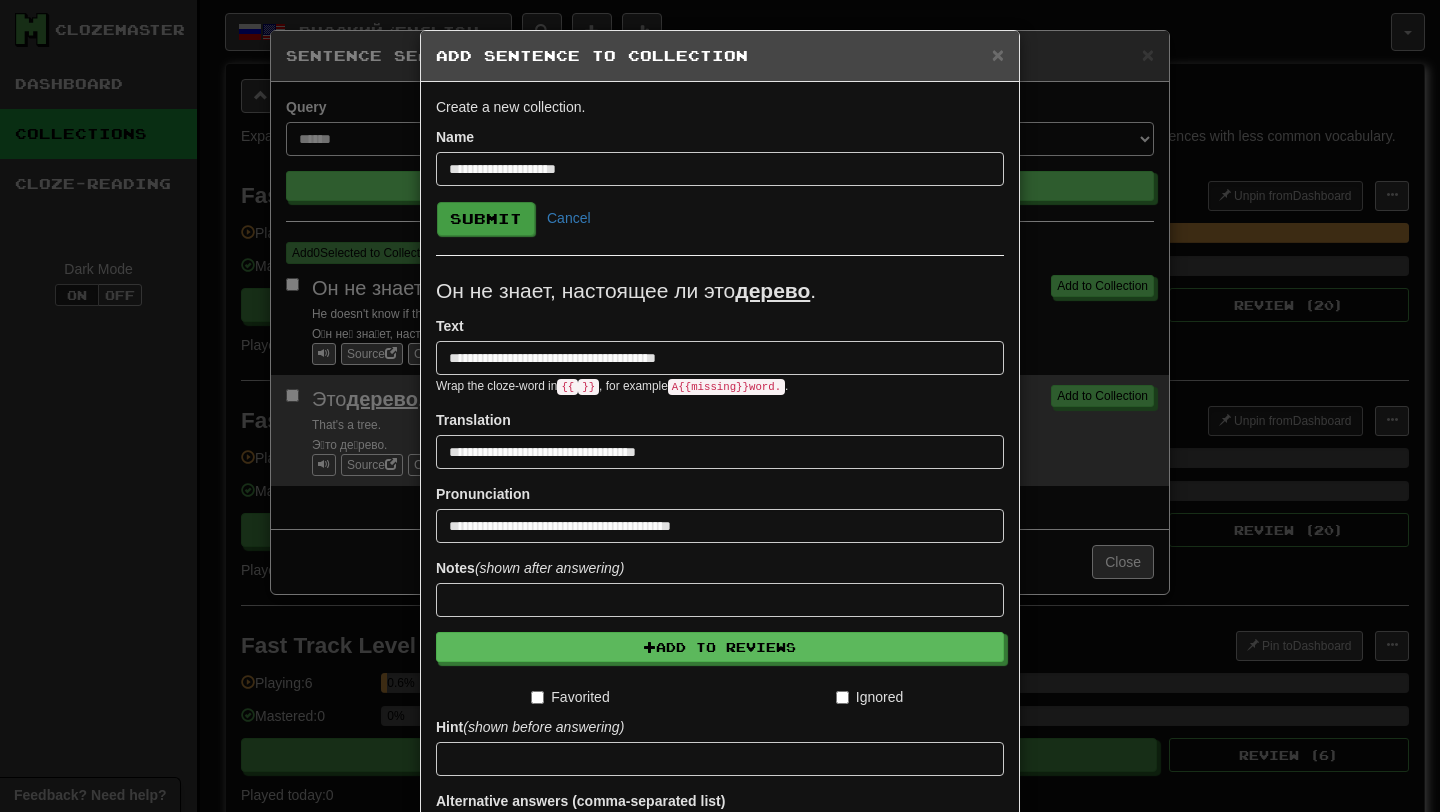select on "*****" 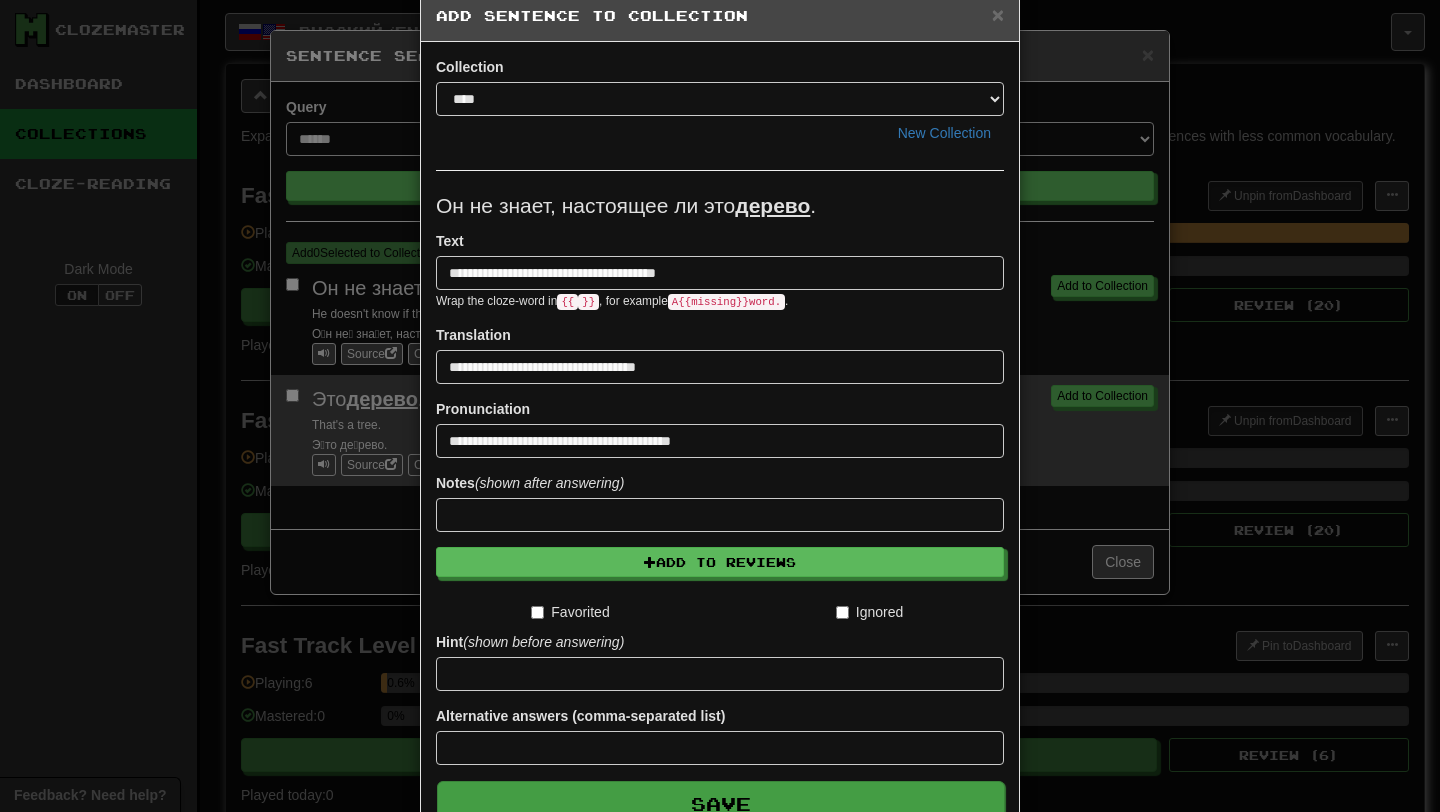 scroll, scrollTop: 165, scrollLeft: 0, axis: vertical 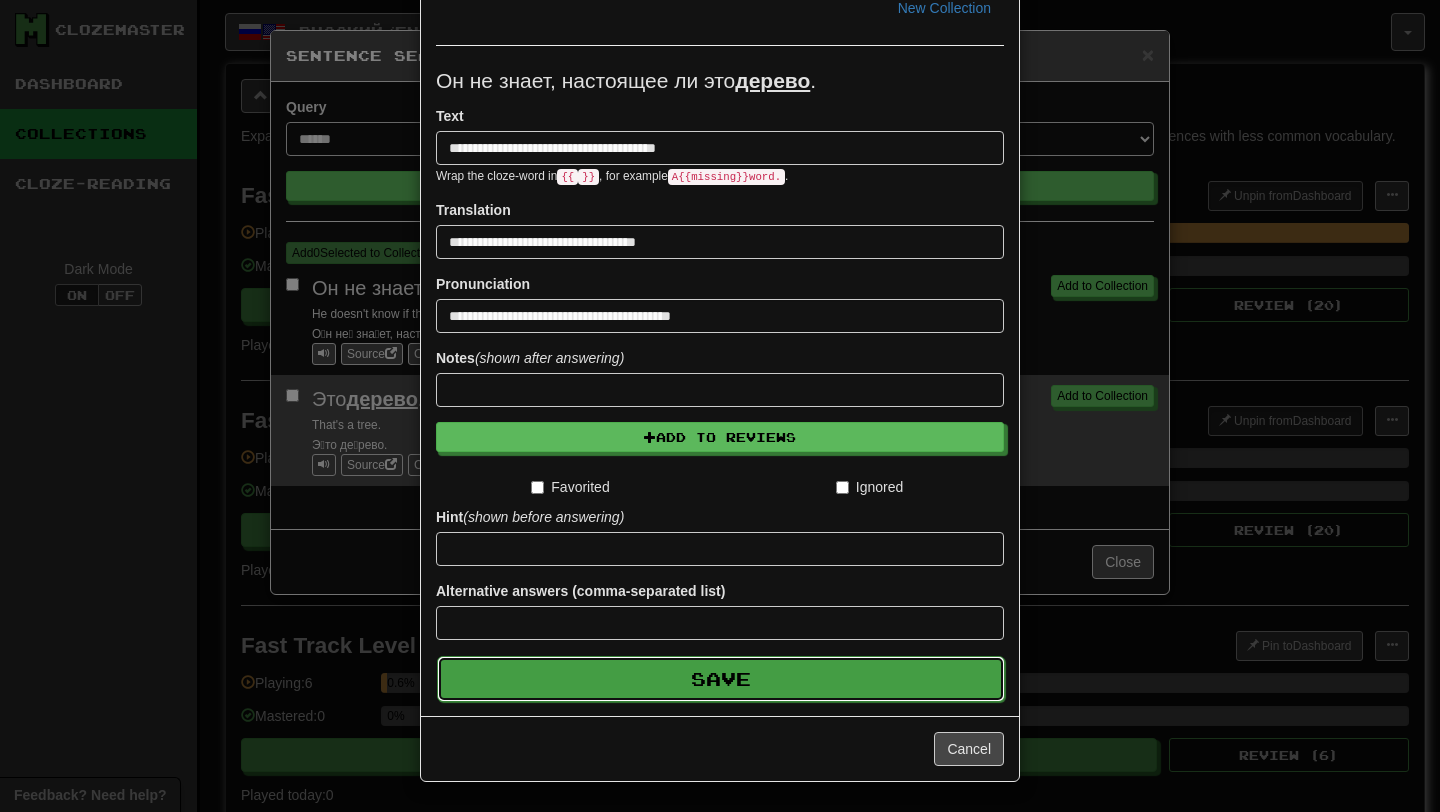 click on "Save" at bounding box center [721, 679] 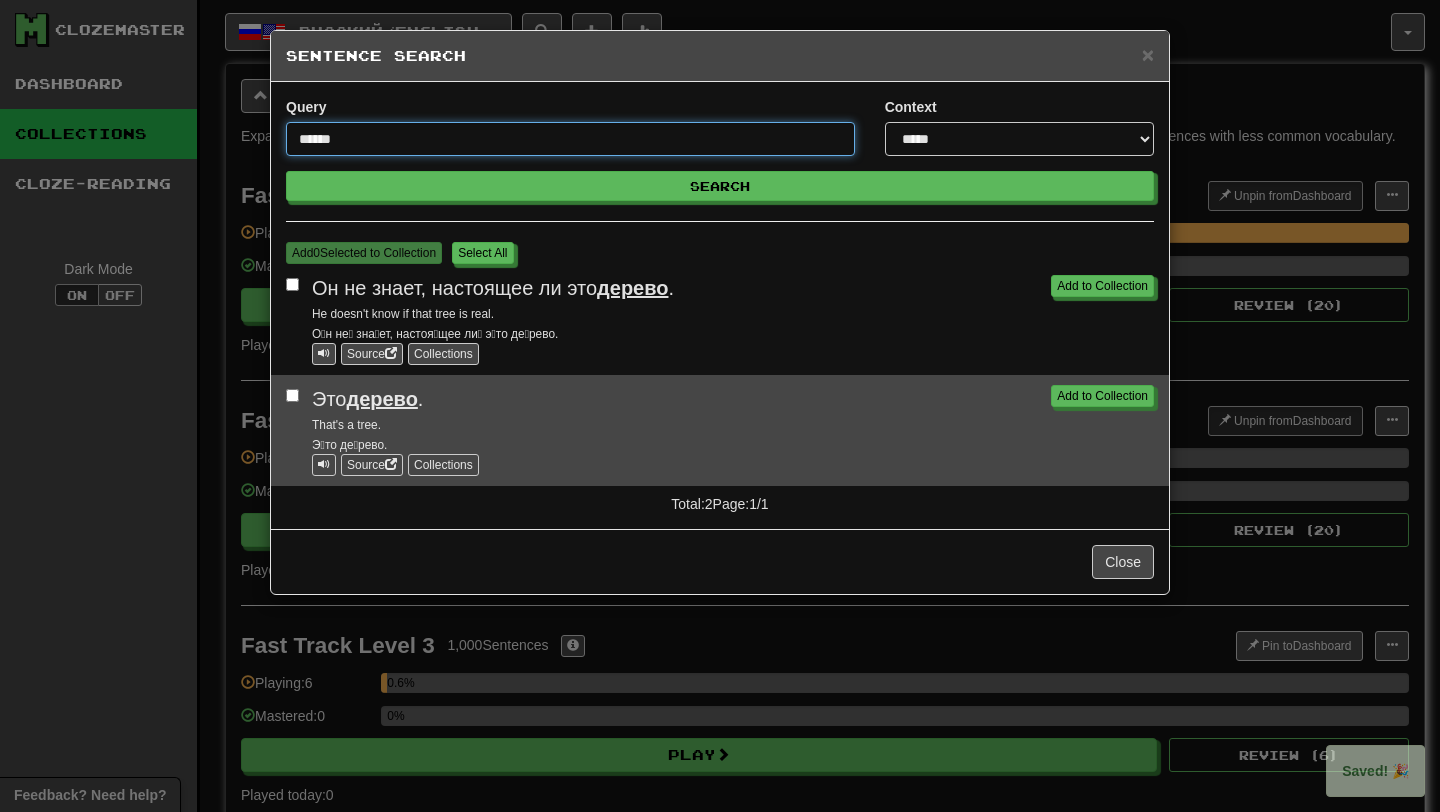 drag, startPoint x: 445, startPoint y: 151, endPoint x: 183, endPoint y: 143, distance: 262.1221 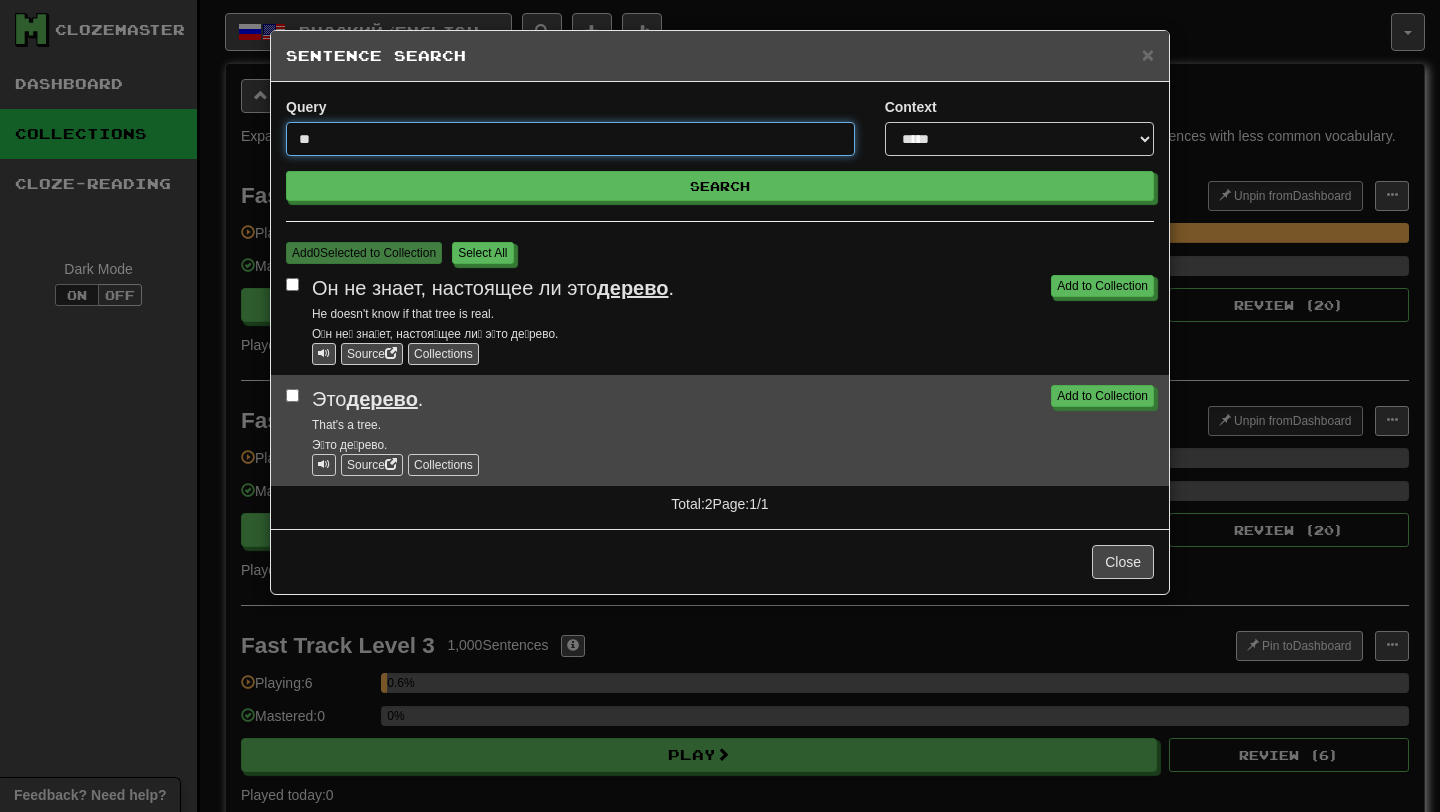 type on "*" 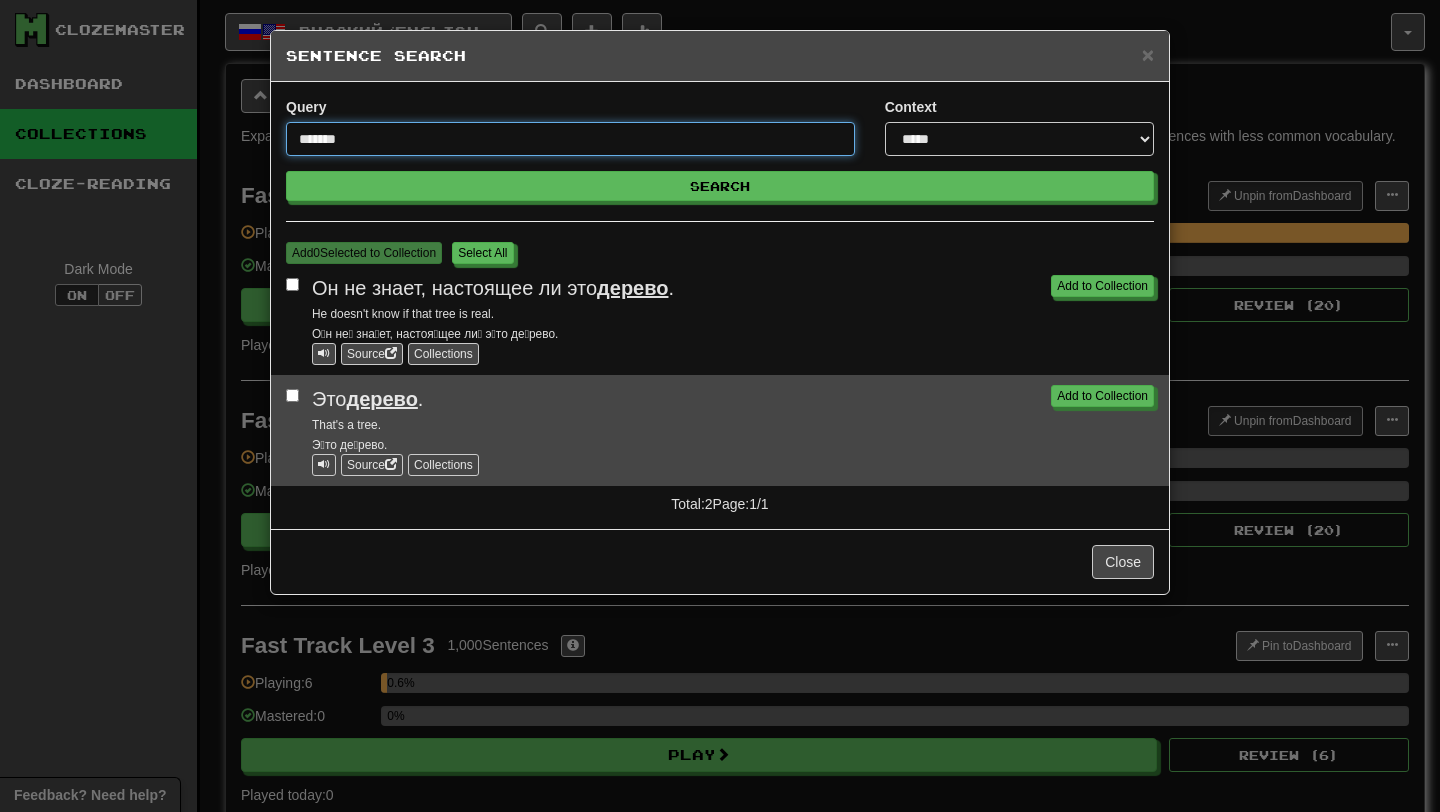click on "Search" at bounding box center (720, 186) 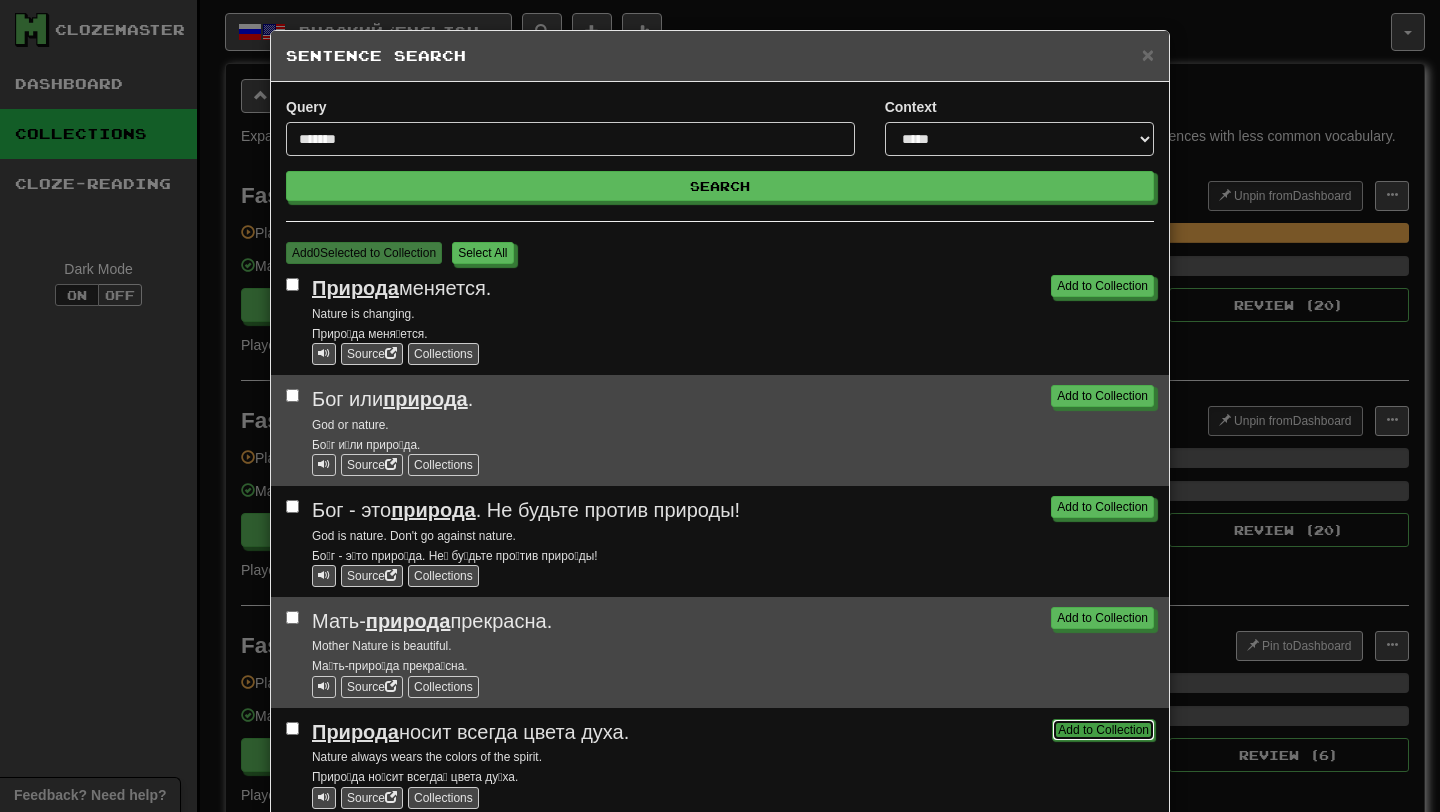 click on "Add to Collection" at bounding box center [1103, 730] 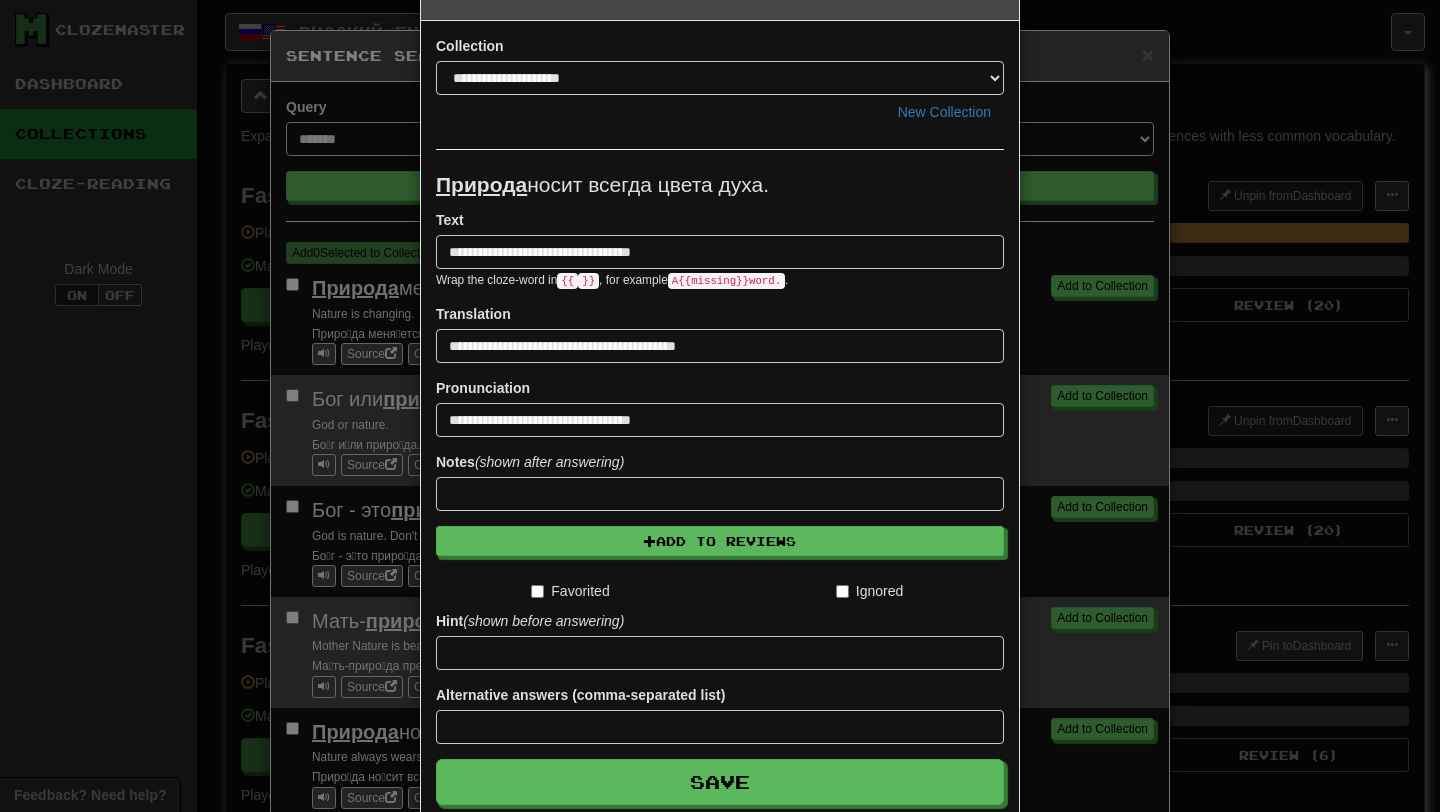 scroll, scrollTop: 165, scrollLeft: 0, axis: vertical 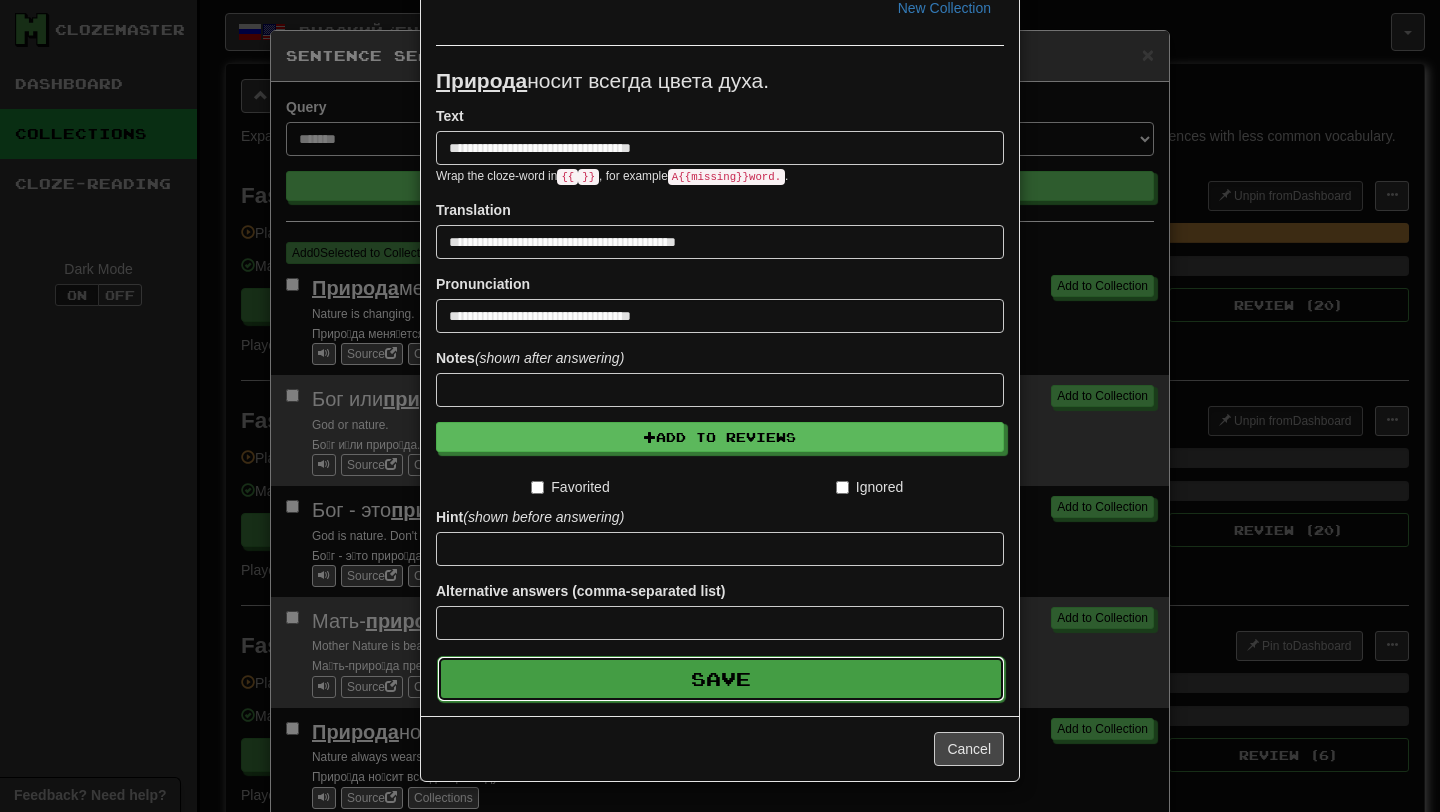 click on "Save" at bounding box center [721, 679] 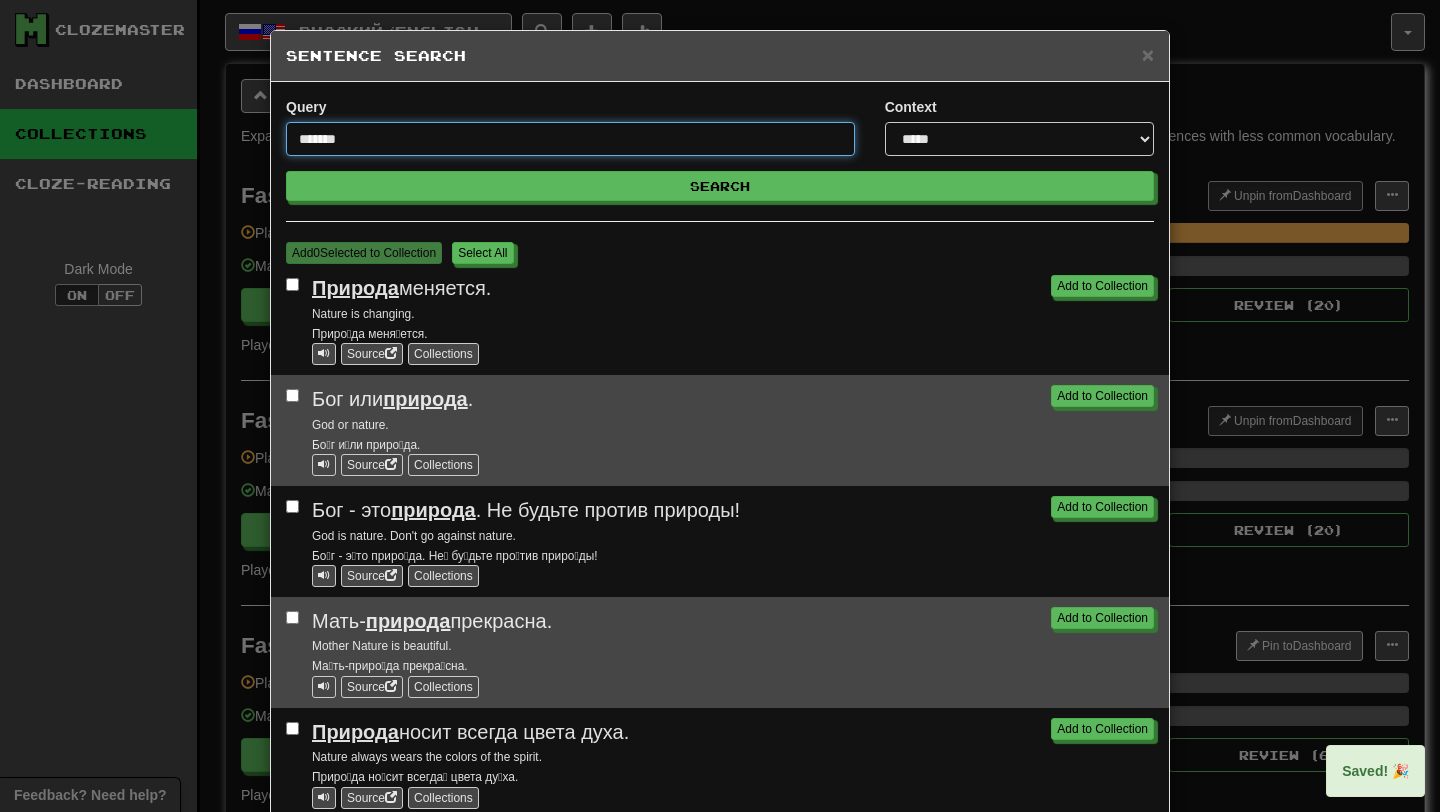 drag, startPoint x: 456, startPoint y: 135, endPoint x: 234, endPoint y: 132, distance: 222.02026 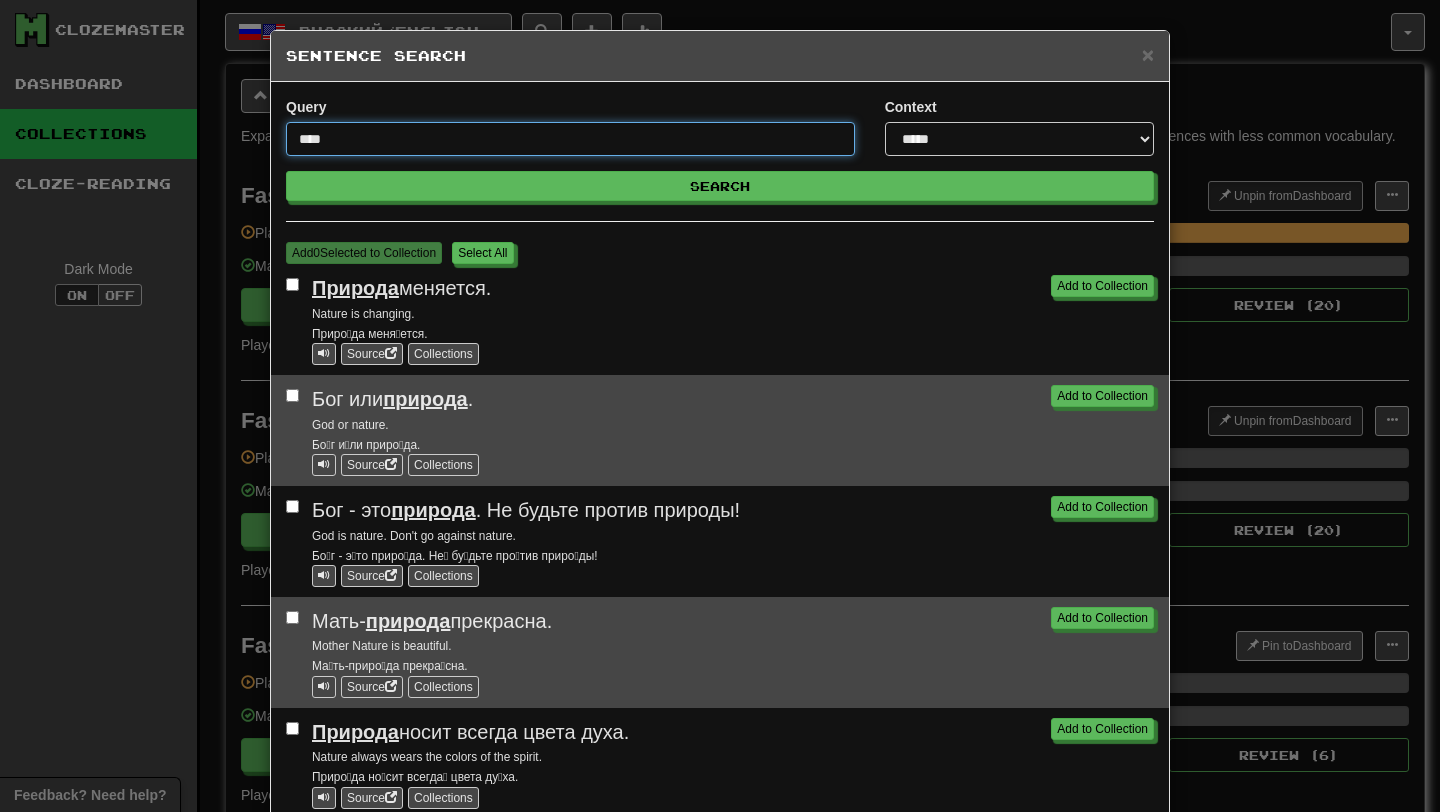 click on "Search" at bounding box center [720, 186] 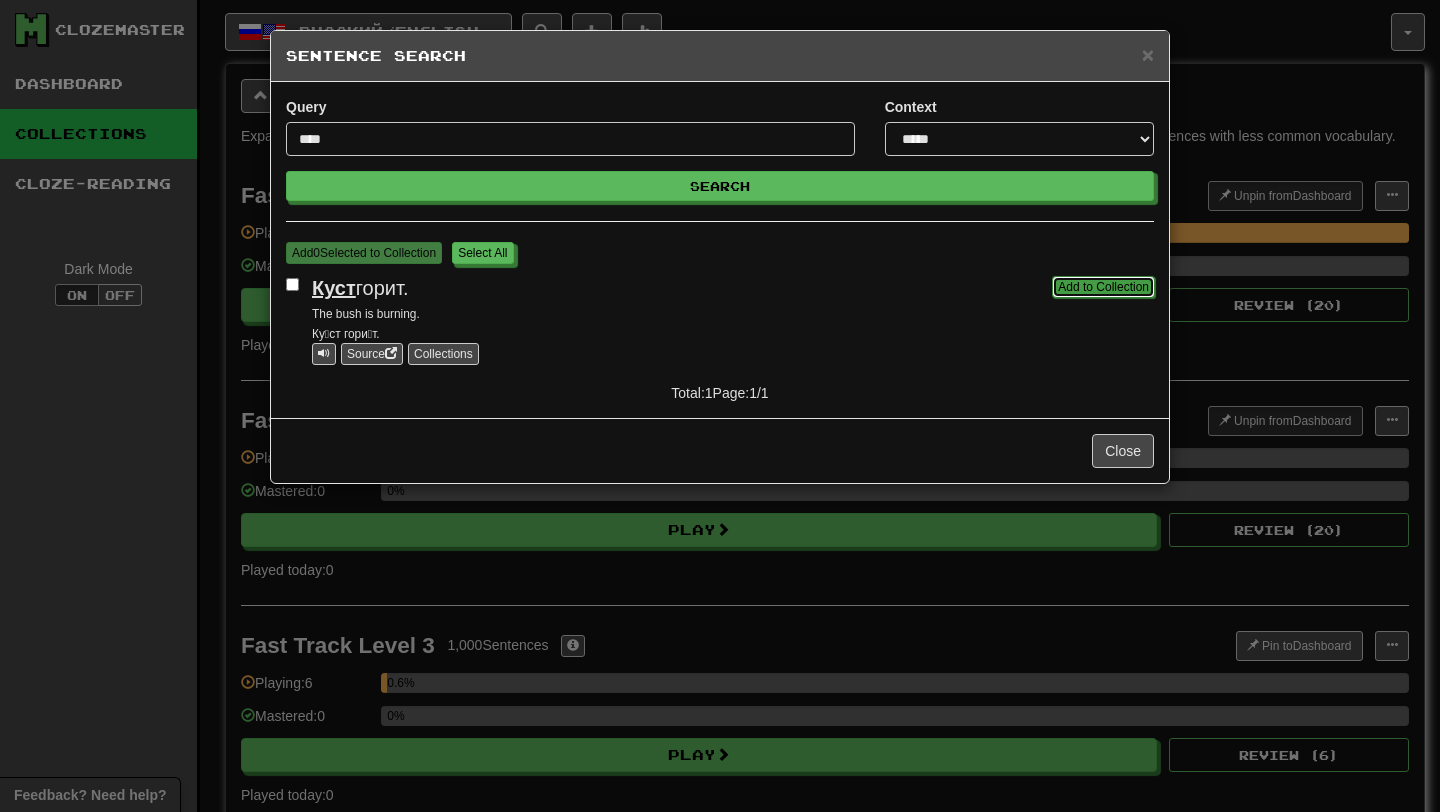 click on "Add to Collection" at bounding box center (1103, 287) 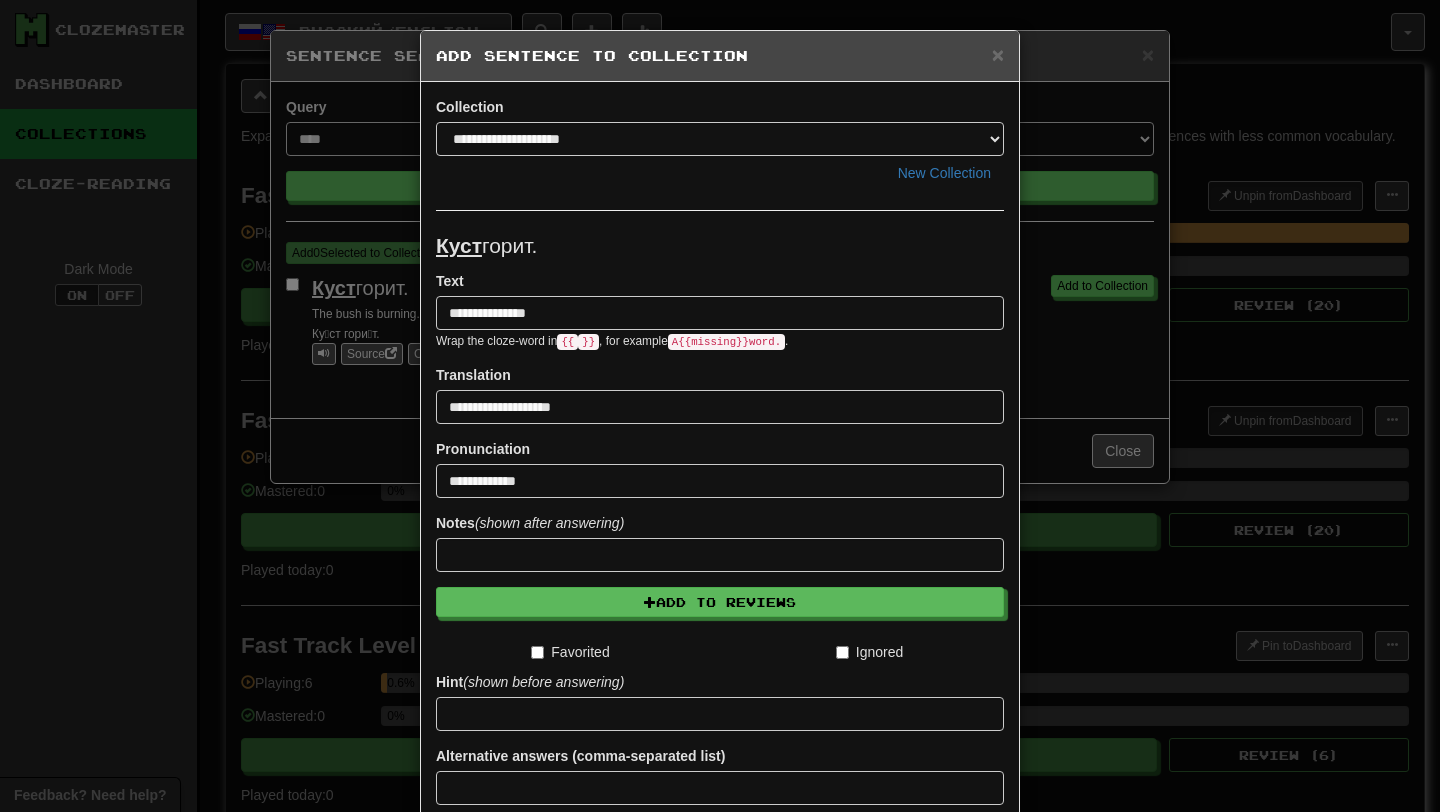 scroll, scrollTop: 165, scrollLeft: 0, axis: vertical 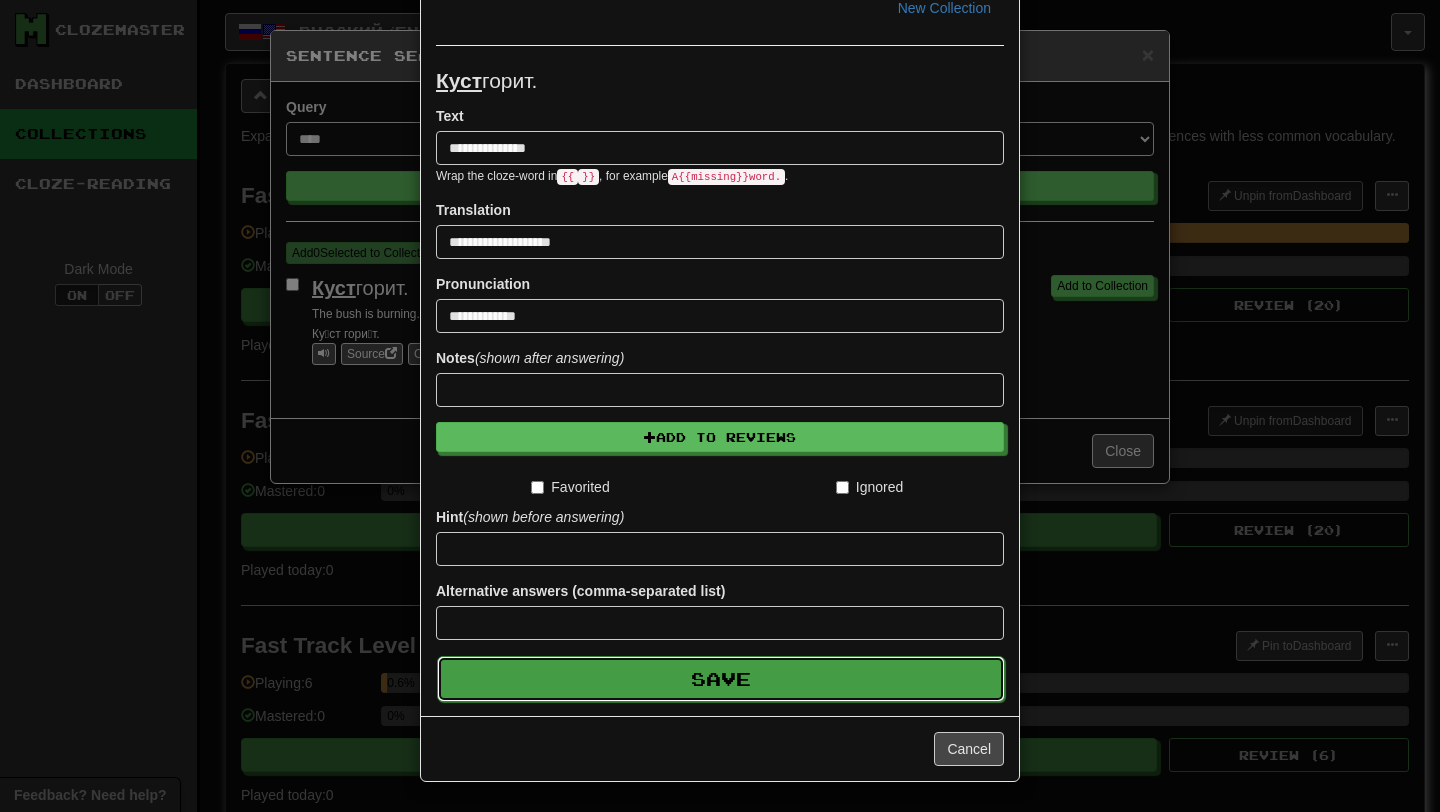 click on "Save" at bounding box center (721, 679) 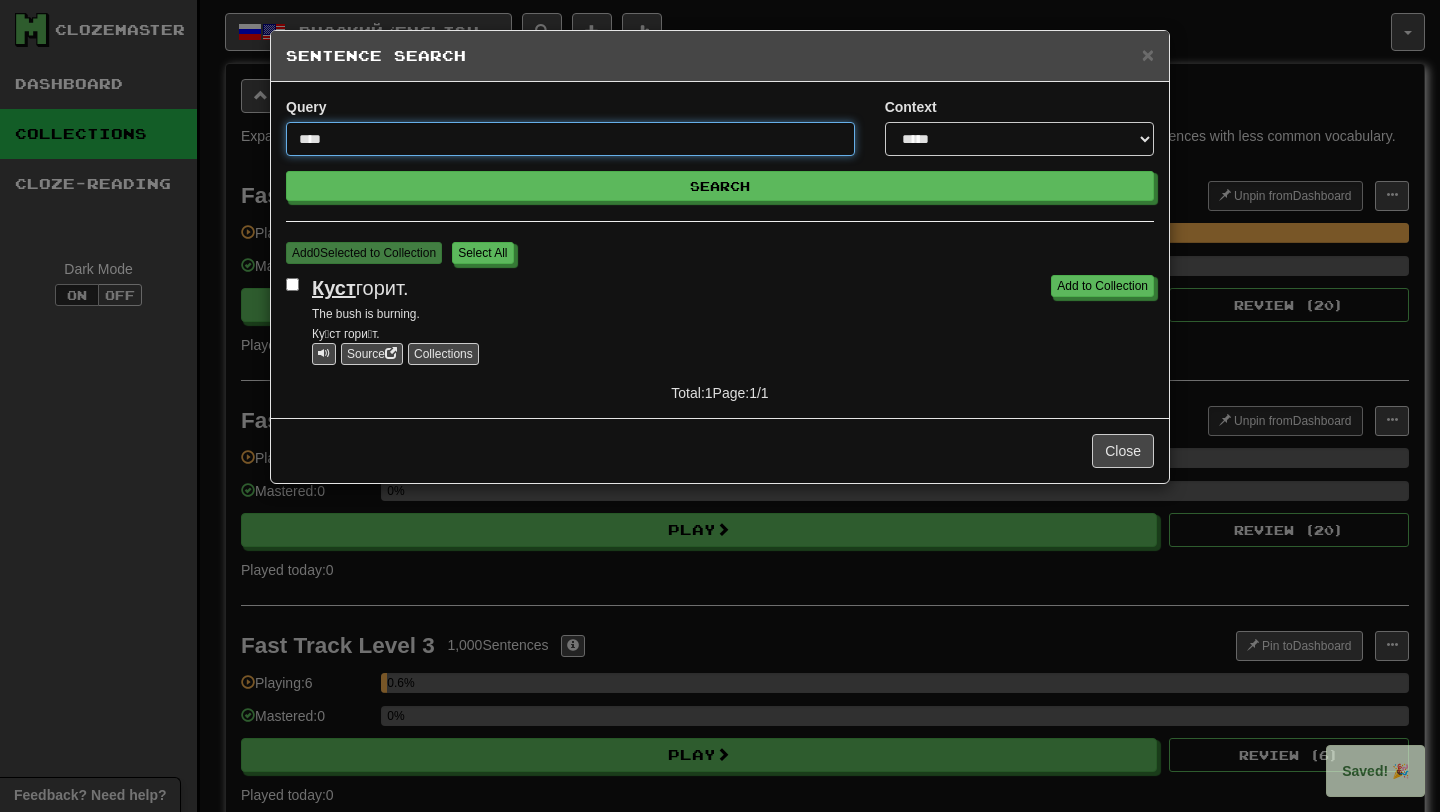 drag, startPoint x: 359, startPoint y: 147, endPoint x: 263, endPoint y: 144, distance: 96.04687 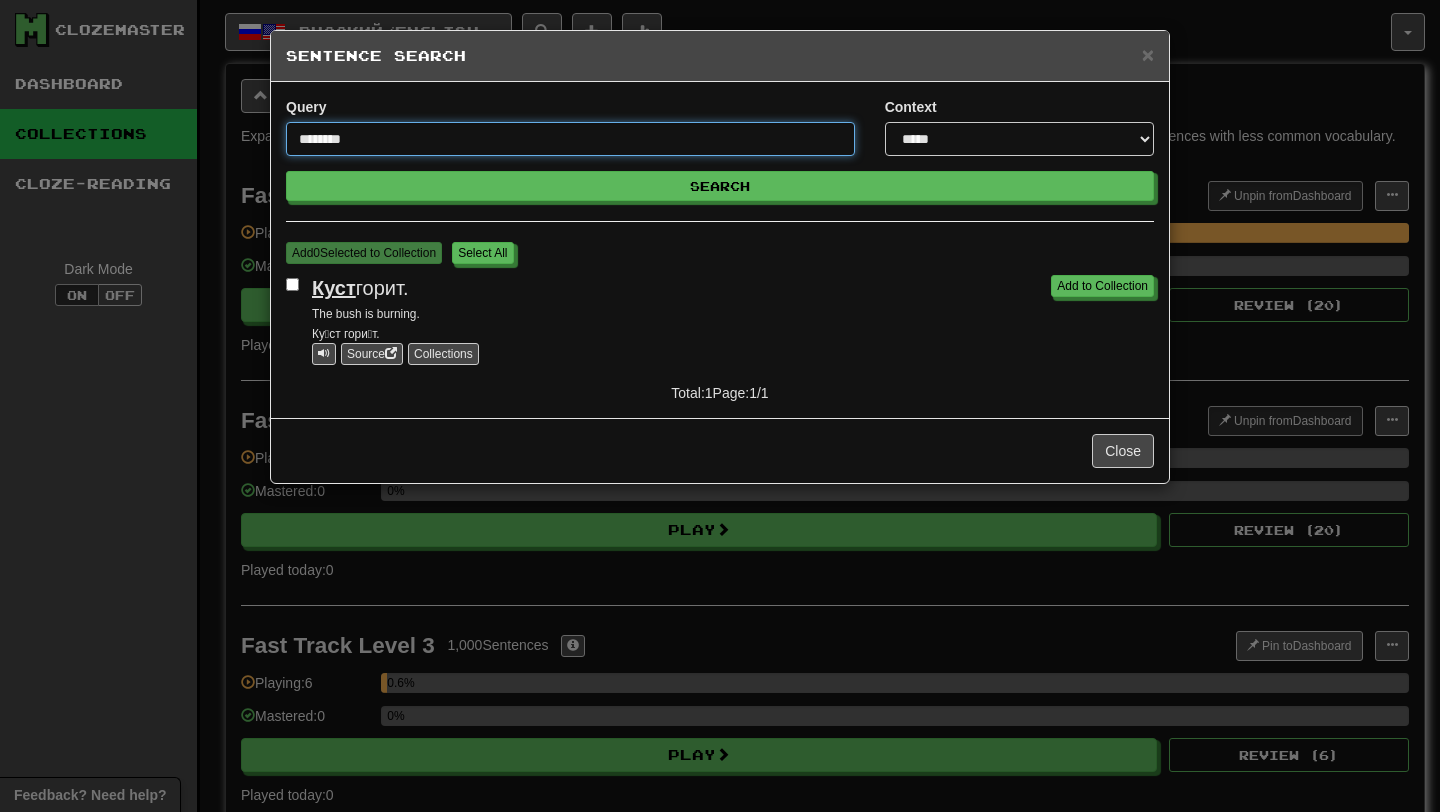 click on "Search" at bounding box center (720, 186) 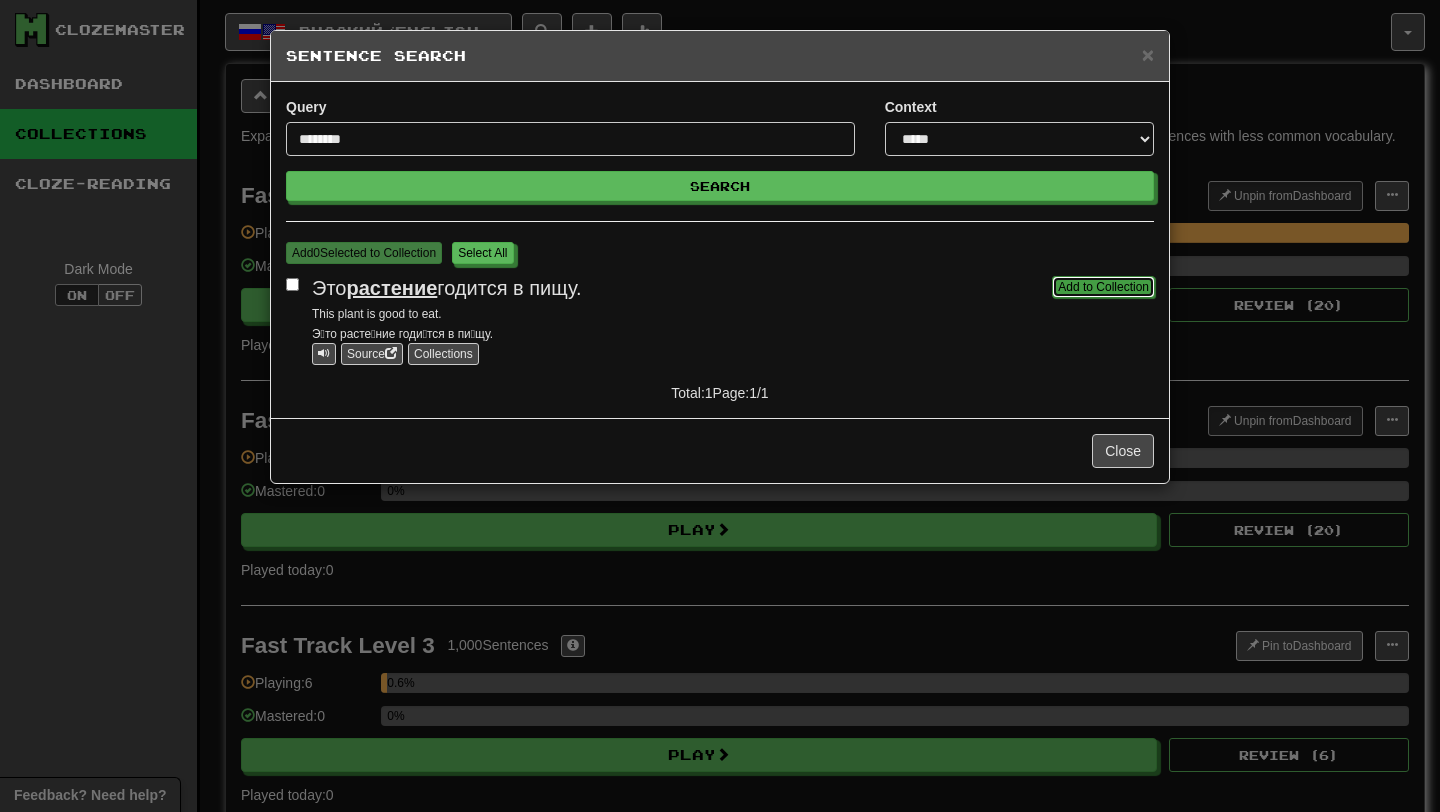 click on "Add to Collection" at bounding box center [1103, 287] 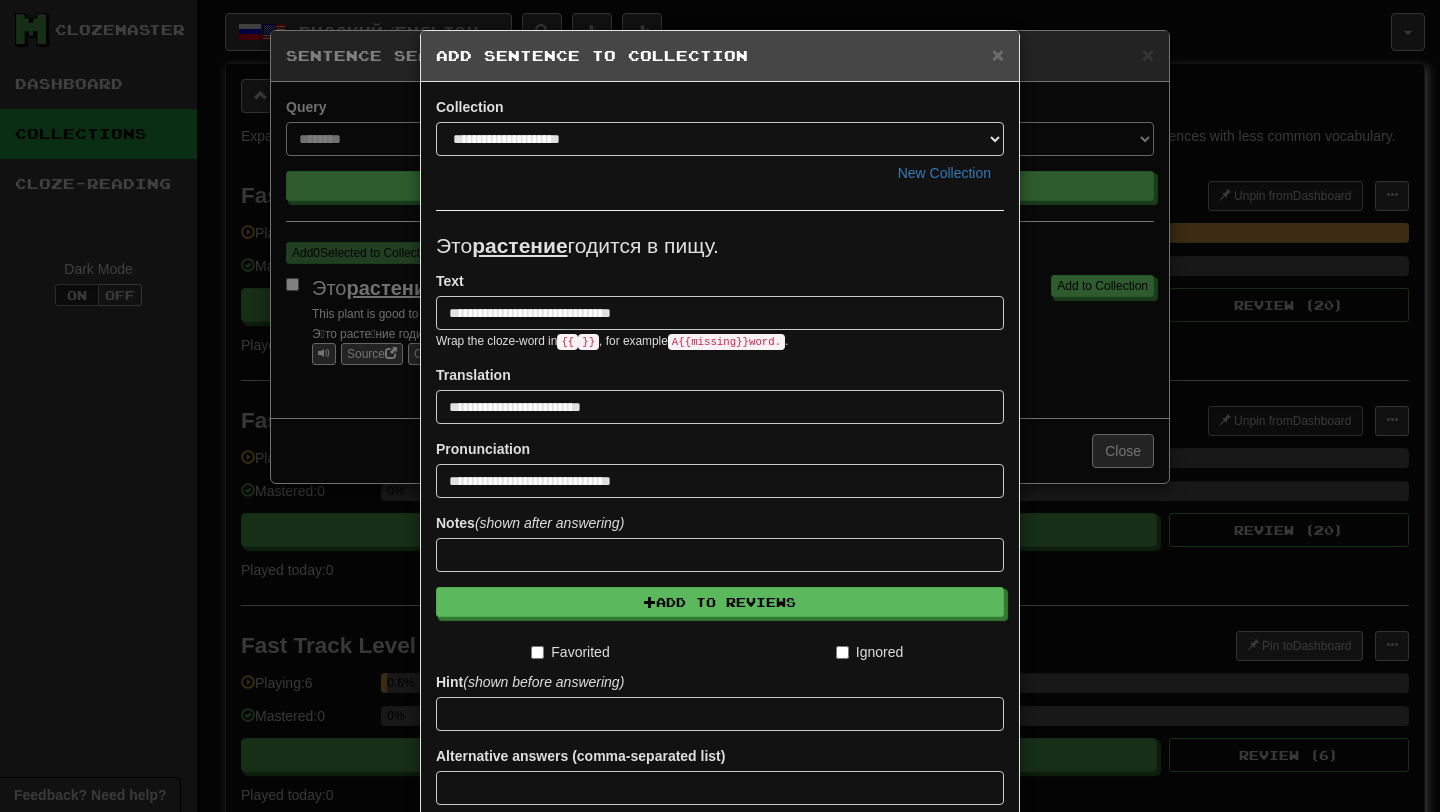 scroll, scrollTop: 165, scrollLeft: 0, axis: vertical 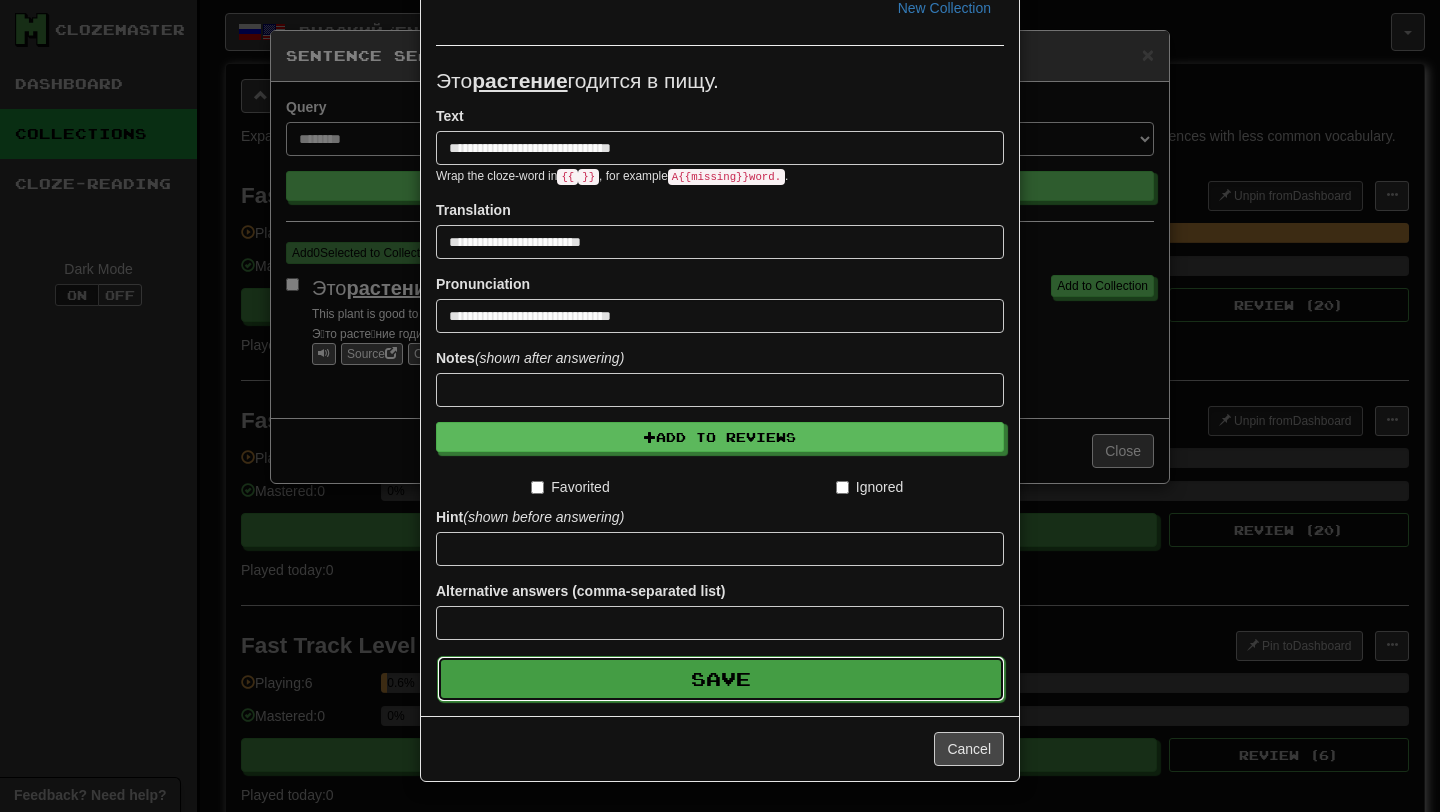 click on "Save" at bounding box center [721, 679] 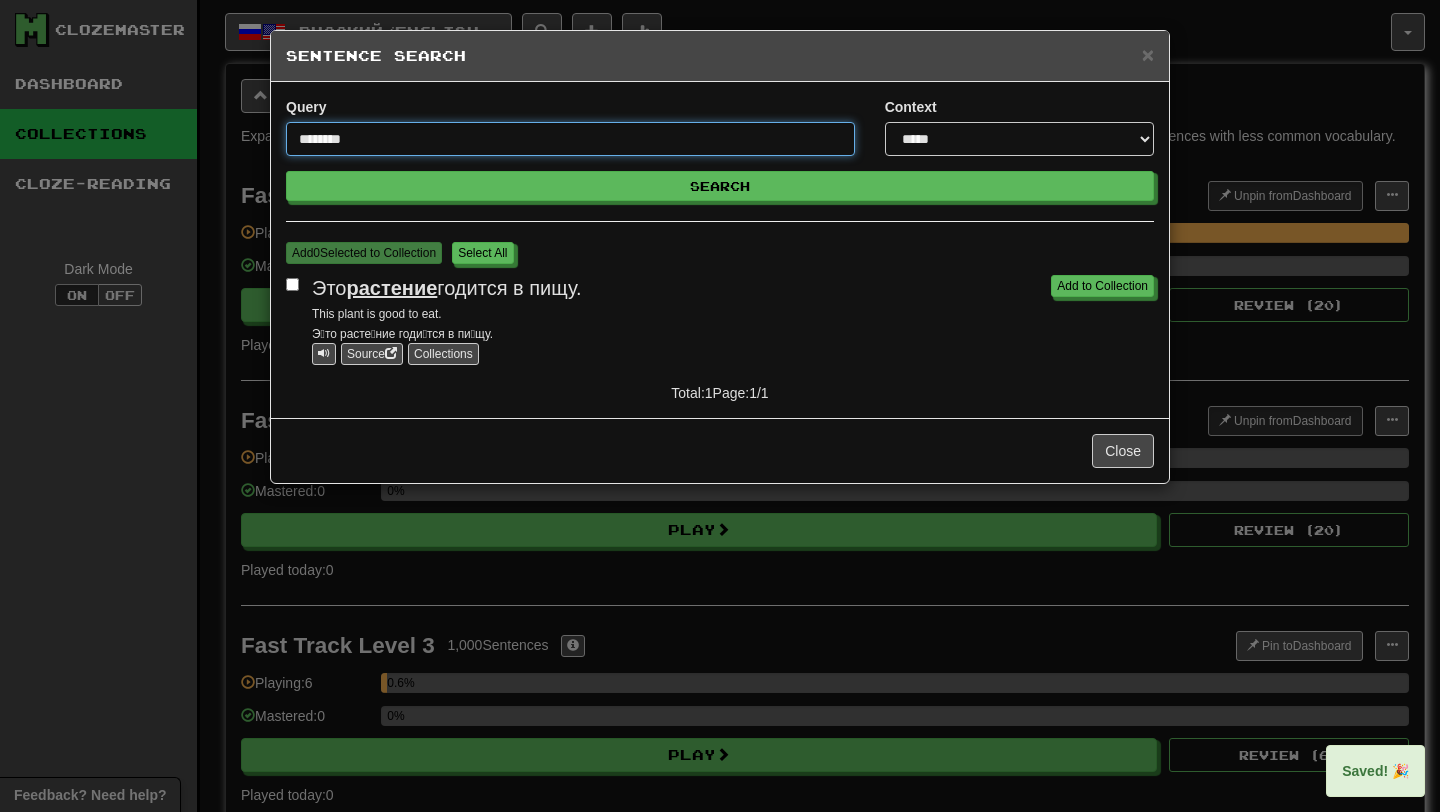 click on "********" at bounding box center [570, 139] 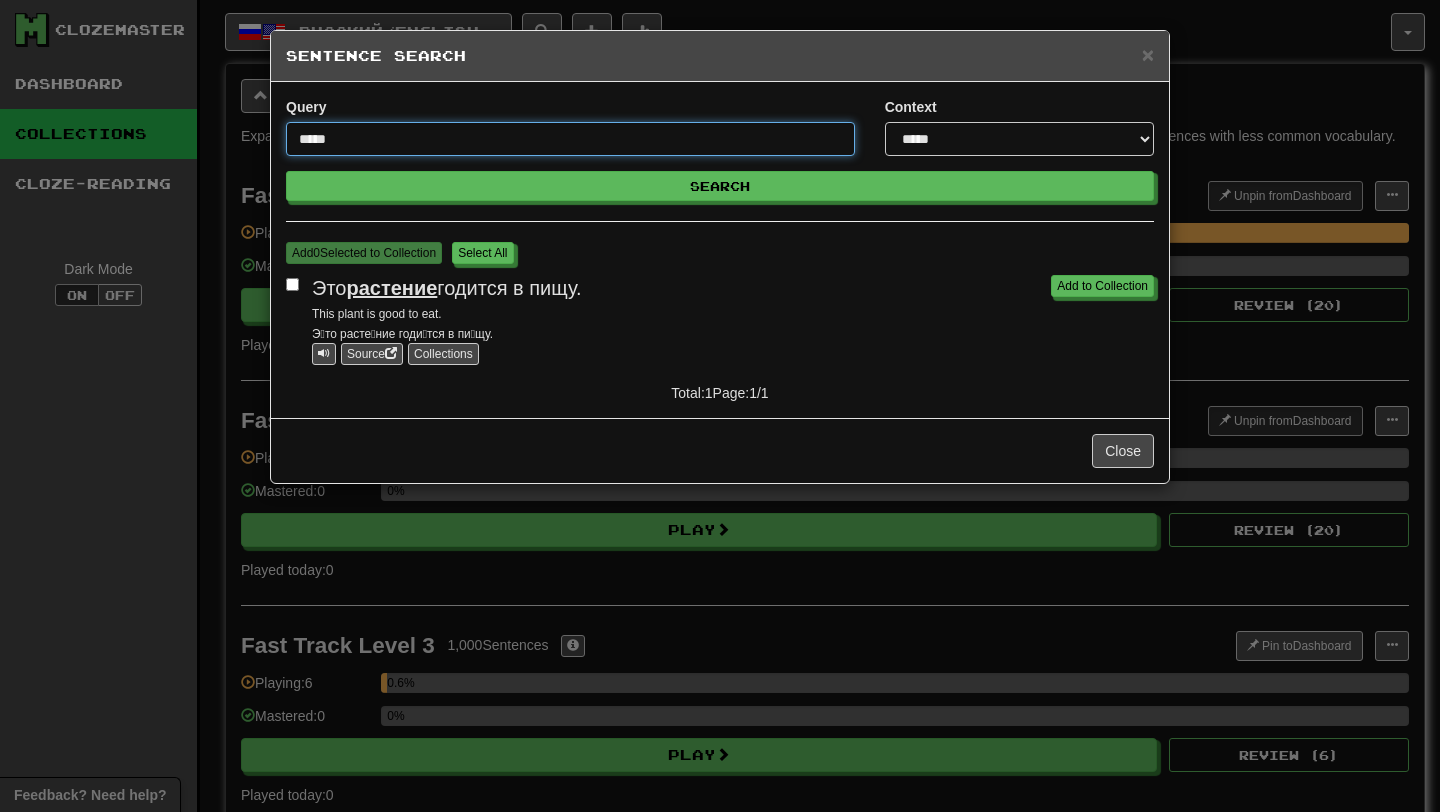click on "Search" at bounding box center (720, 186) 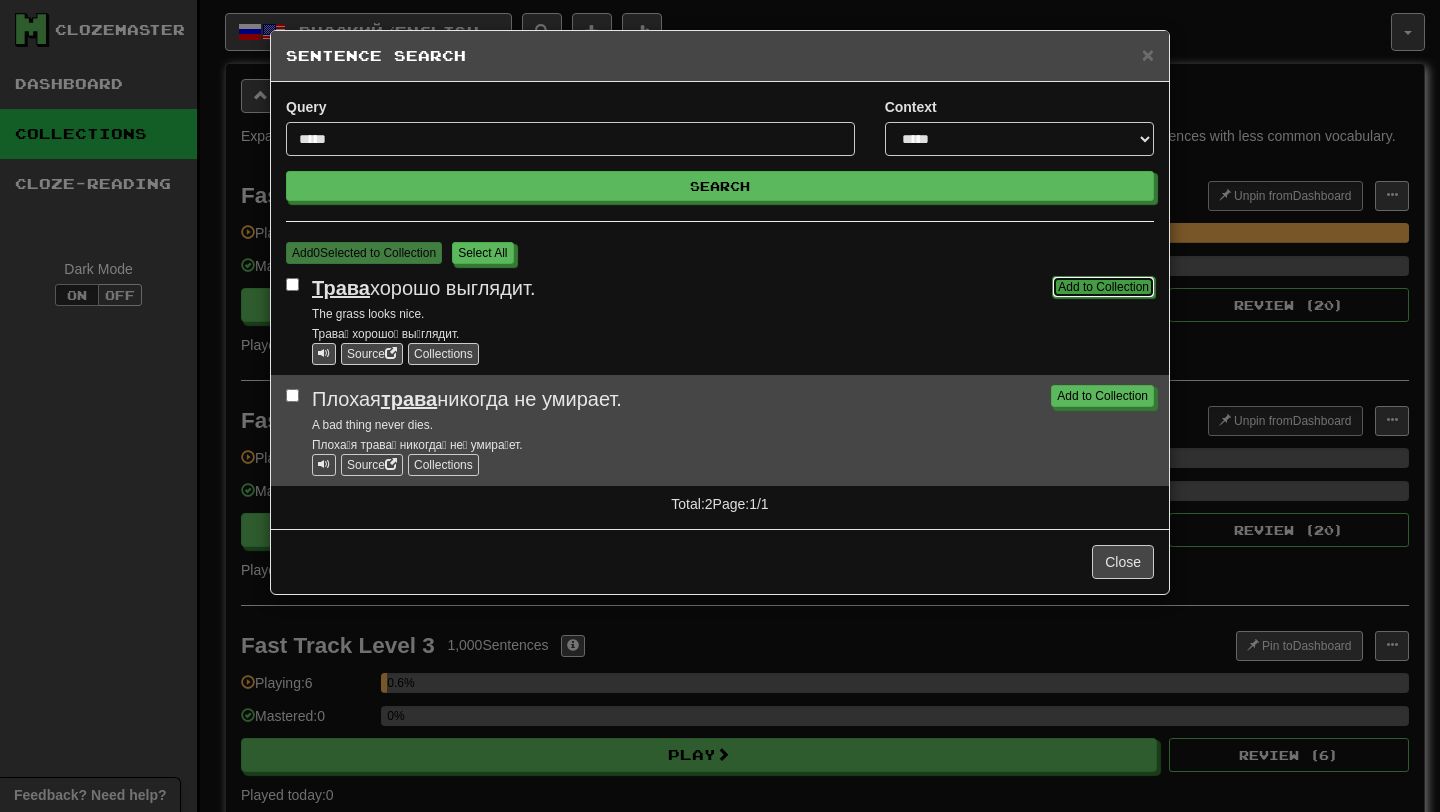 click on "Add to Collection" at bounding box center [1103, 287] 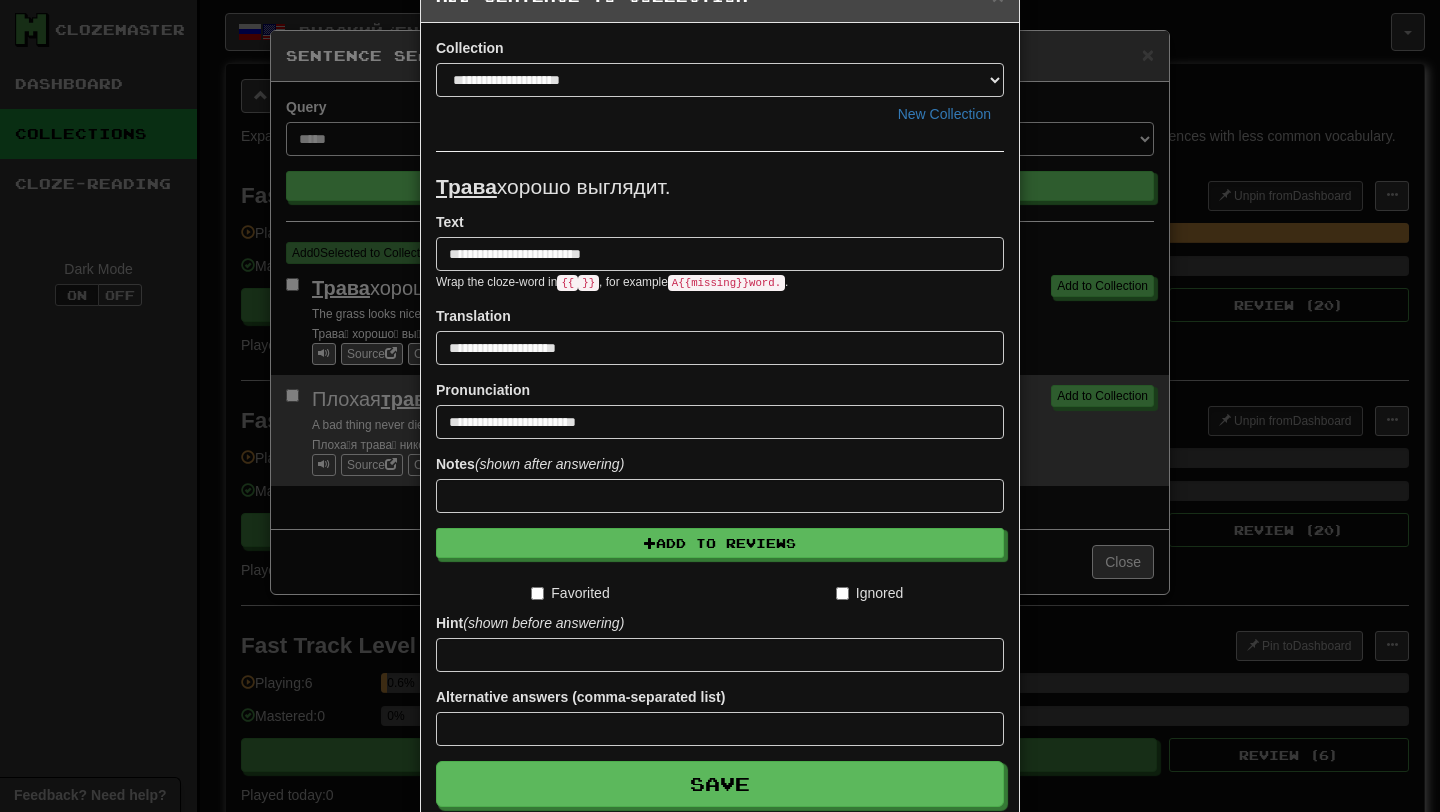 scroll, scrollTop: 165, scrollLeft: 0, axis: vertical 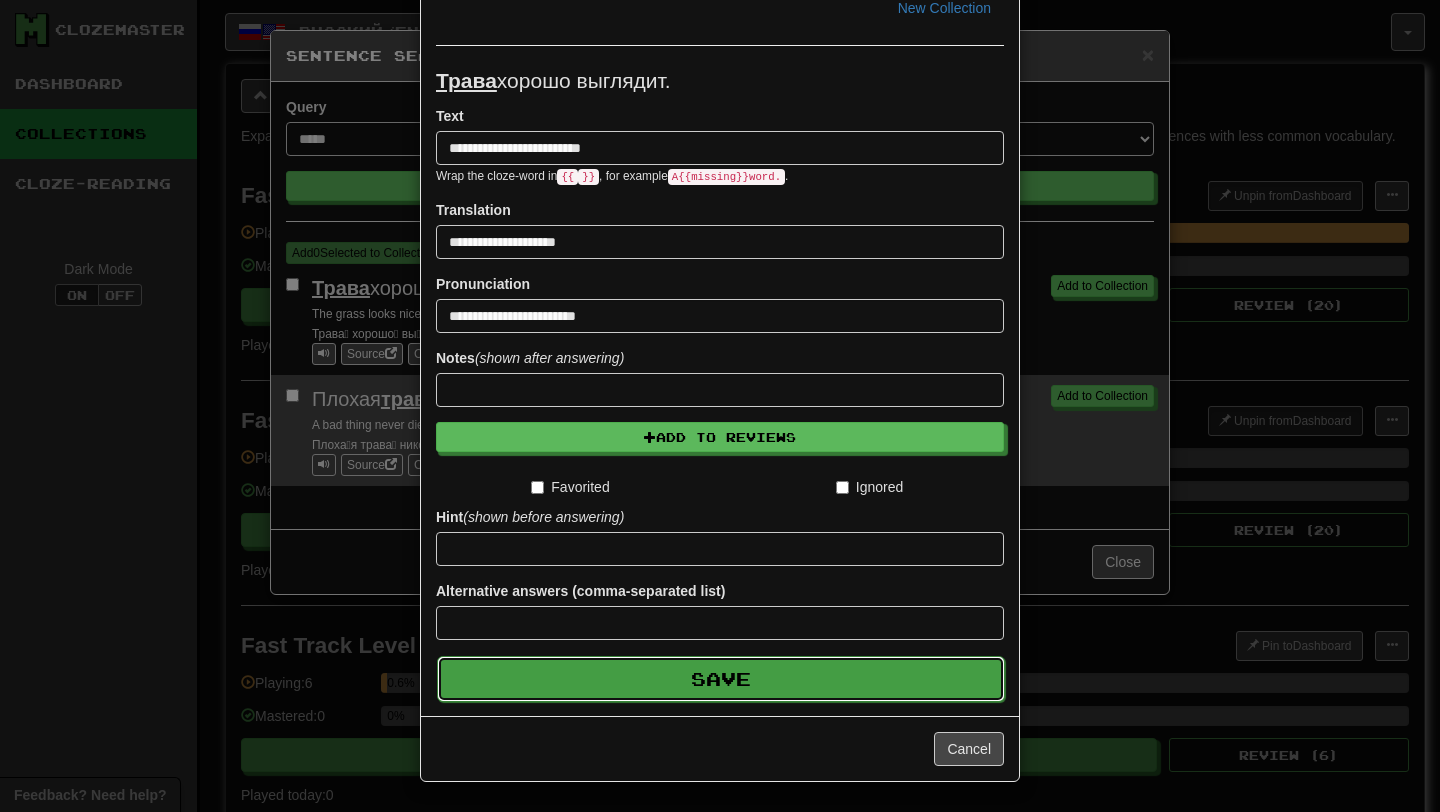 click on "Save" at bounding box center (721, 679) 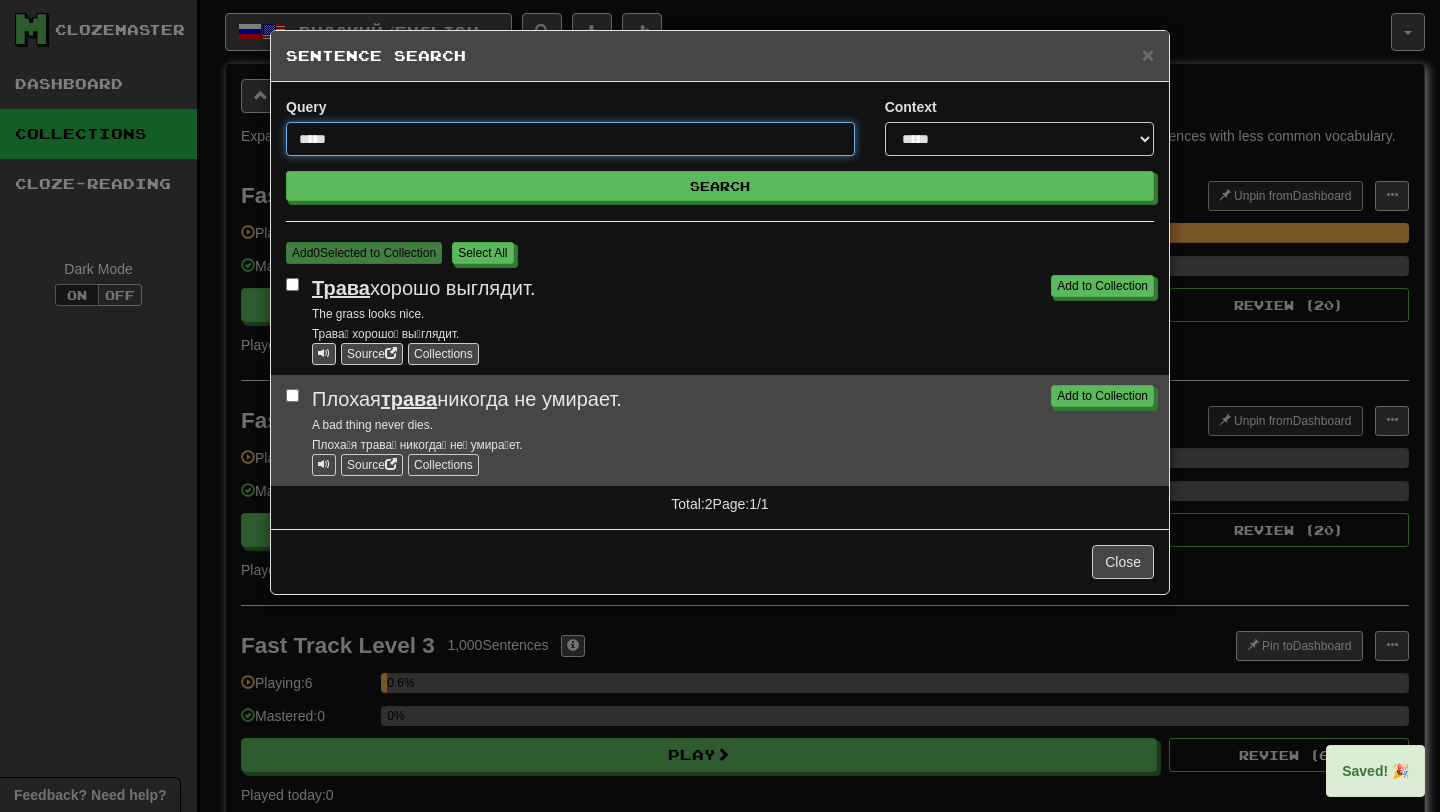 drag, startPoint x: 407, startPoint y: 138, endPoint x: 262, endPoint y: 140, distance: 145.0138 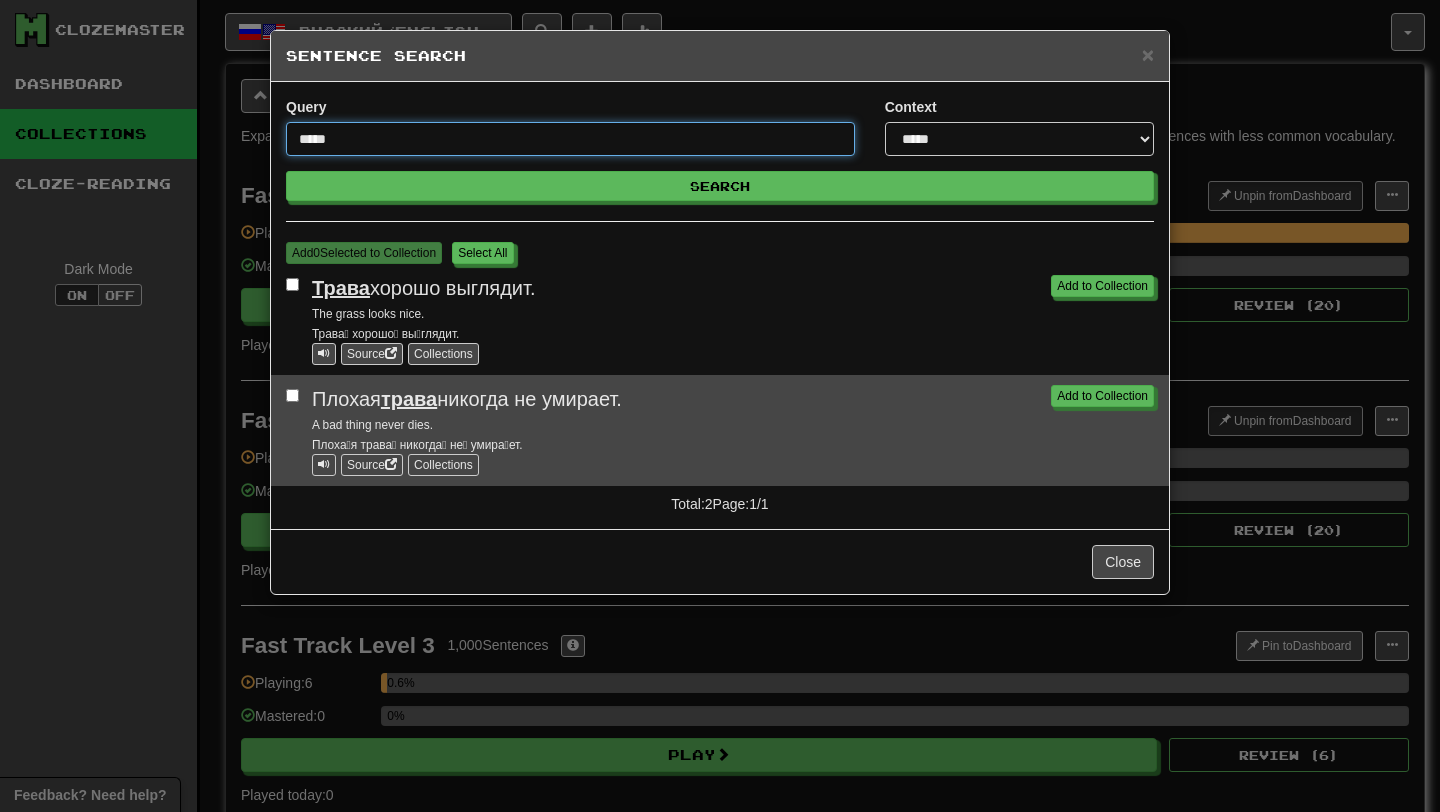 click on "Search" at bounding box center (720, 186) 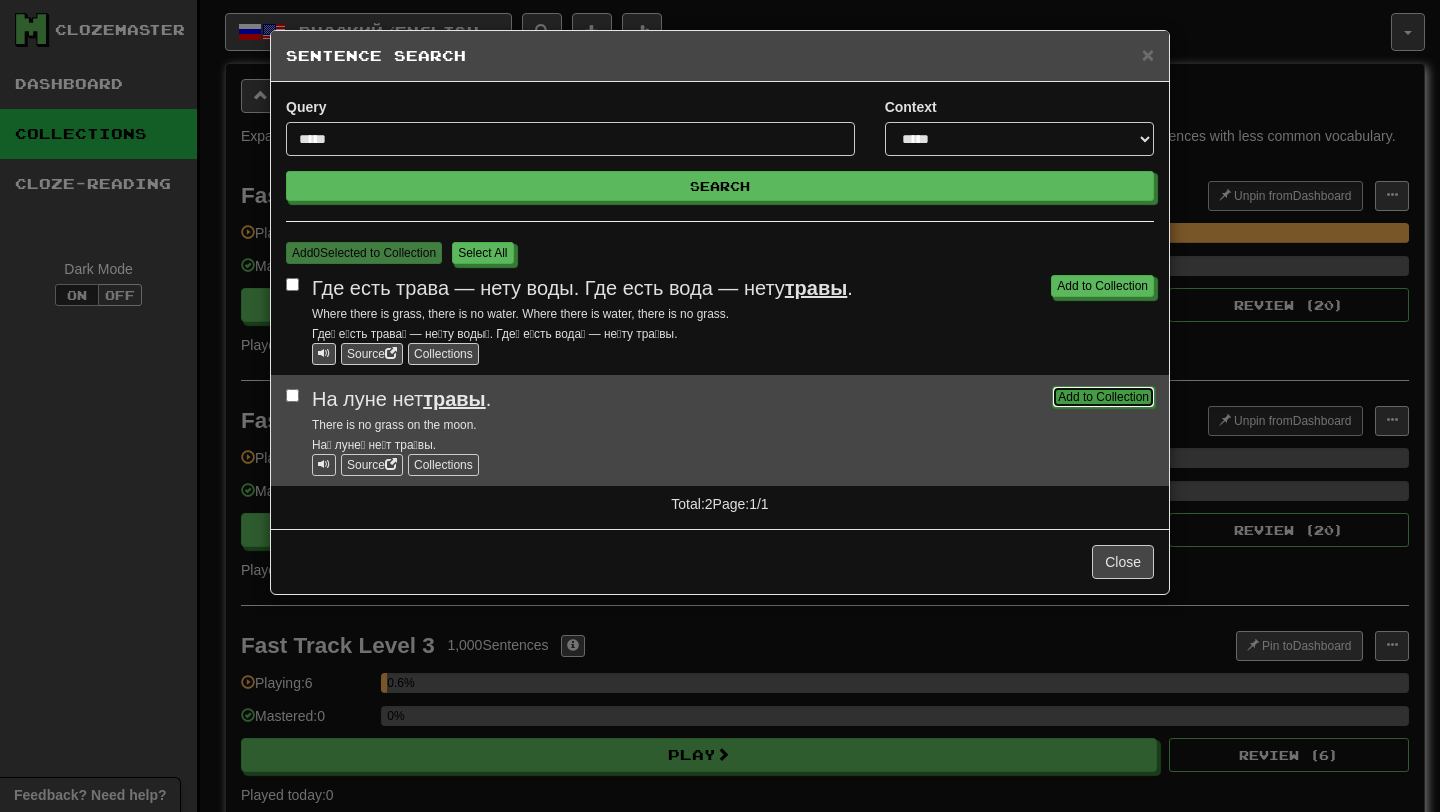 click on "Add to Collection" at bounding box center (1103, 397) 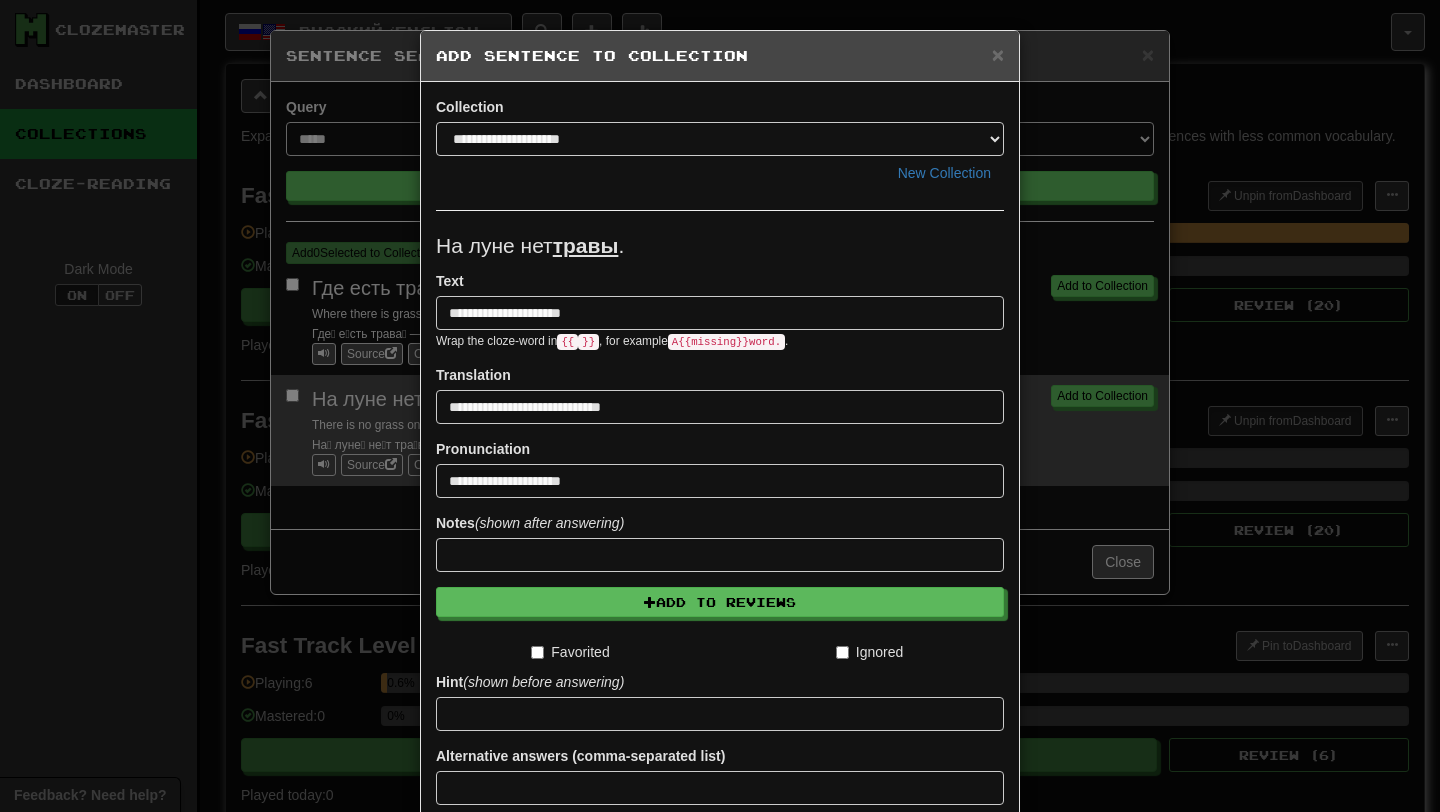 scroll, scrollTop: 165, scrollLeft: 0, axis: vertical 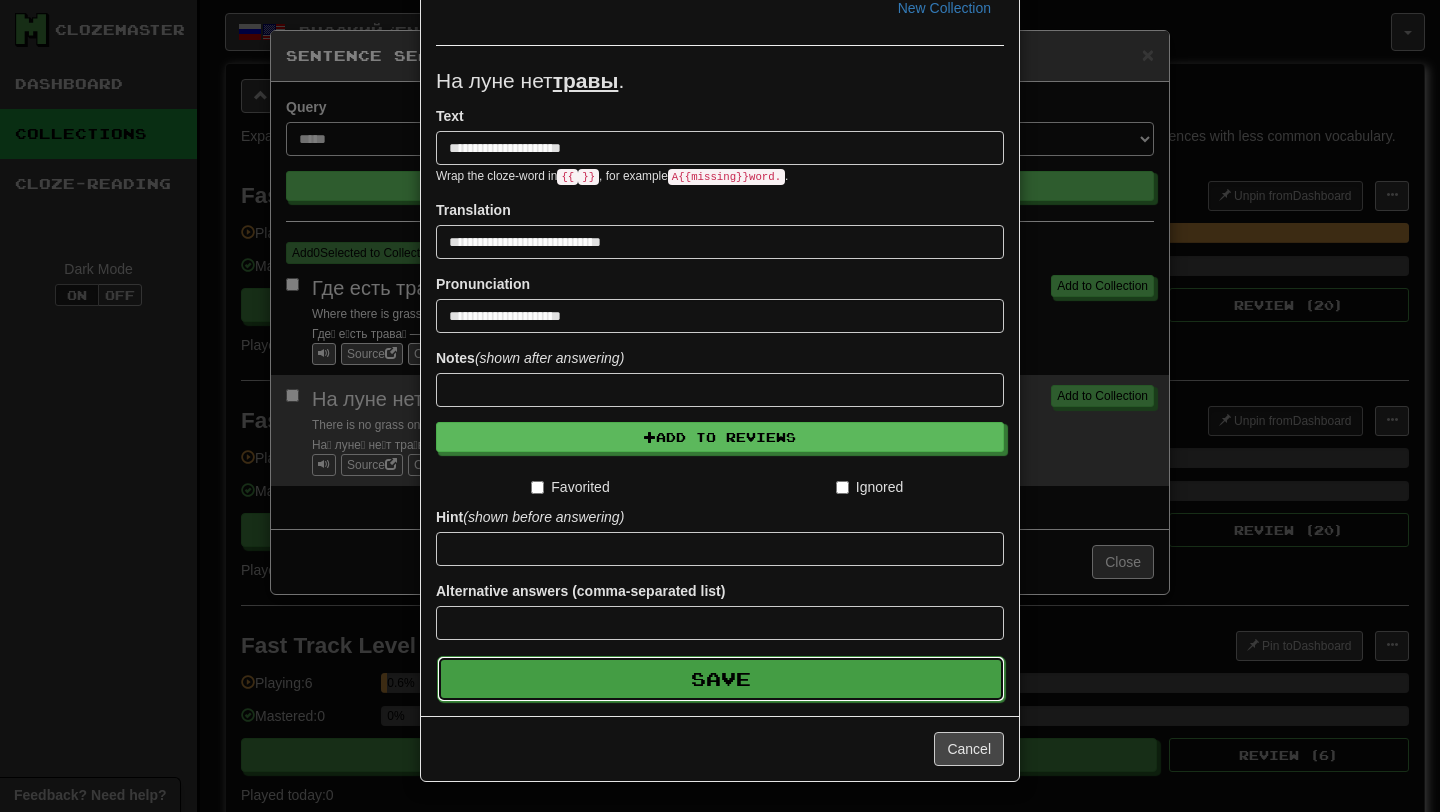 click on "Save" at bounding box center [721, 679] 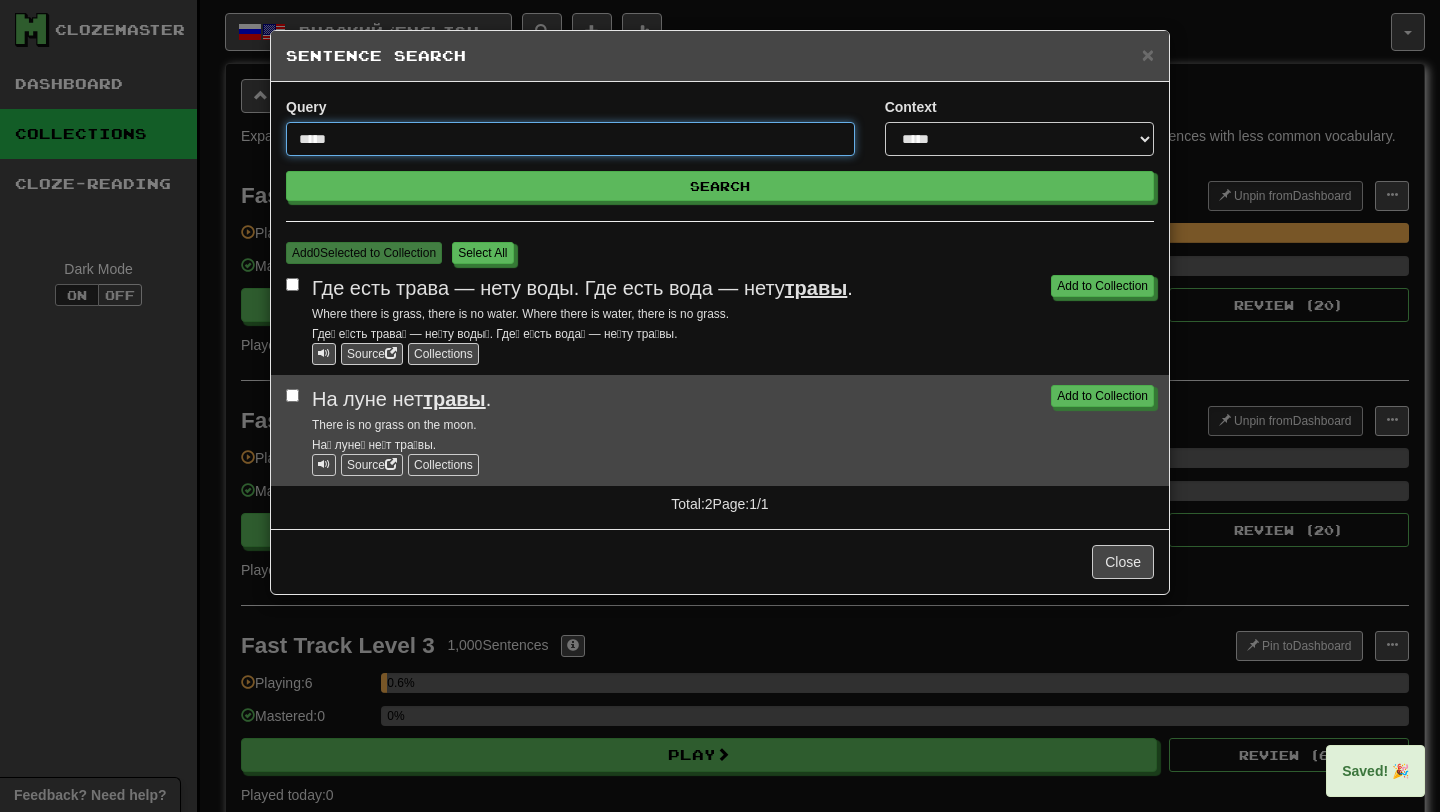 drag, startPoint x: 370, startPoint y: 138, endPoint x: 231, endPoint y: 138, distance: 139 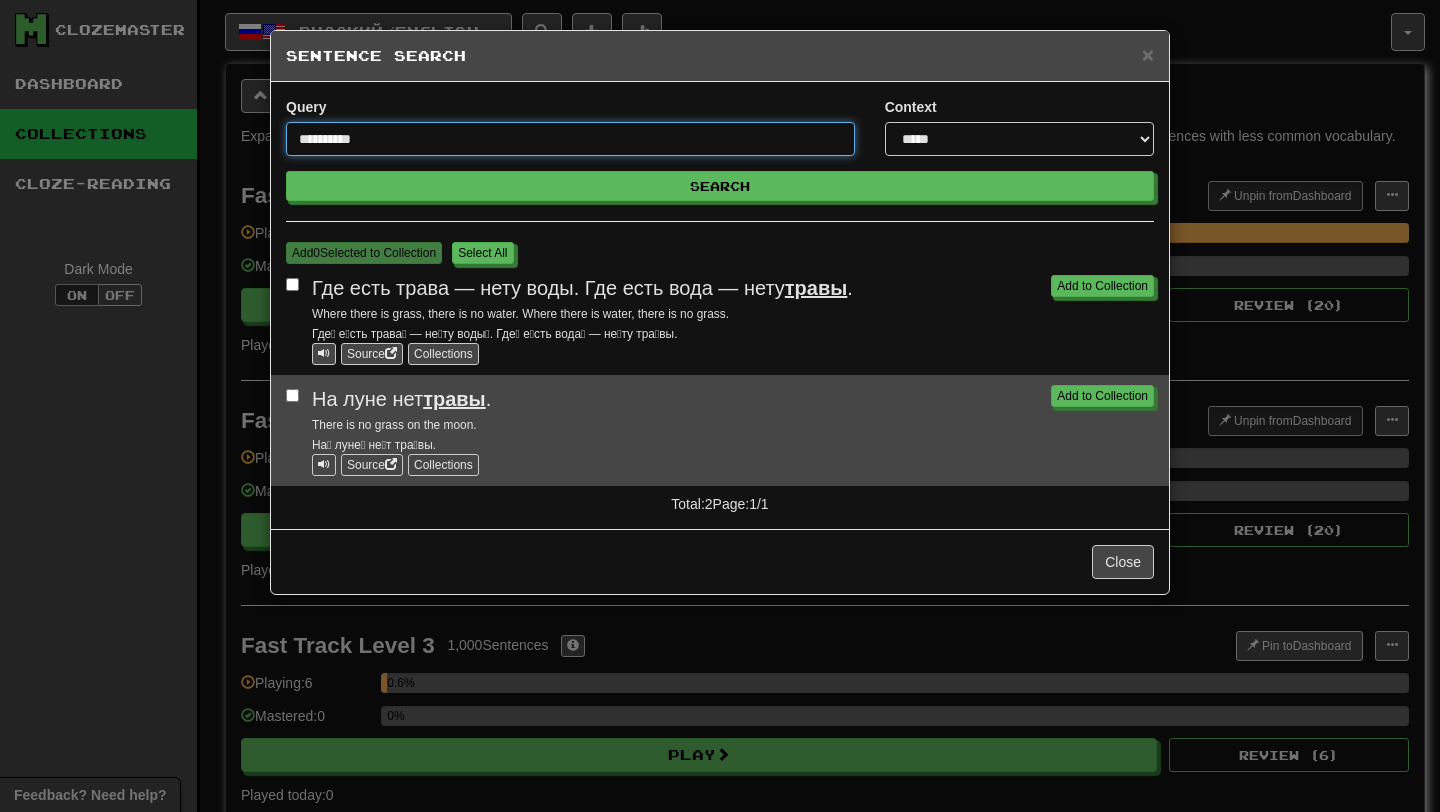 click on "Search" at bounding box center (720, 186) 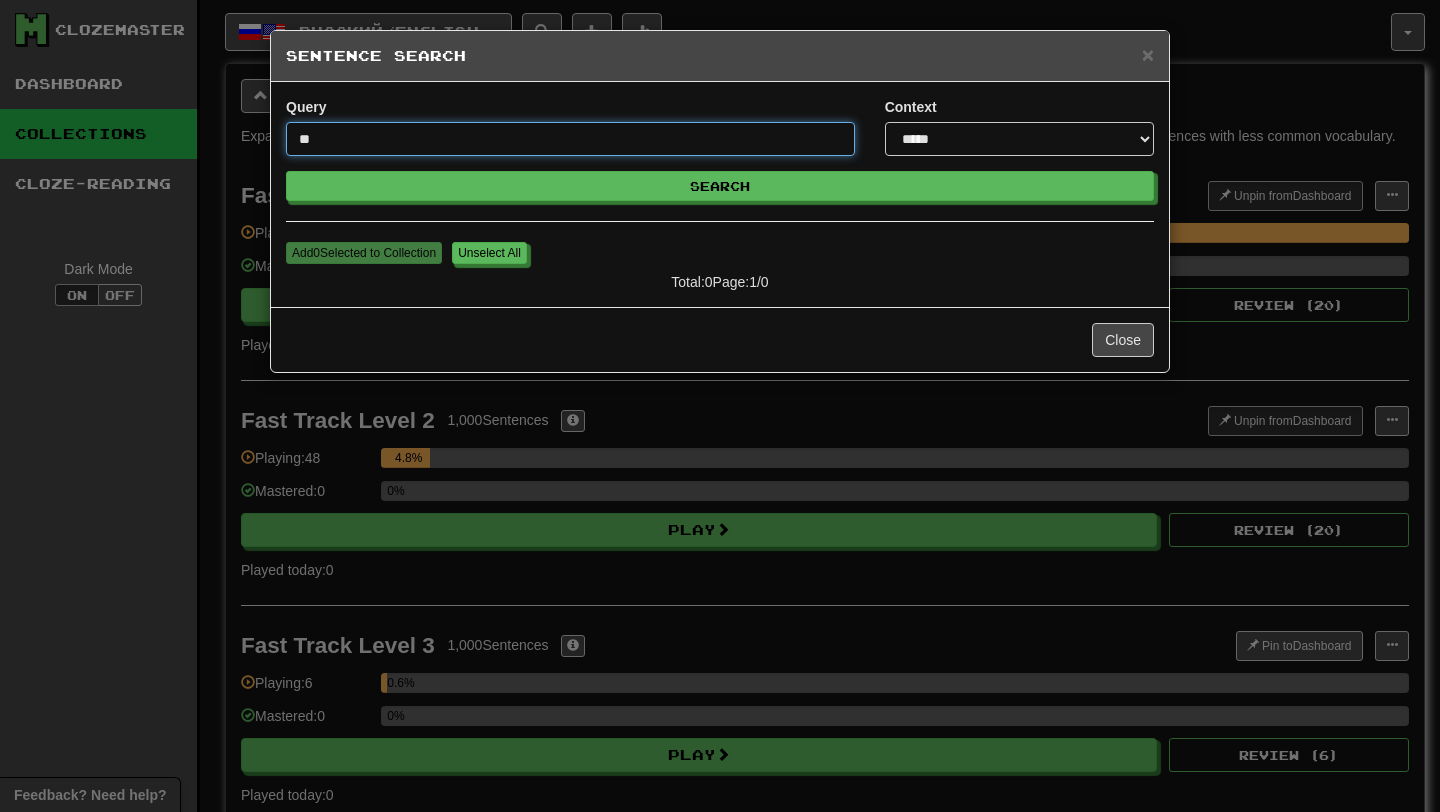 type on "*" 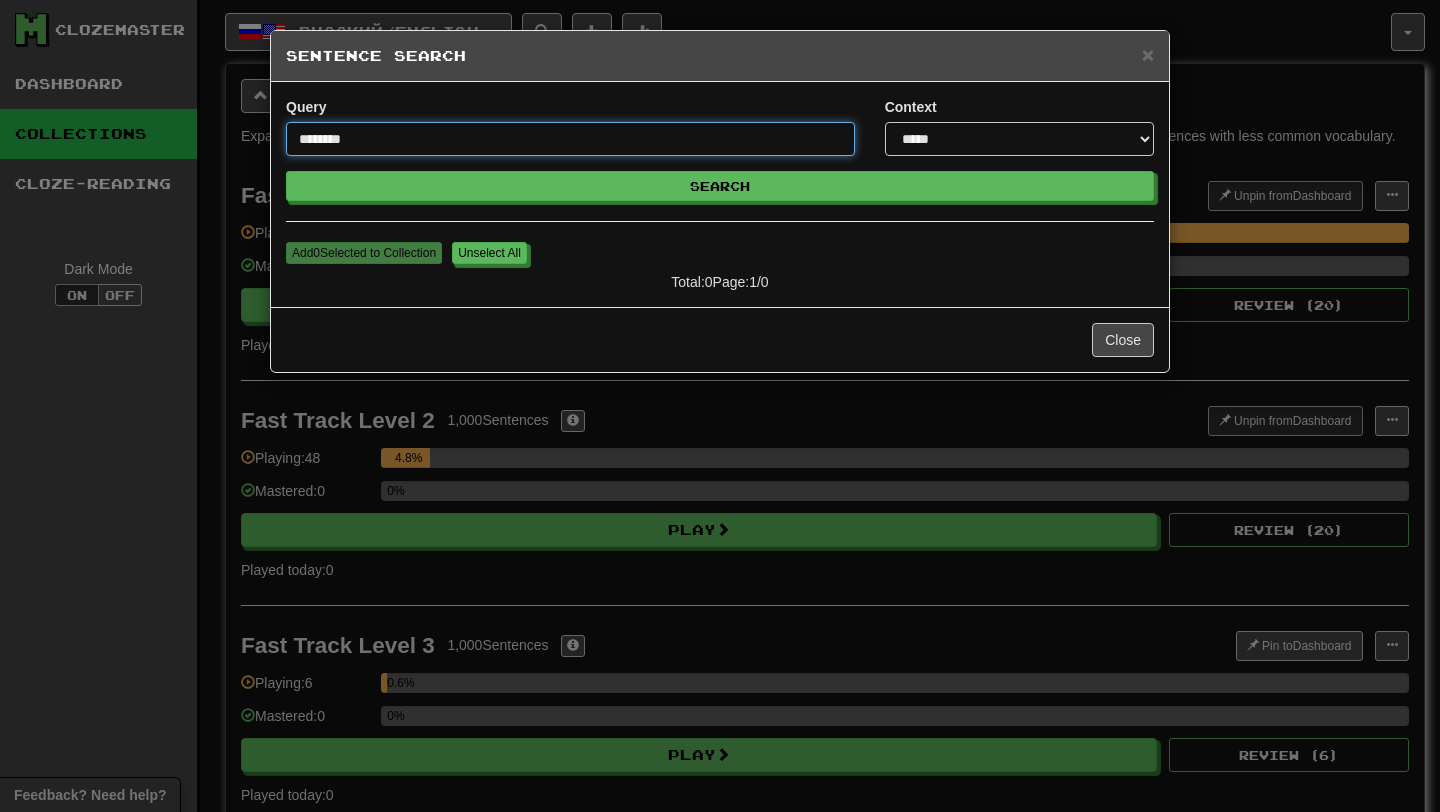 click on "Search" at bounding box center (720, 186) 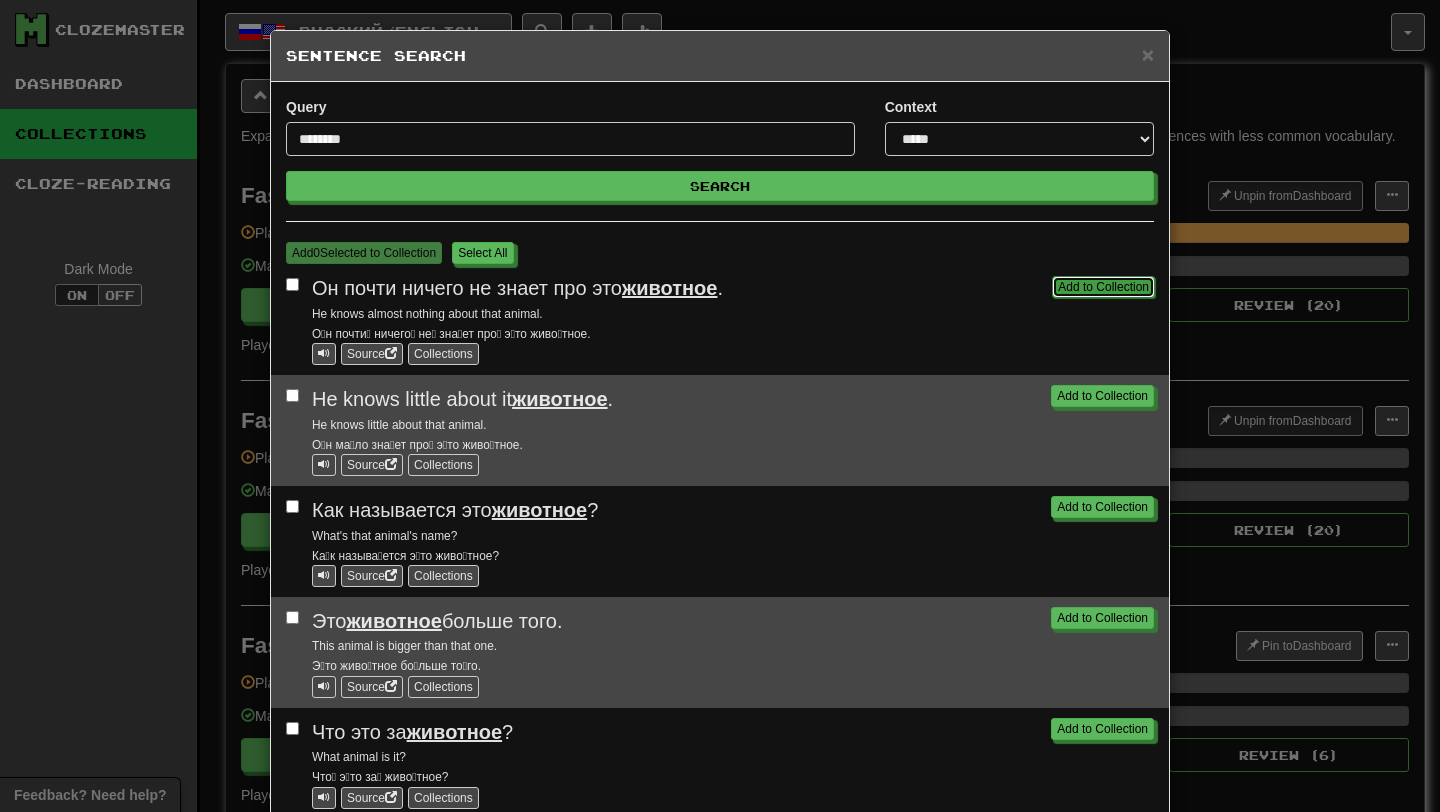 click on "Add to Collection" at bounding box center (1103, 287) 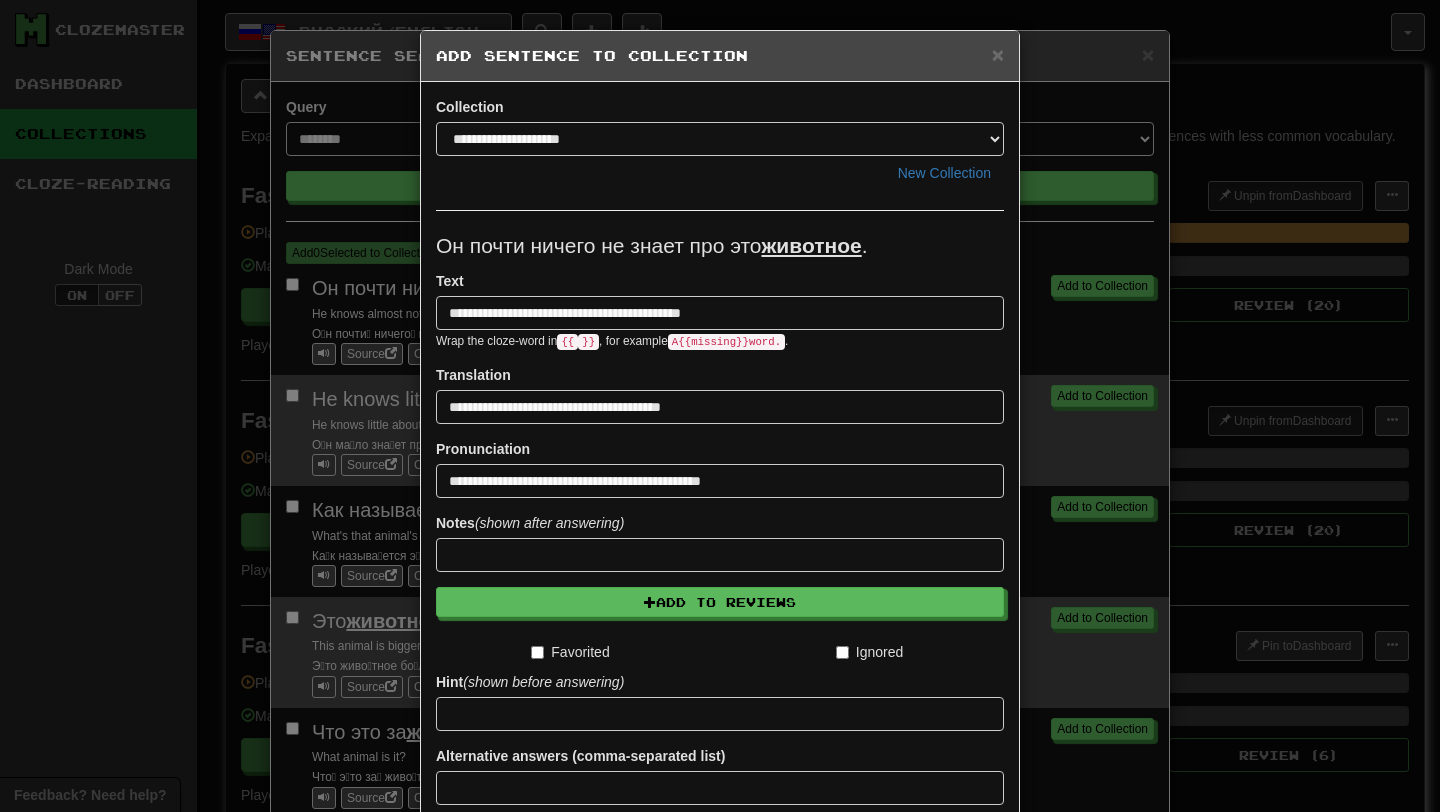 scroll, scrollTop: 165, scrollLeft: 0, axis: vertical 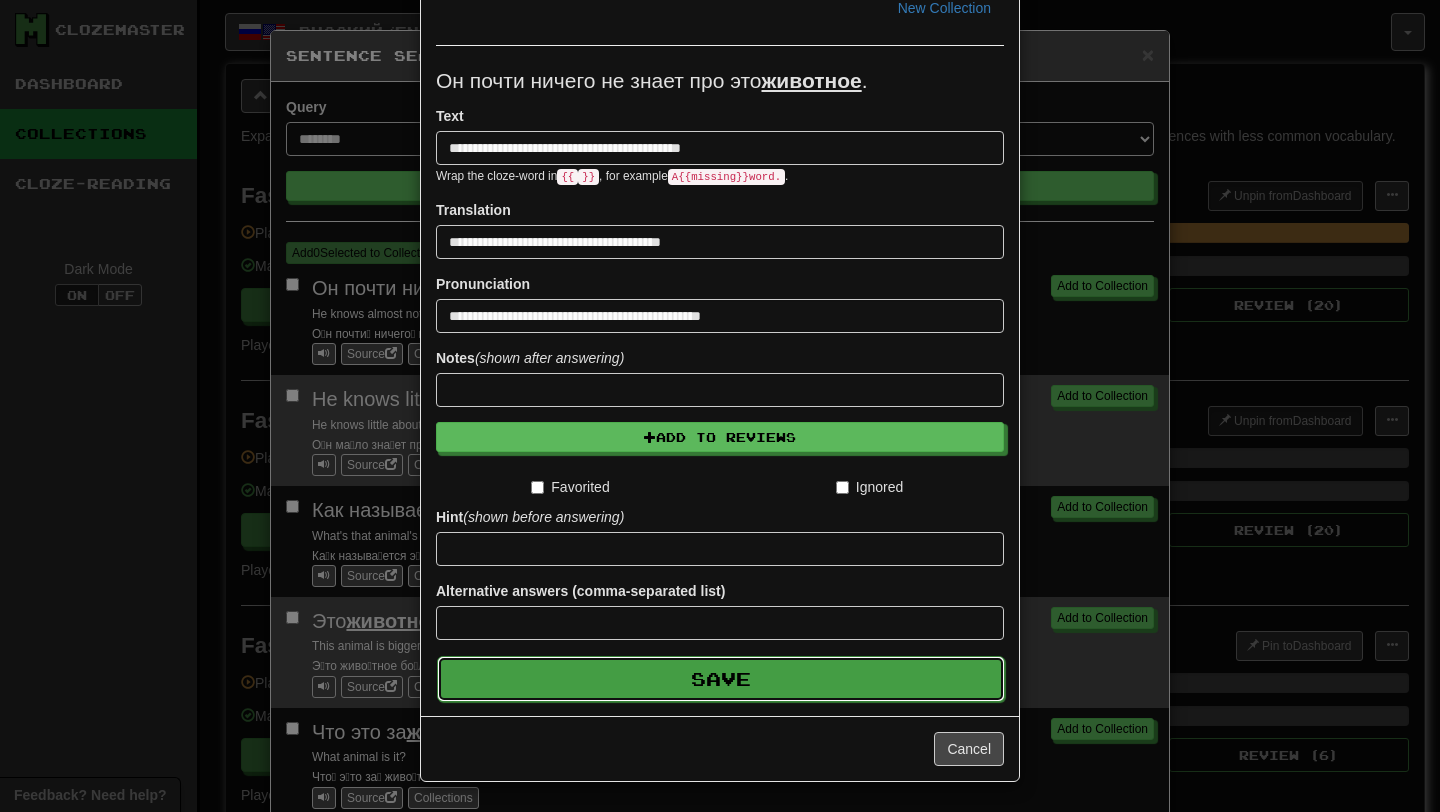 click on "Save" at bounding box center [721, 679] 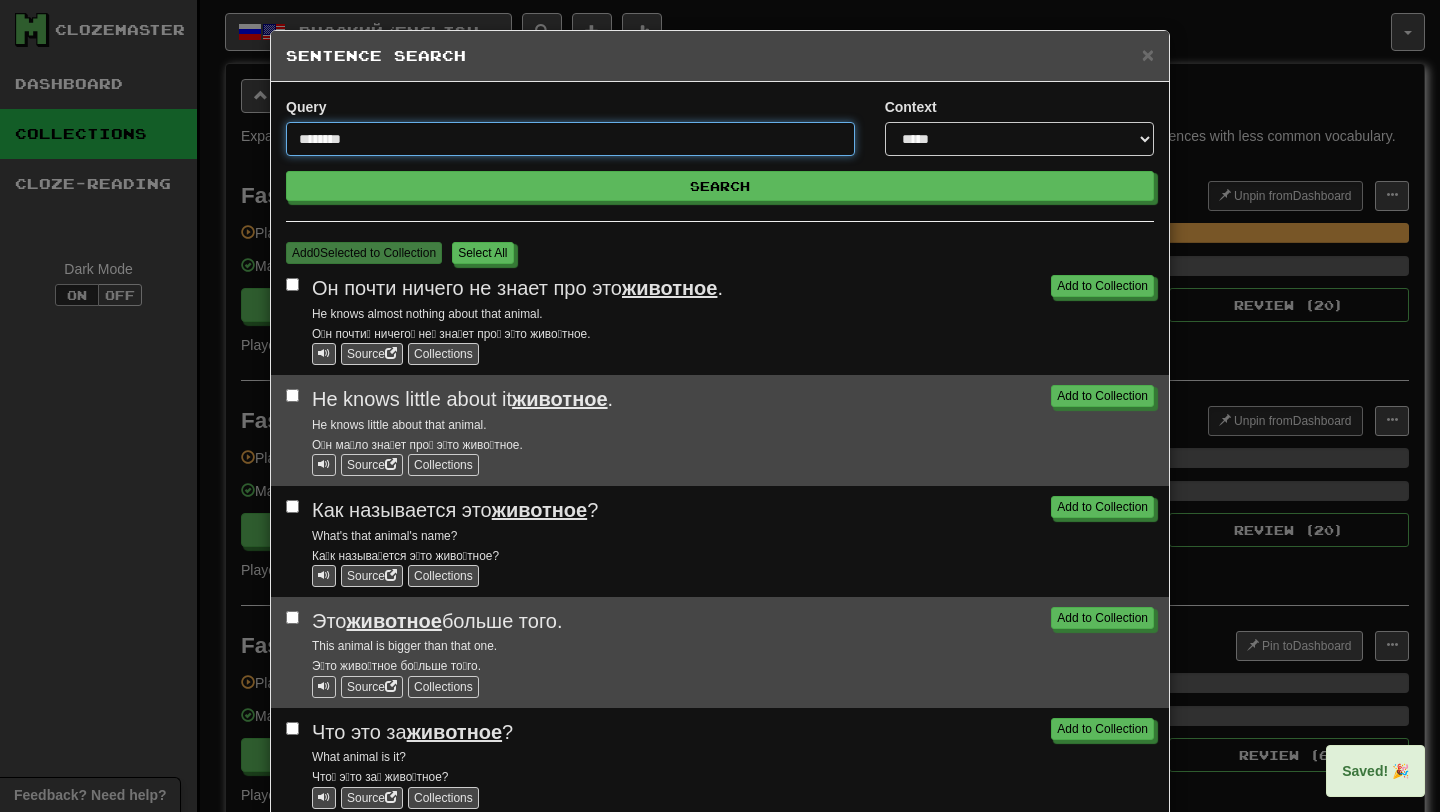 click on "********" at bounding box center [570, 139] 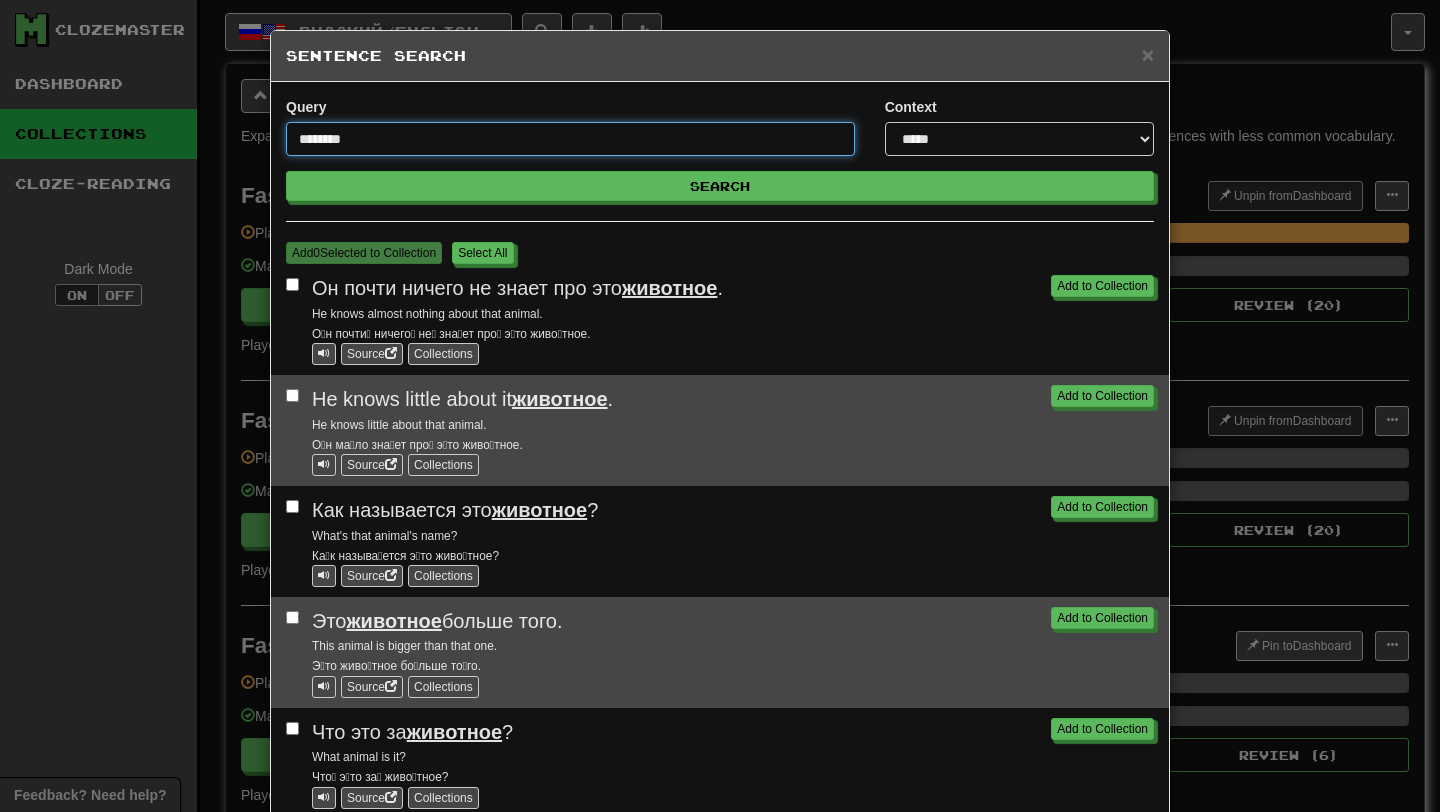 click on "********" at bounding box center [570, 139] 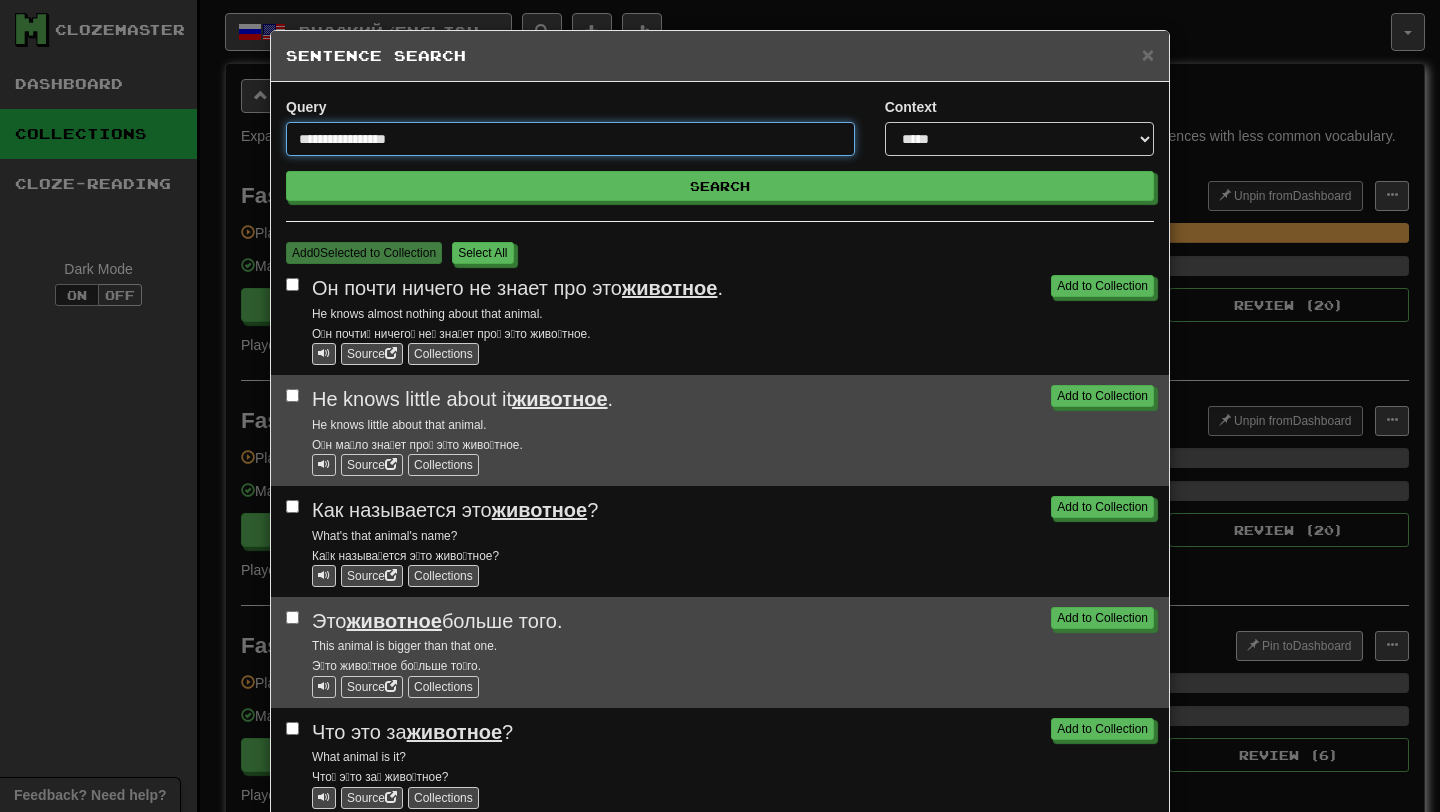 click on "Search" at bounding box center [720, 186] 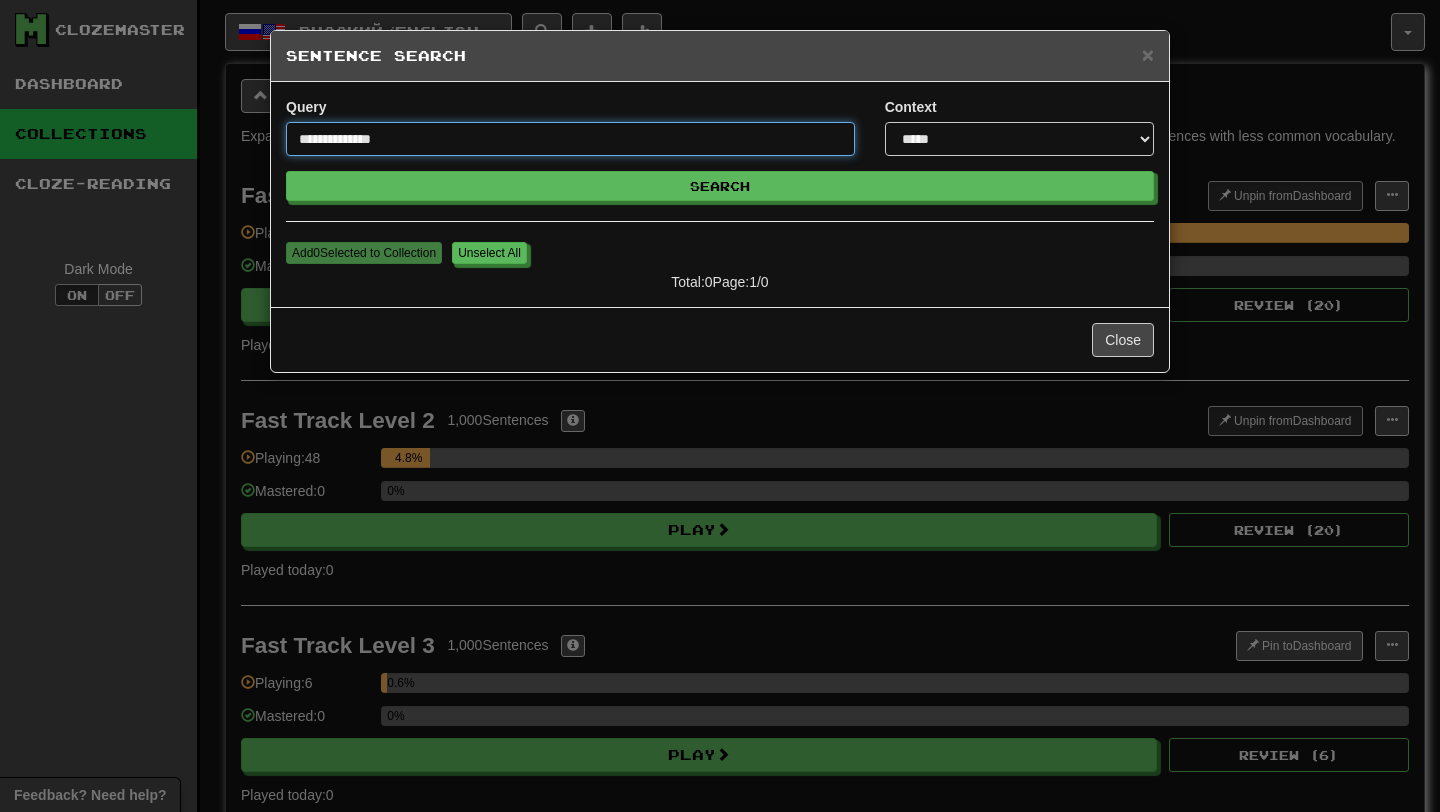 click on "Search" at bounding box center [720, 186] 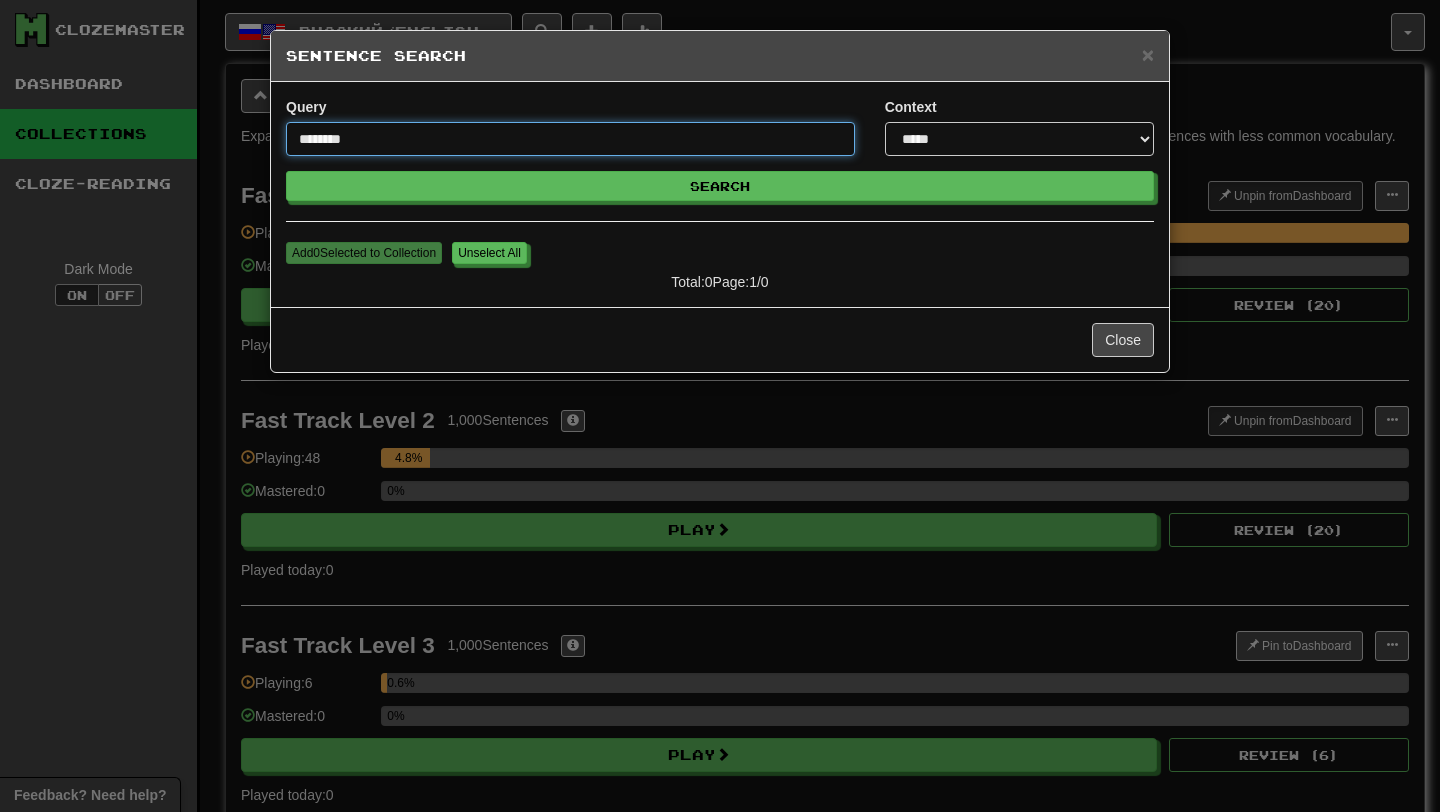 click on "Search" at bounding box center (720, 186) 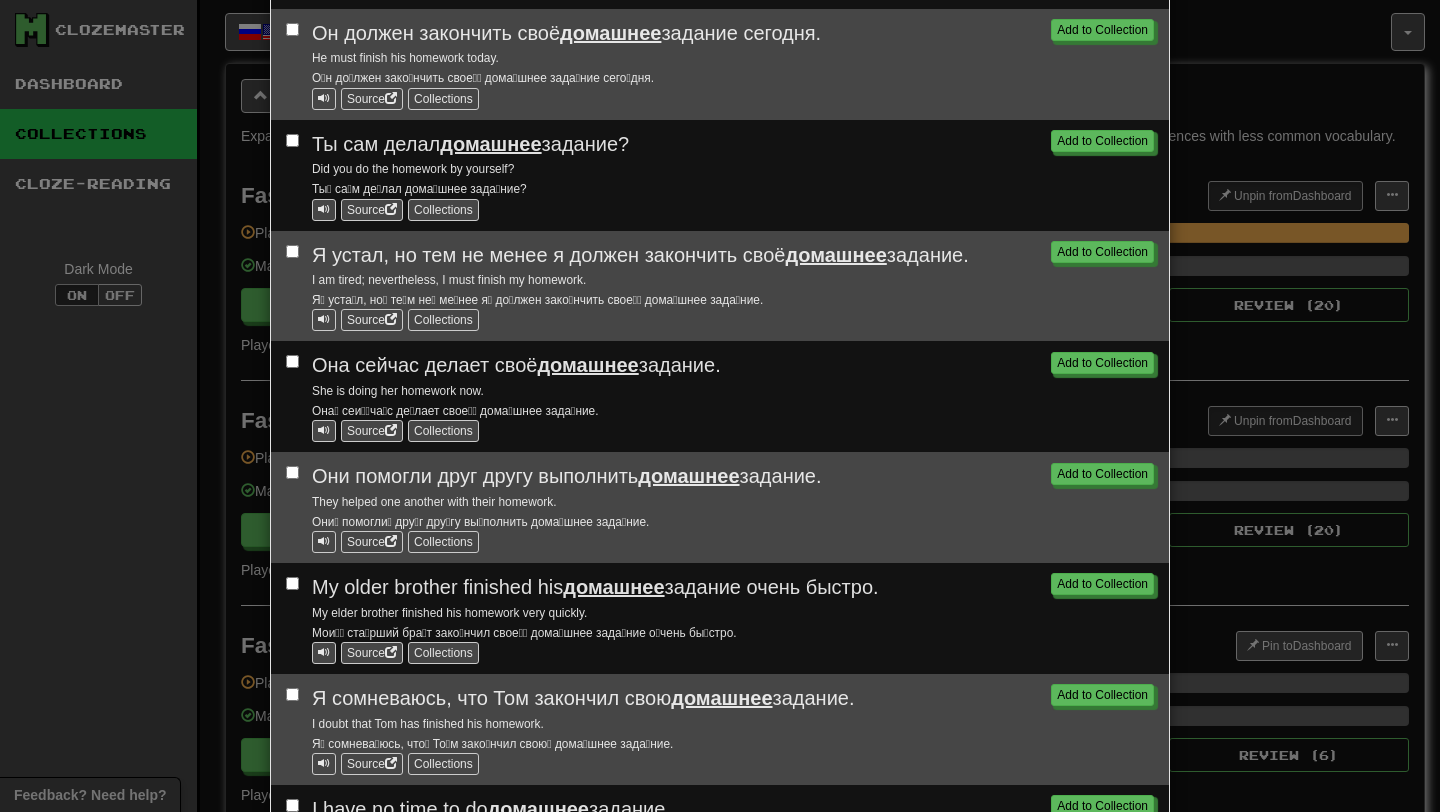 scroll, scrollTop: 0, scrollLeft: 0, axis: both 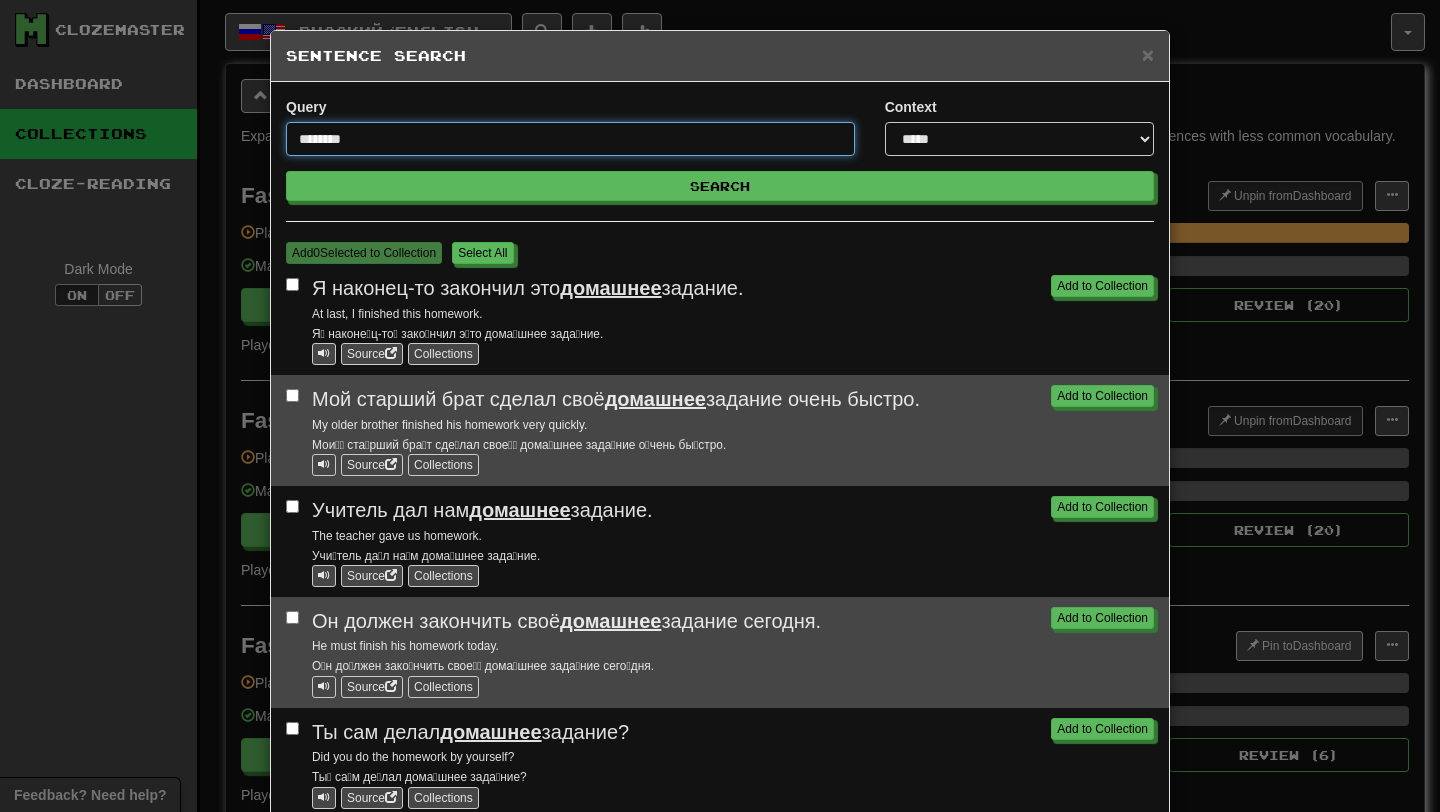 drag, startPoint x: 403, startPoint y: 140, endPoint x: 258, endPoint y: 143, distance: 145.03104 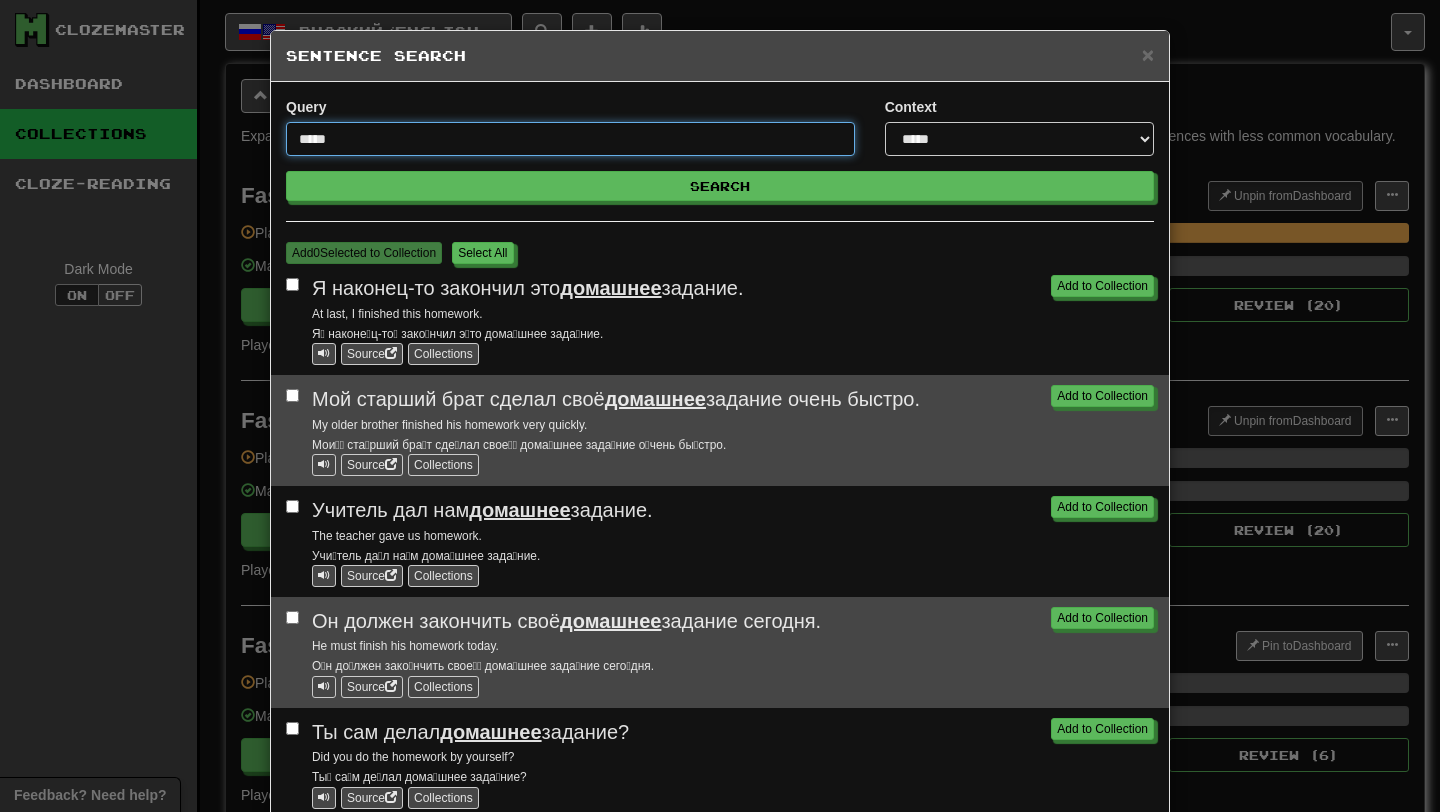 click on "Search" at bounding box center (720, 186) 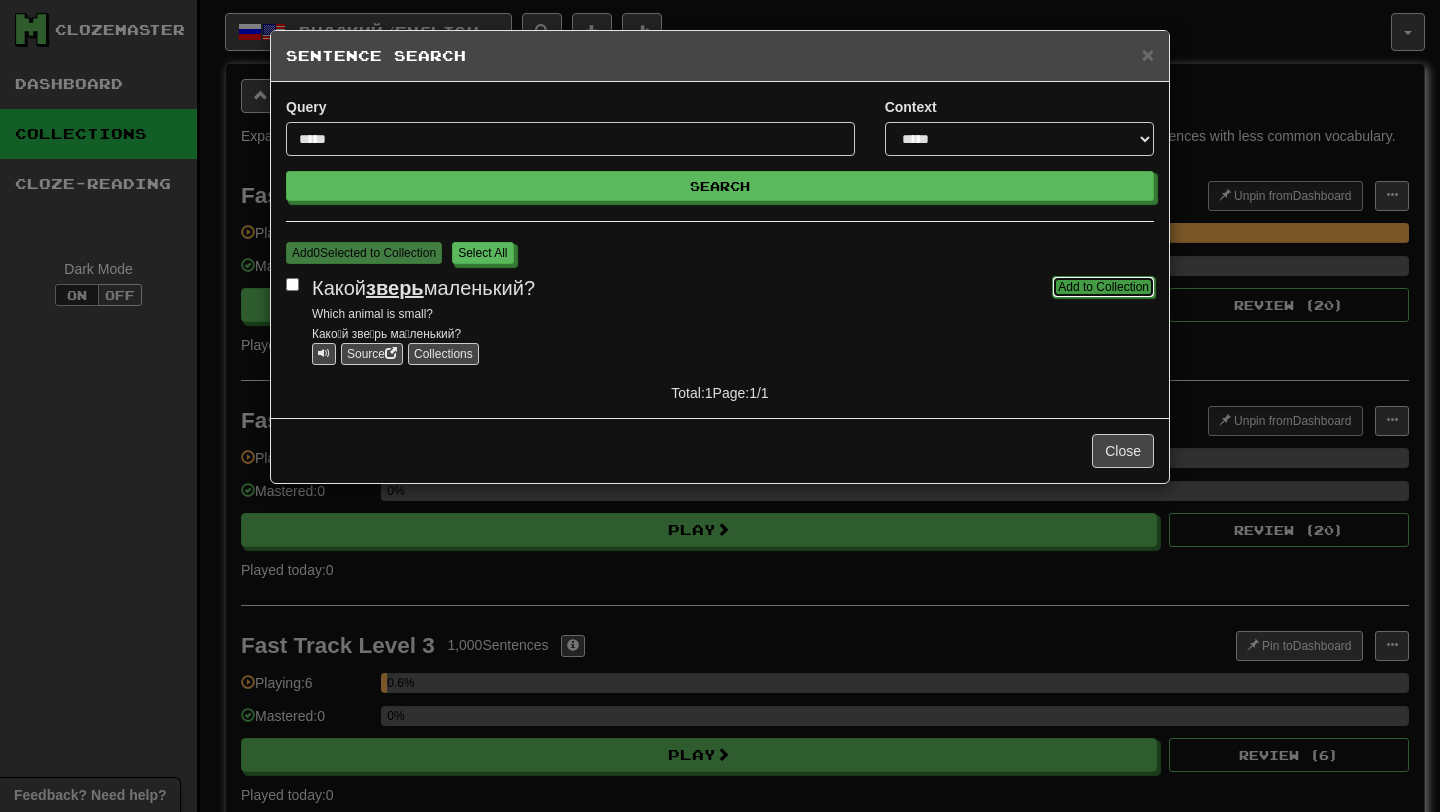 click on "Add to Collection" at bounding box center [1103, 287] 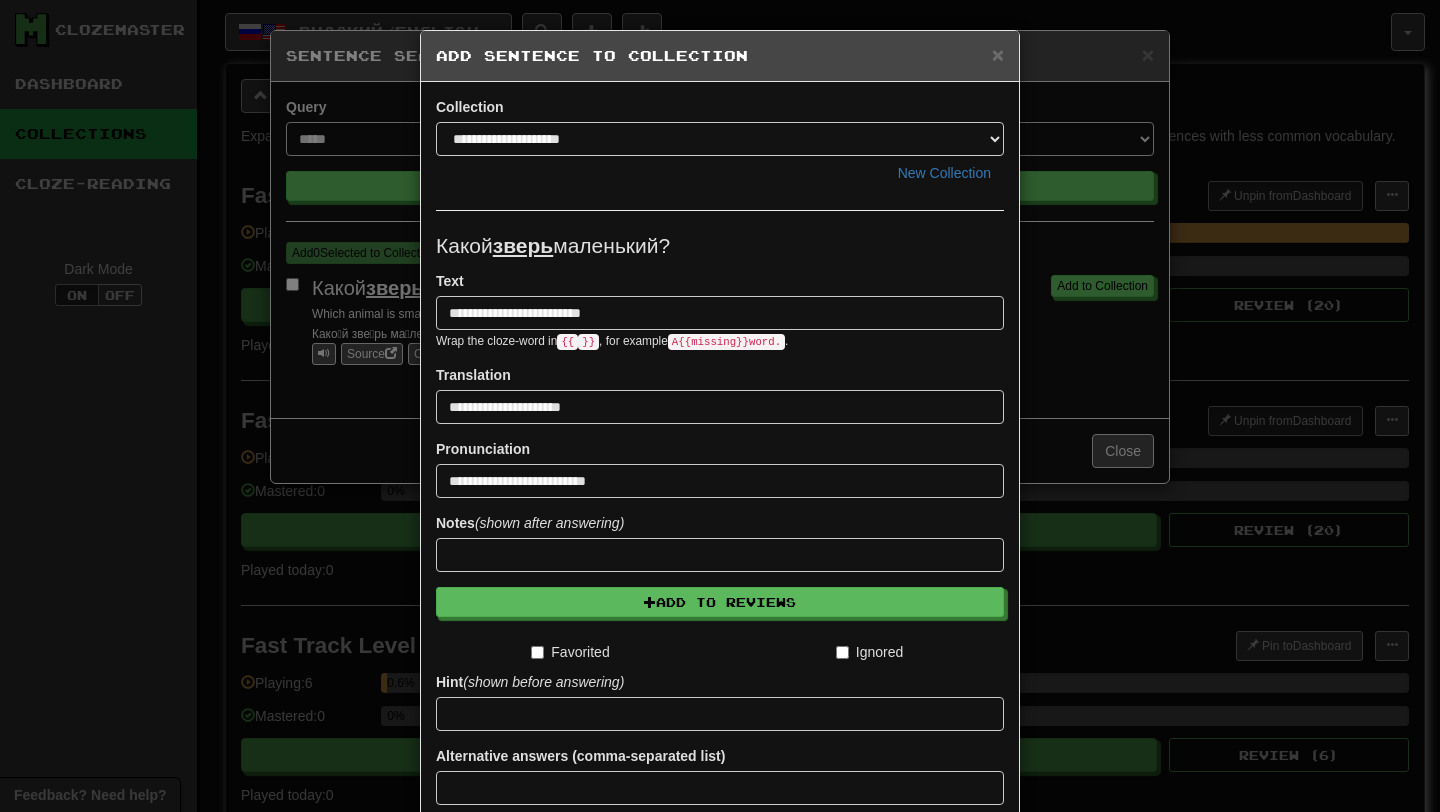 scroll, scrollTop: 165, scrollLeft: 0, axis: vertical 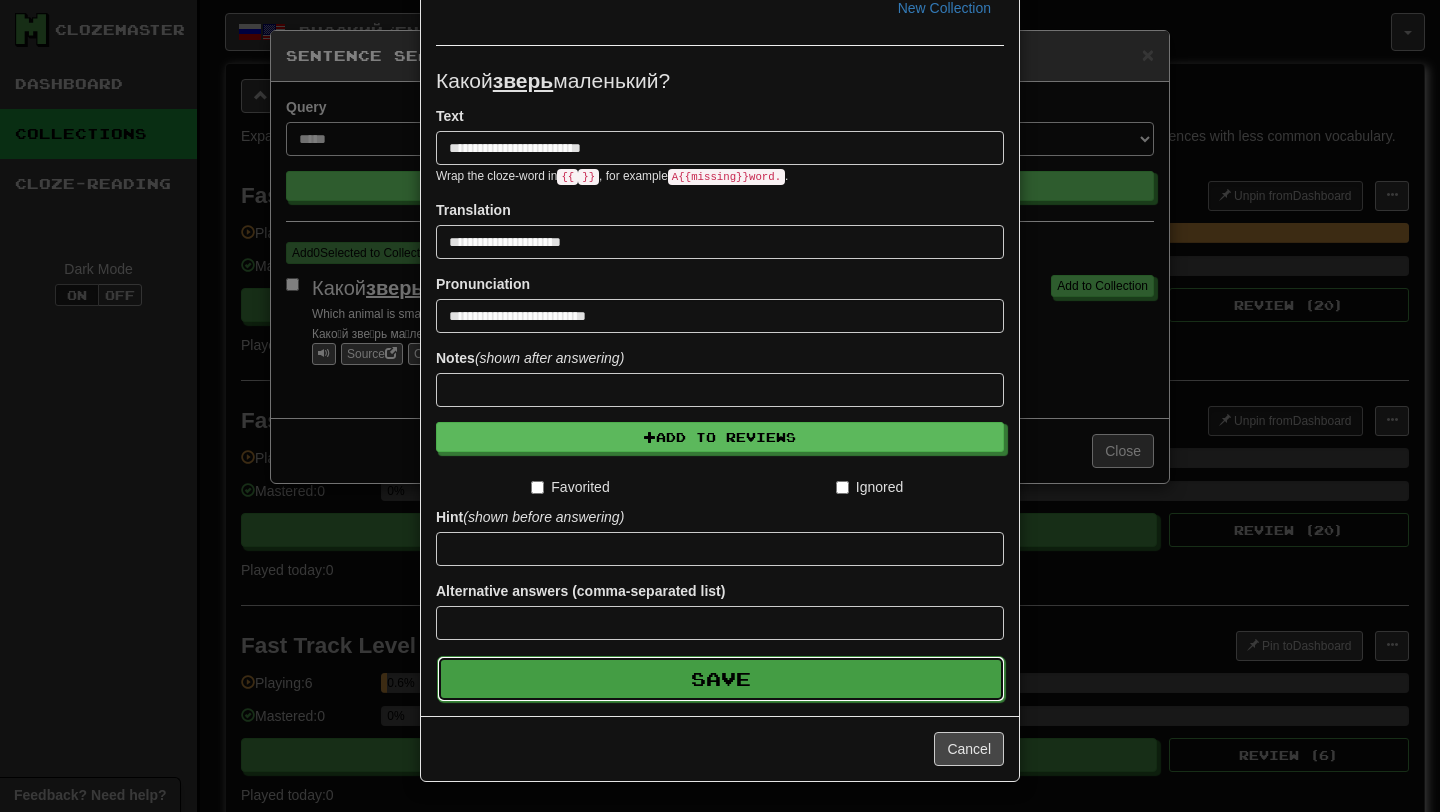 click on "Save" at bounding box center [721, 679] 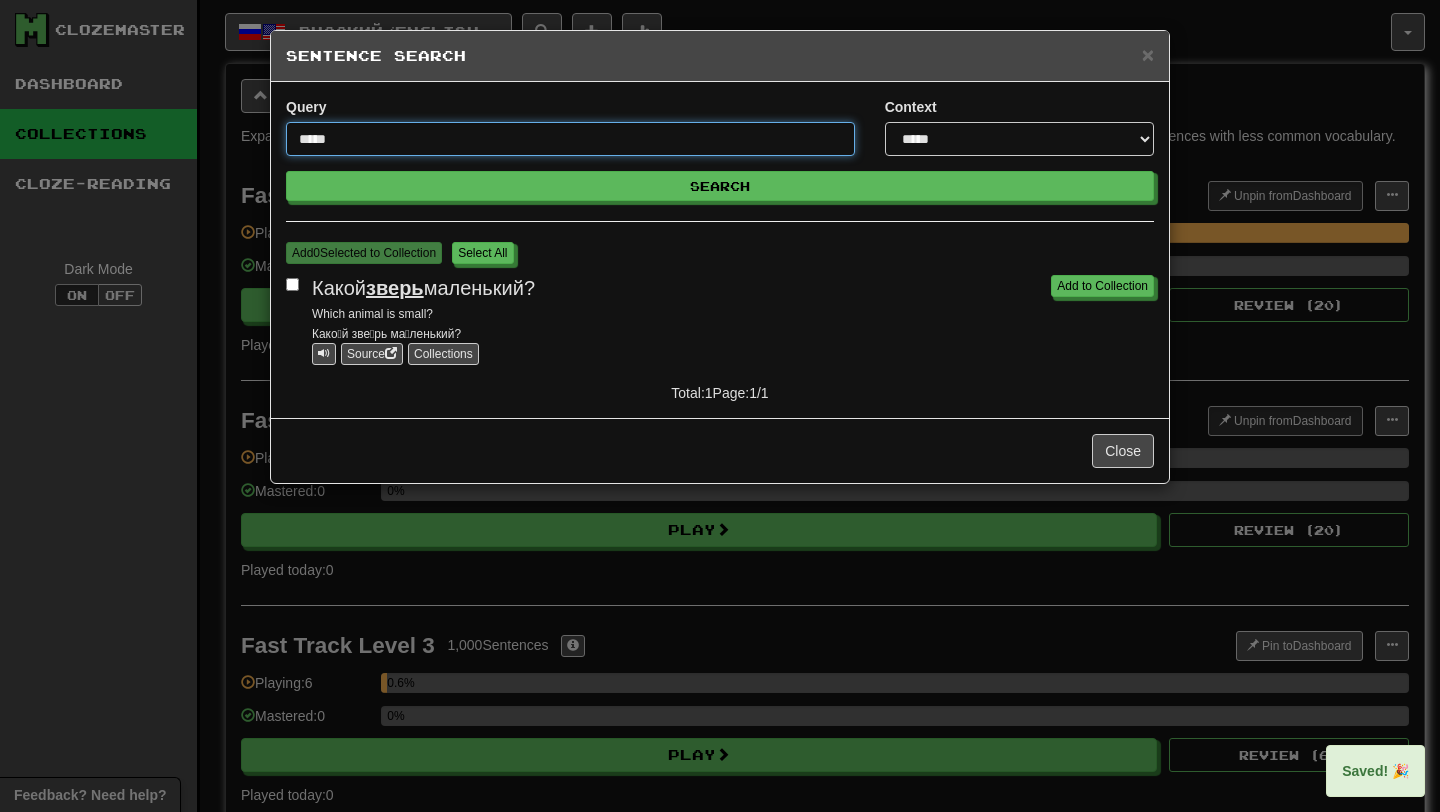 drag, startPoint x: 349, startPoint y: 137, endPoint x: 275, endPoint y: 139, distance: 74.02702 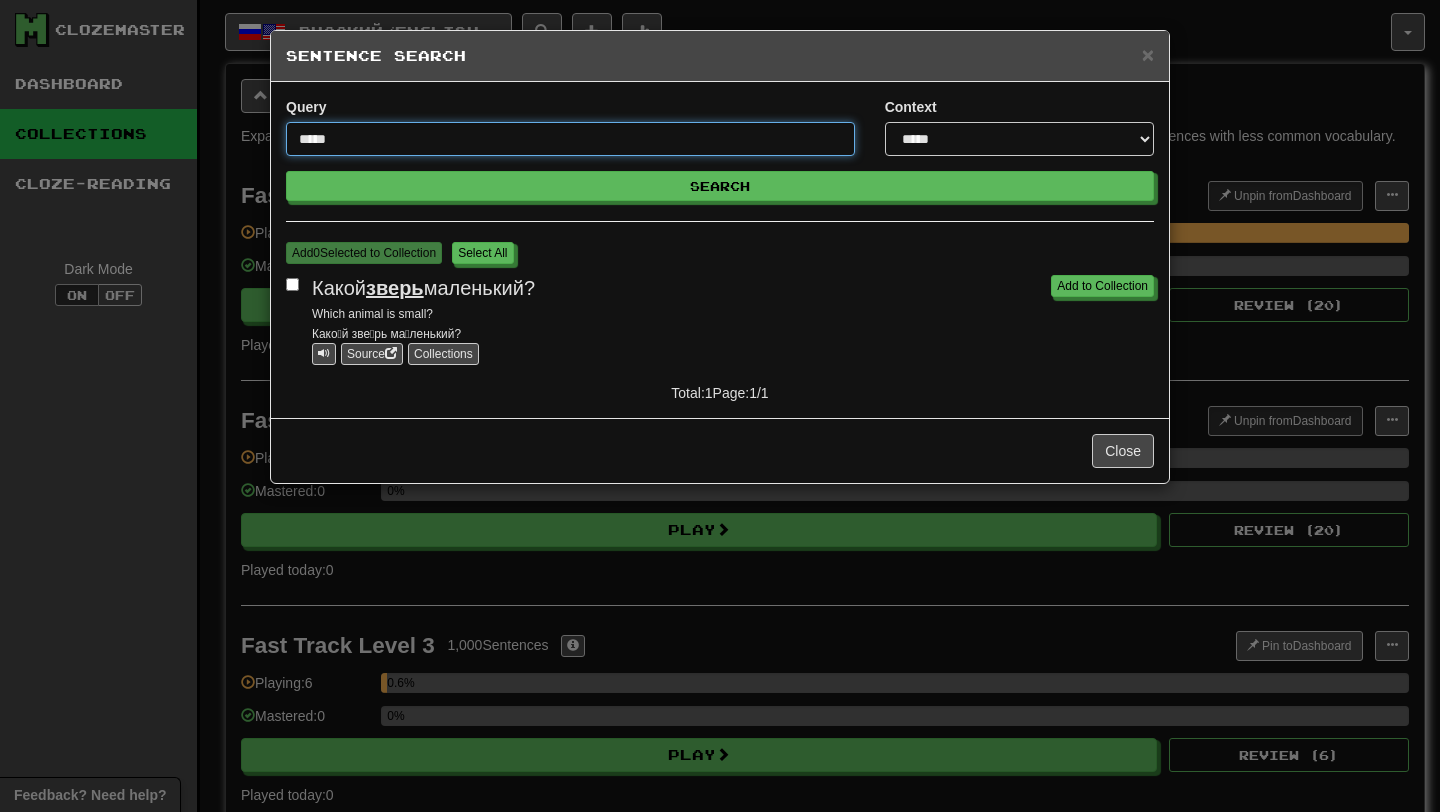 click on "Search" at bounding box center (720, 186) 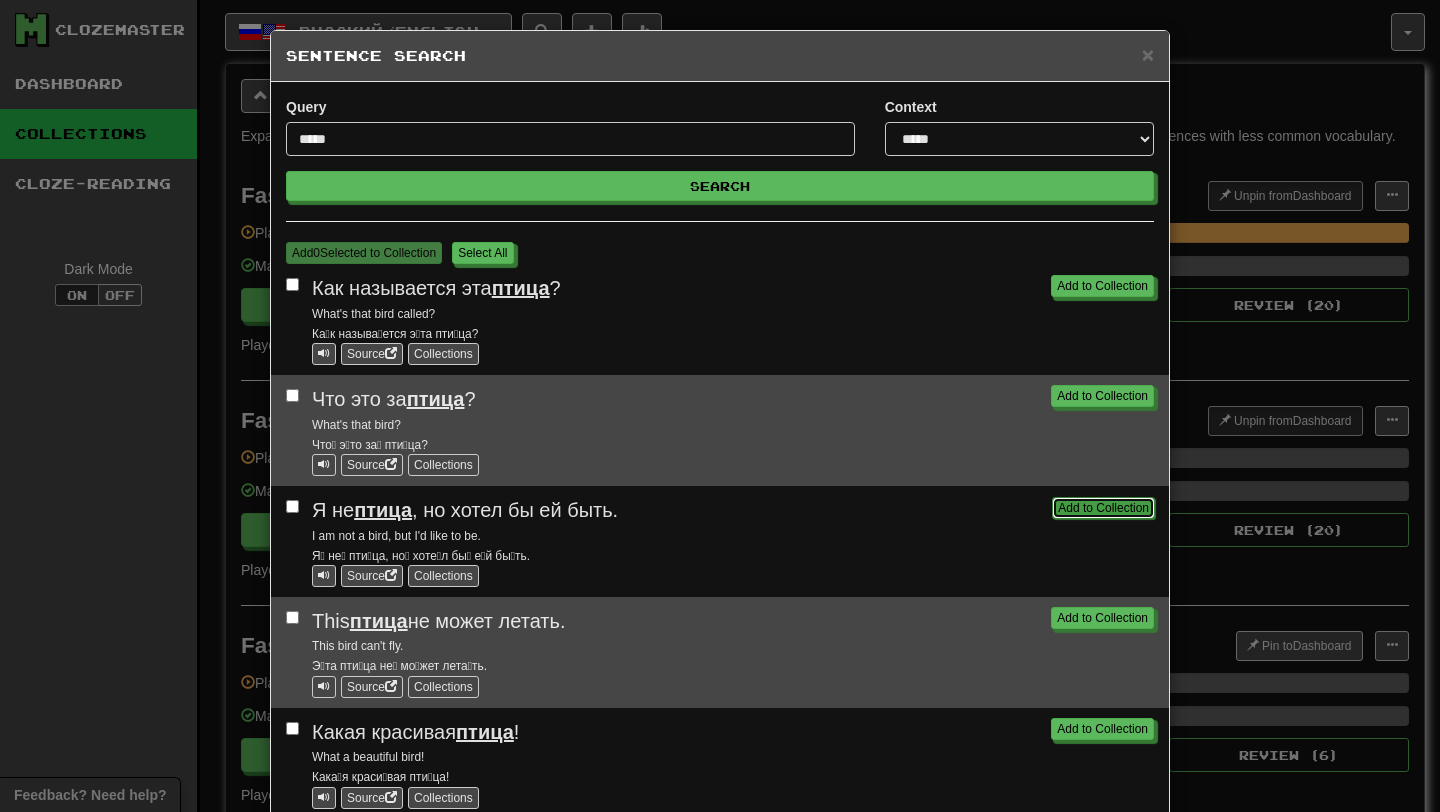 click on "Add to Collection" at bounding box center (1103, 508) 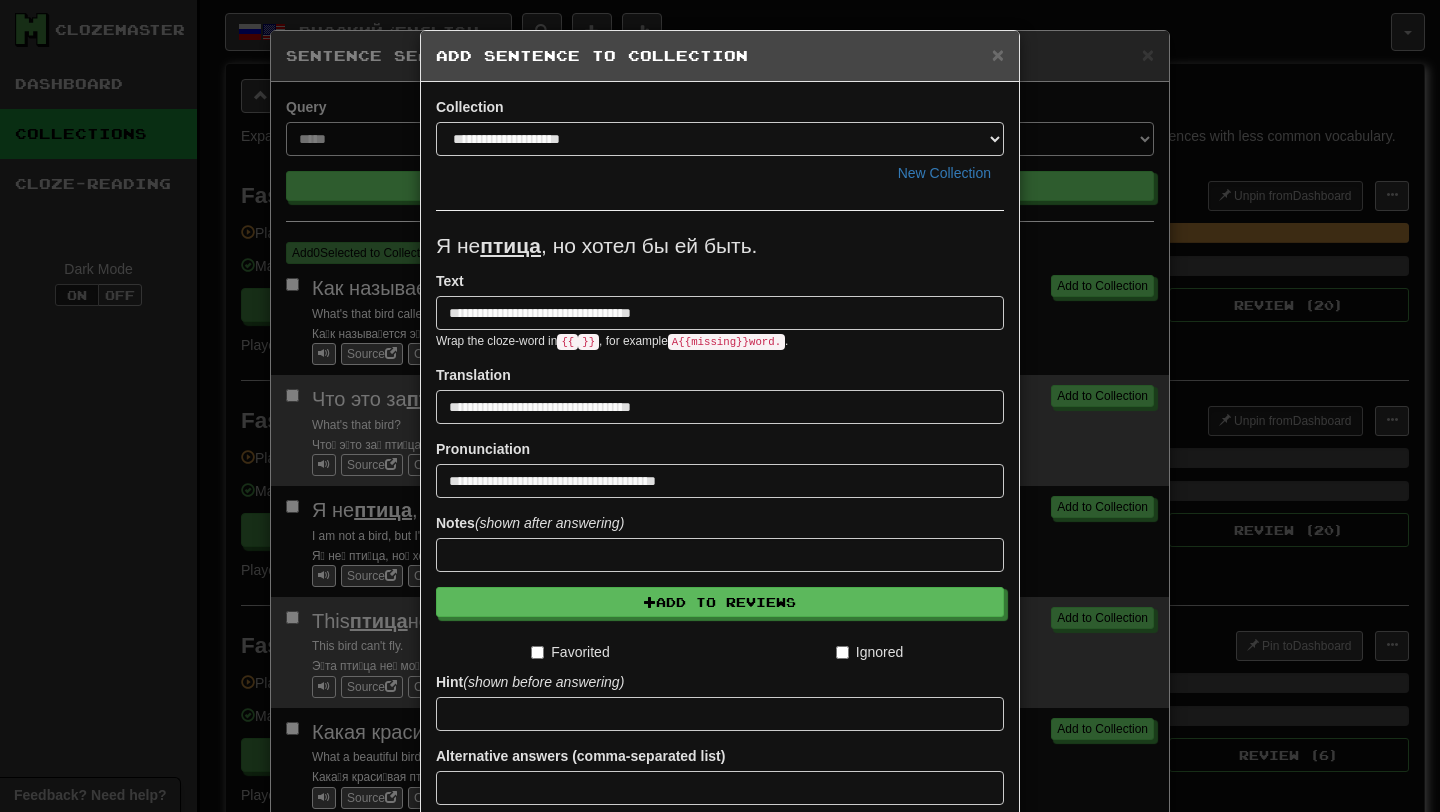 scroll, scrollTop: 165, scrollLeft: 0, axis: vertical 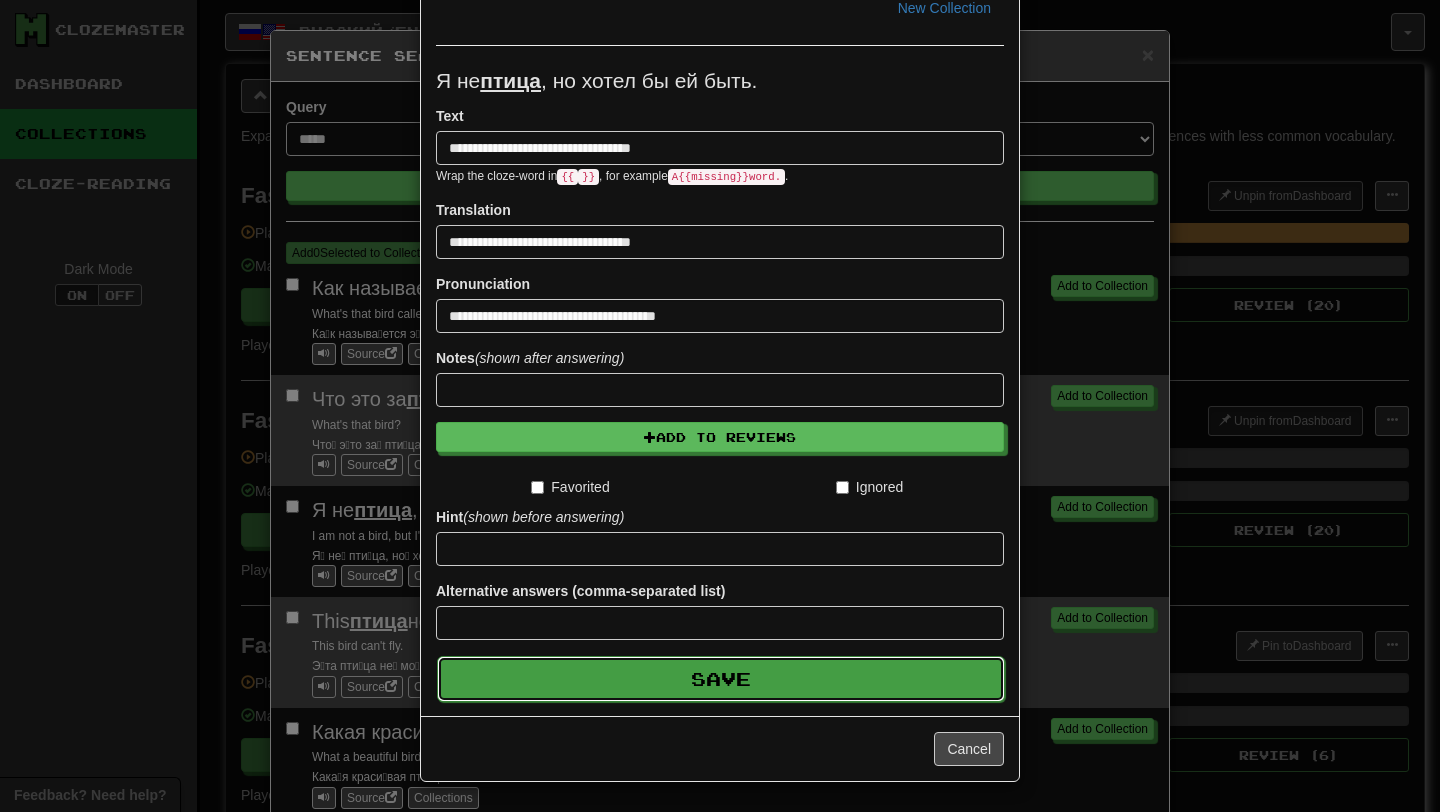 click on "Save" at bounding box center (721, 679) 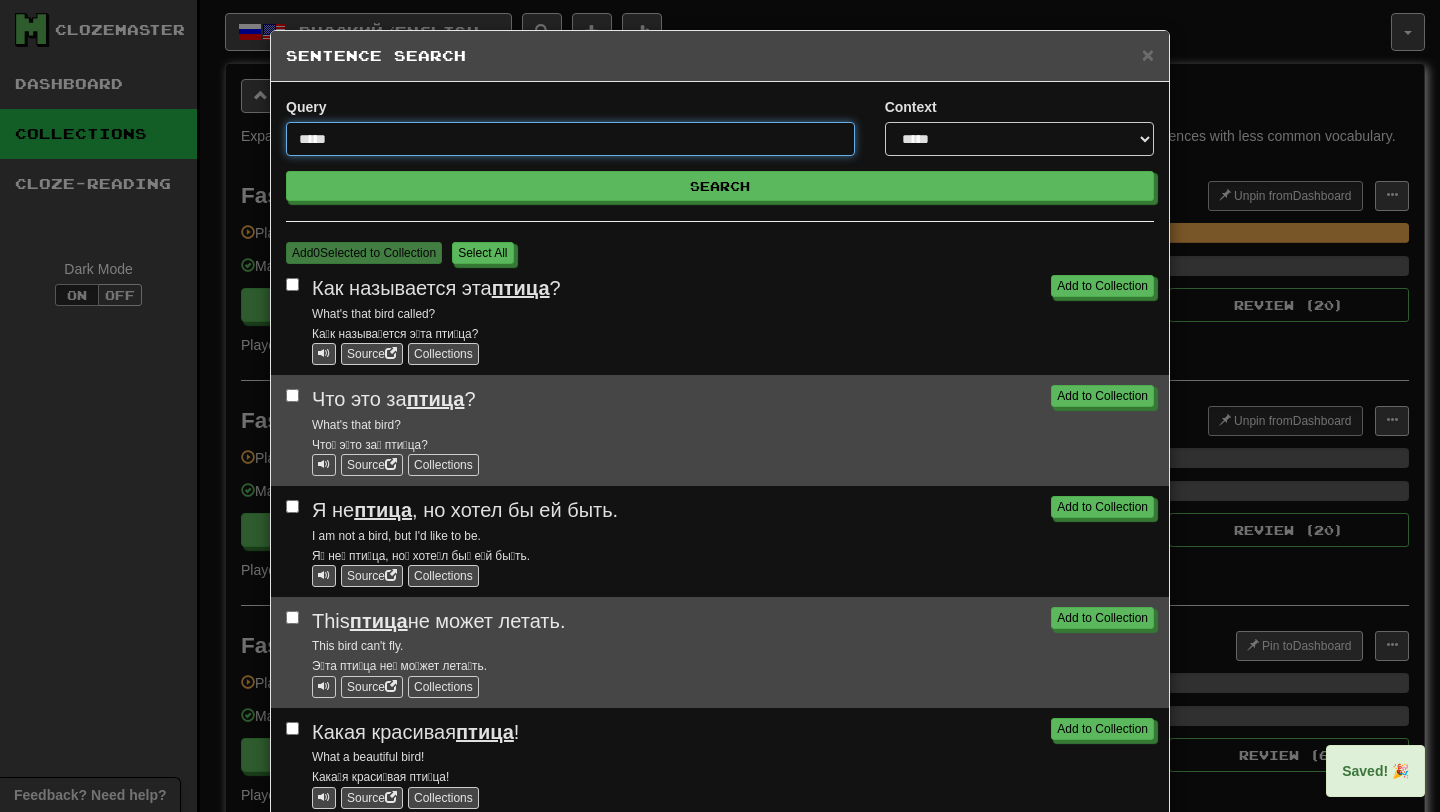 drag, startPoint x: 380, startPoint y: 135, endPoint x: 253, endPoint y: 135, distance: 127 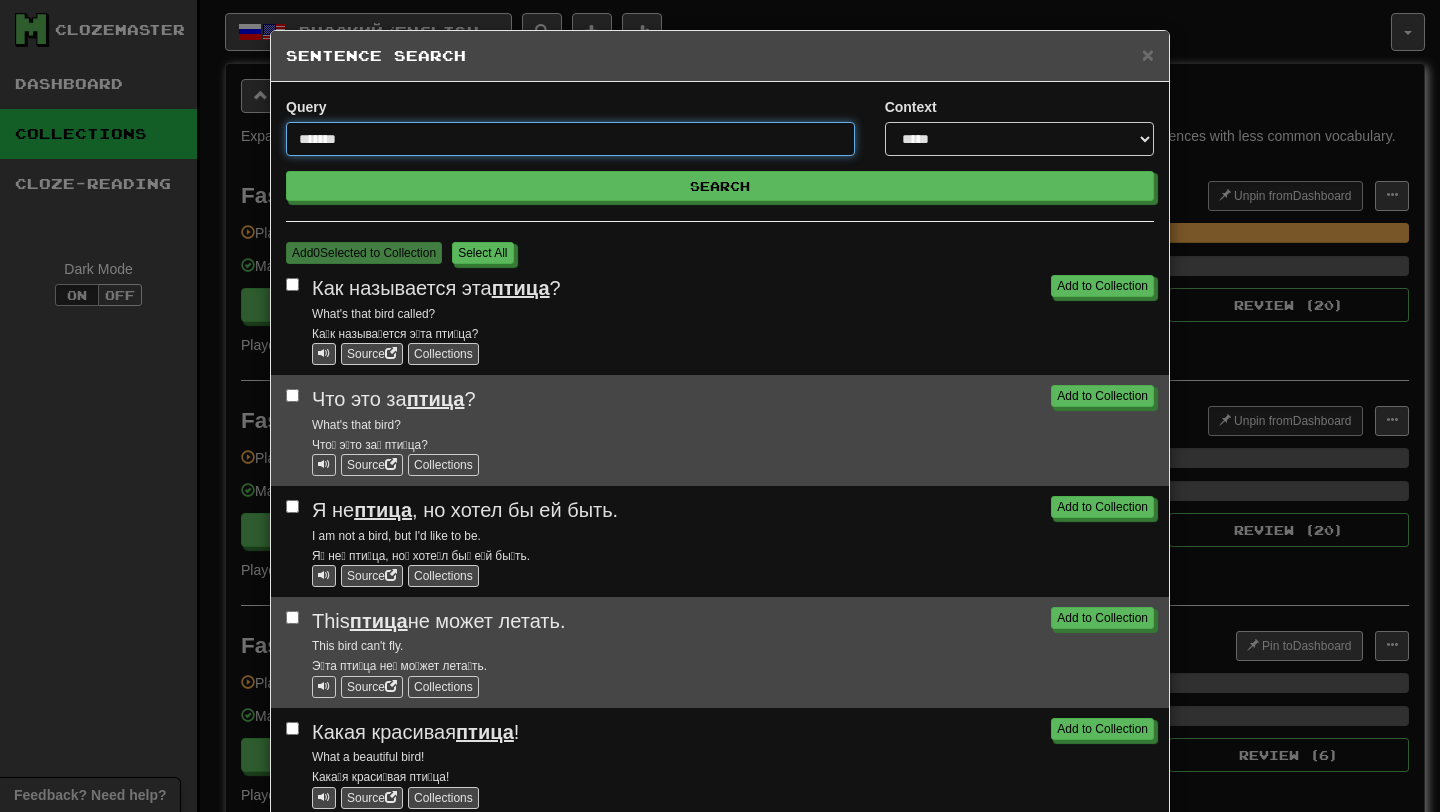 type on "*******" 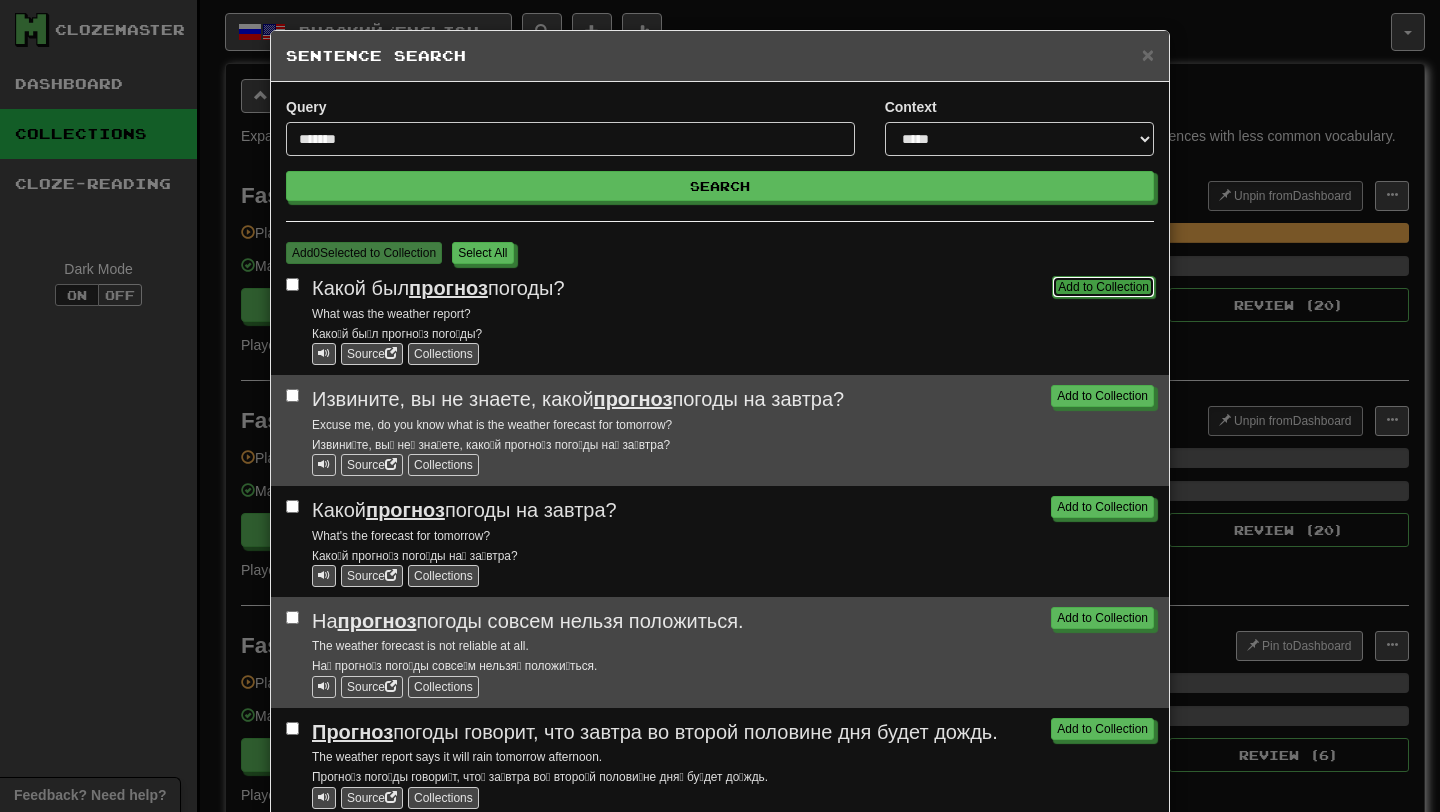 click on "Add to Collection" at bounding box center (1103, 287) 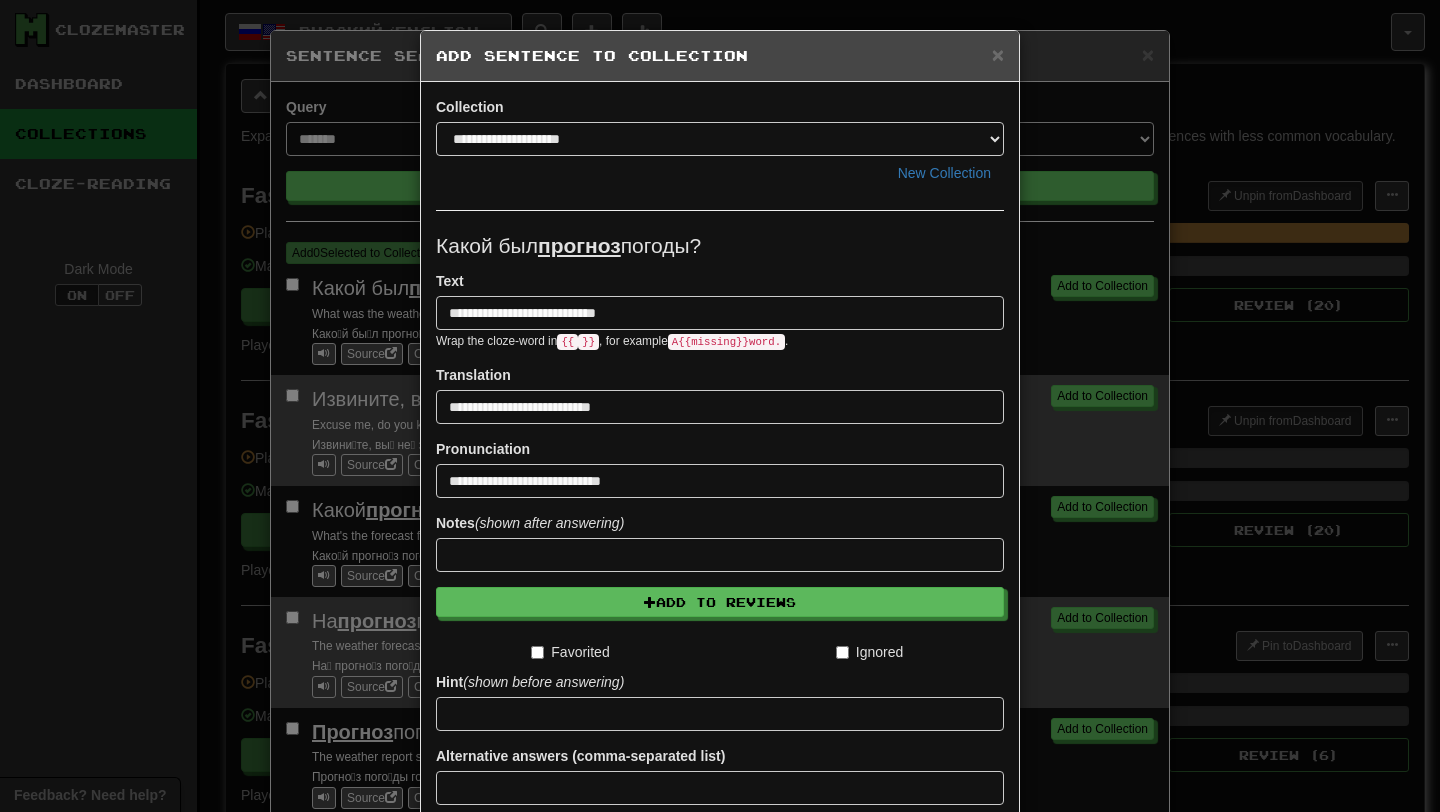 scroll, scrollTop: 165, scrollLeft: 0, axis: vertical 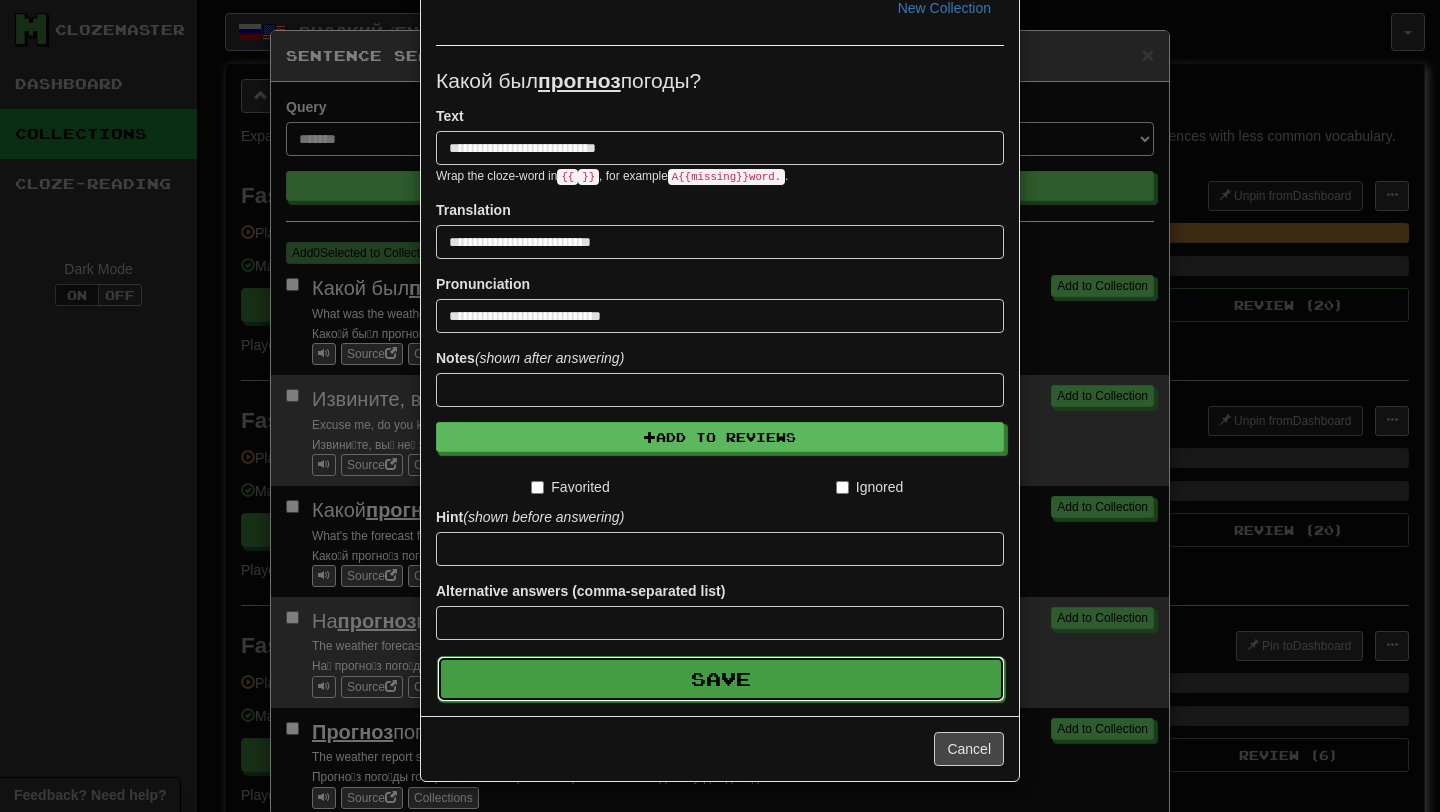 click on "Save" at bounding box center (721, 679) 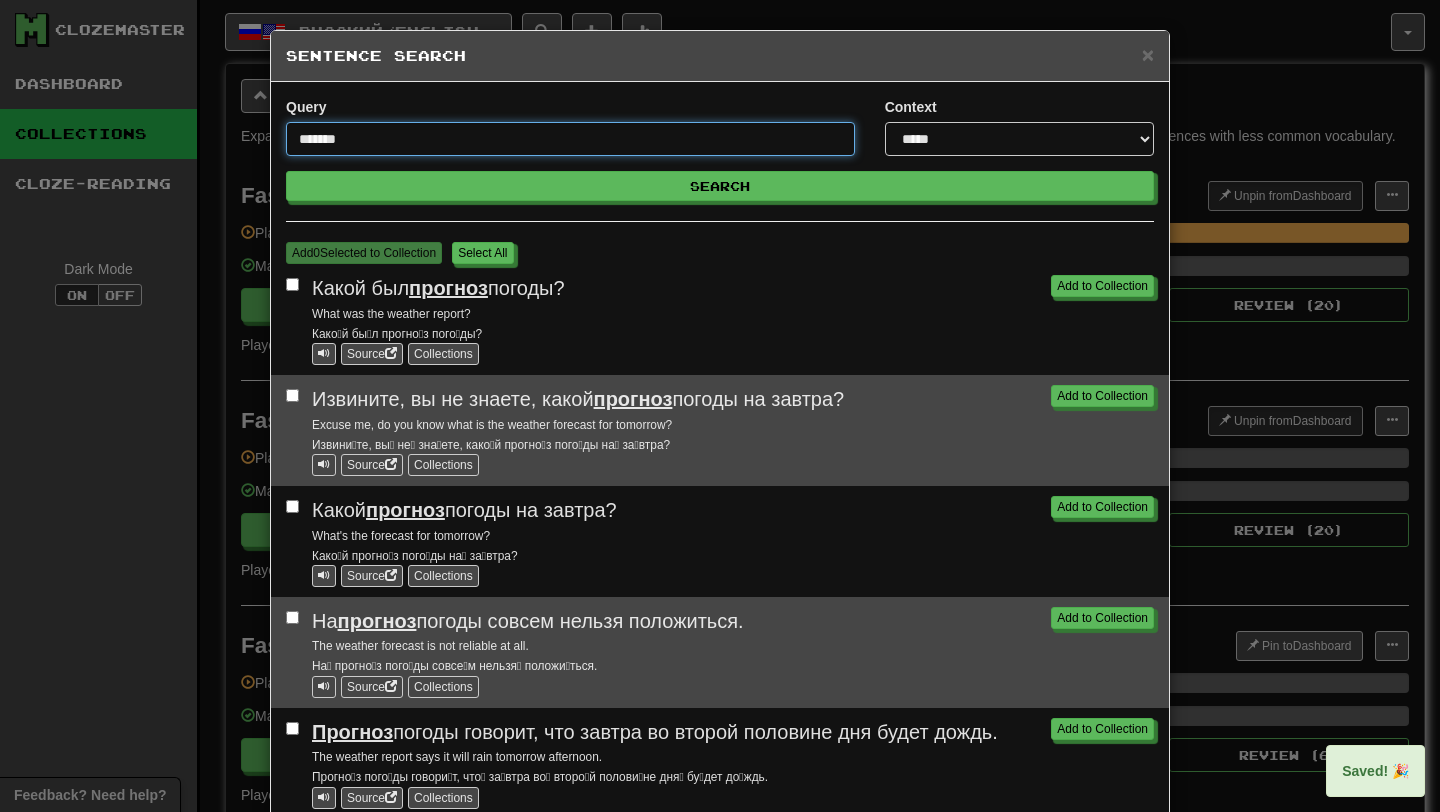 drag, startPoint x: 449, startPoint y: 136, endPoint x: 256, endPoint y: 139, distance: 193.02332 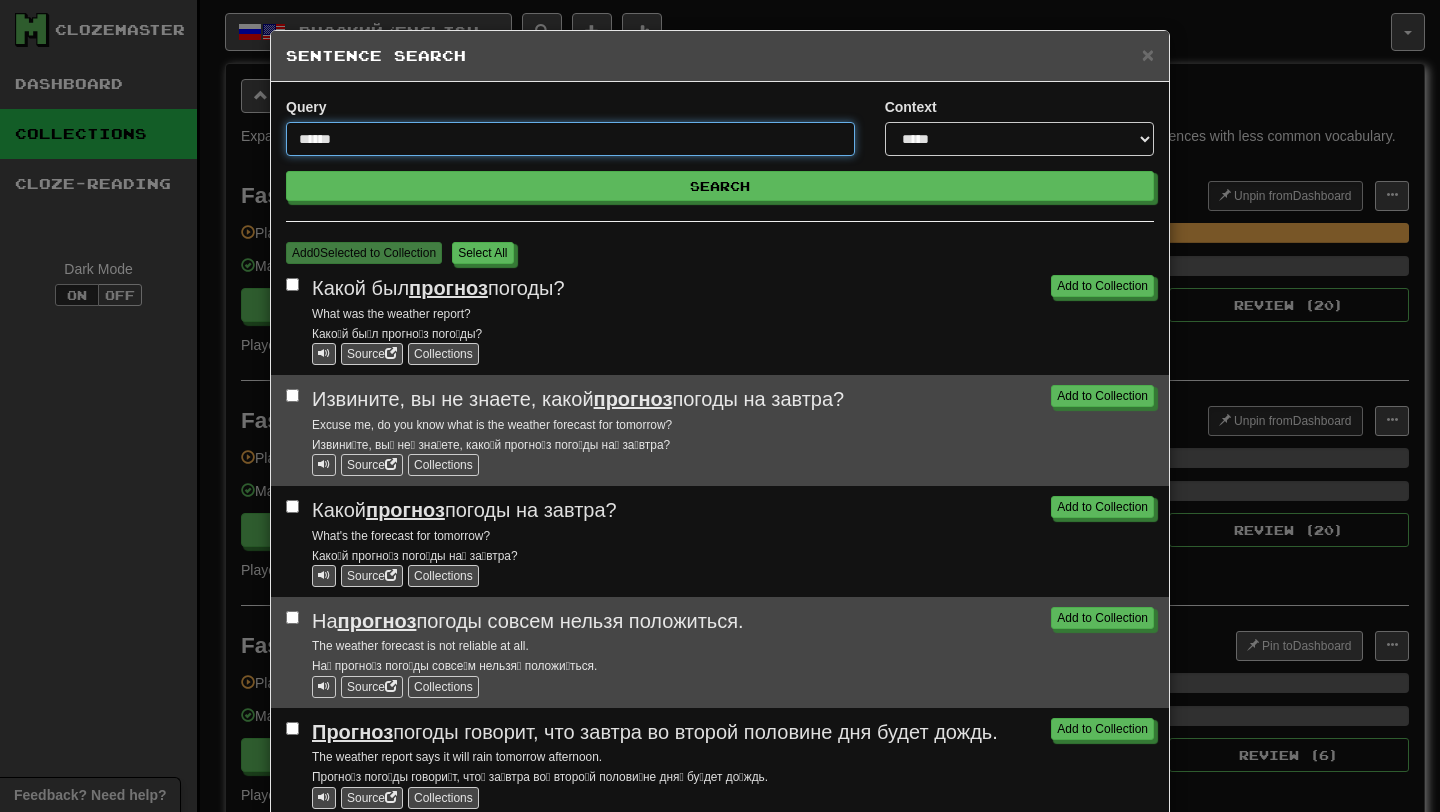 type on "******" 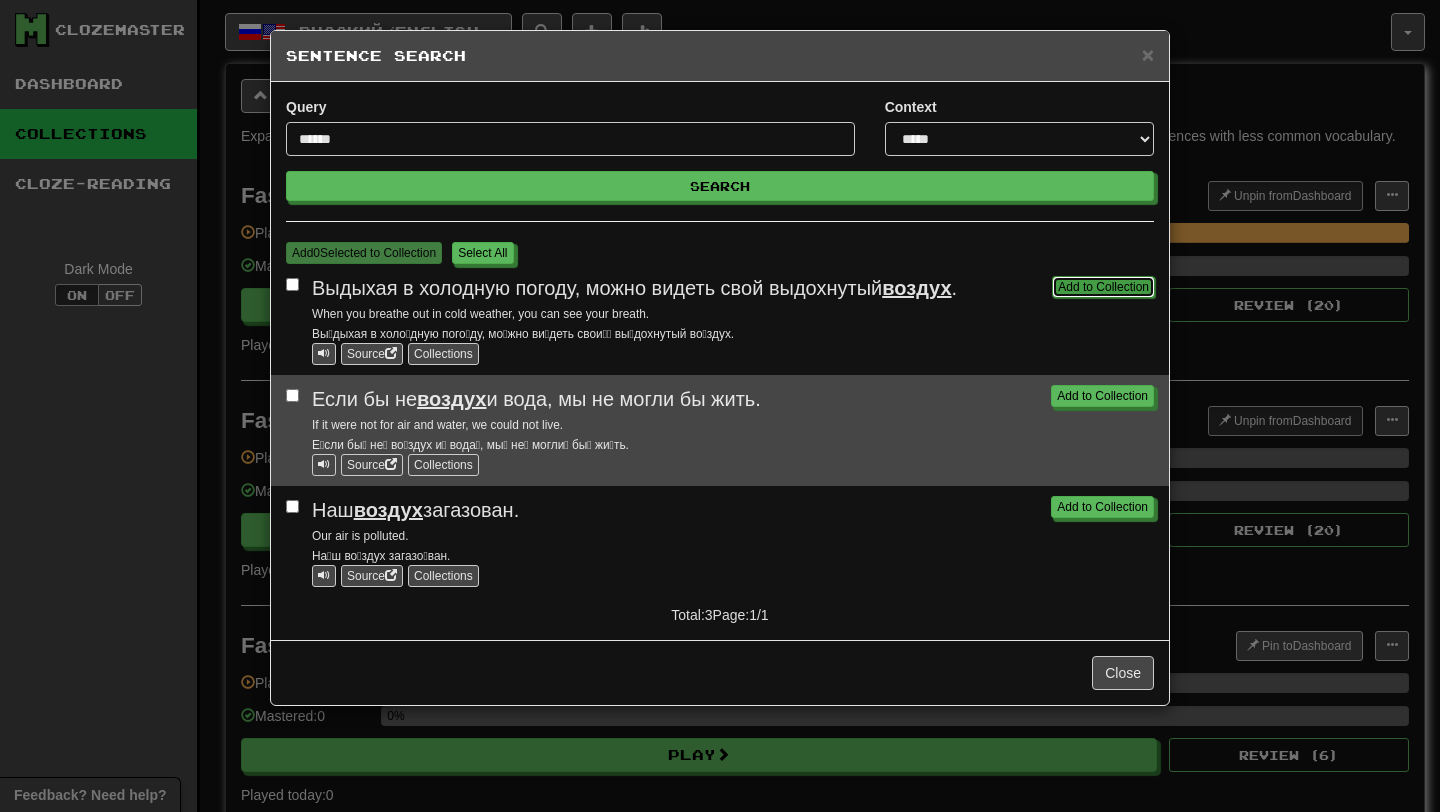 click on "Add to Collection" at bounding box center [1103, 287] 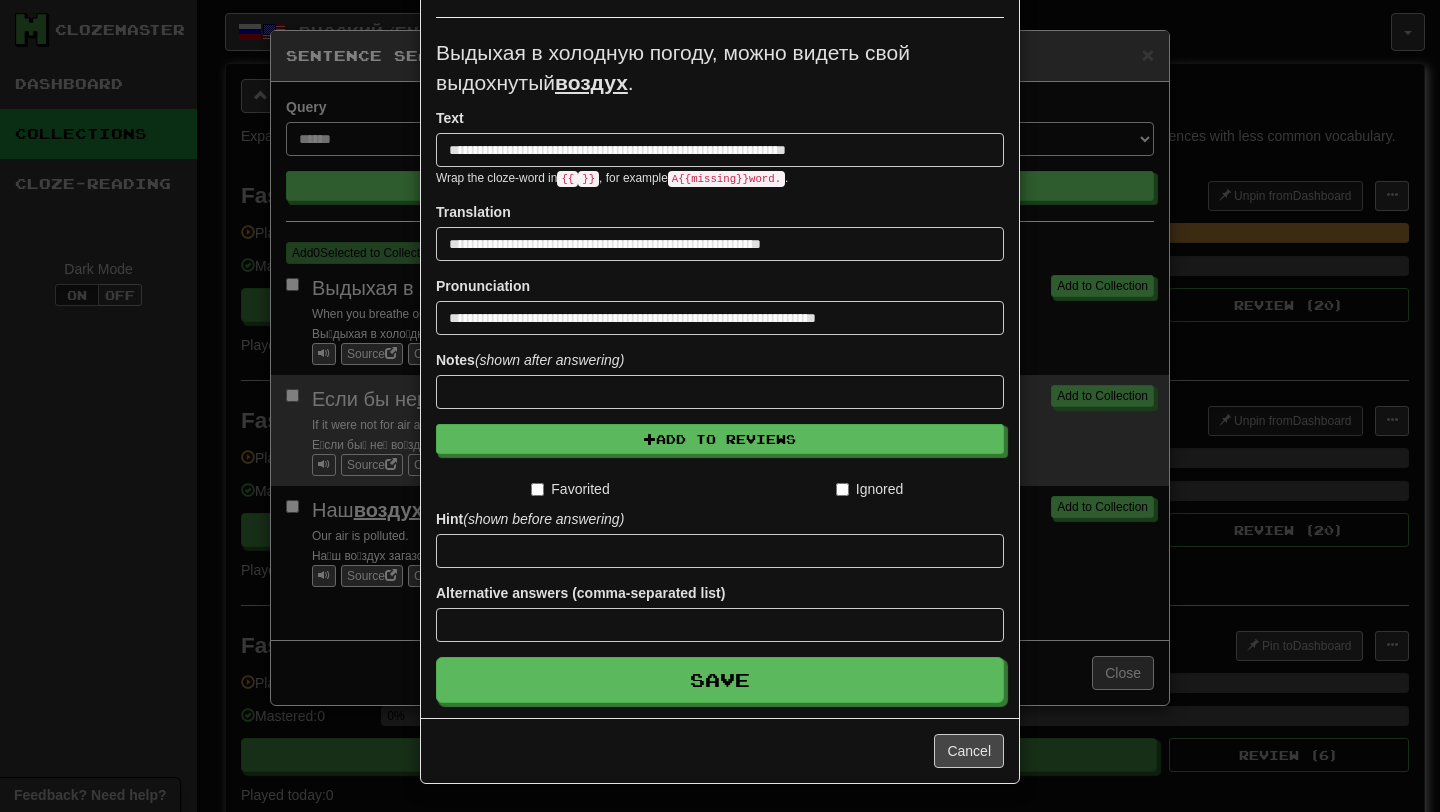 scroll, scrollTop: 195, scrollLeft: 0, axis: vertical 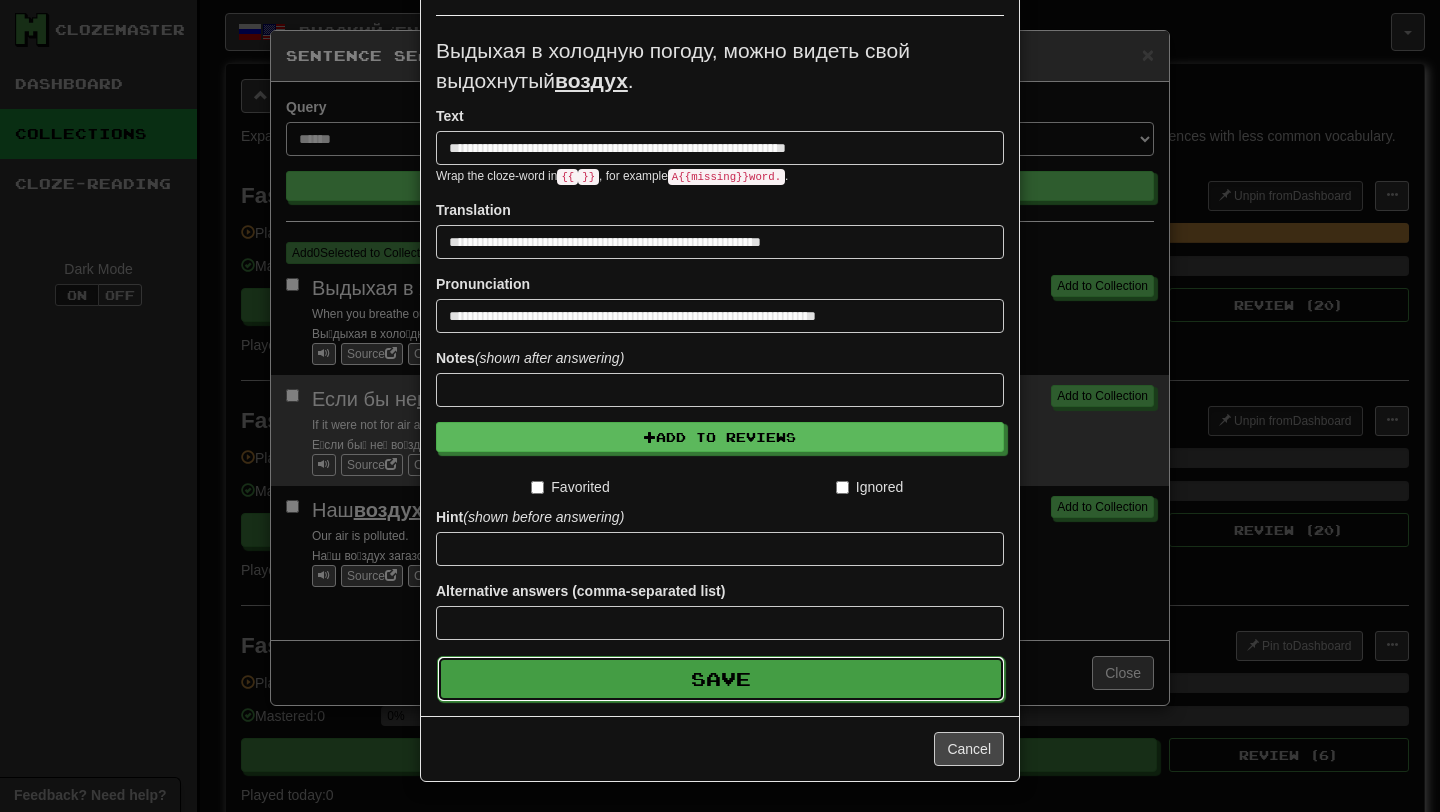 click on "Save" at bounding box center [721, 679] 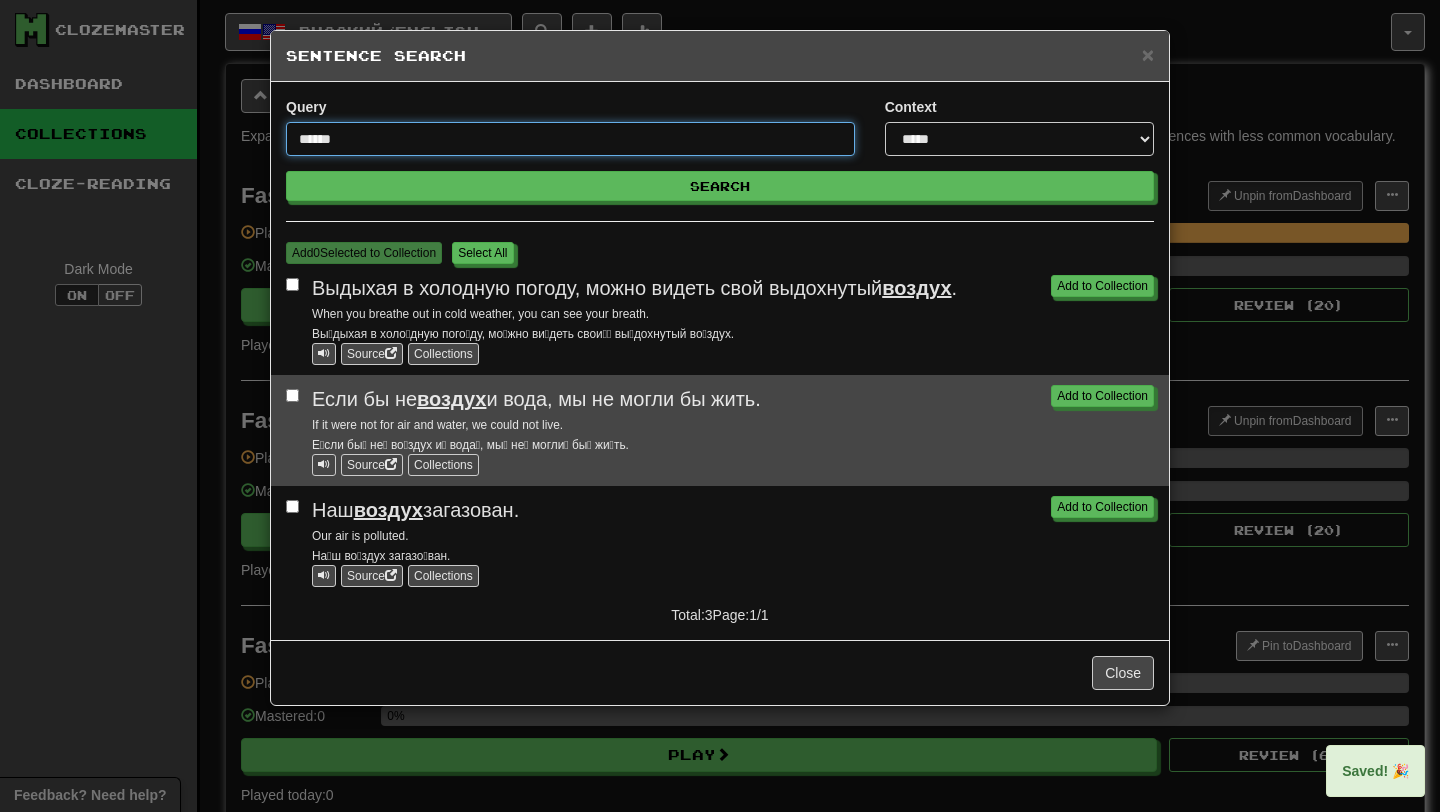 drag, startPoint x: 369, startPoint y: 139, endPoint x: 287, endPoint y: 140, distance: 82.006096 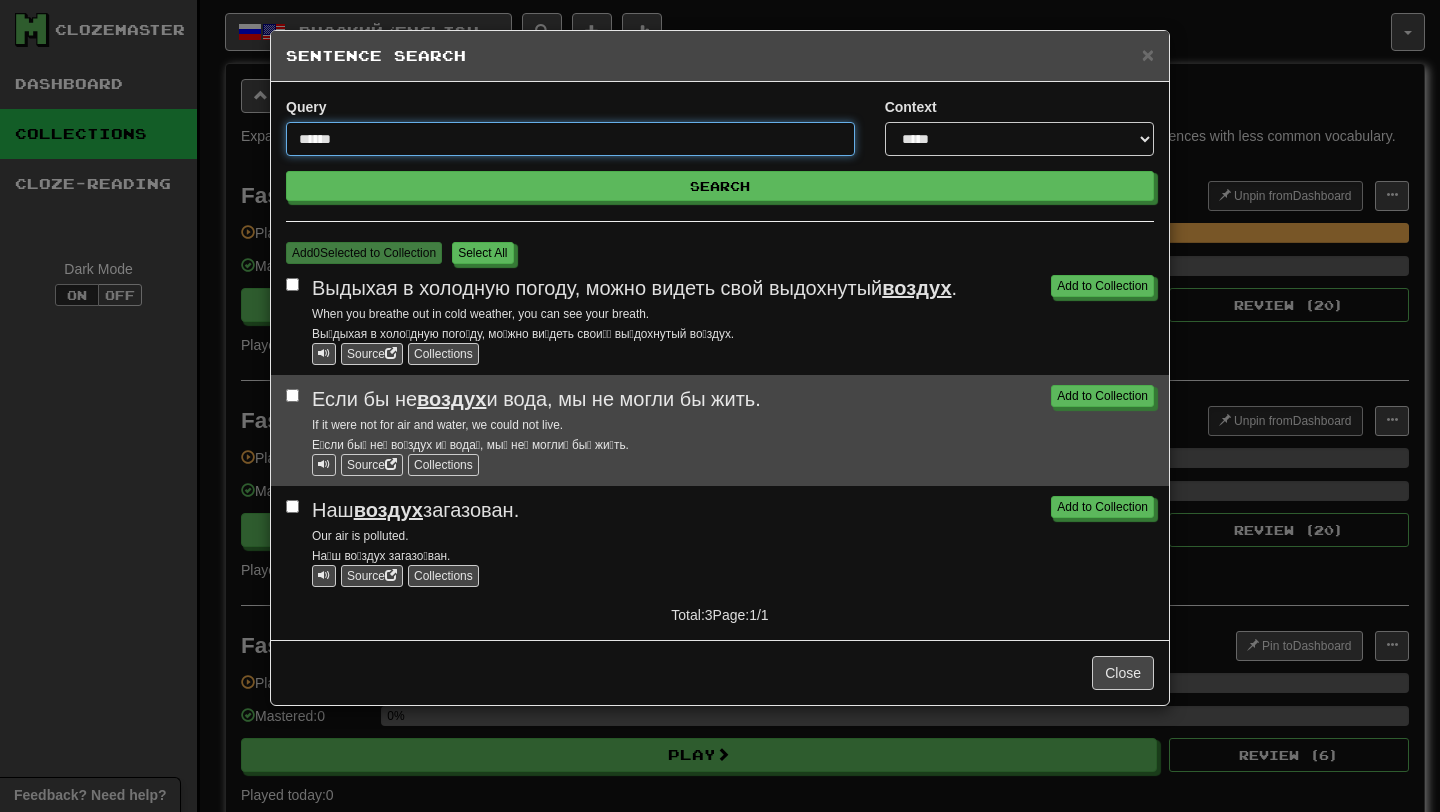 click on "Search" at bounding box center [720, 186] 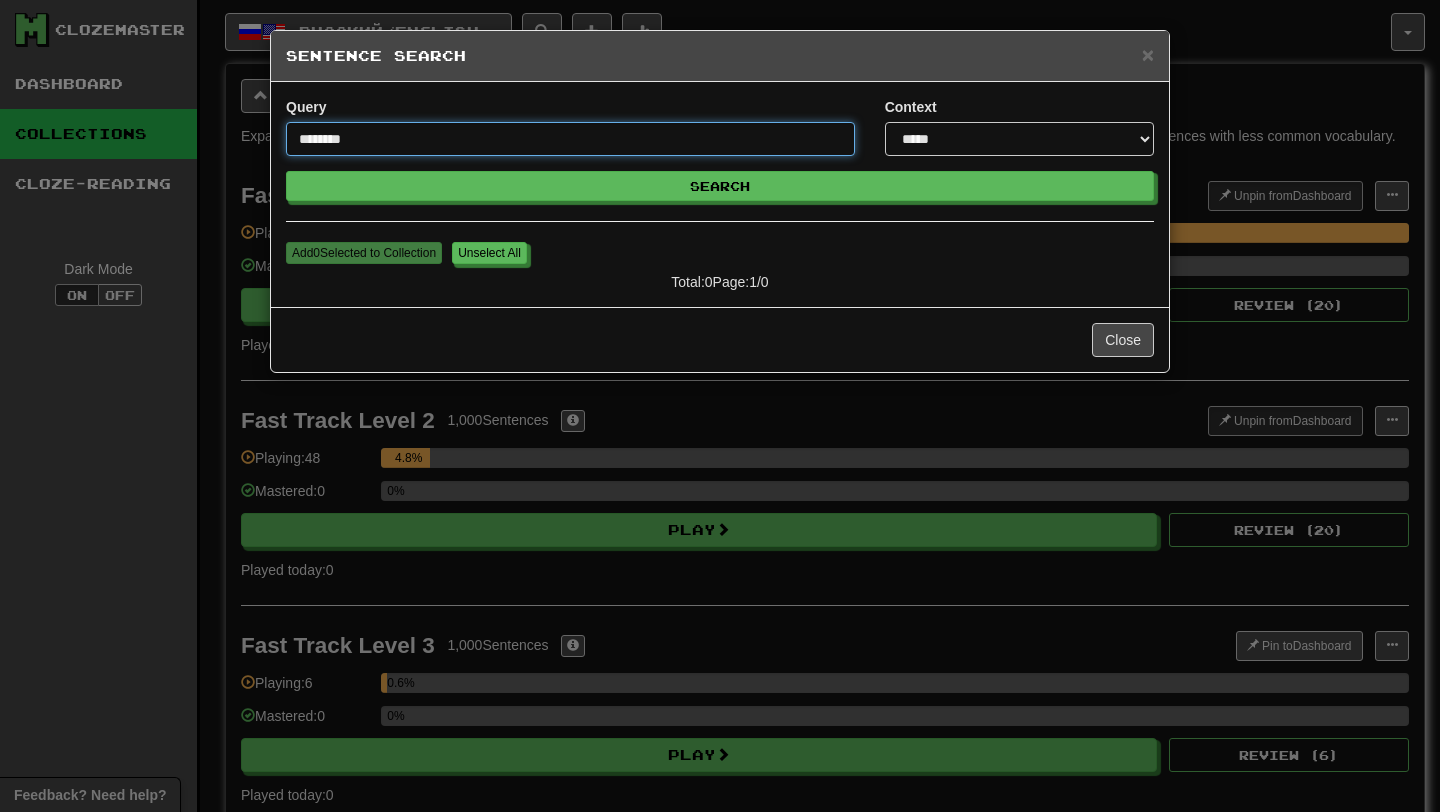 click on "Search" at bounding box center (720, 186) 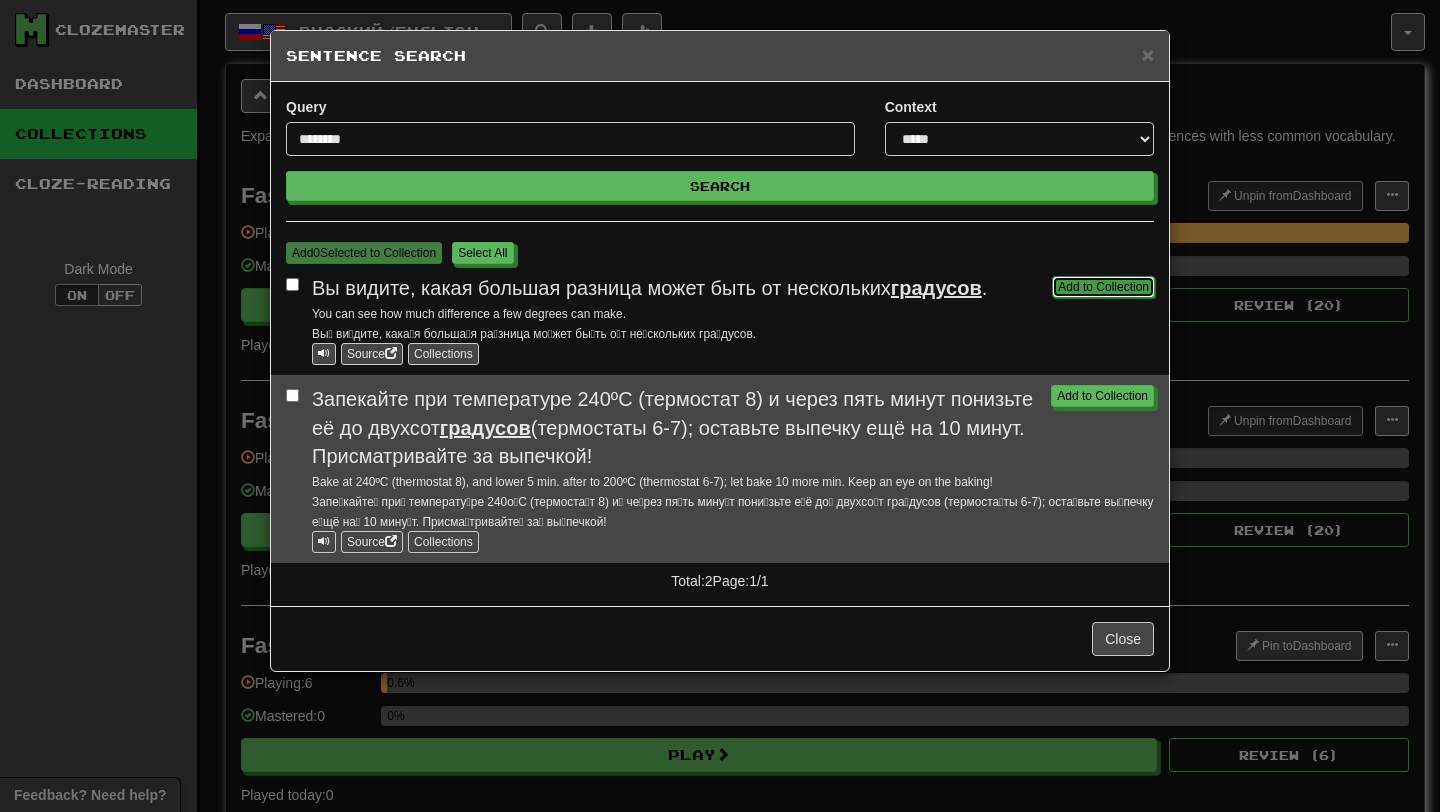 click on "Add to Collection" at bounding box center [1103, 287] 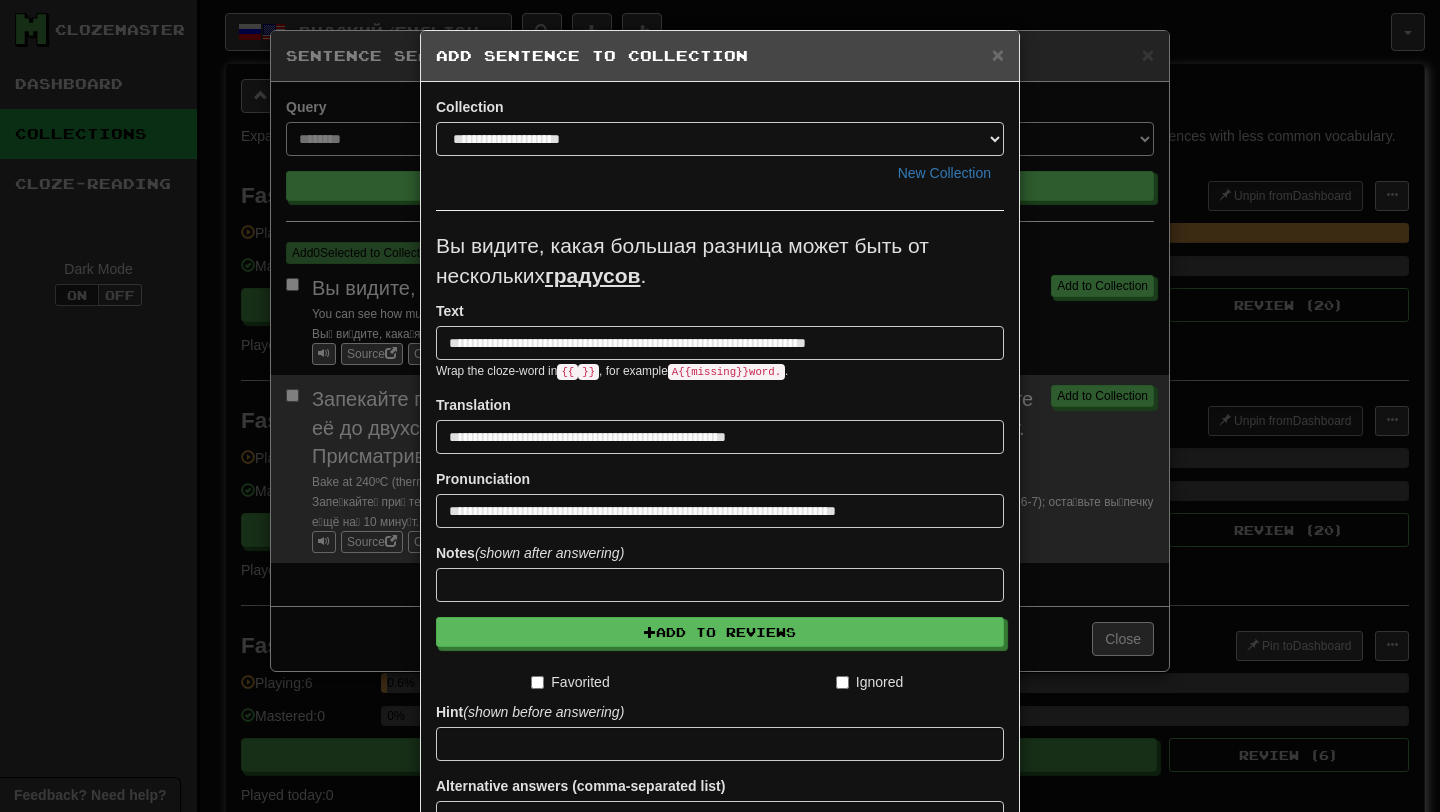 scroll, scrollTop: 195, scrollLeft: 0, axis: vertical 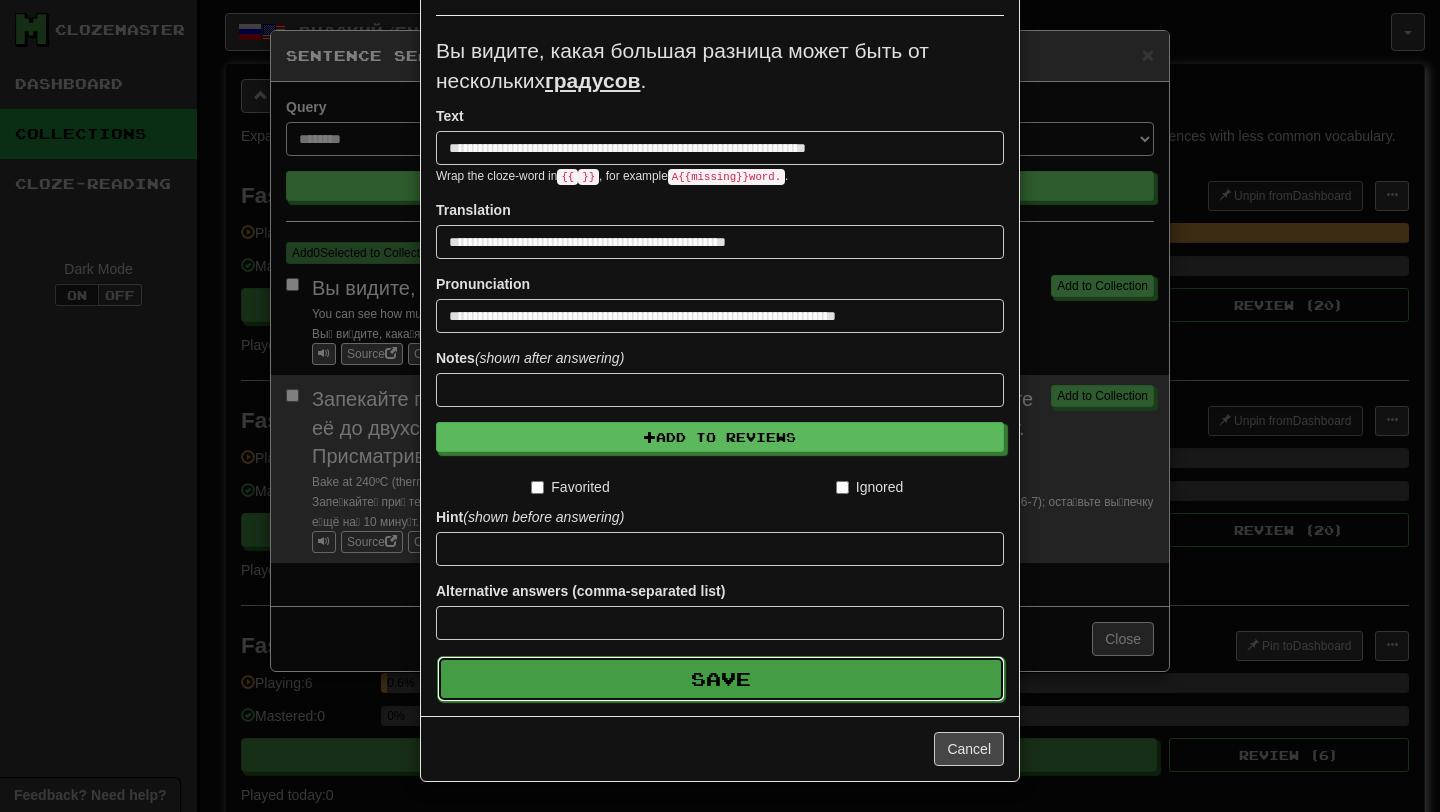 click on "Save" at bounding box center (721, 679) 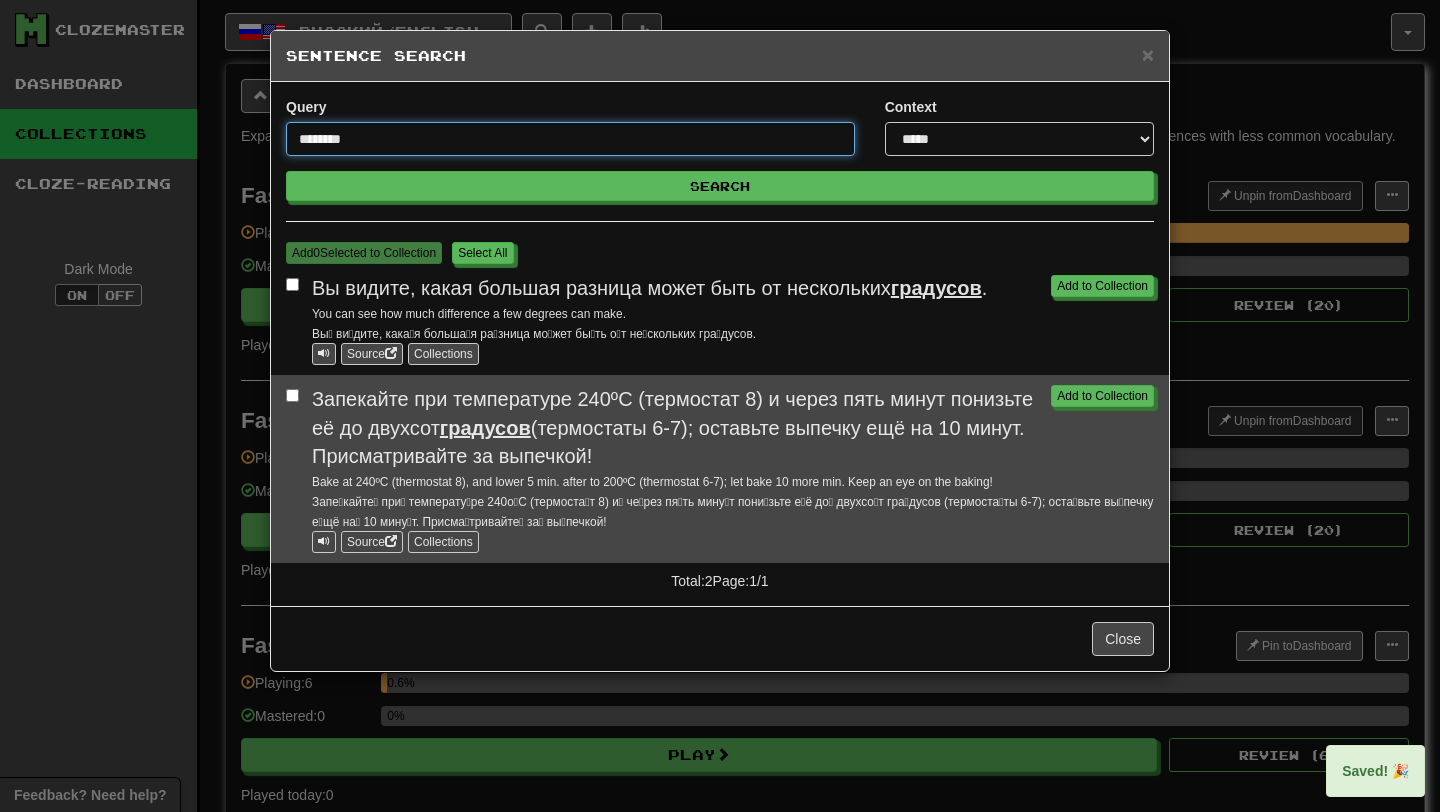 click on "********" at bounding box center (570, 139) 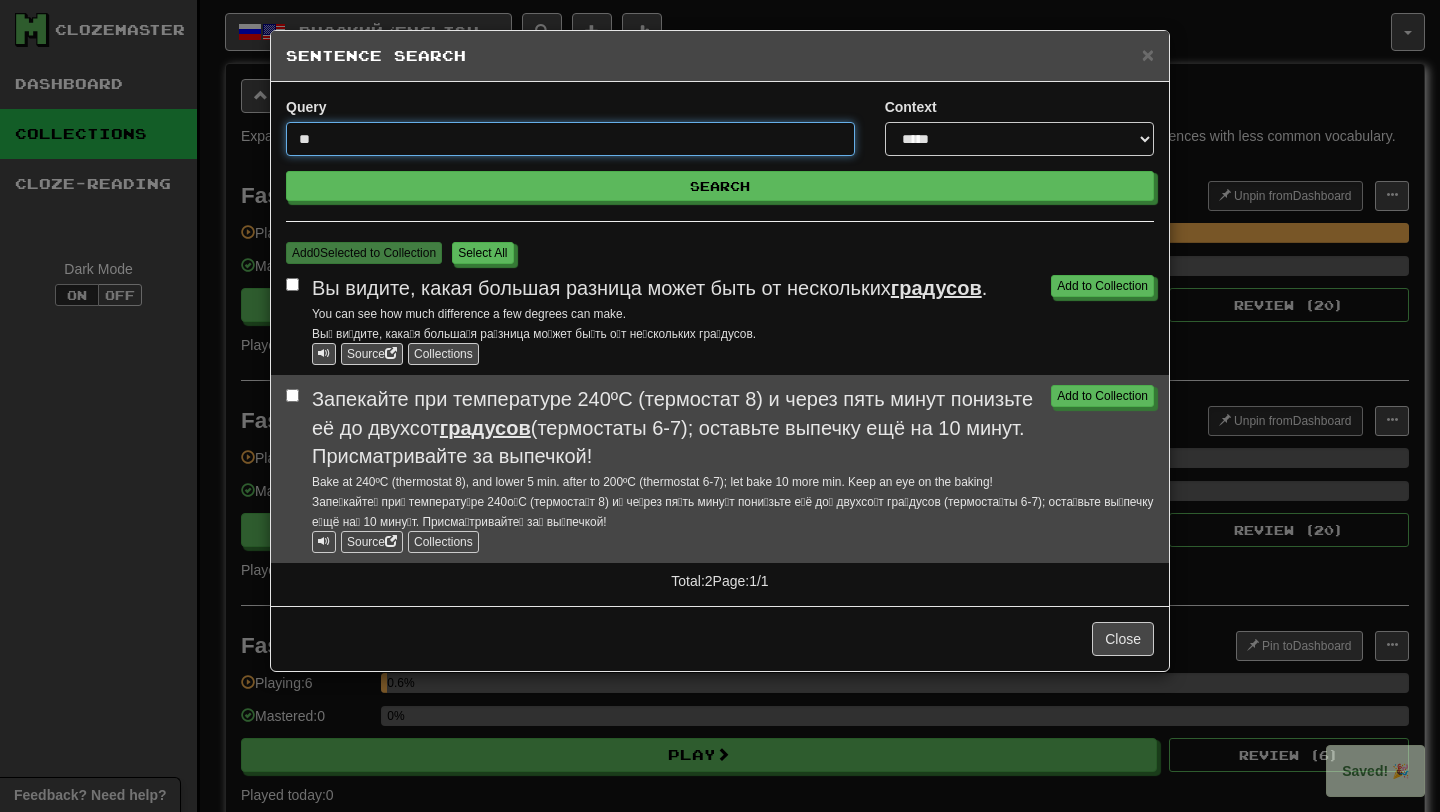 type on "*" 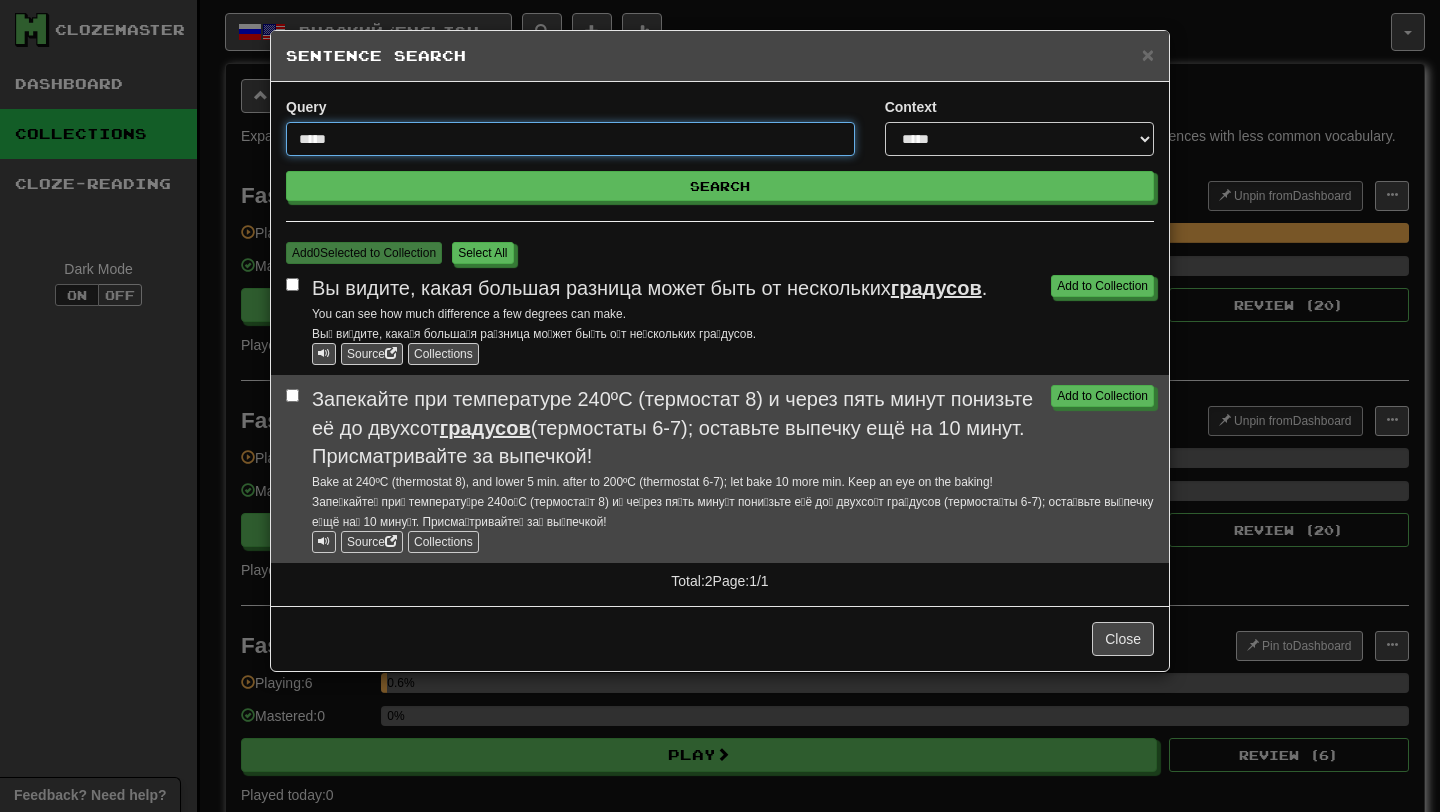 click on "Search" at bounding box center (720, 186) 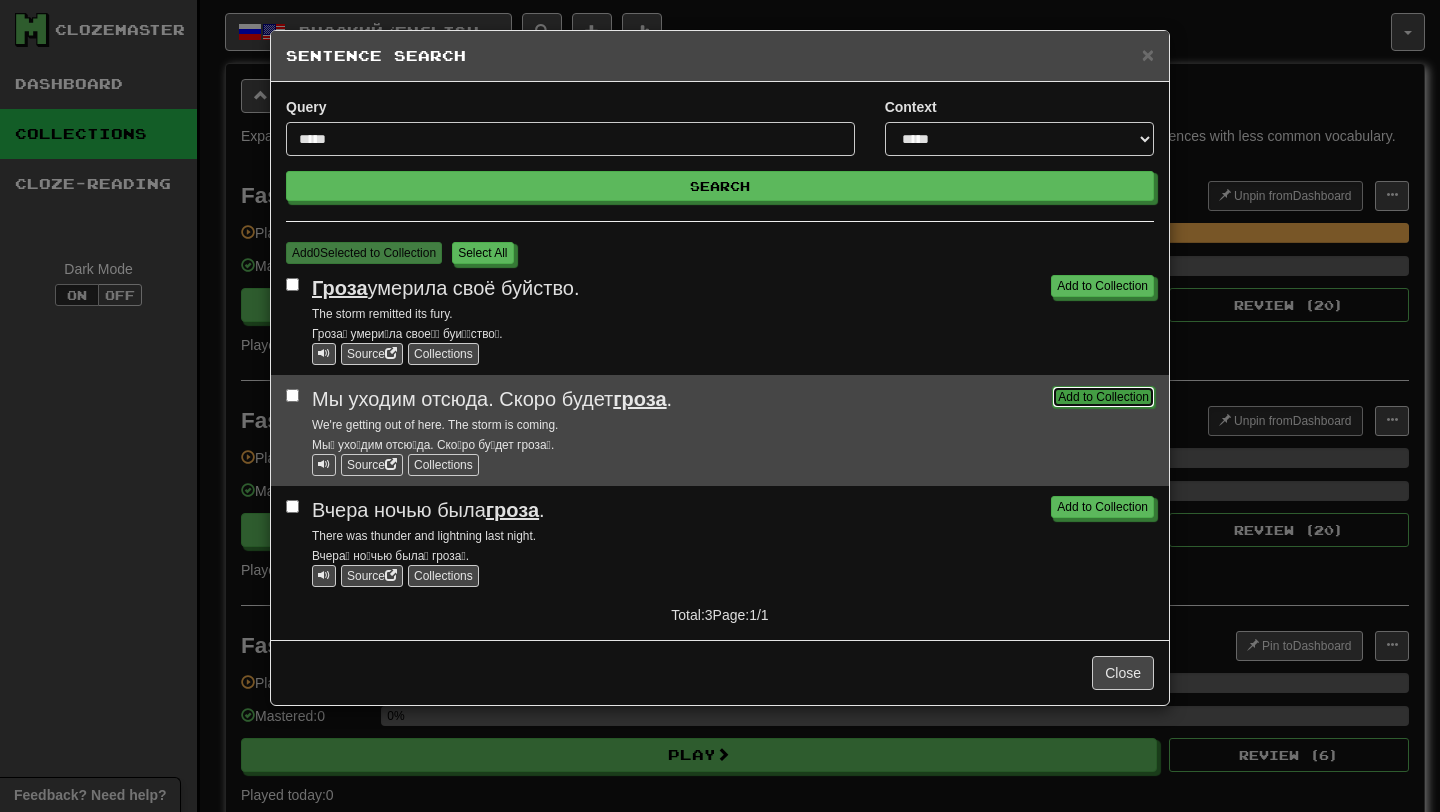 click on "Add to Collection" at bounding box center [1103, 397] 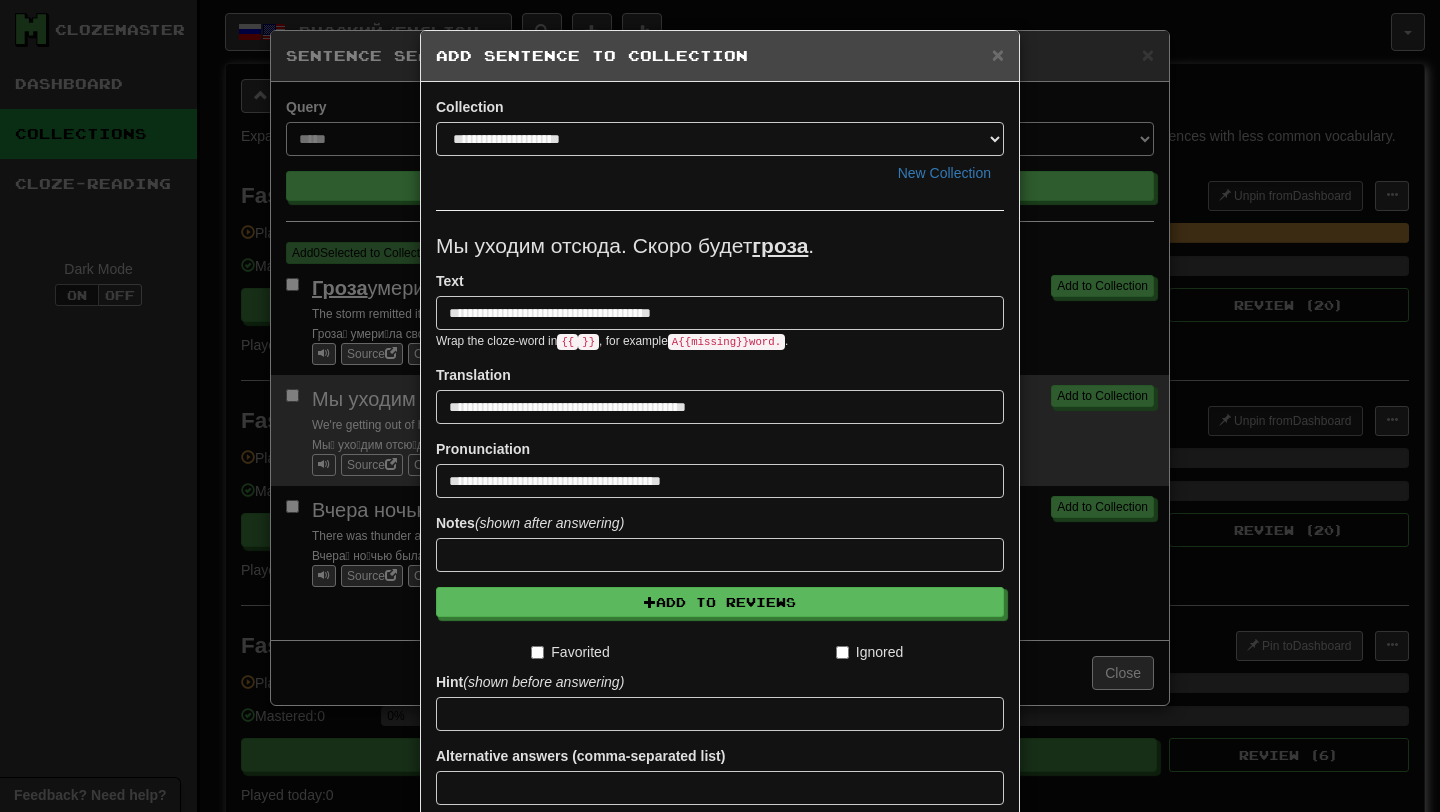 scroll, scrollTop: 165, scrollLeft: 0, axis: vertical 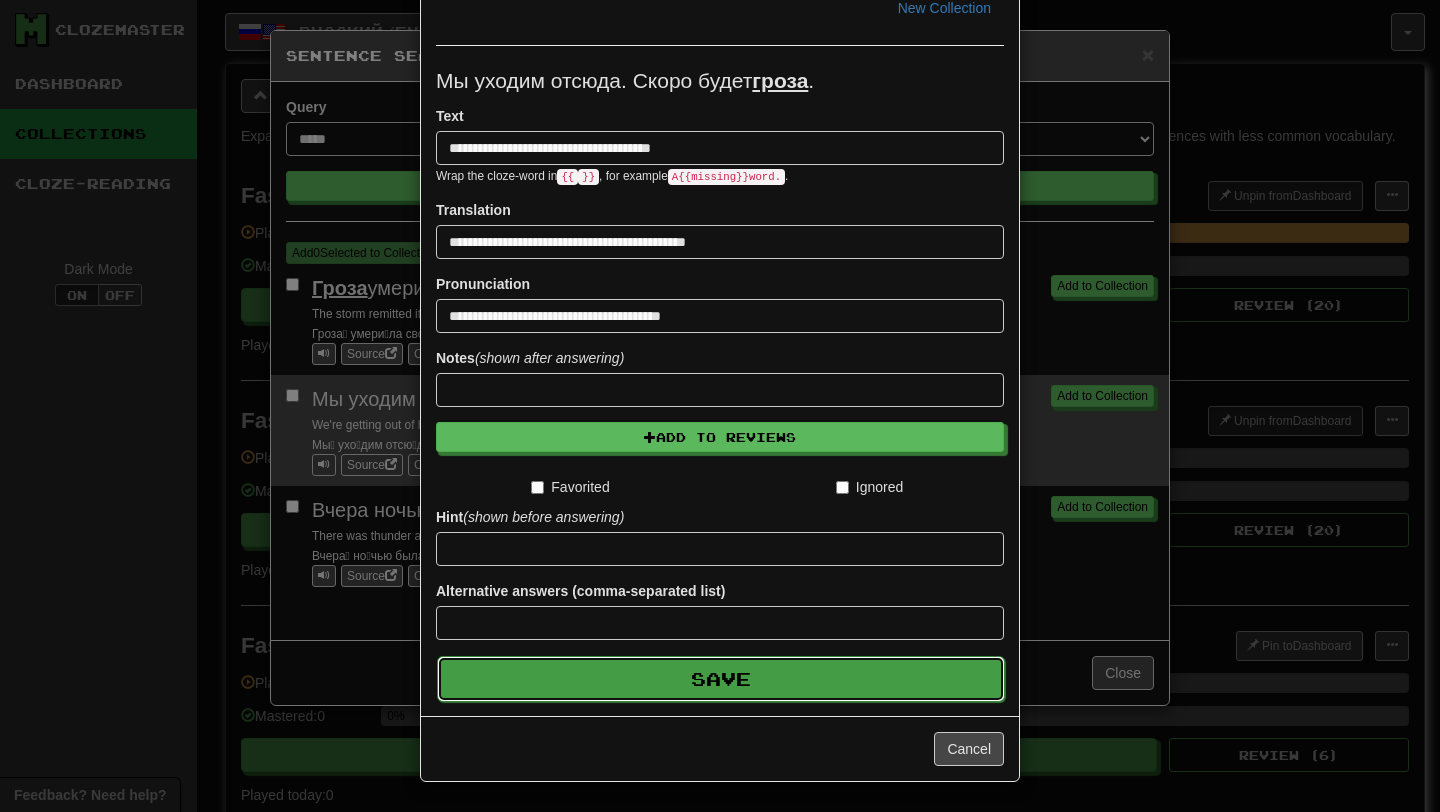 click on "Save" at bounding box center [721, 679] 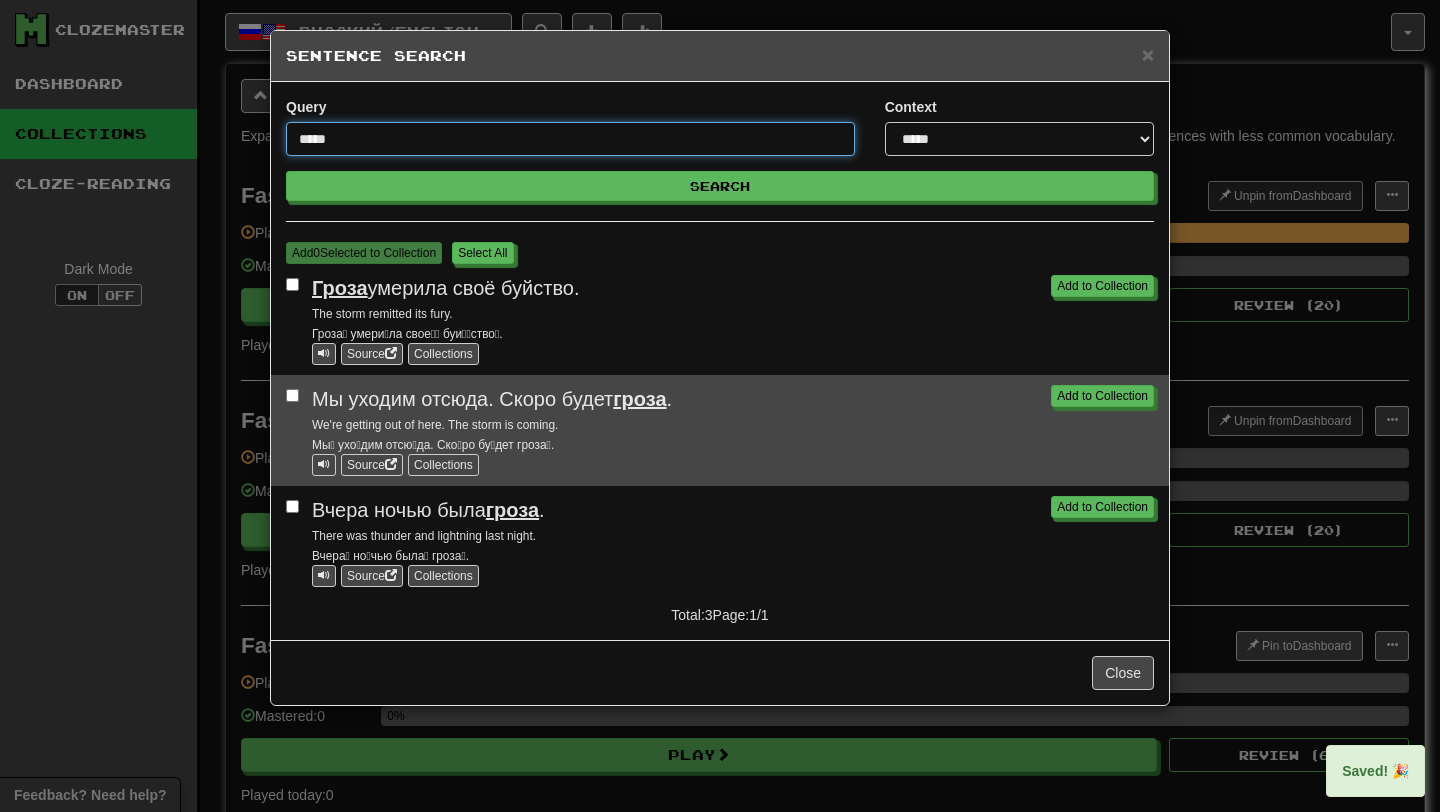 click on "*****" at bounding box center [570, 139] 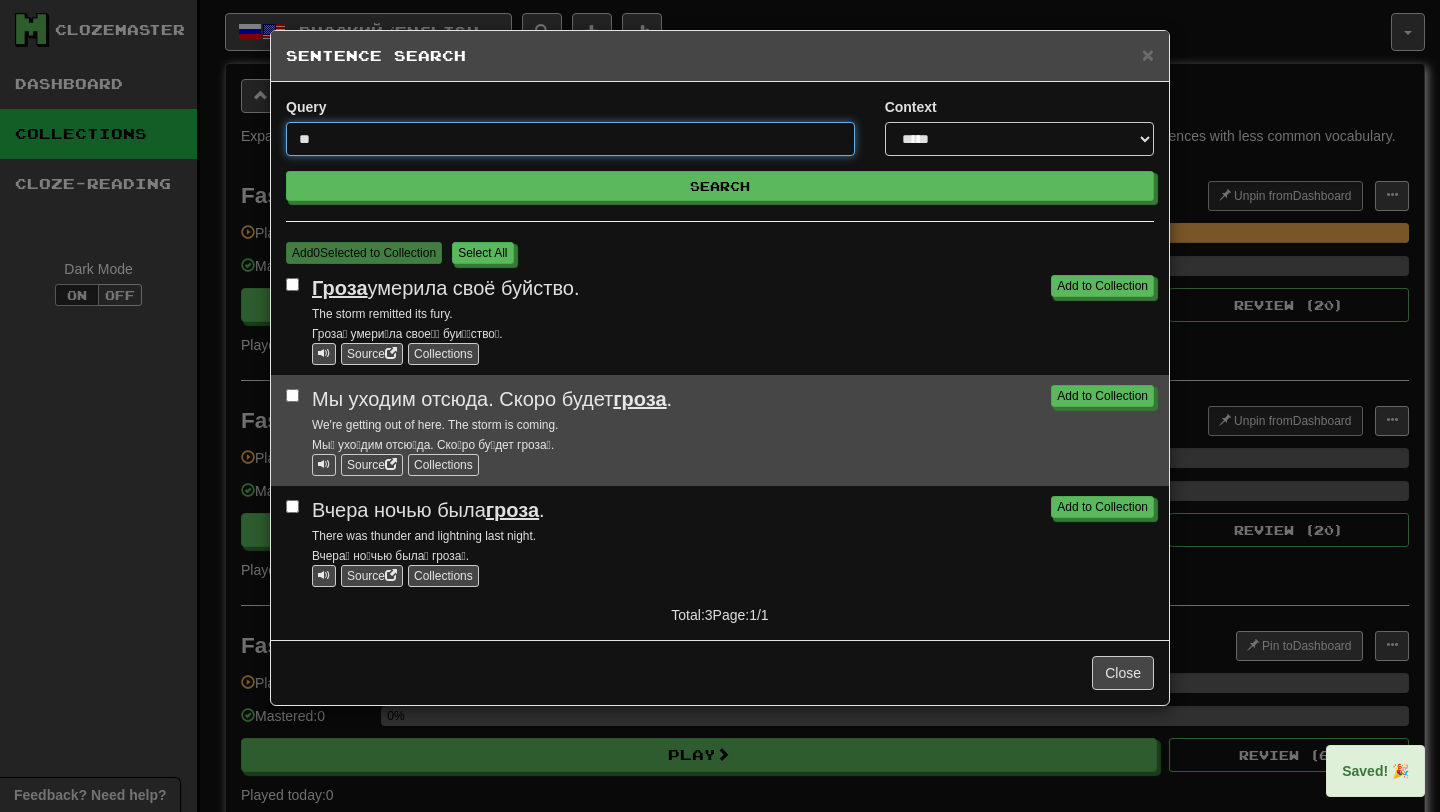type on "*" 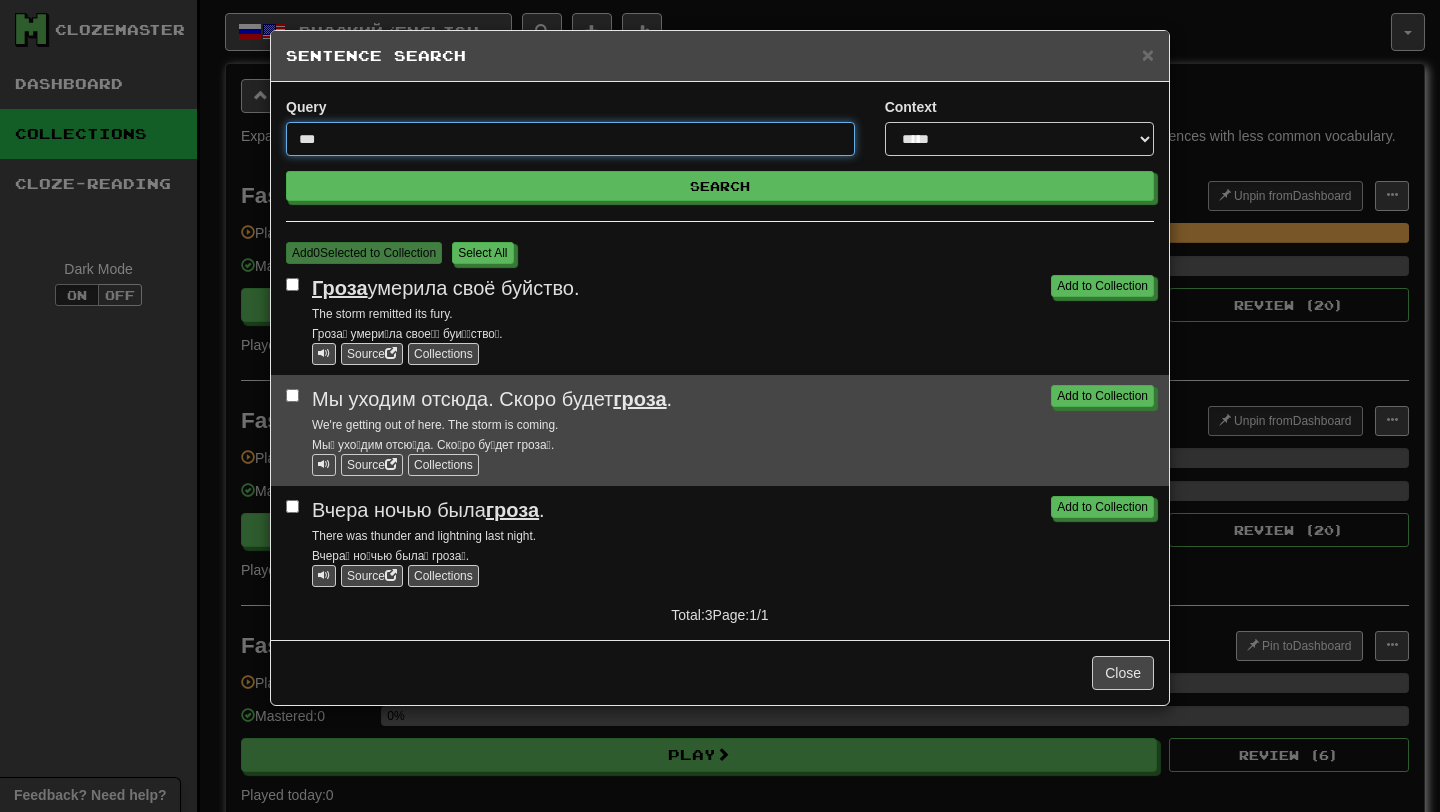 click on "Search" at bounding box center [720, 186] 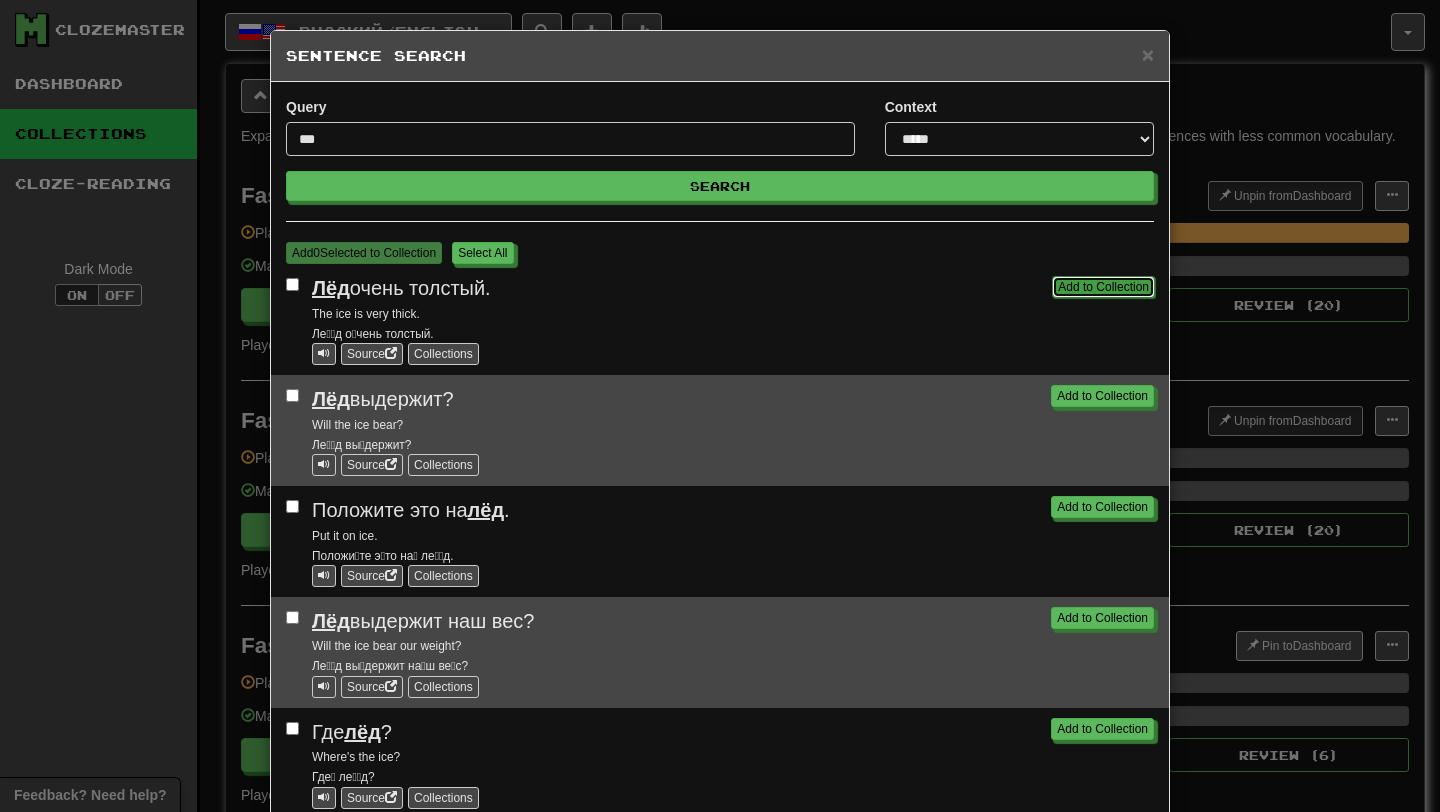 click on "Add to Collection" at bounding box center (1103, 287) 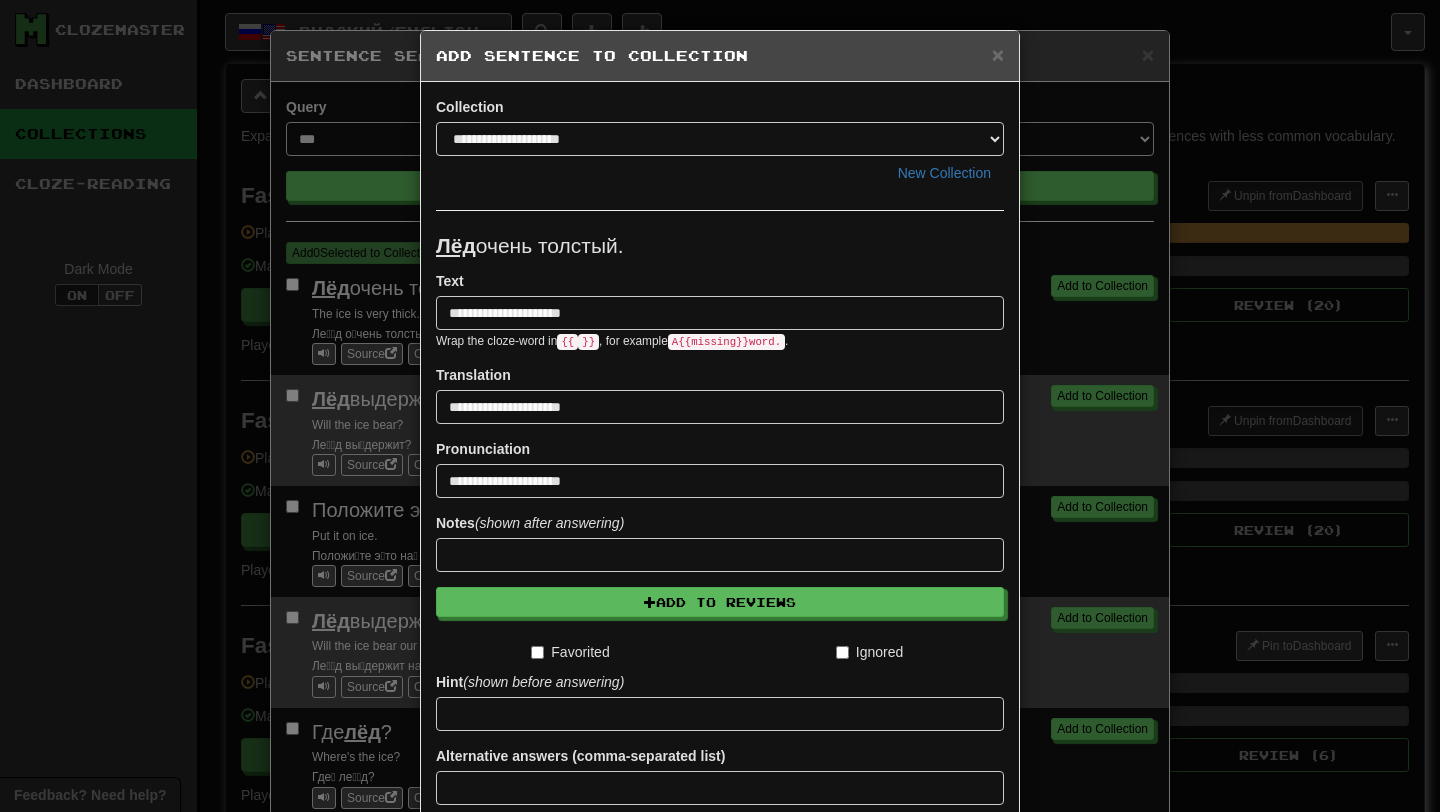 scroll, scrollTop: 165, scrollLeft: 0, axis: vertical 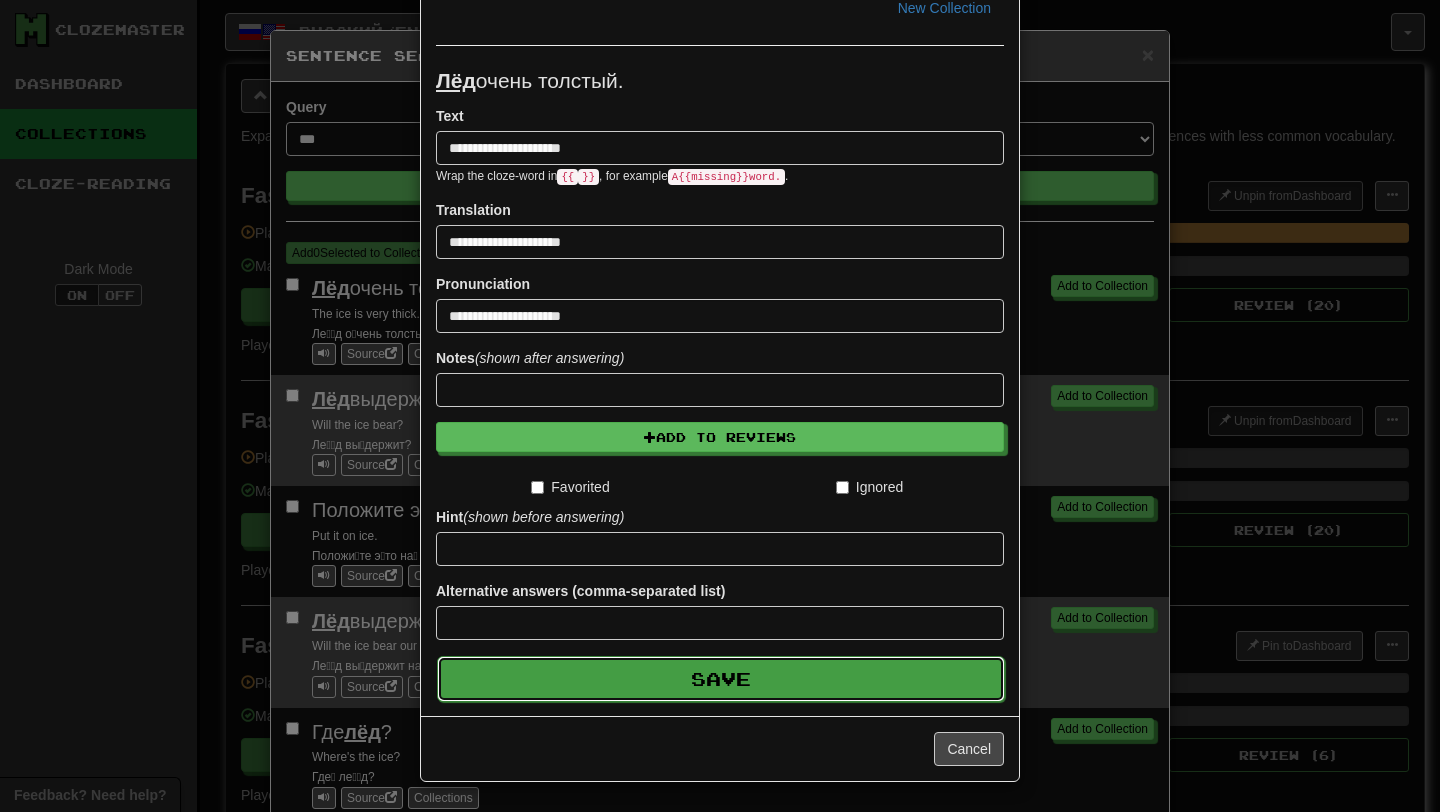 click on "Save" at bounding box center (721, 679) 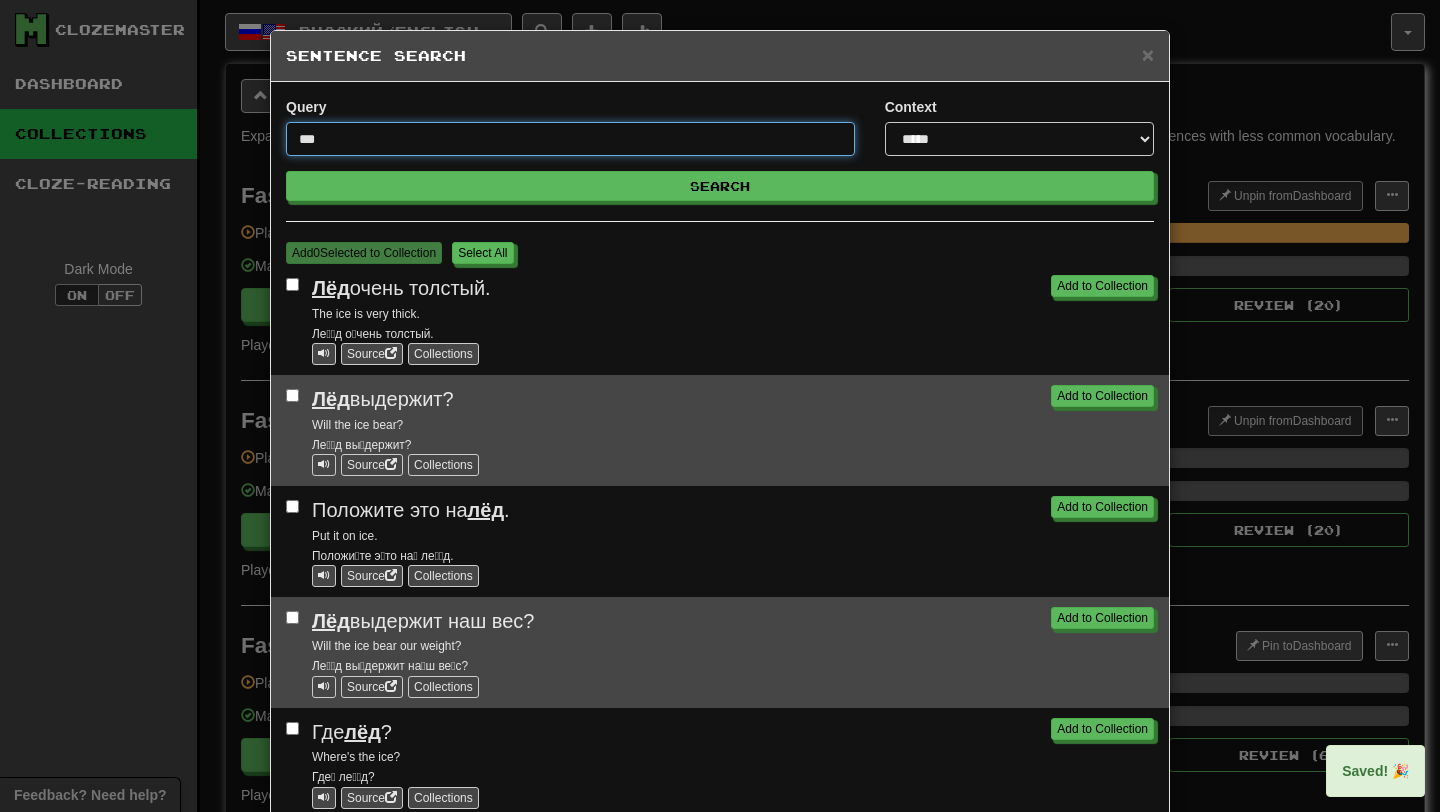 click on "***" at bounding box center [570, 139] 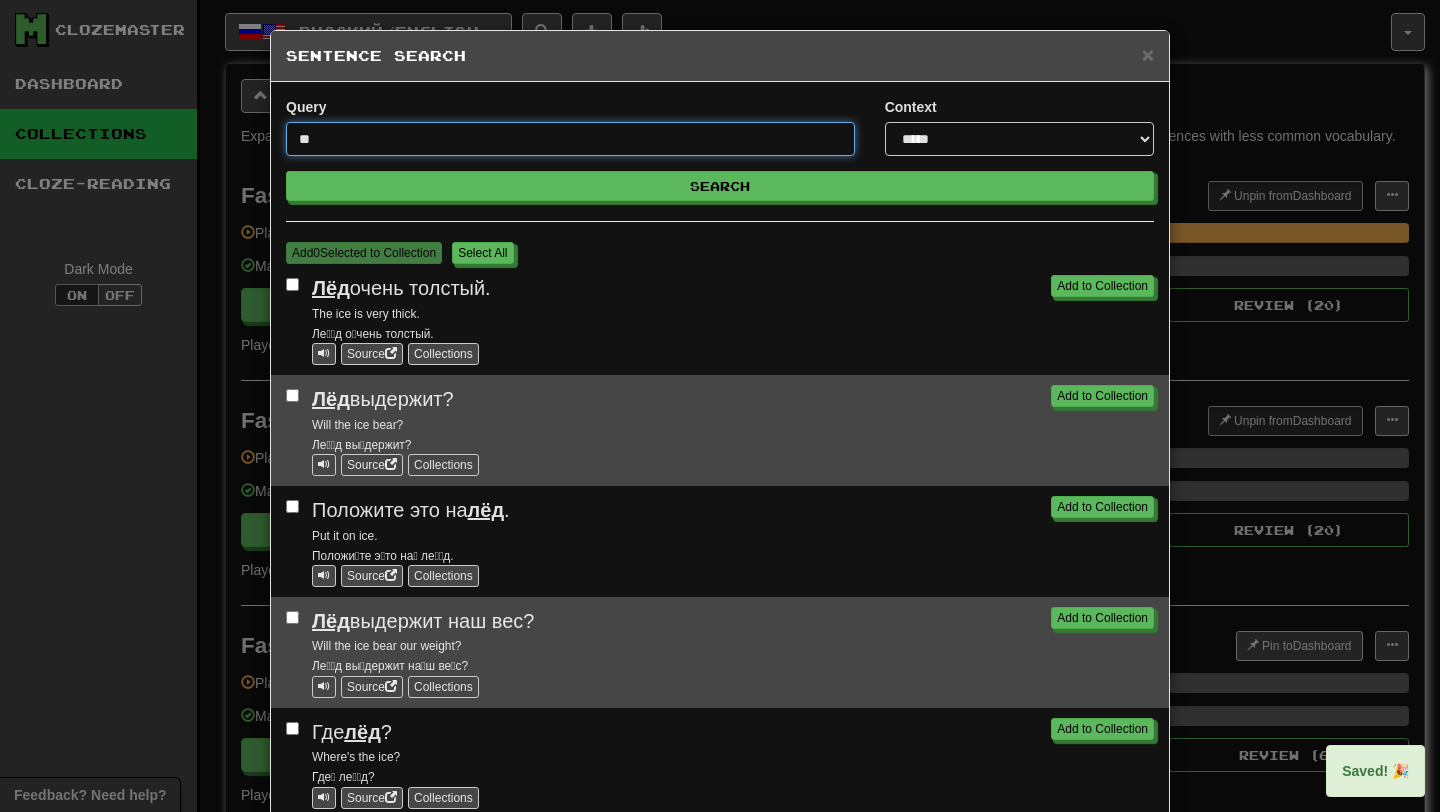type on "*" 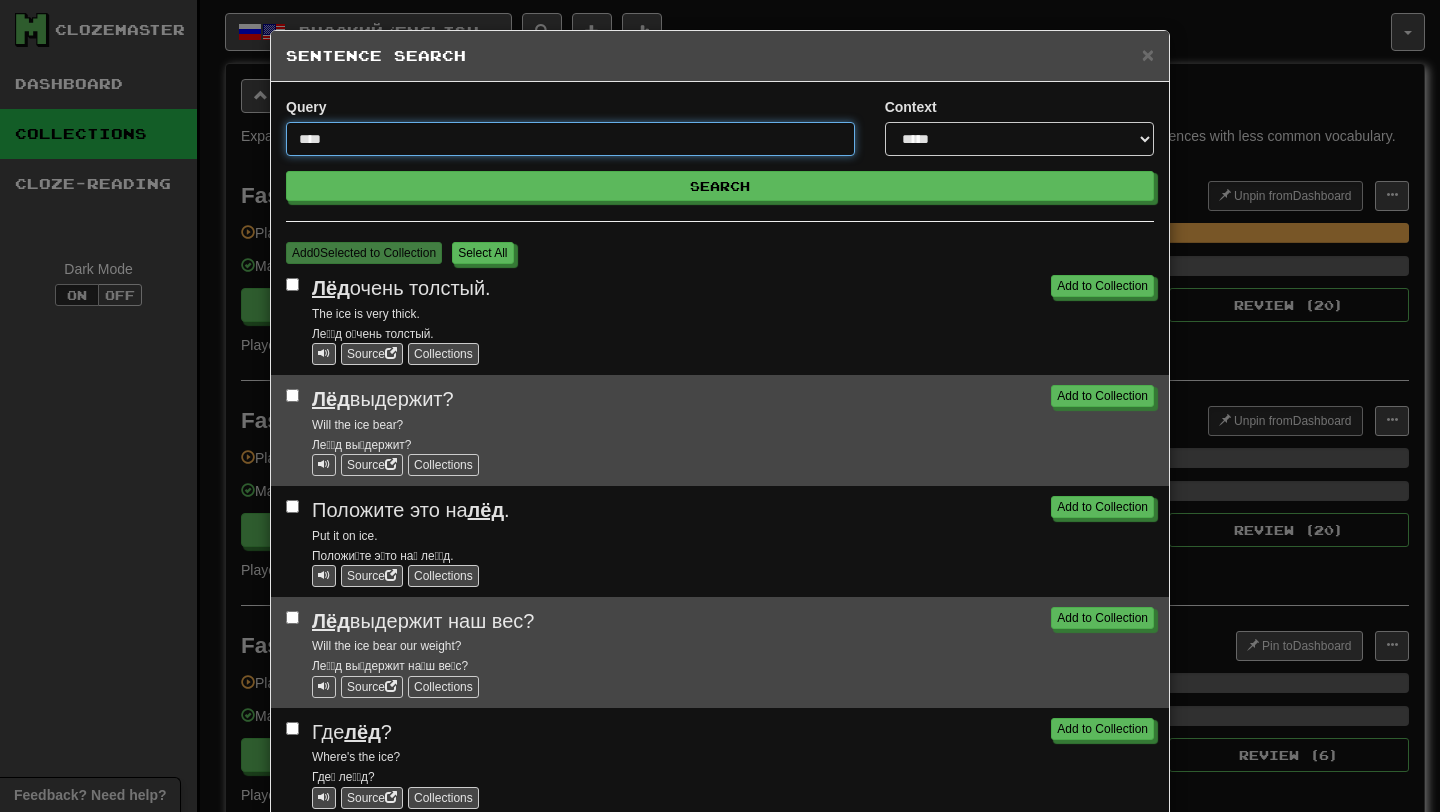 click on "Search" at bounding box center [720, 186] 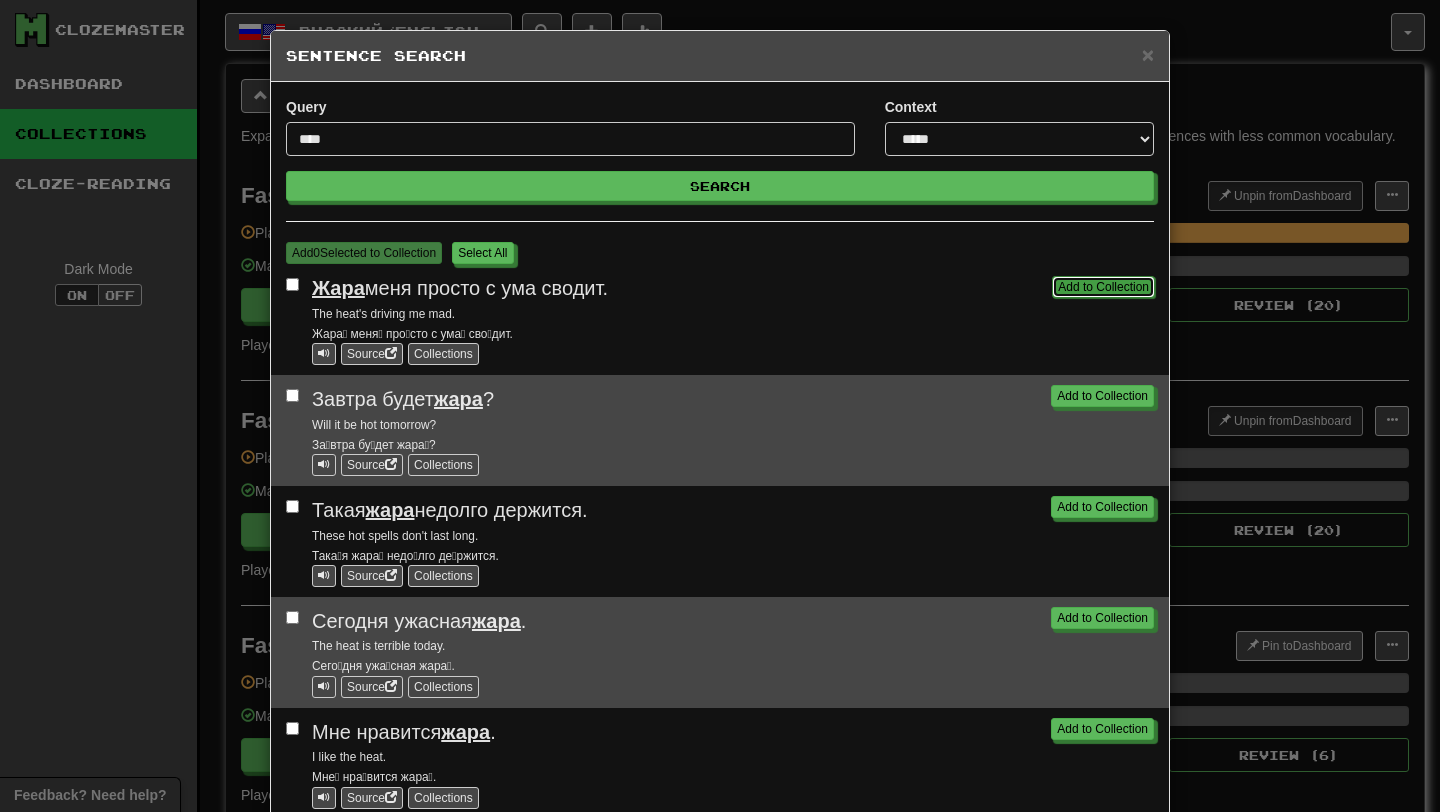 click on "Add to Collection" at bounding box center (1103, 287) 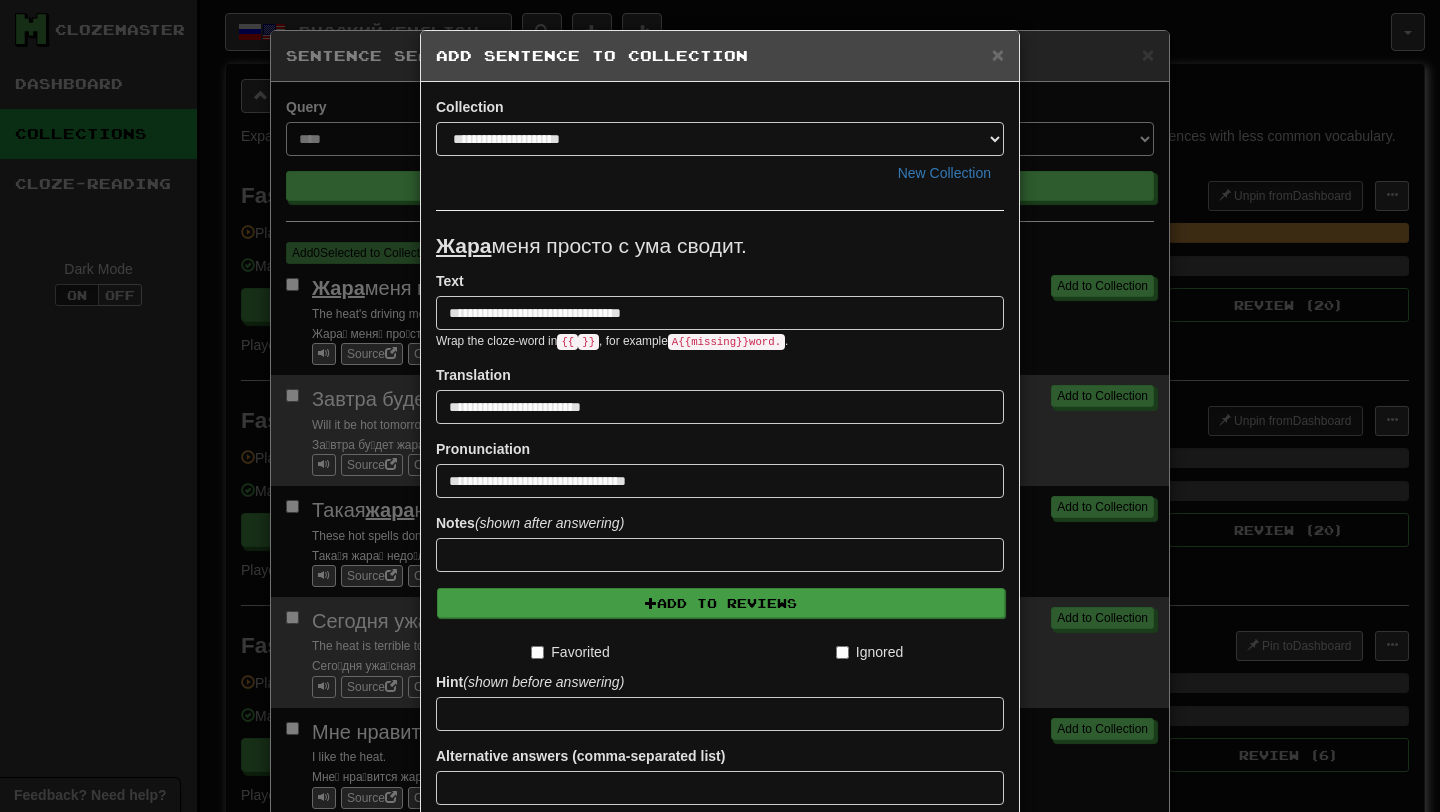 scroll, scrollTop: 165, scrollLeft: 0, axis: vertical 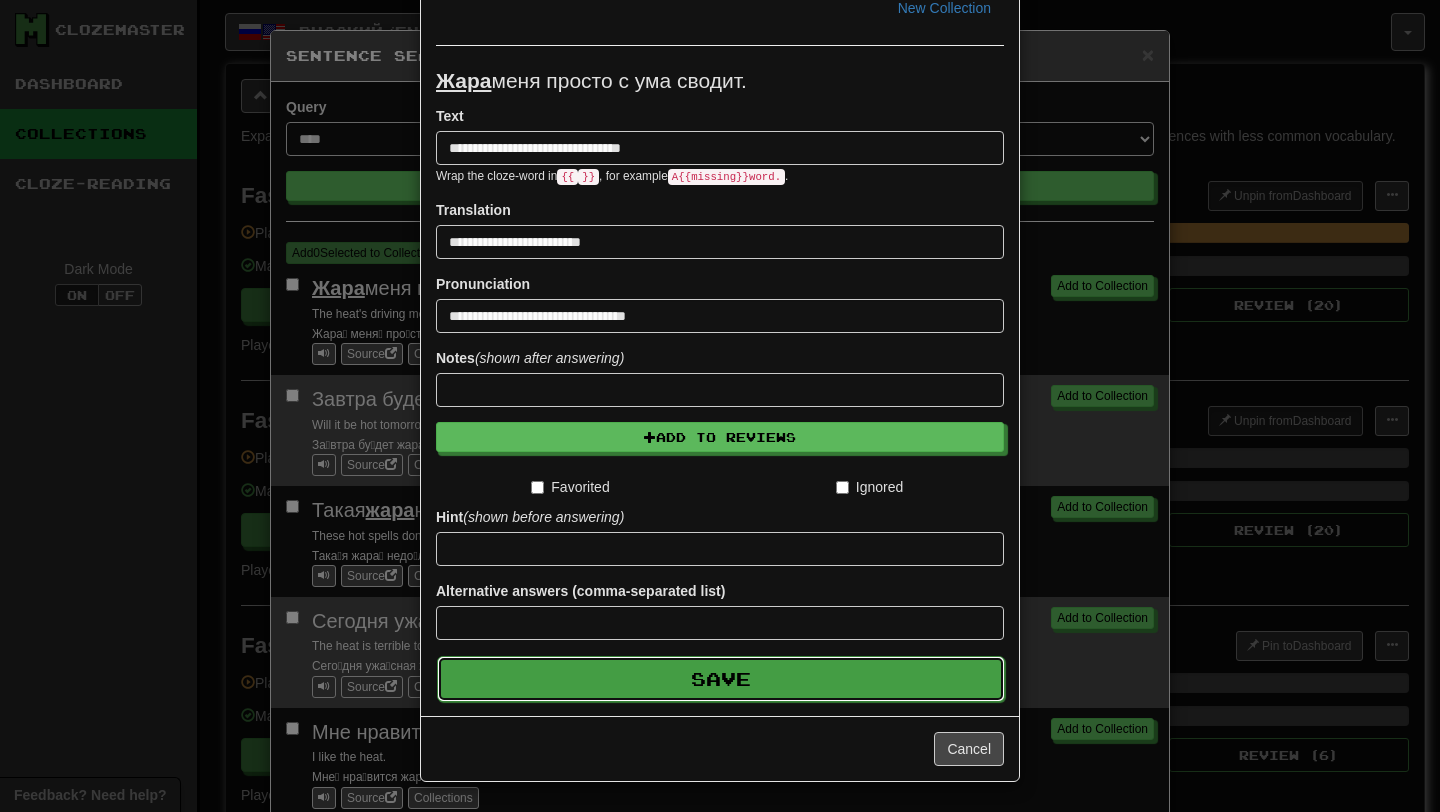 click on "Save" at bounding box center (721, 679) 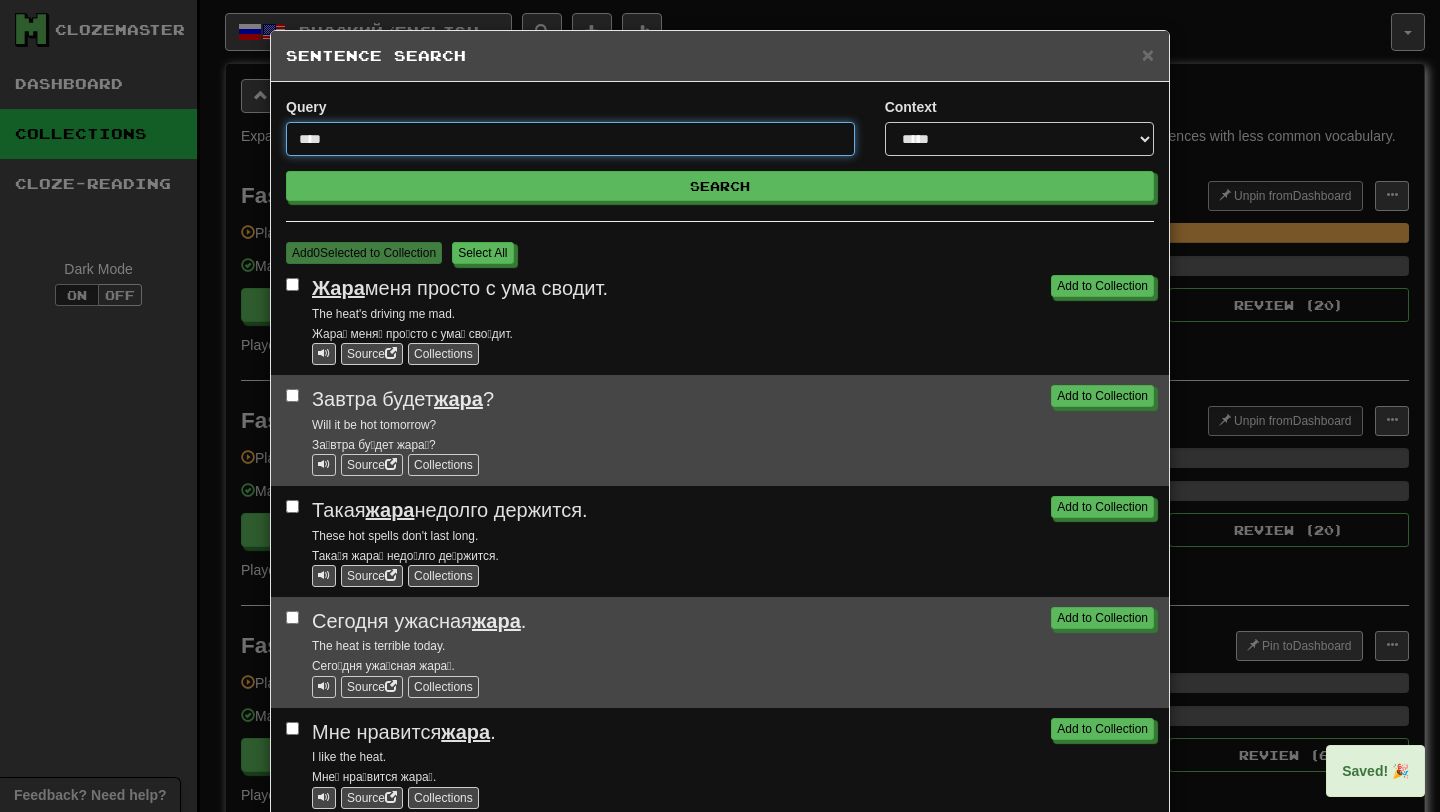 click on "****" at bounding box center [570, 139] 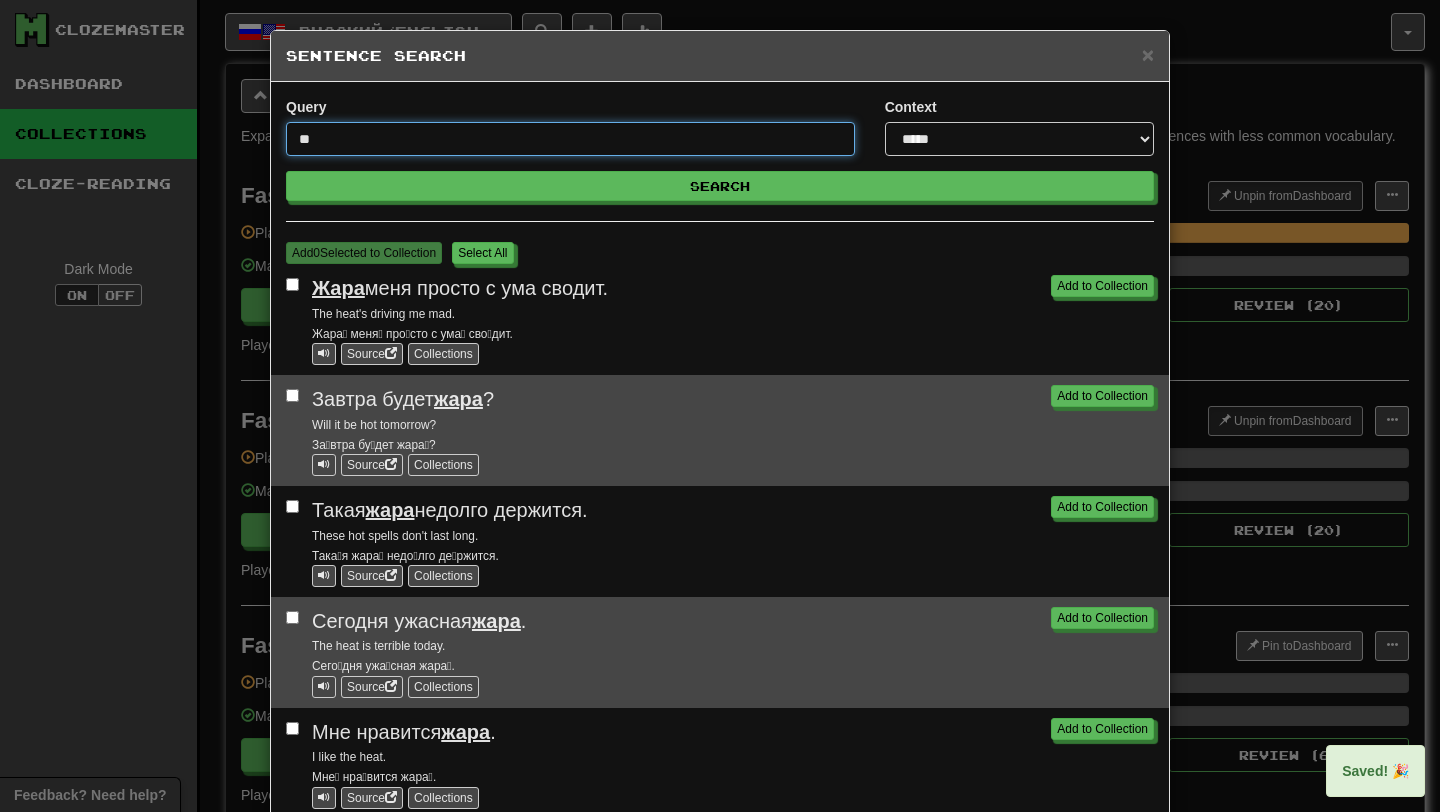 type on "*" 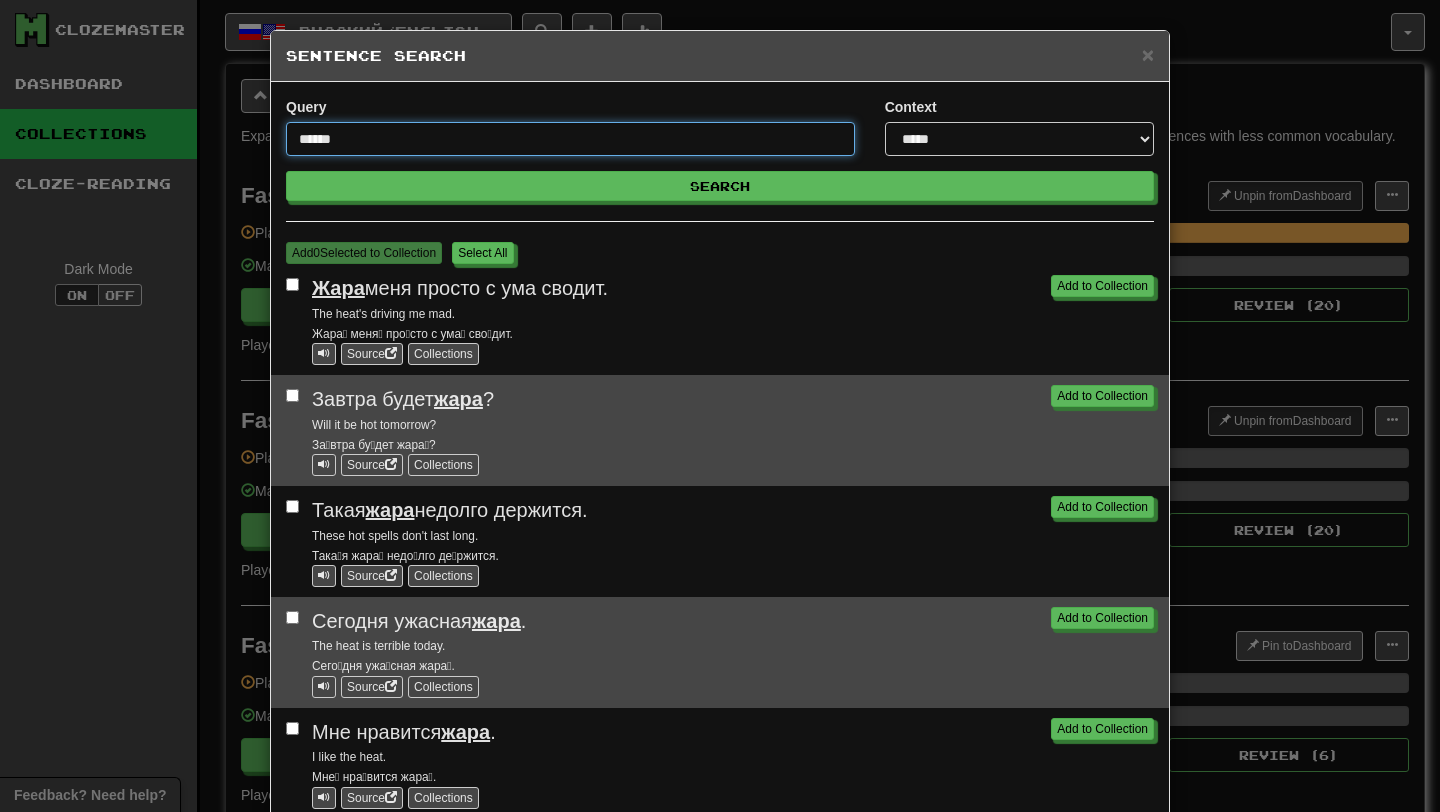 click on "Search" at bounding box center (720, 186) 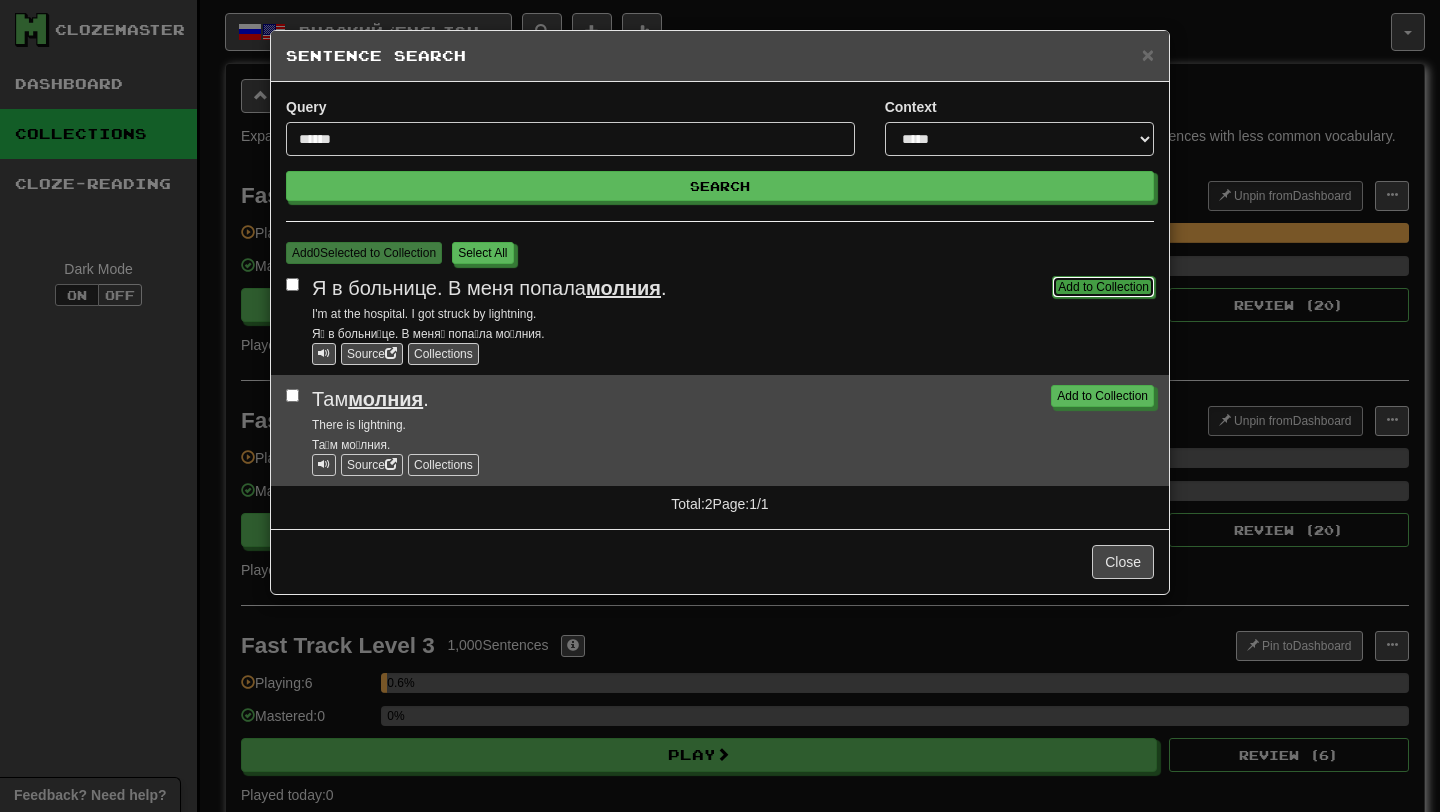 click on "Add to Collection" at bounding box center [1103, 287] 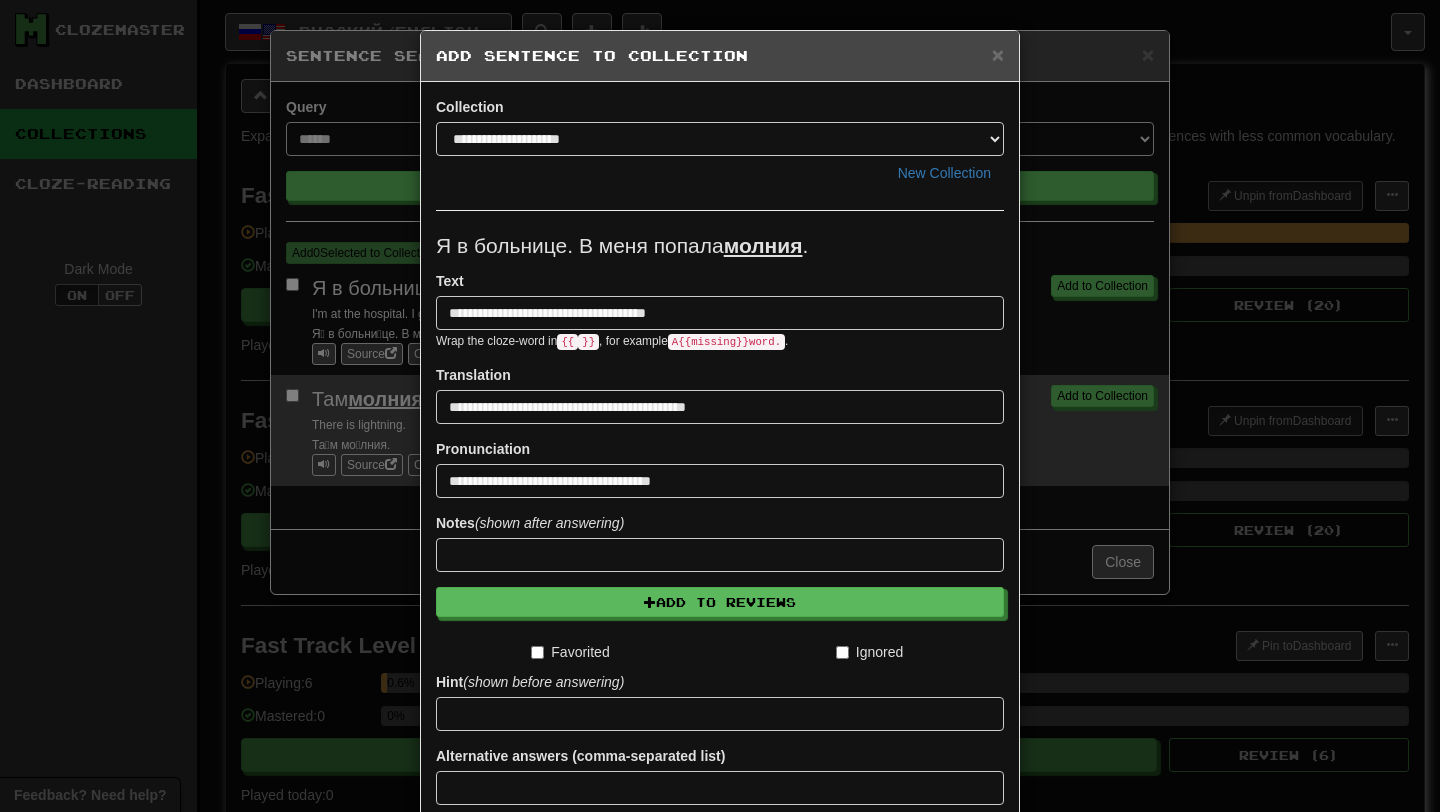 scroll, scrollTop: 165, scrollLeft: 0, axis: vertical 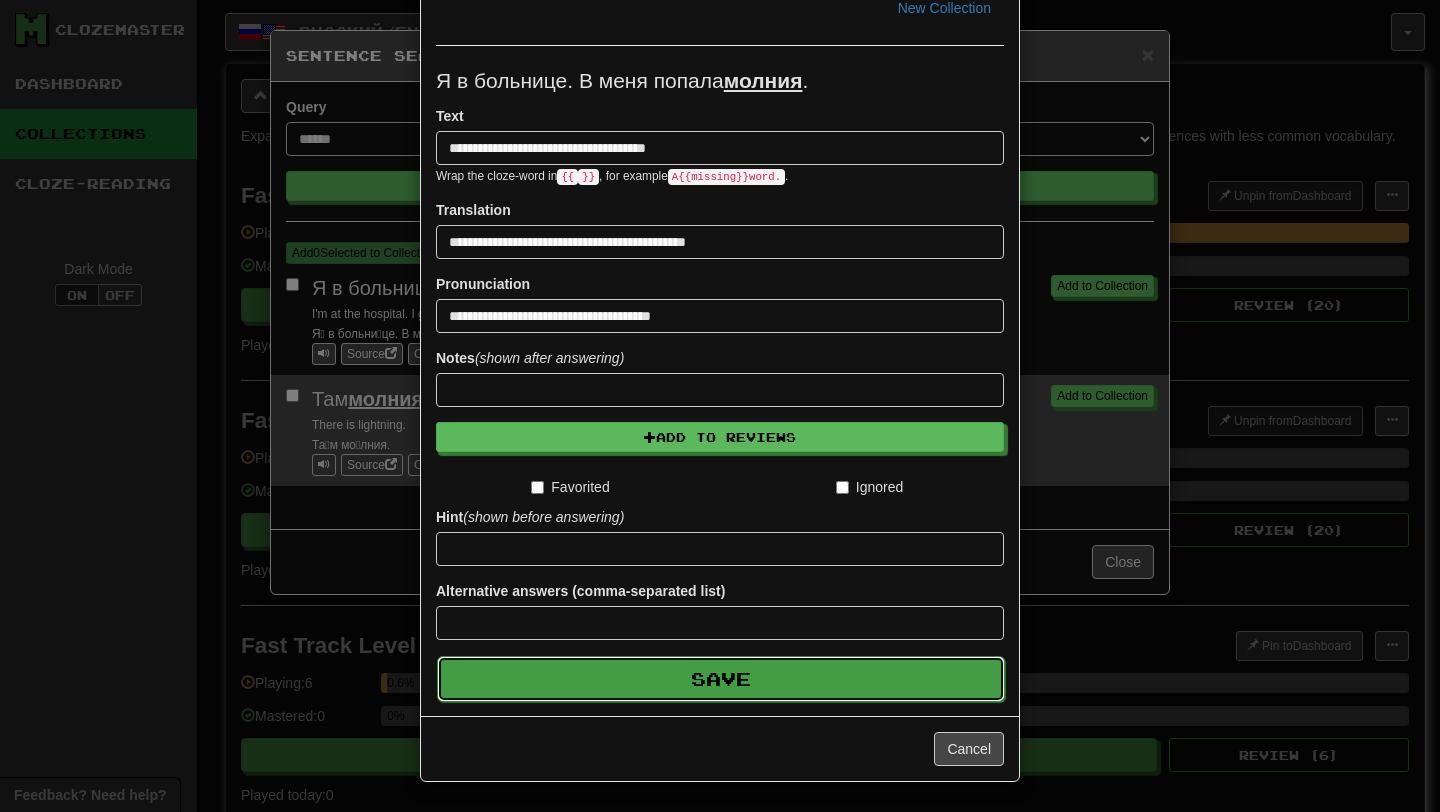 click on "Save" at bounding box center (721, 679) 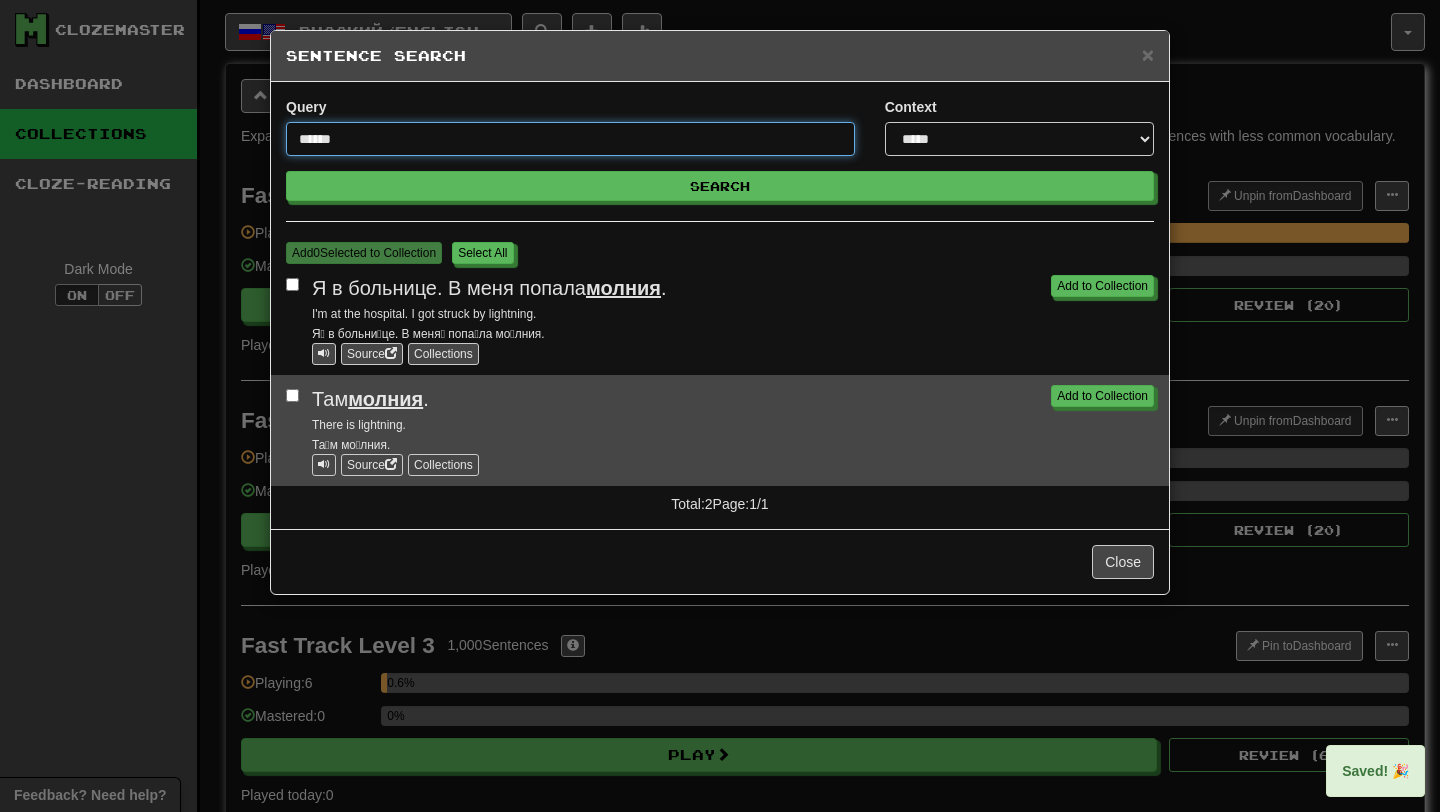 click on "******" at bounding box center [570, 139] 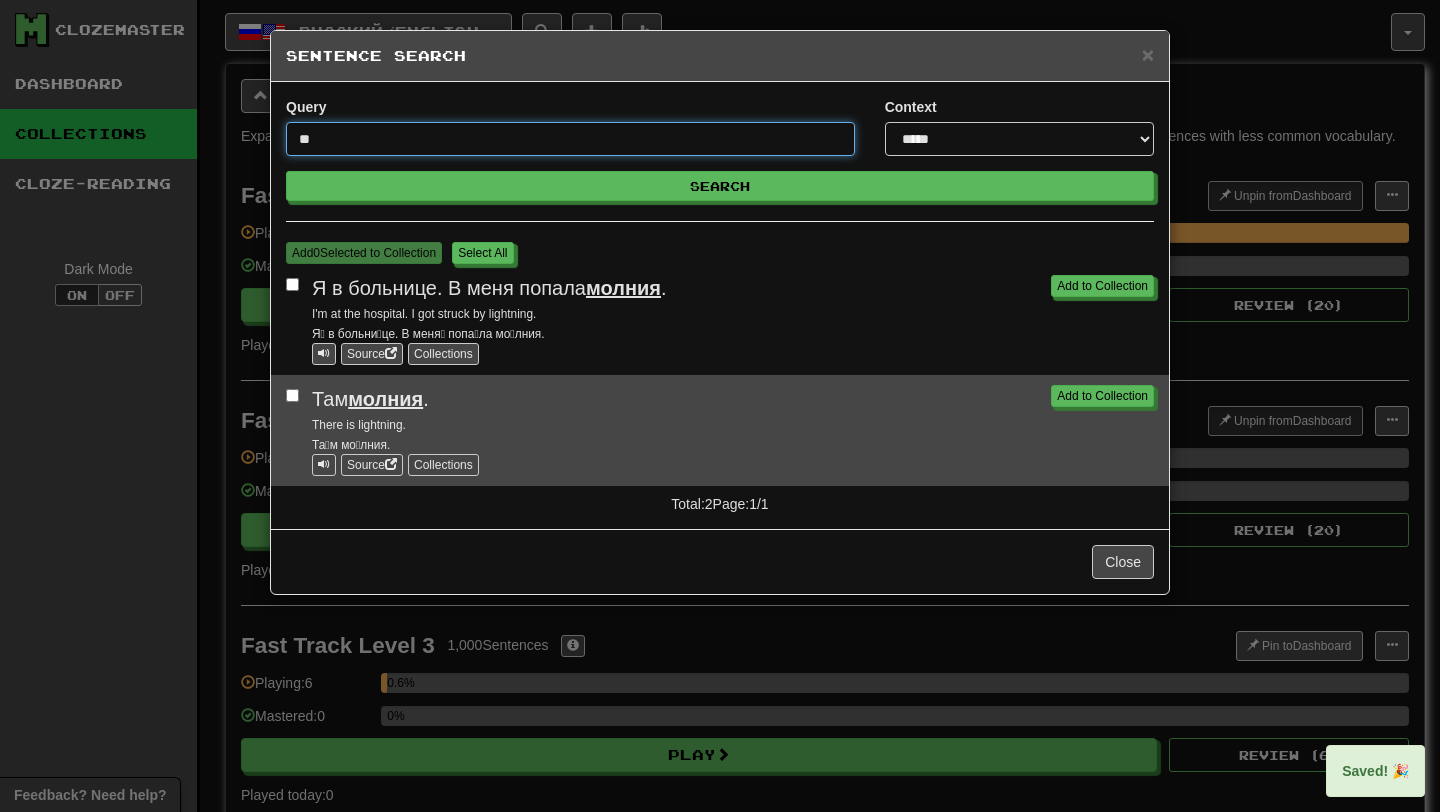 type on "*" 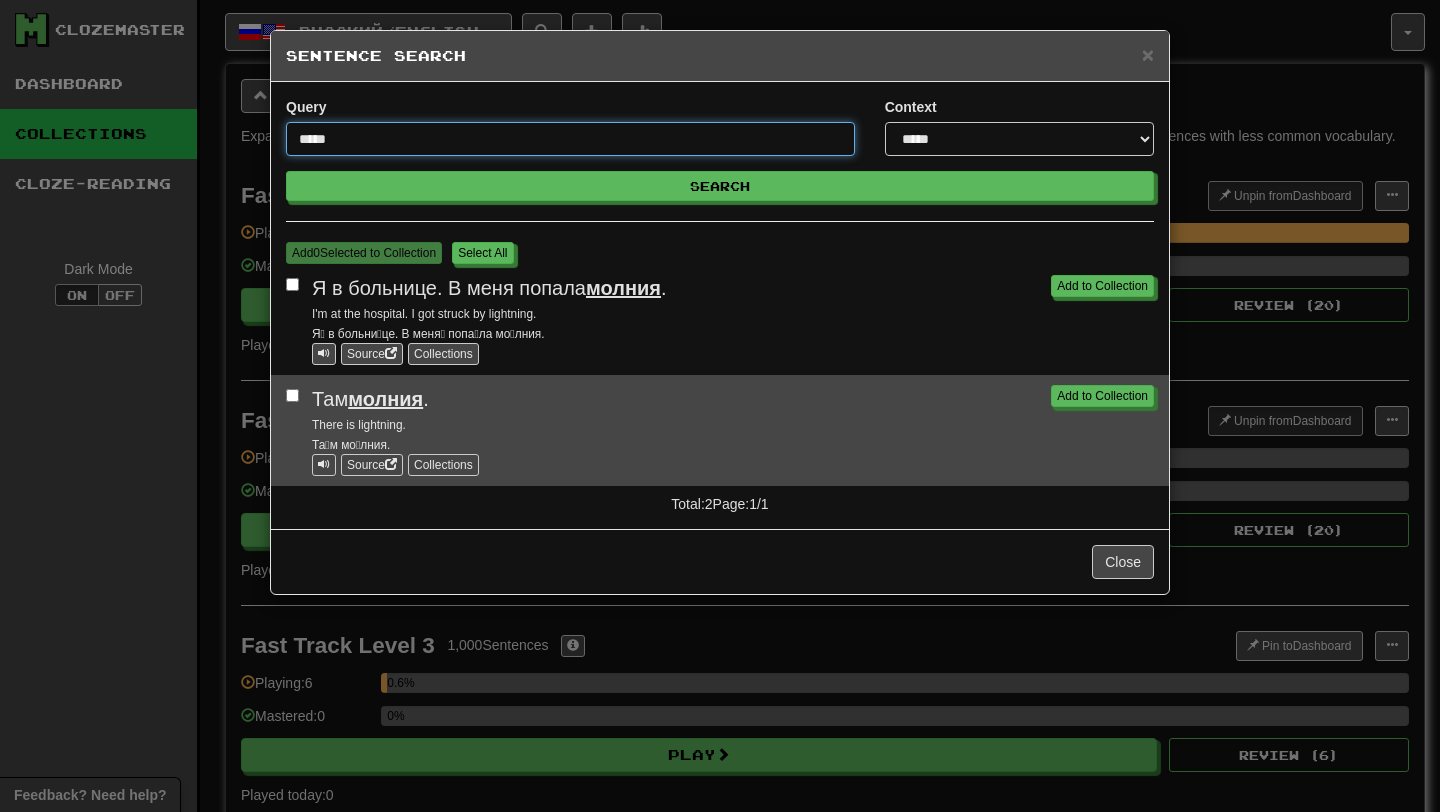 click on "Search" at bounding box center [720, 186] 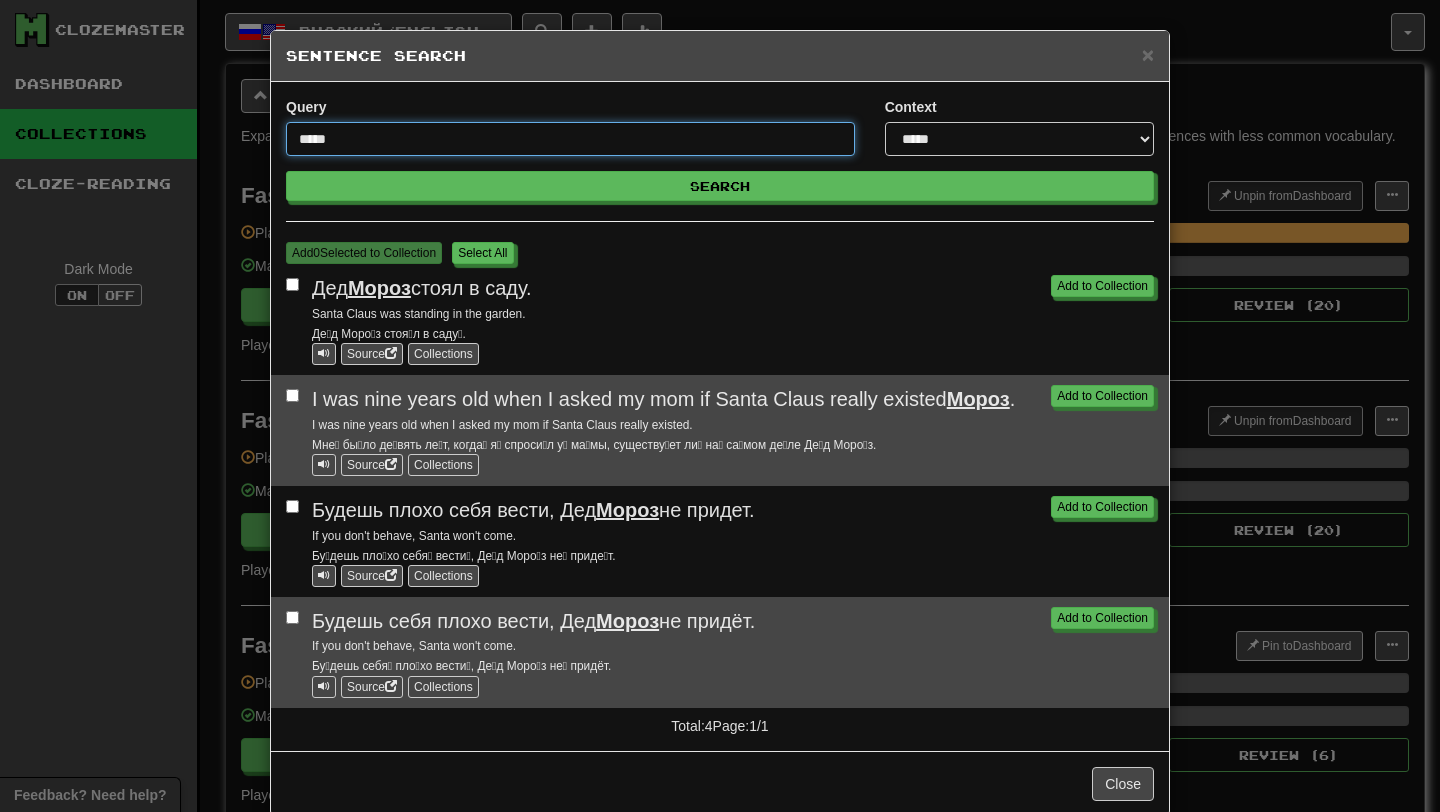 scroll, scrollTop: 55, scrollLeft: 0, axis: vertical 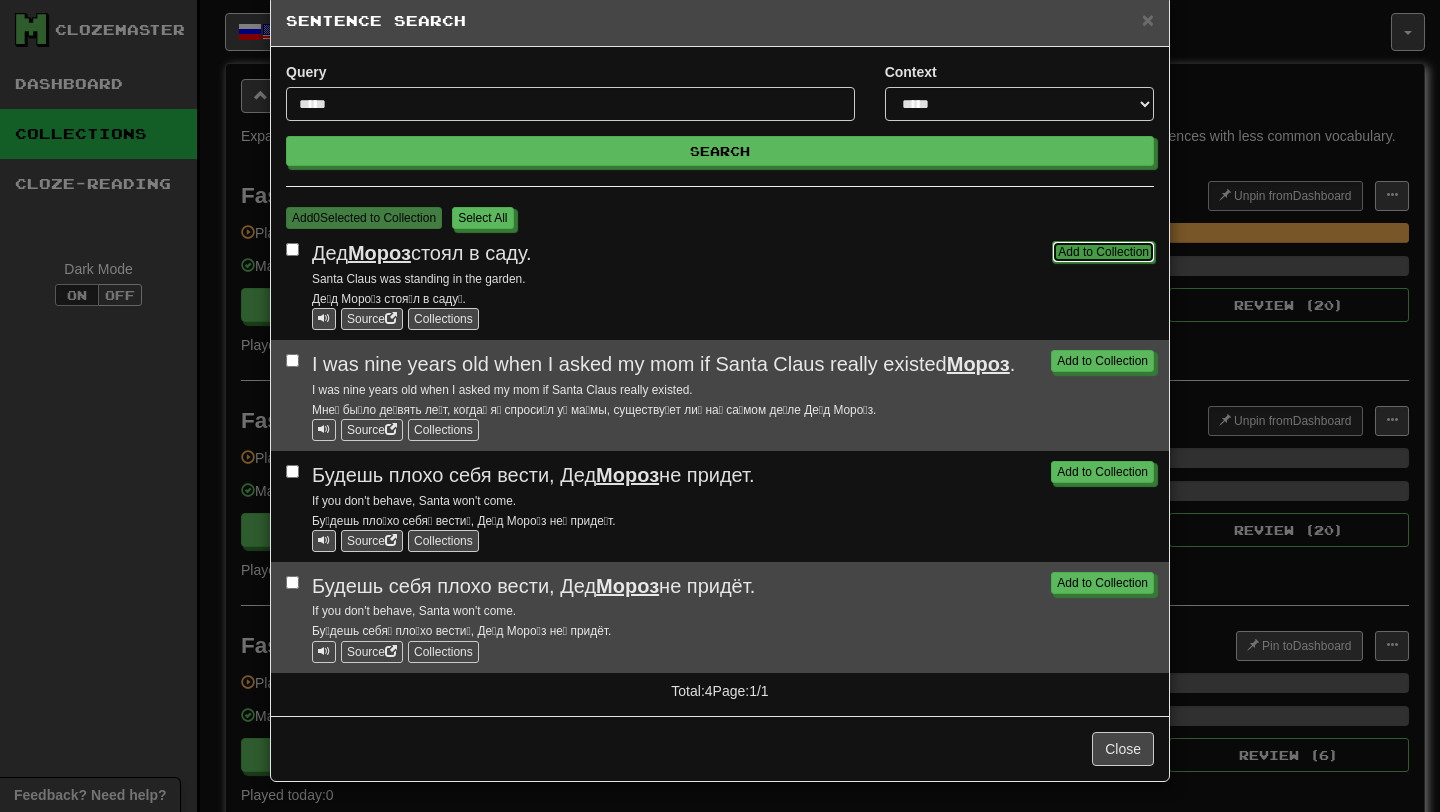 click on "Add to Collection" at bounding box center [1103, 252] 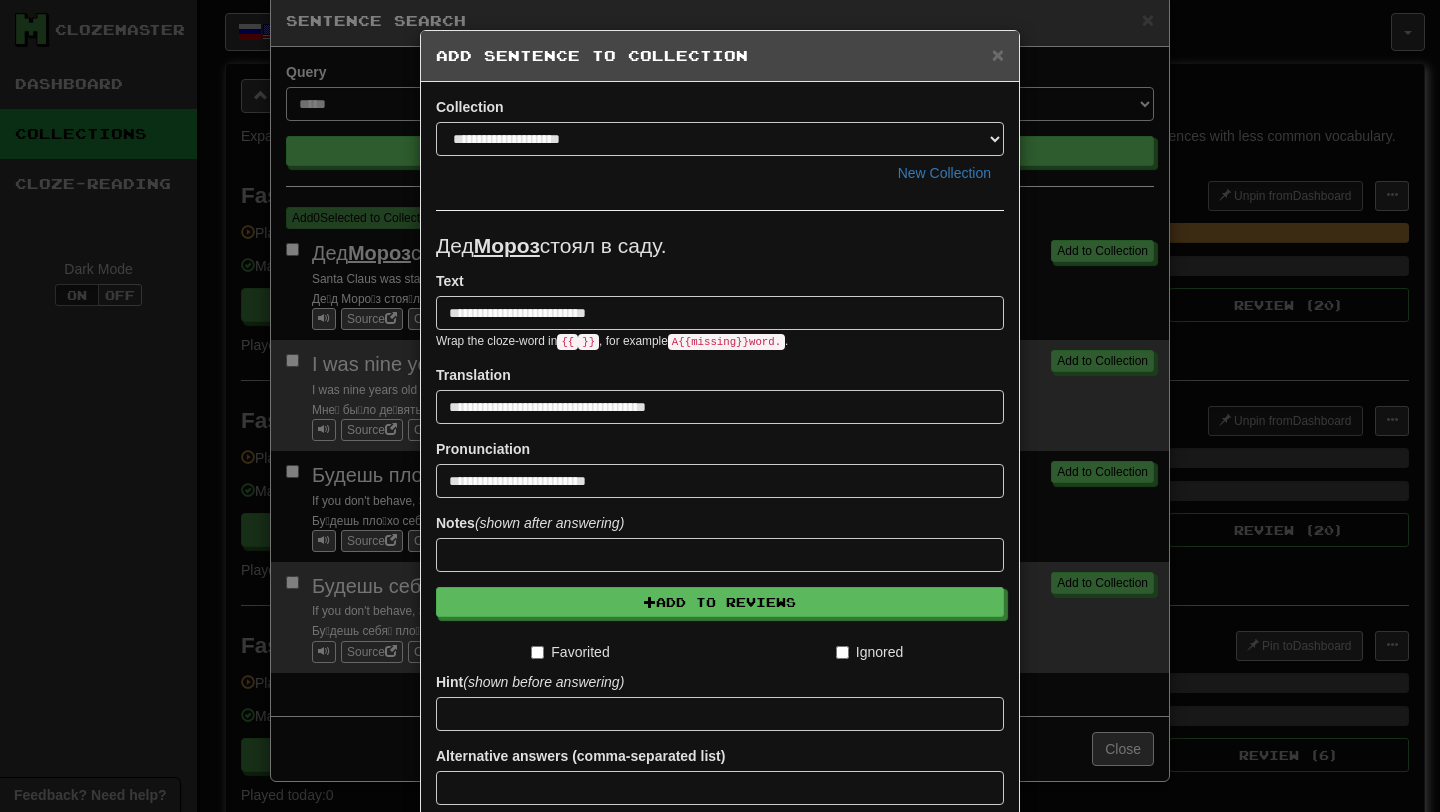 scroll, scrollTop: 165, scrollLeft: 0, axis: vertical 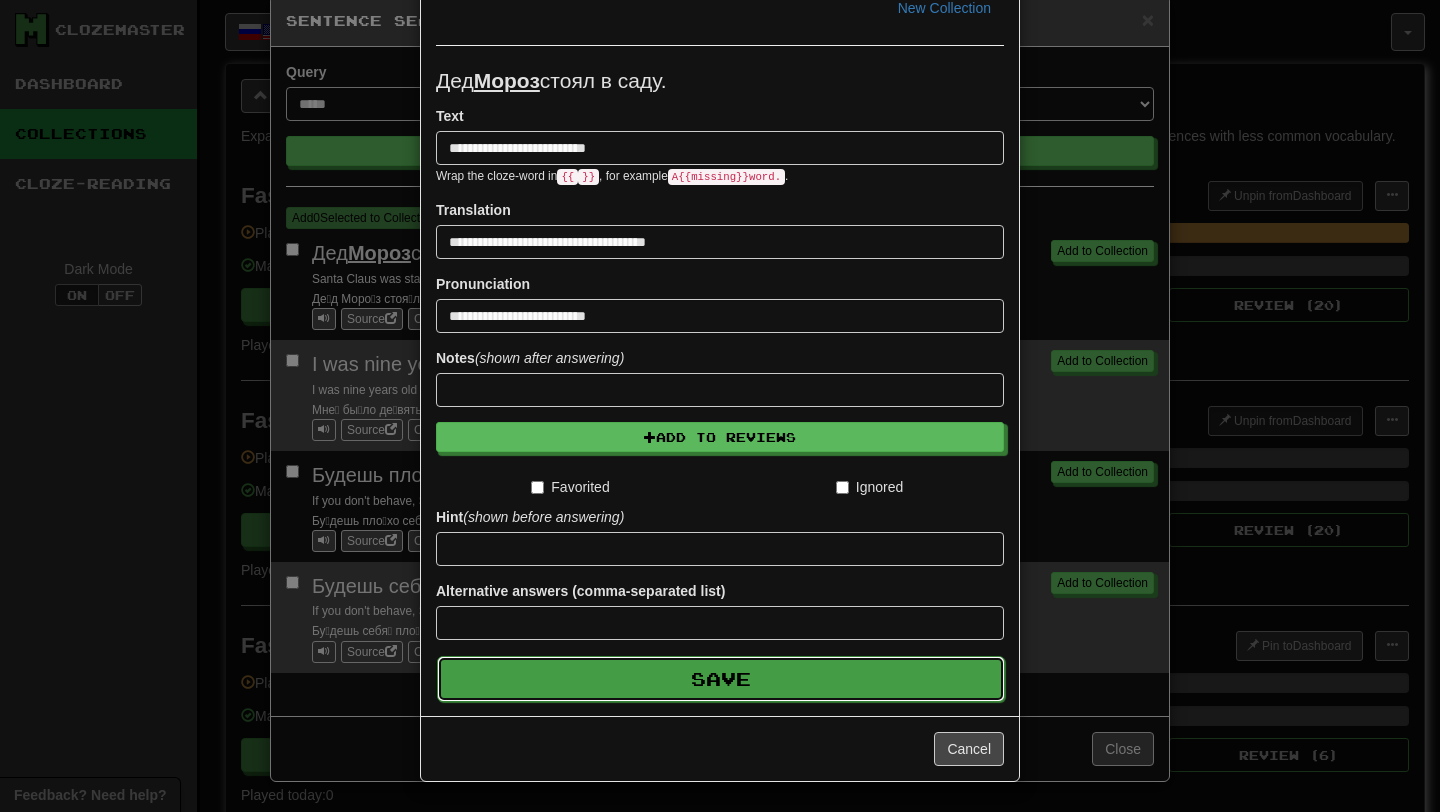click on "Save" at bounding box center [721, 679] 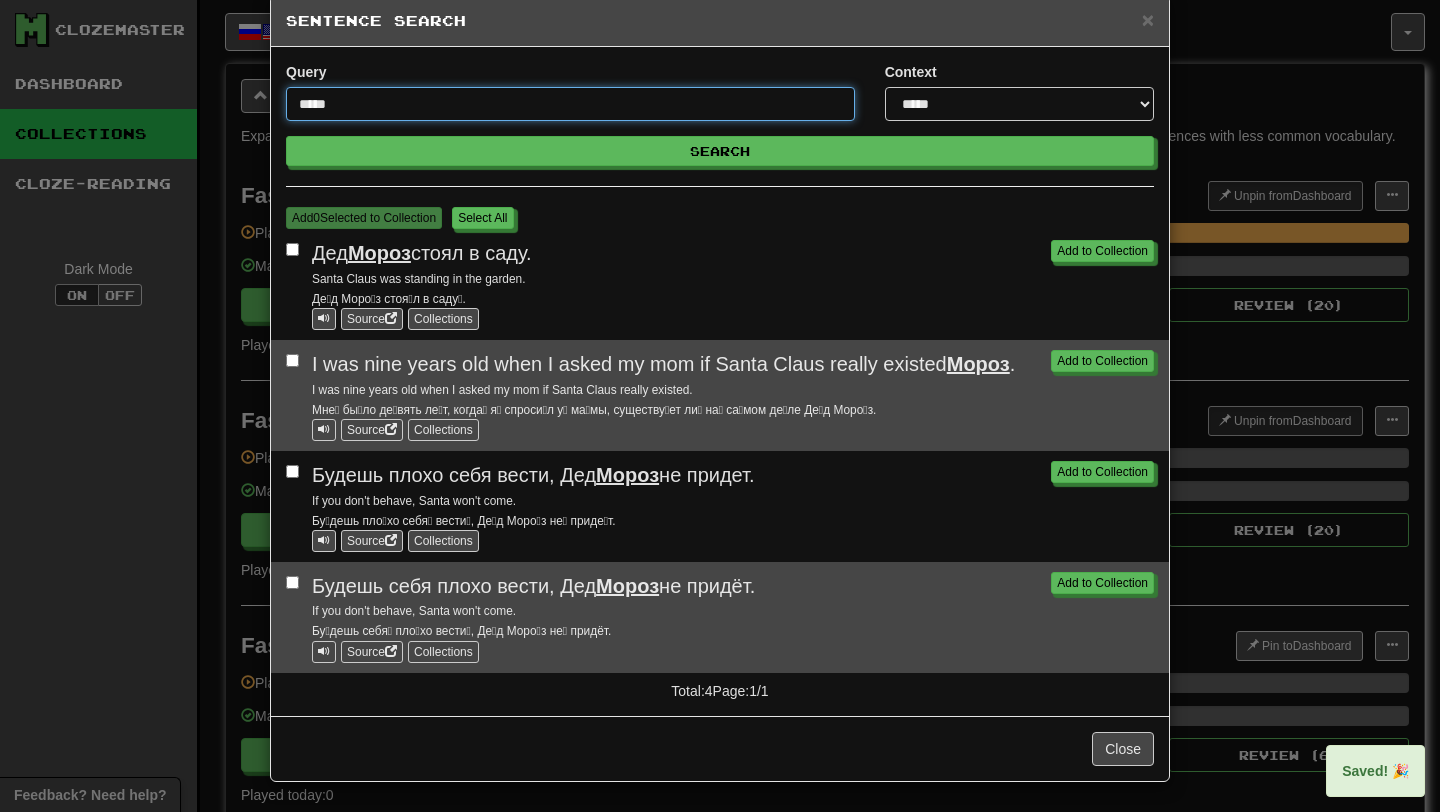 click on "*****" at bounding box center (570, 104) 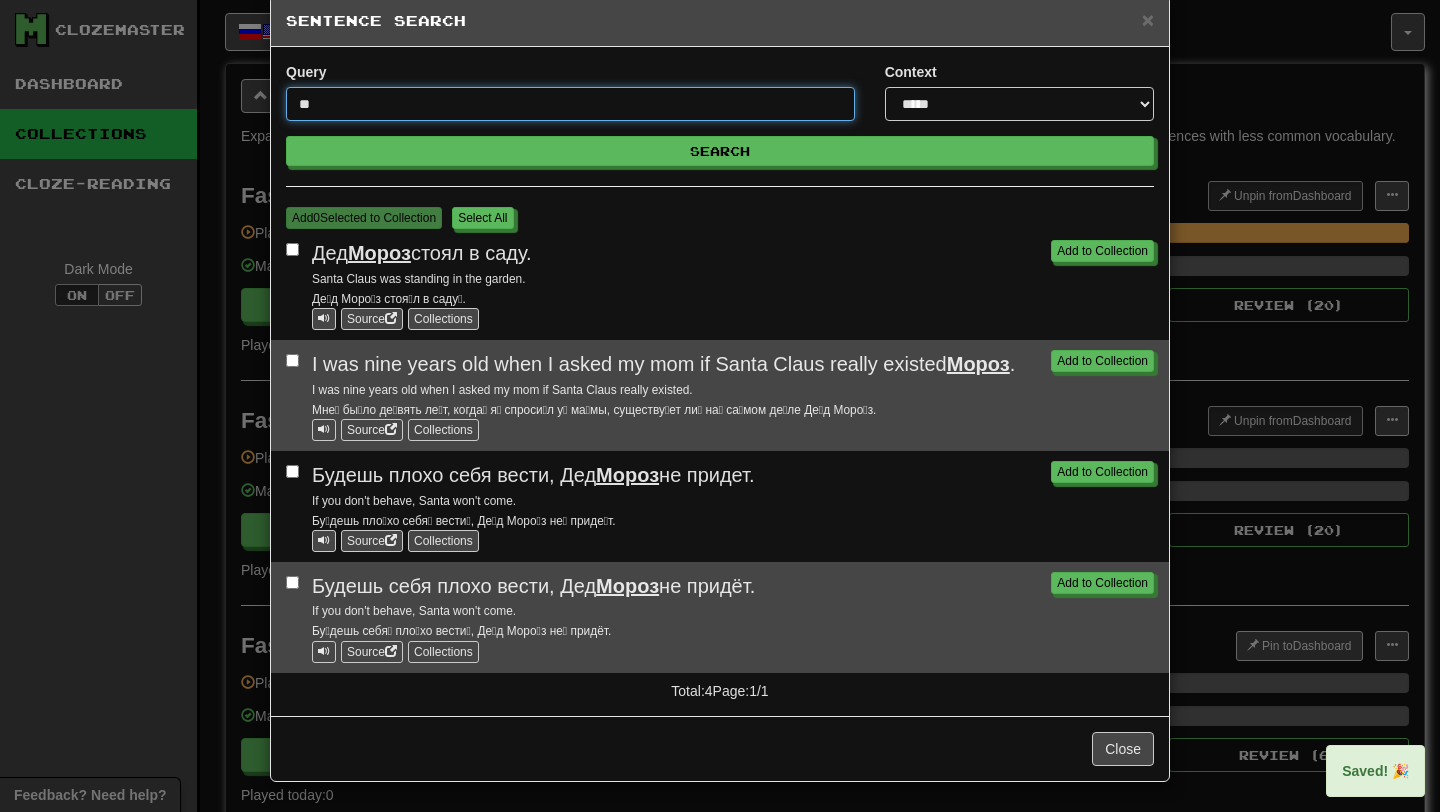 type on "*" 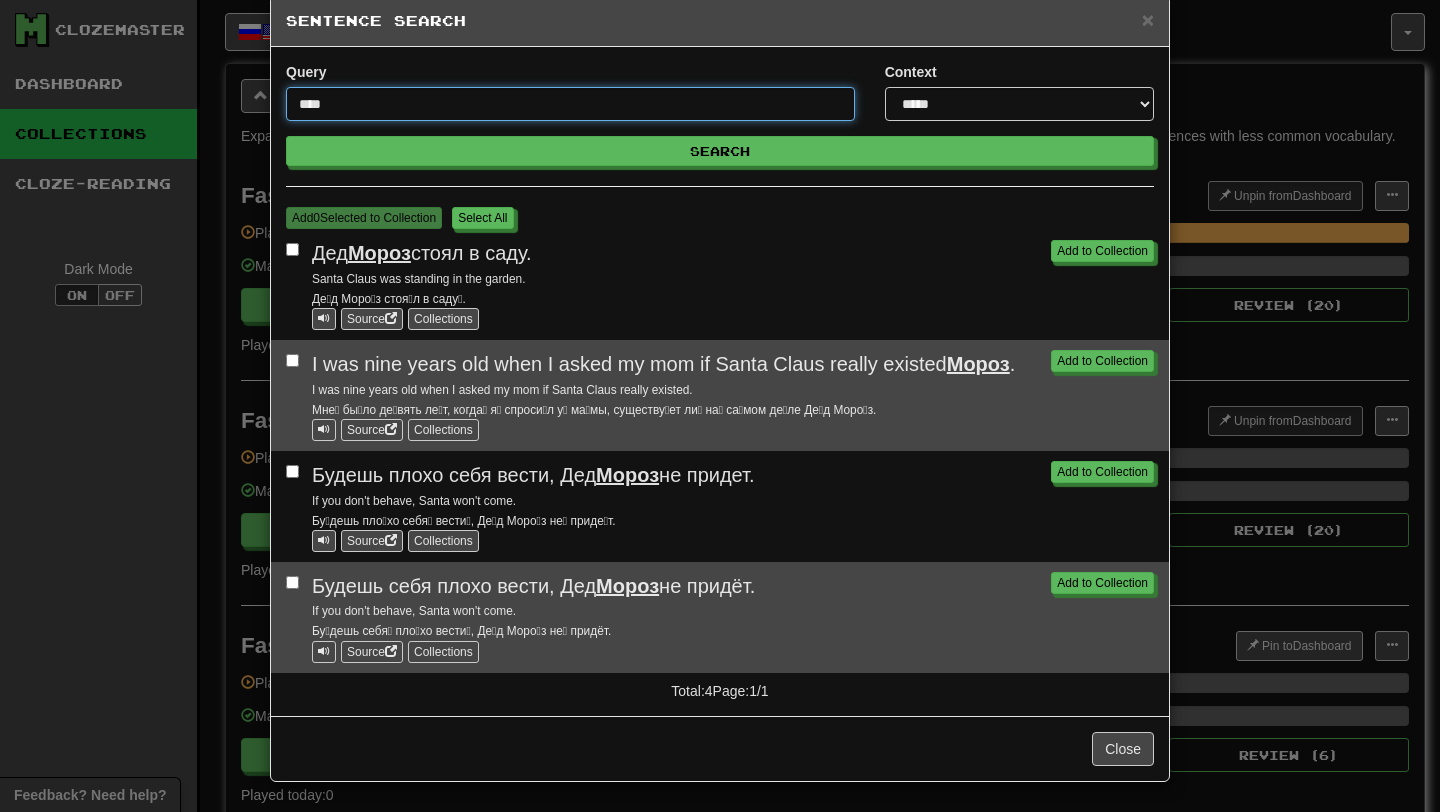 click on "Search" at bounding box center [720, 151] 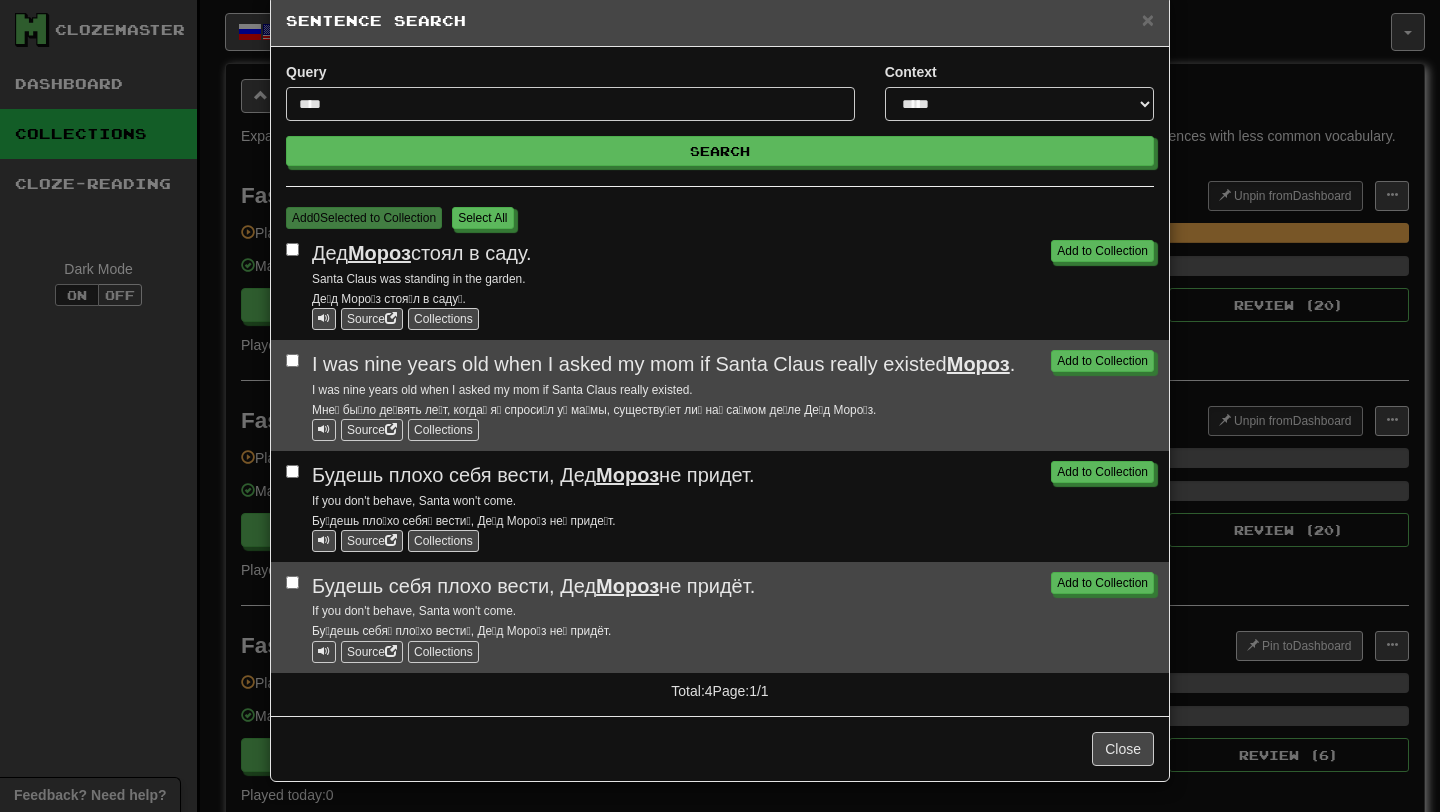 scroll, scrollTop: 0, scrollLeft: 0, axis: both 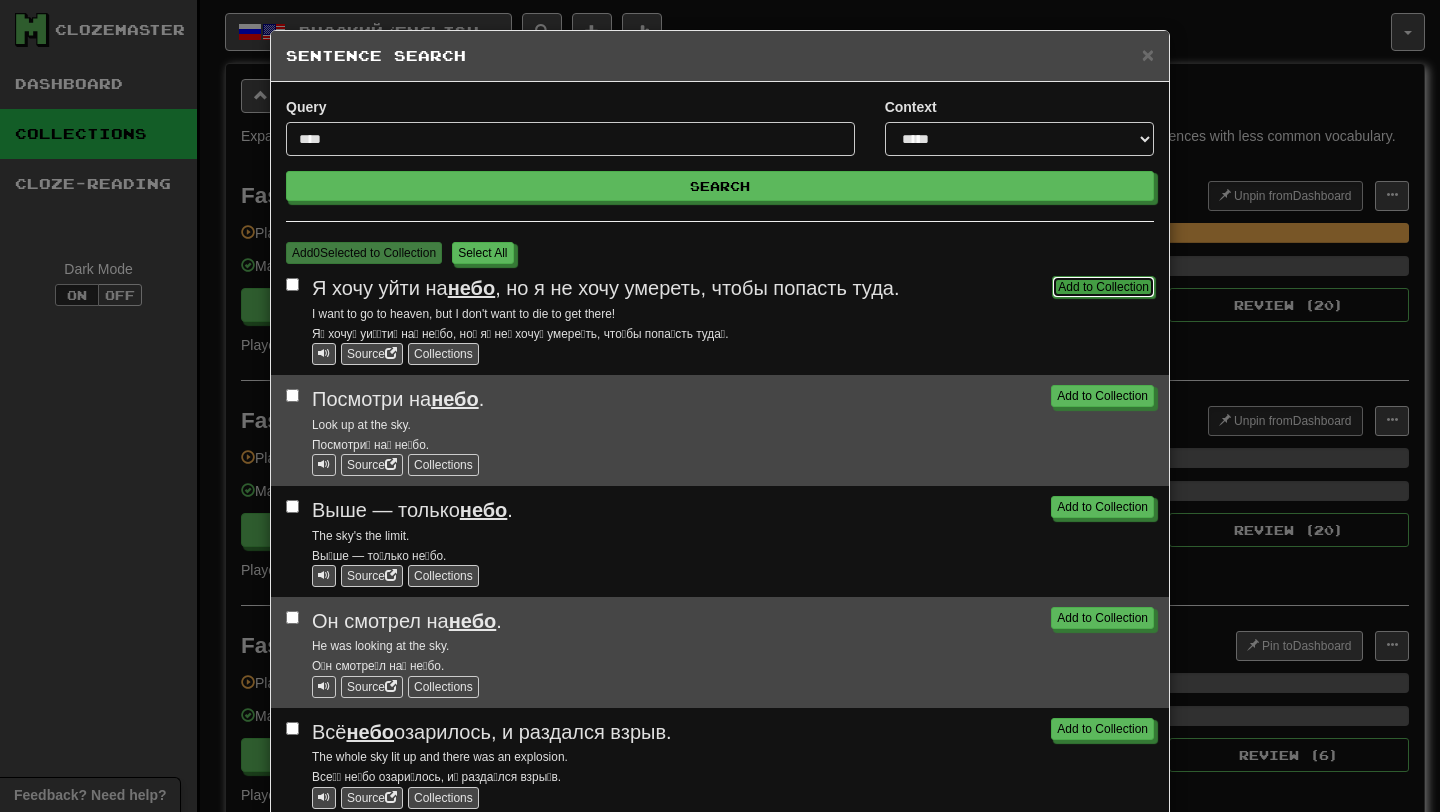 click on "Add to Collection" at bounding box center [1103, 287] 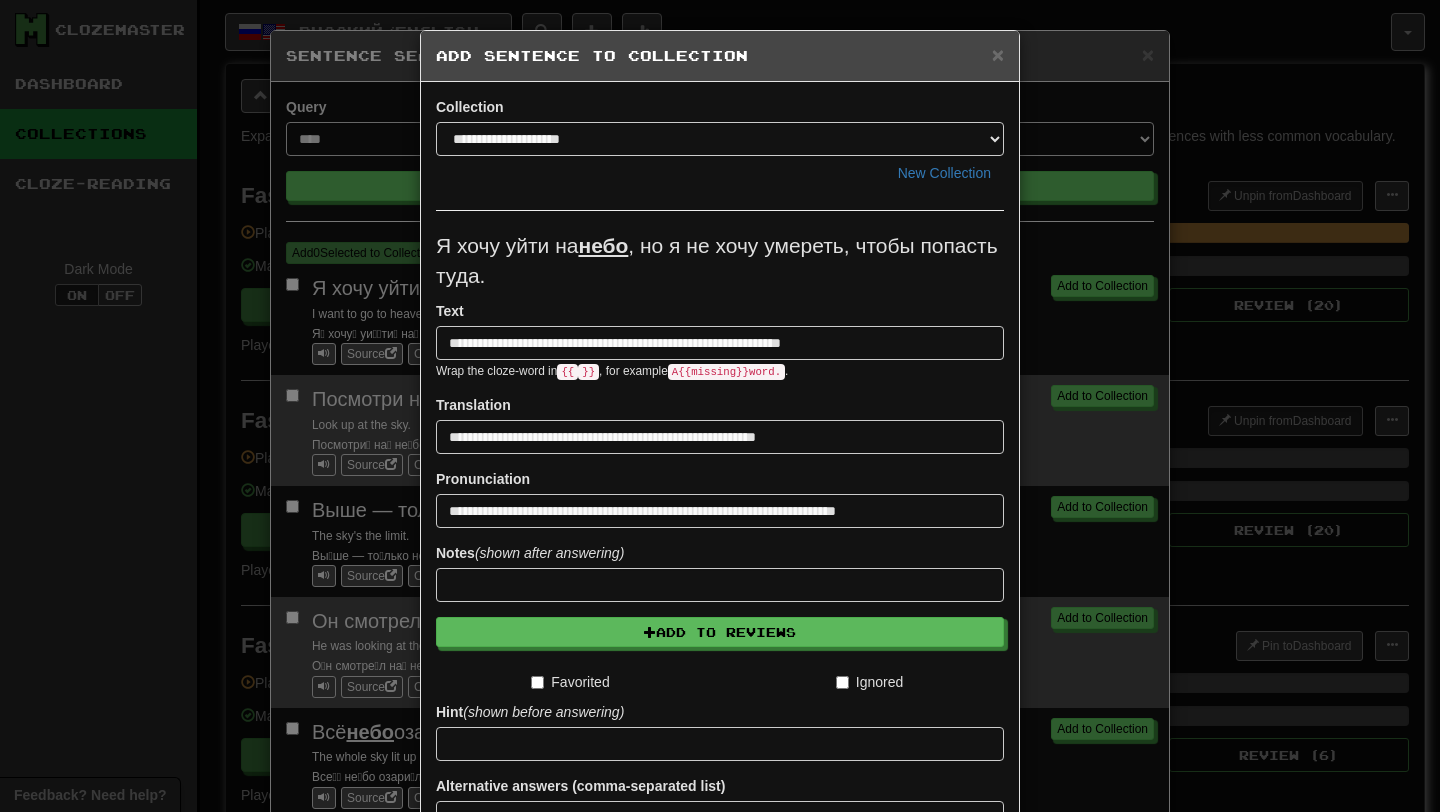 scroll, scrollTop: 195, scrollLeft: 0, axis: vertical 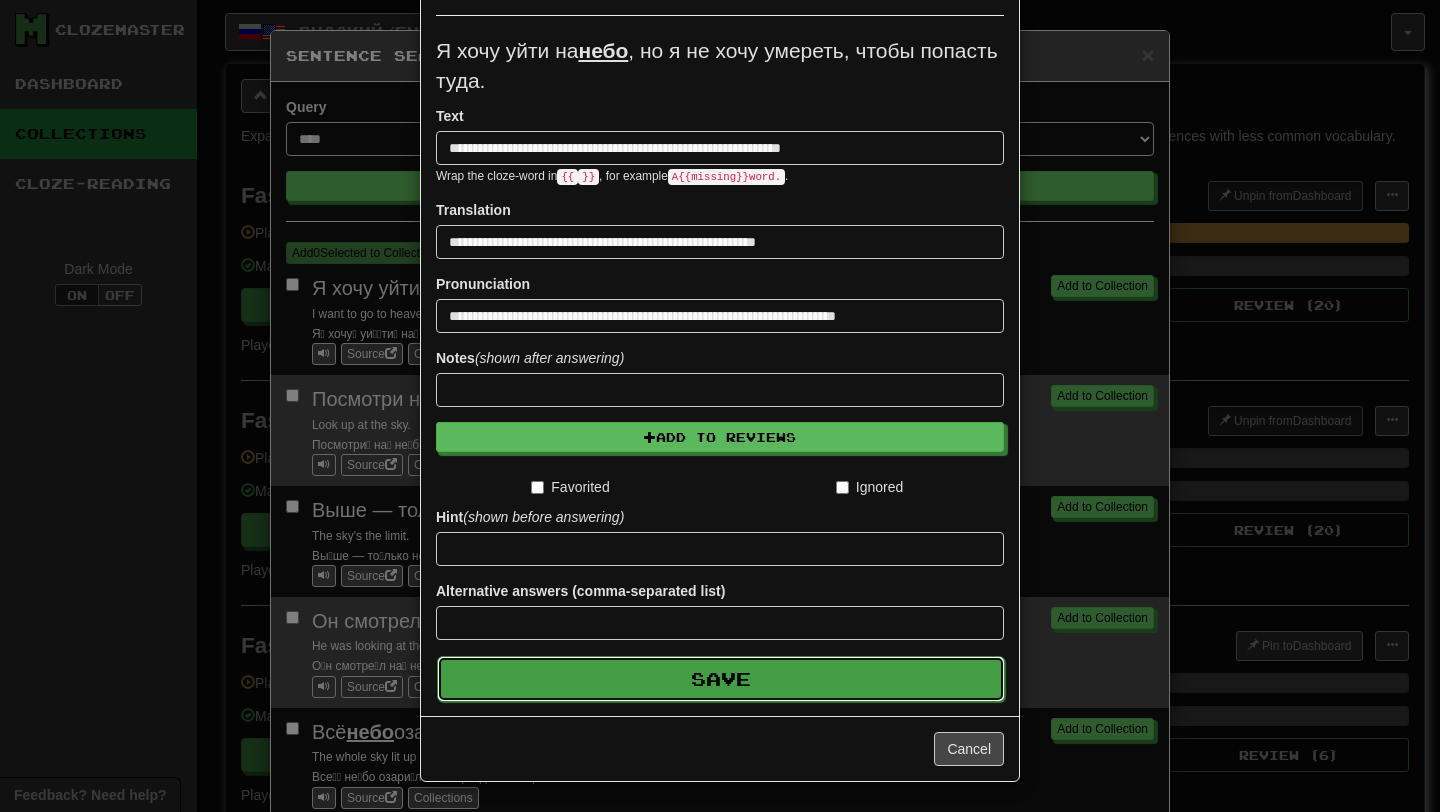 click on "Save" at bounding box center (721, 679) 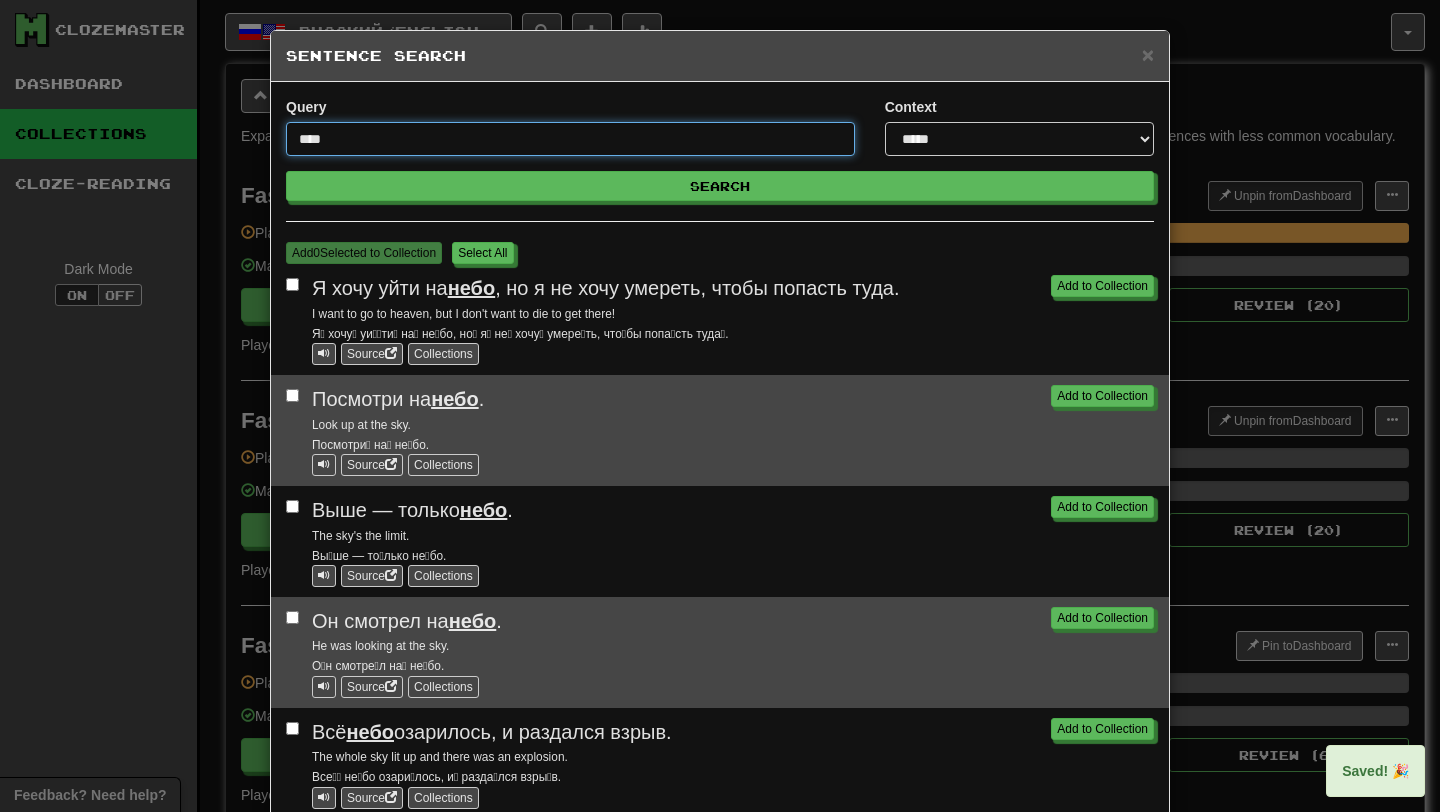 click on "****" at bounding box center (570, 139) 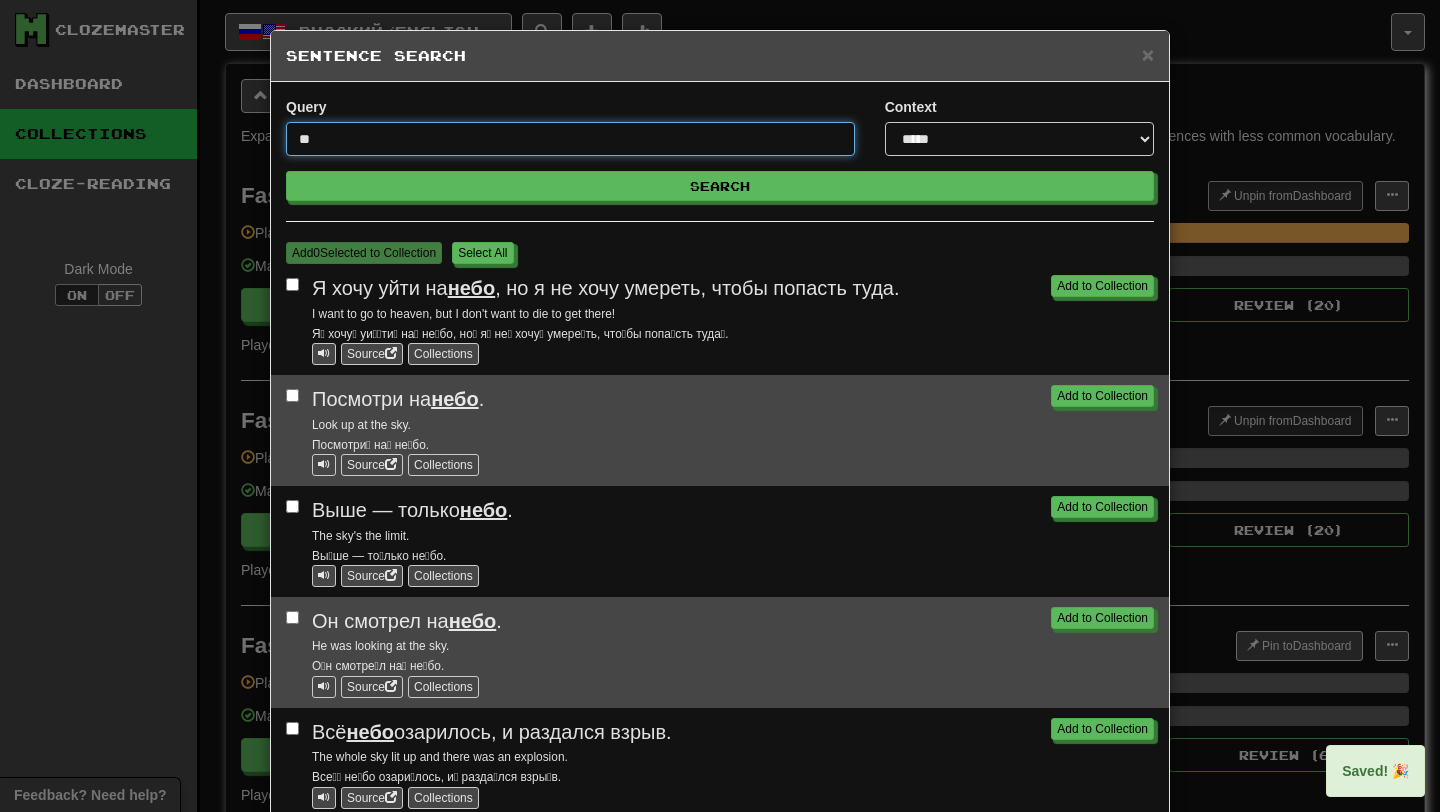 type on "*" 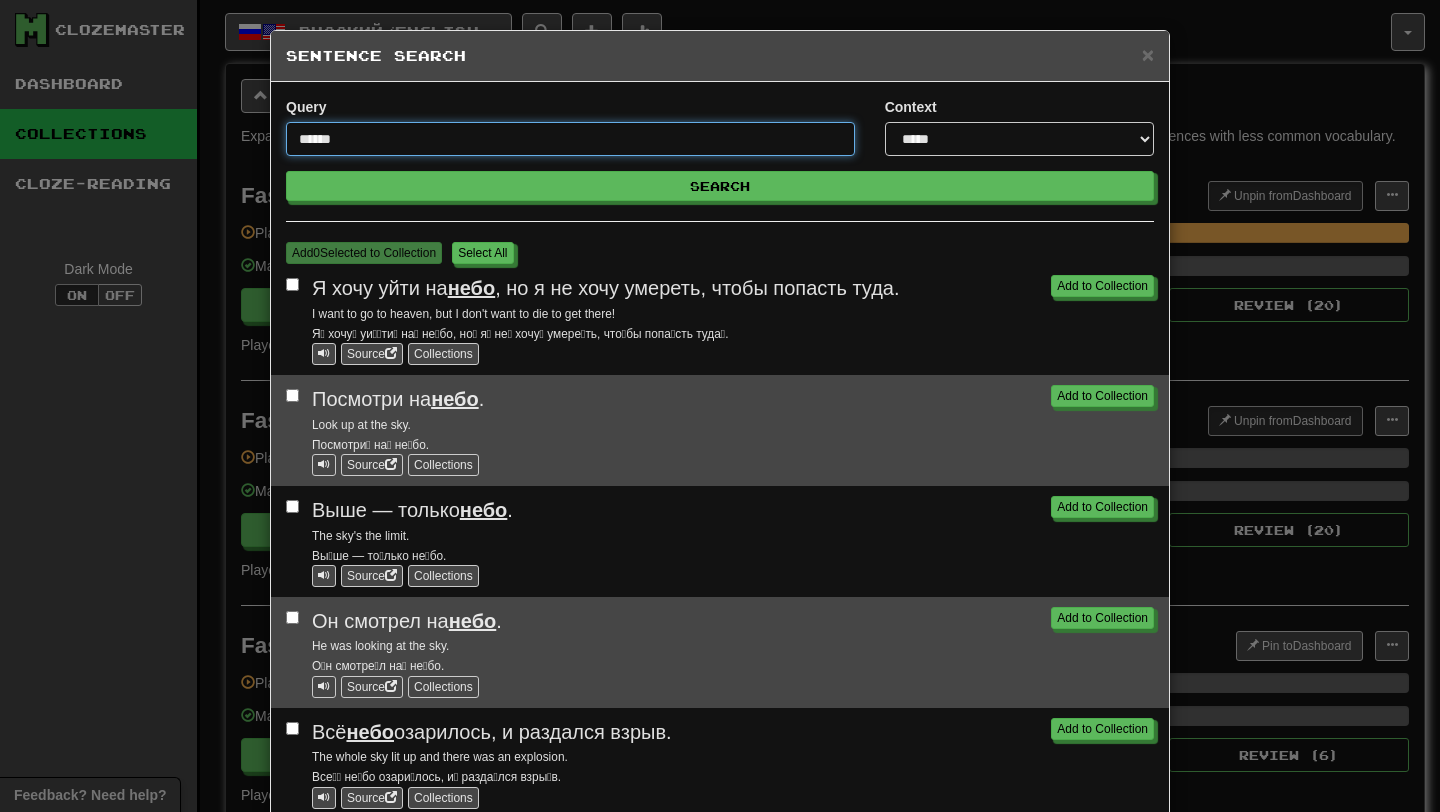 click on "Search" at bounding box center [720, 186] 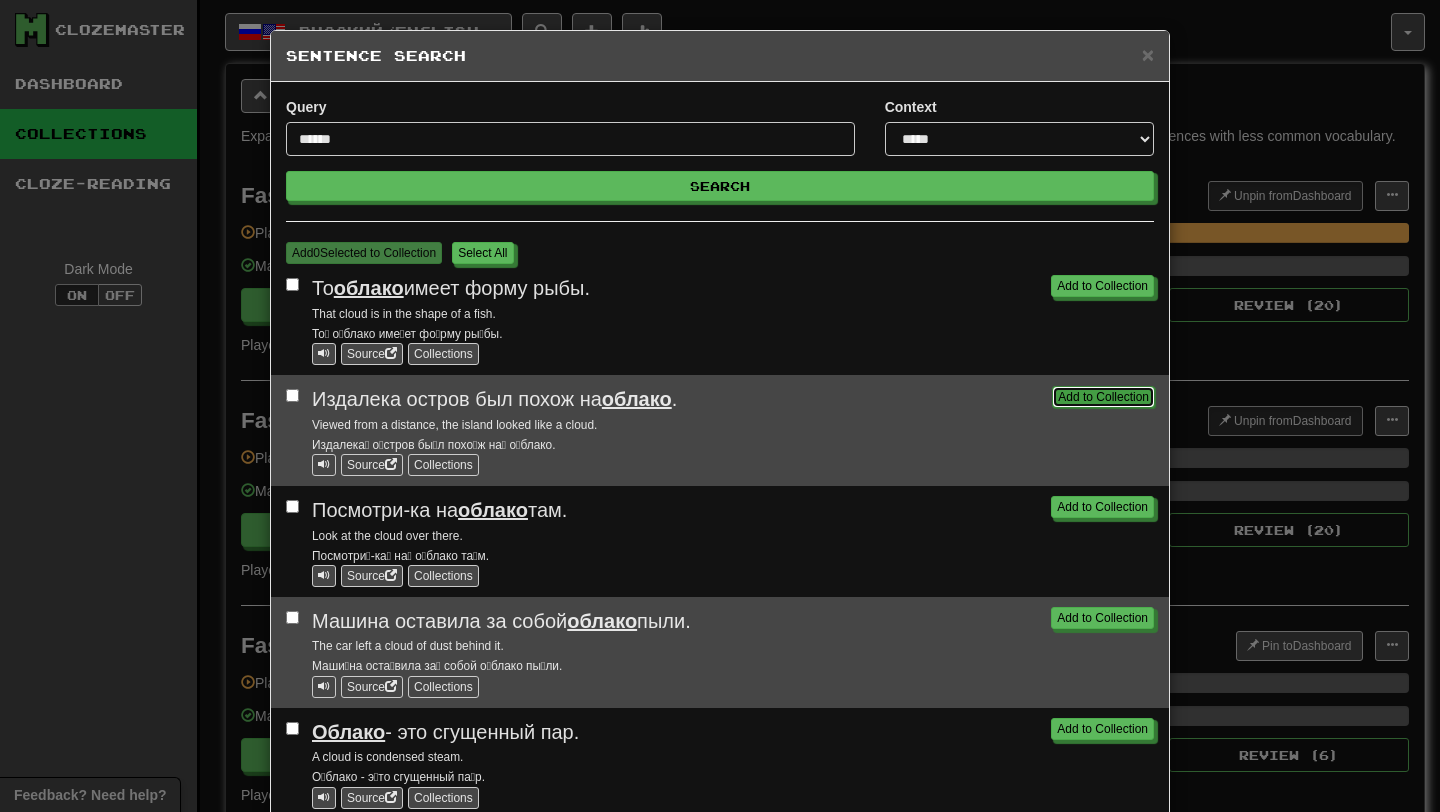 click on "Add to Collection" at bounding box center (1103, 397) 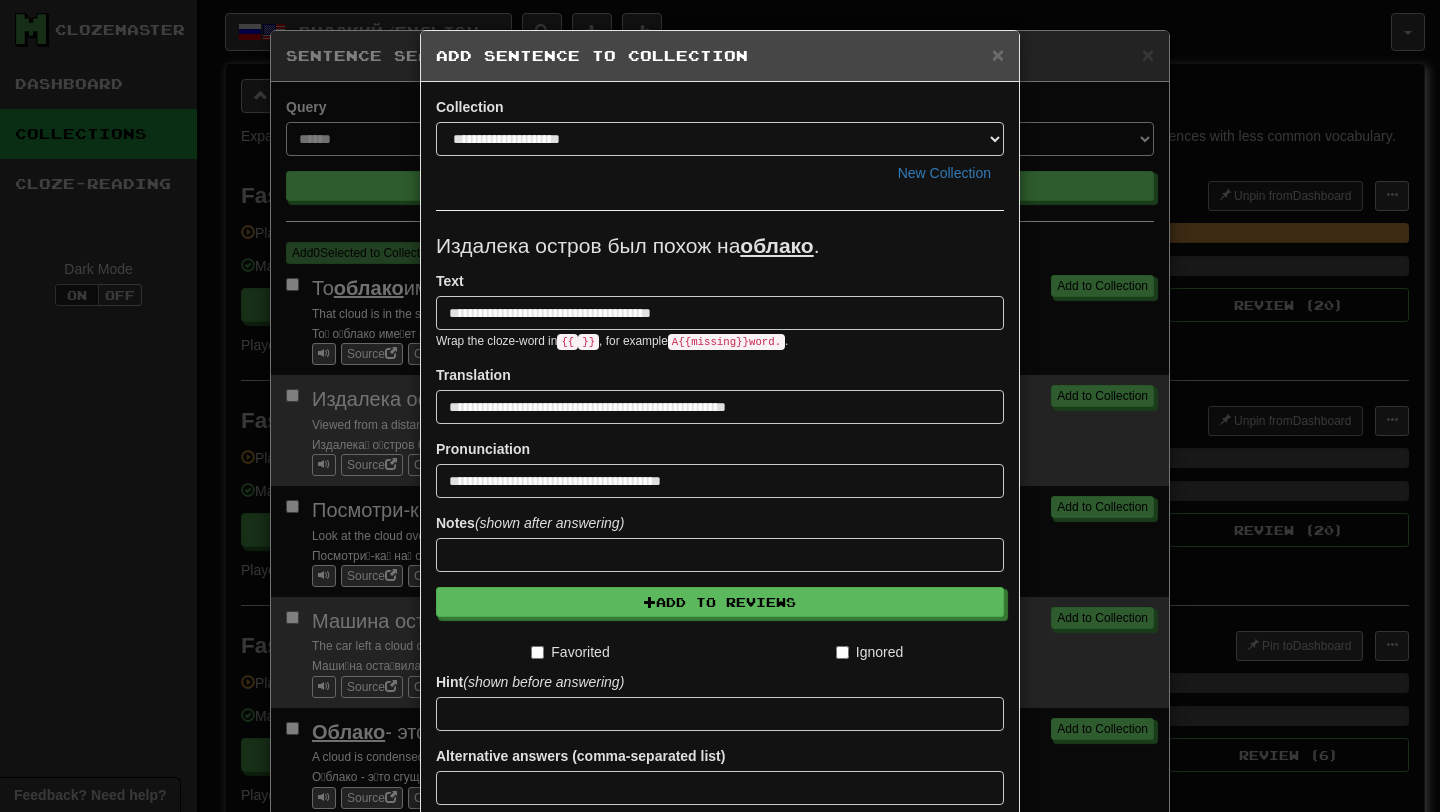scroll, scrollTop: 165, scrollLeft: 0, axis: vertical 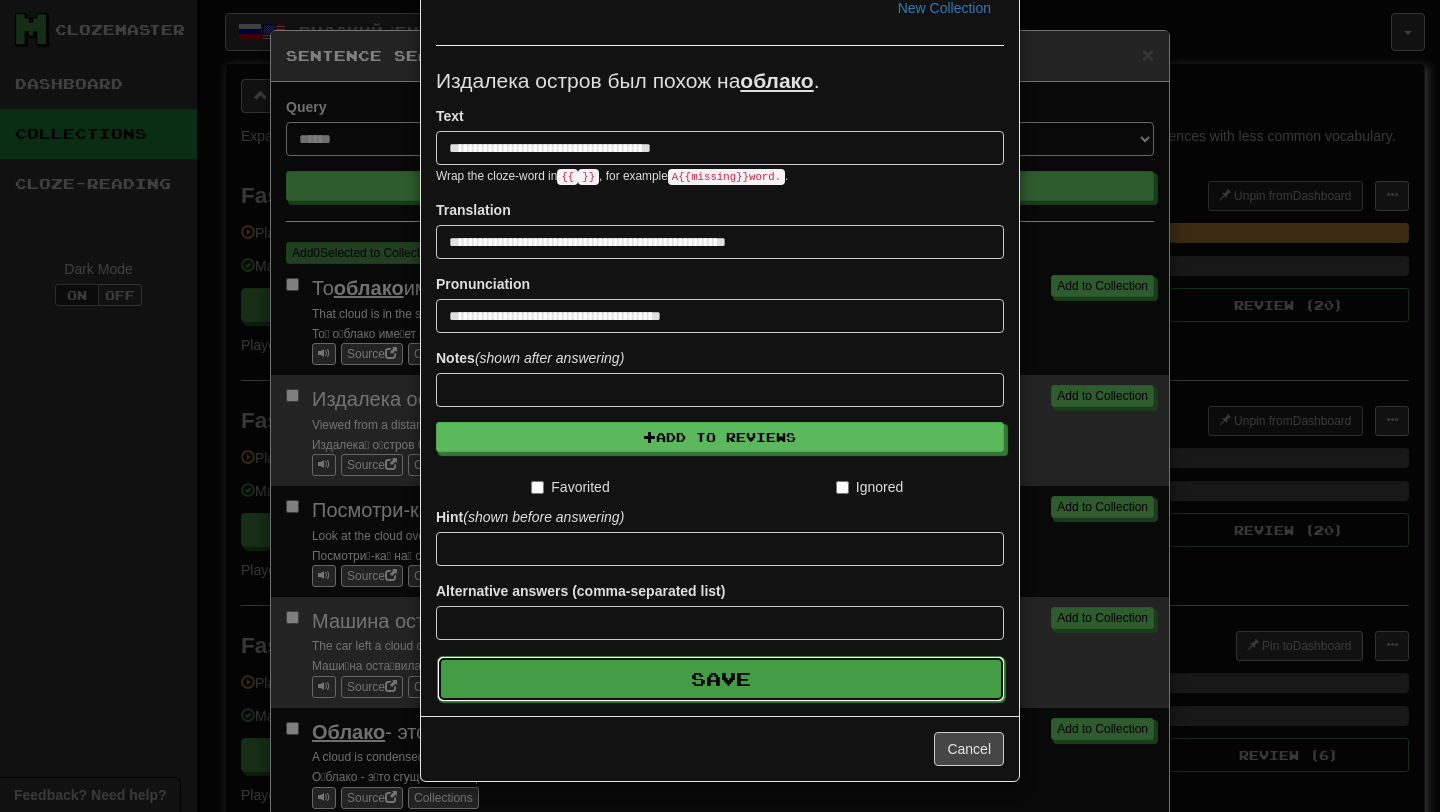 click on "Save" at bounding box center (721, 679) 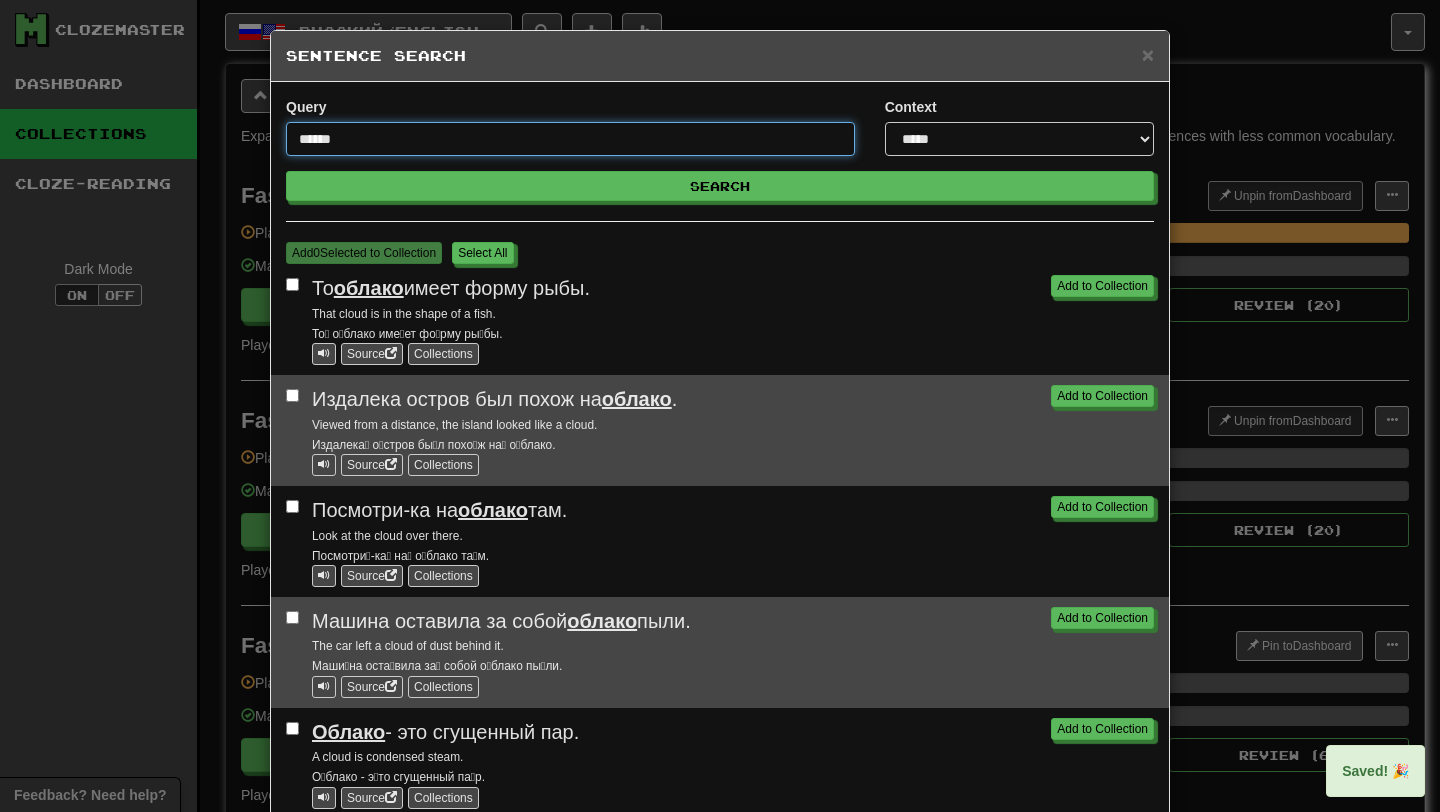 click on "******" at bounding box center (570, 139) 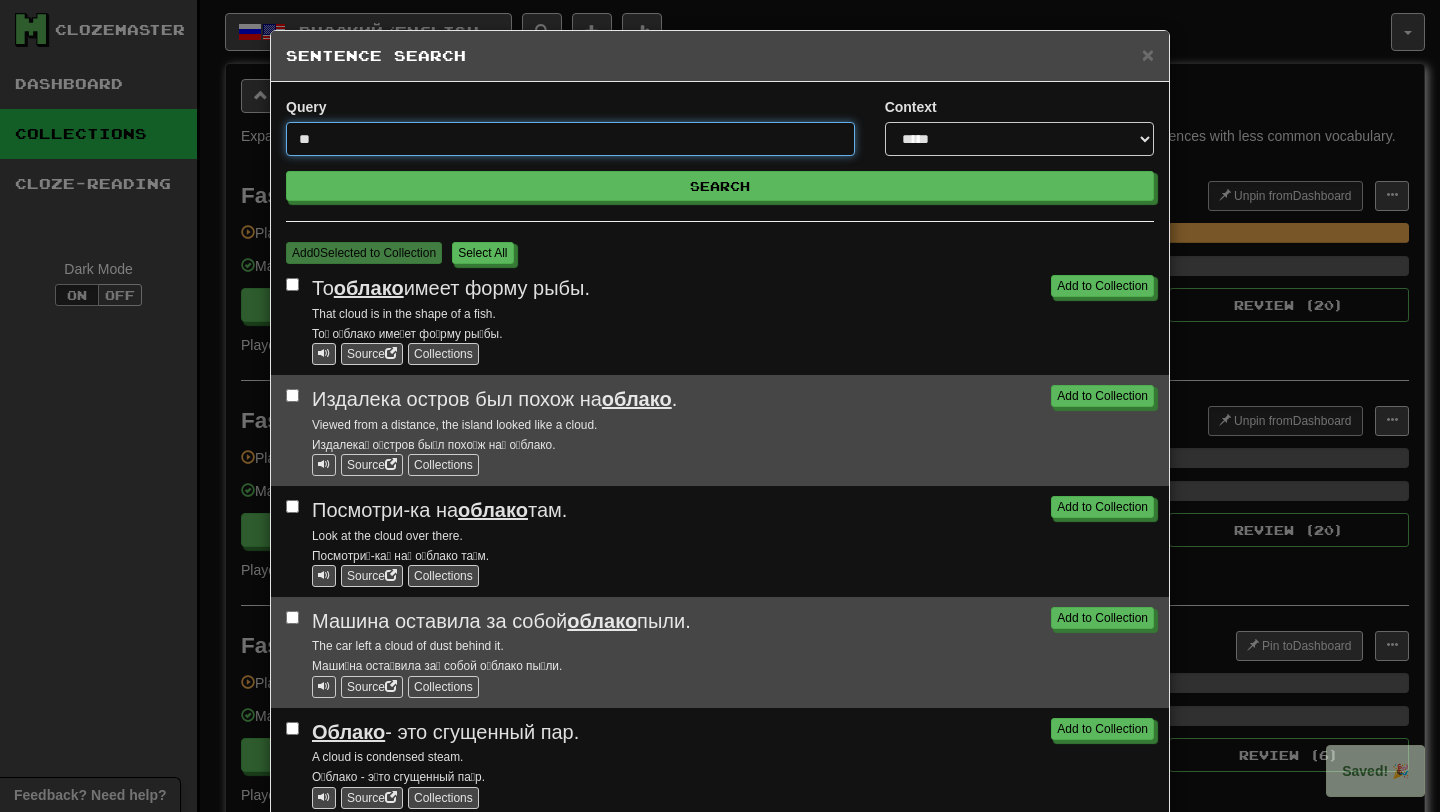 type on "*" 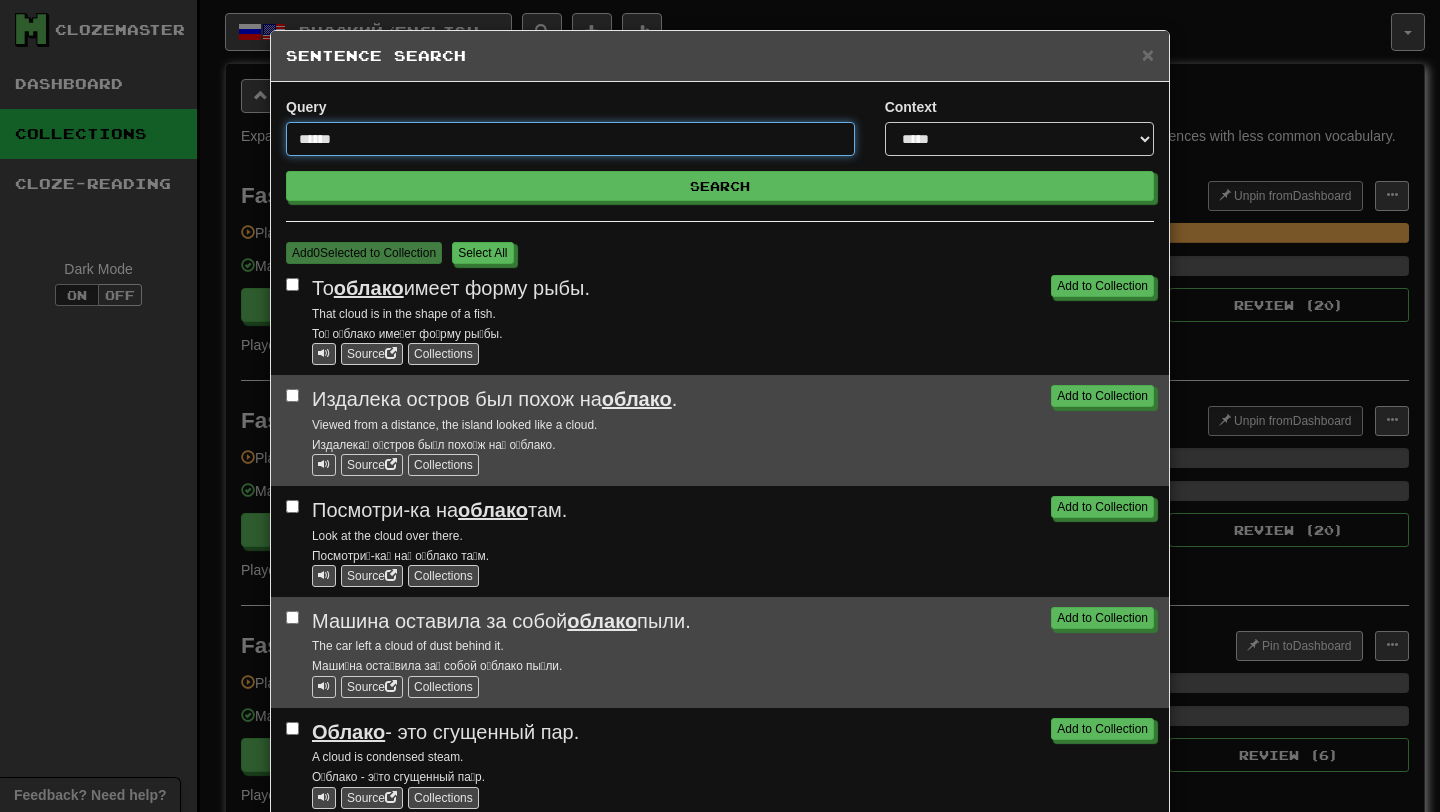 click on "Search" at bounding box center (720, 186) 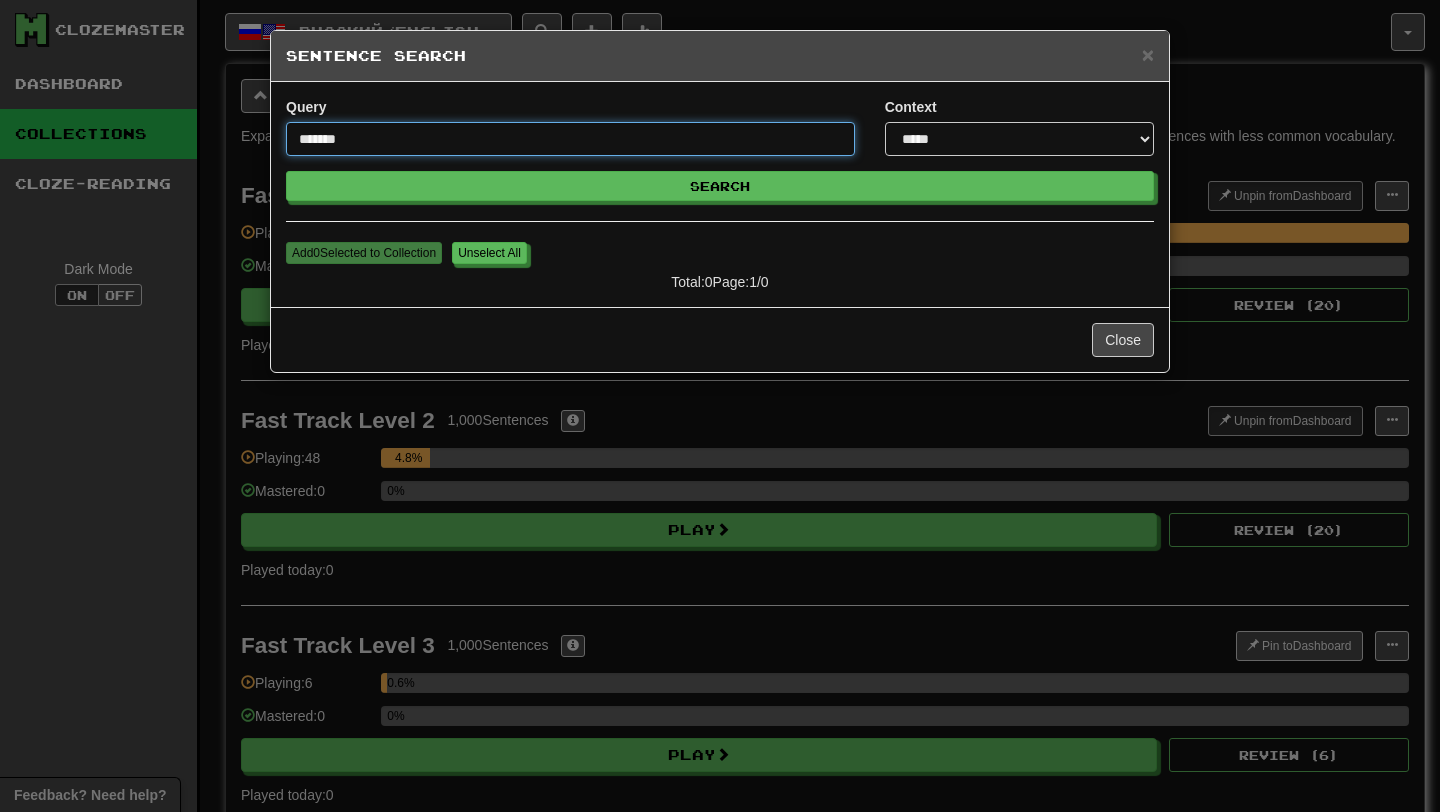 click on "Search" at bounding box center (720, 186) 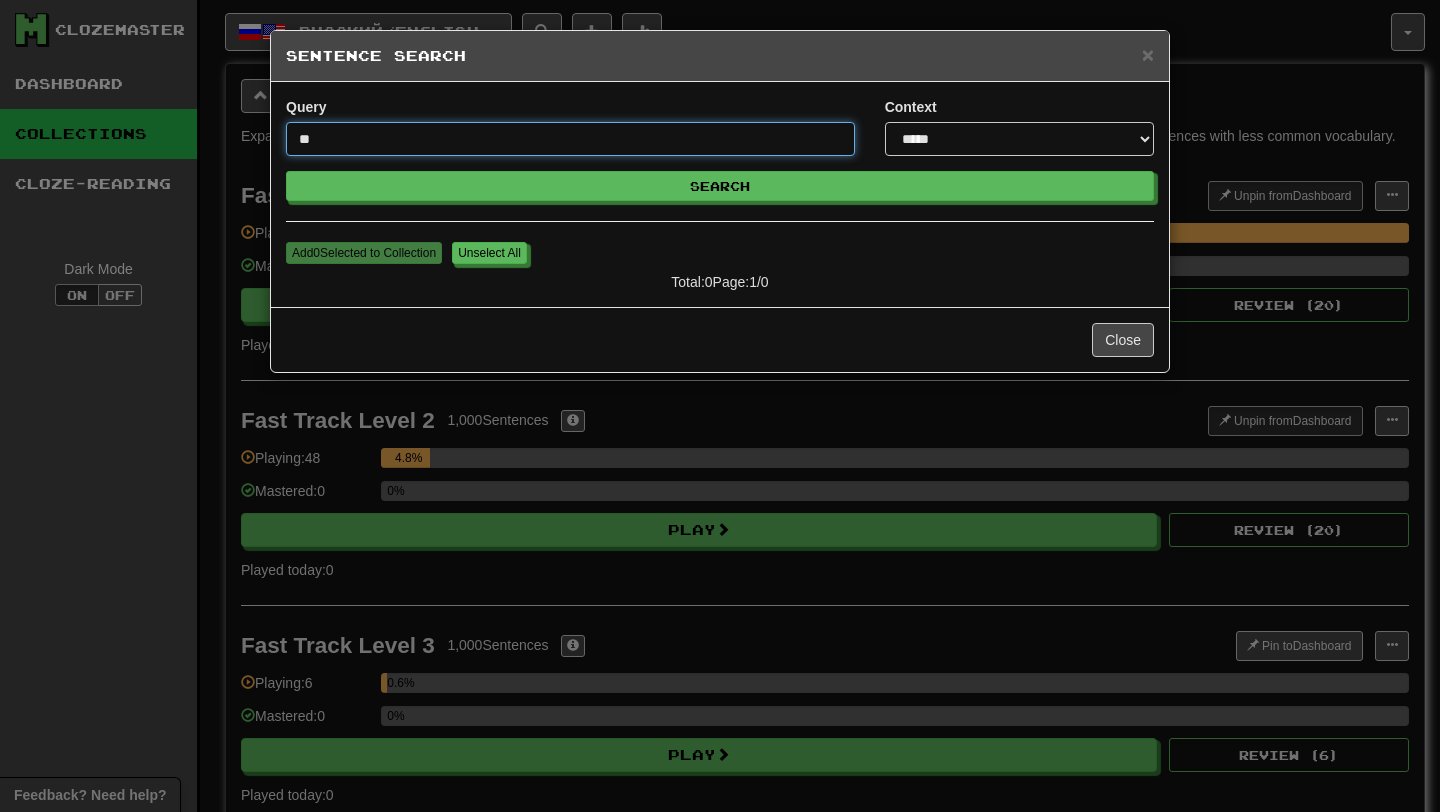 type on "*" 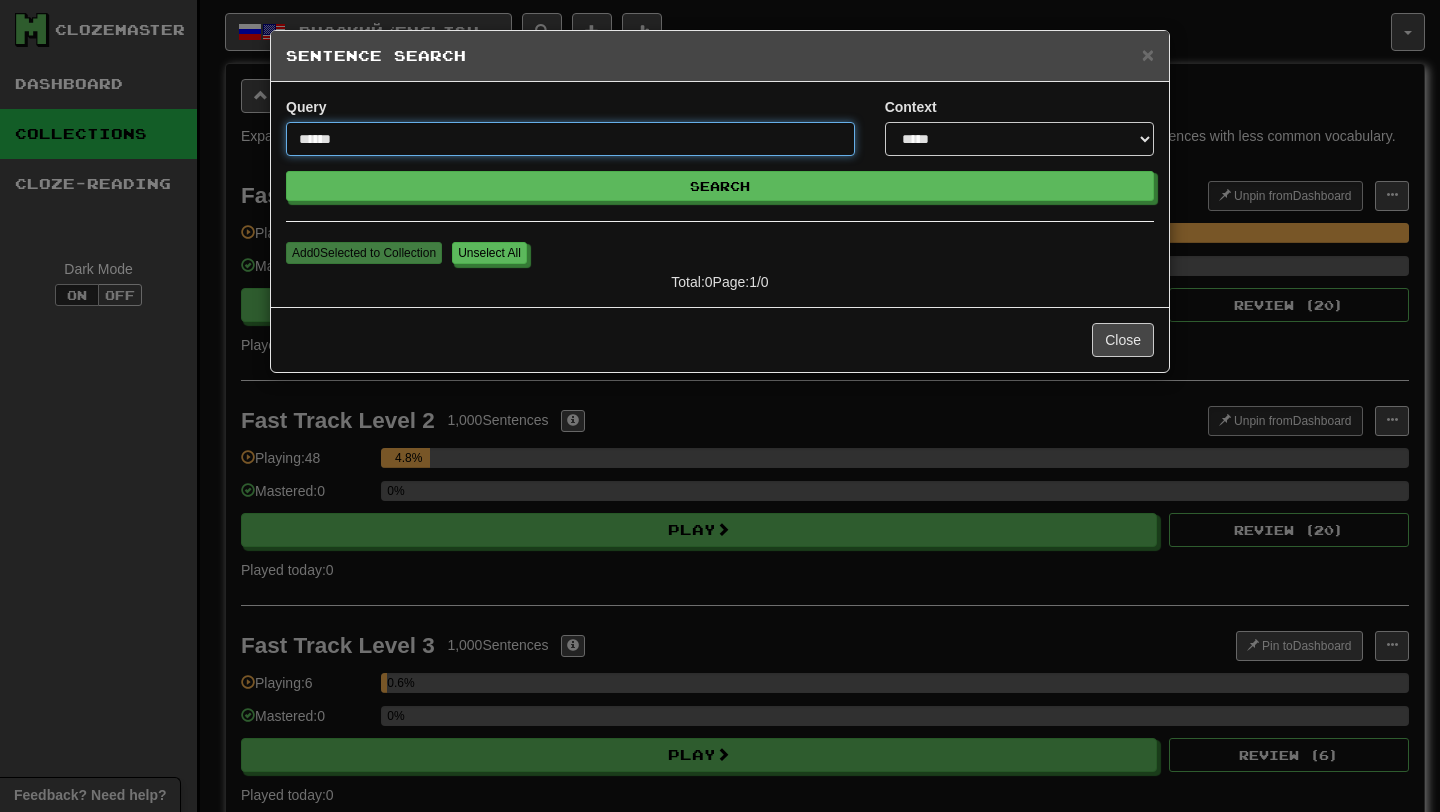 click on "Search" at bounding box center (720, 186) 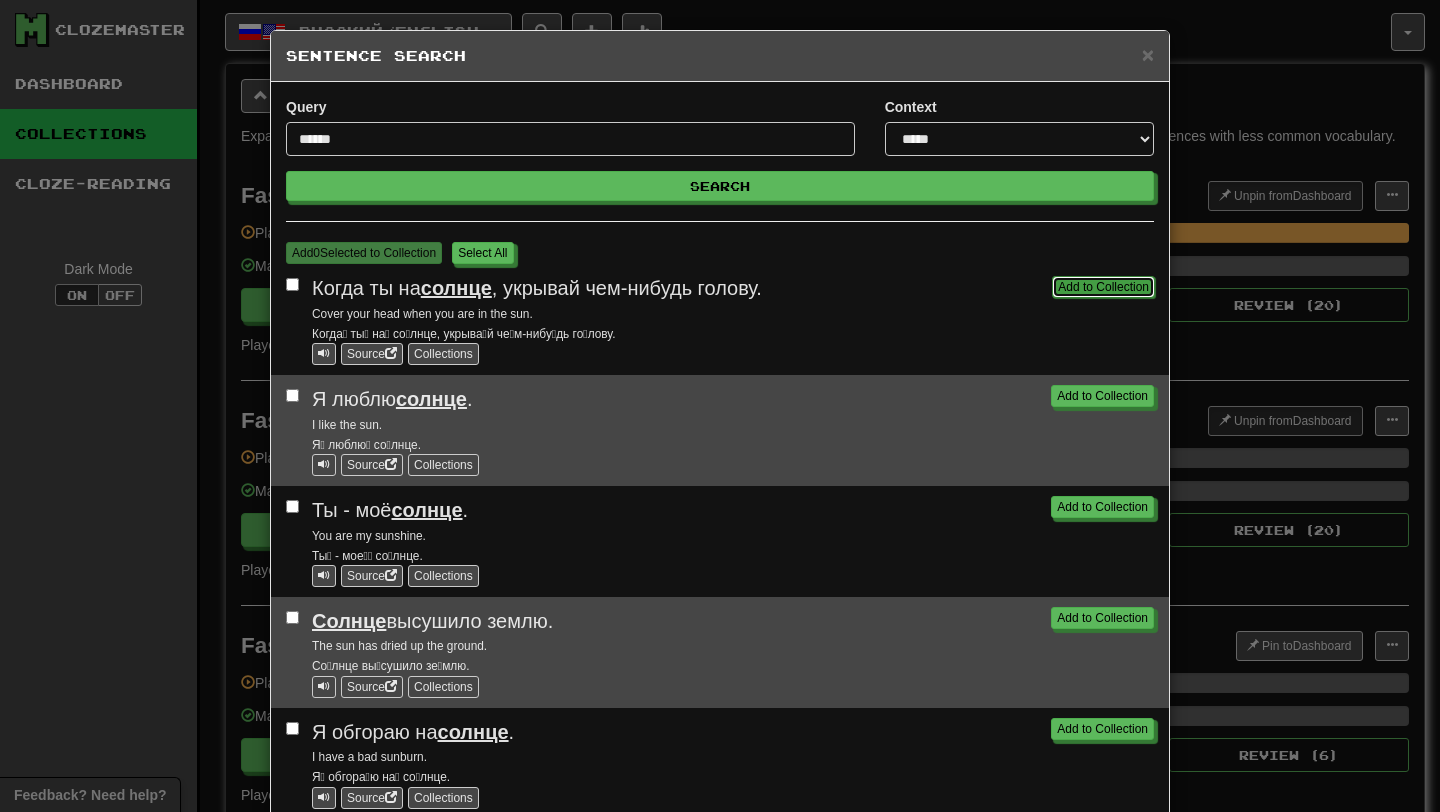 click on "Add to Collection" at bounding box center [1103, 287] 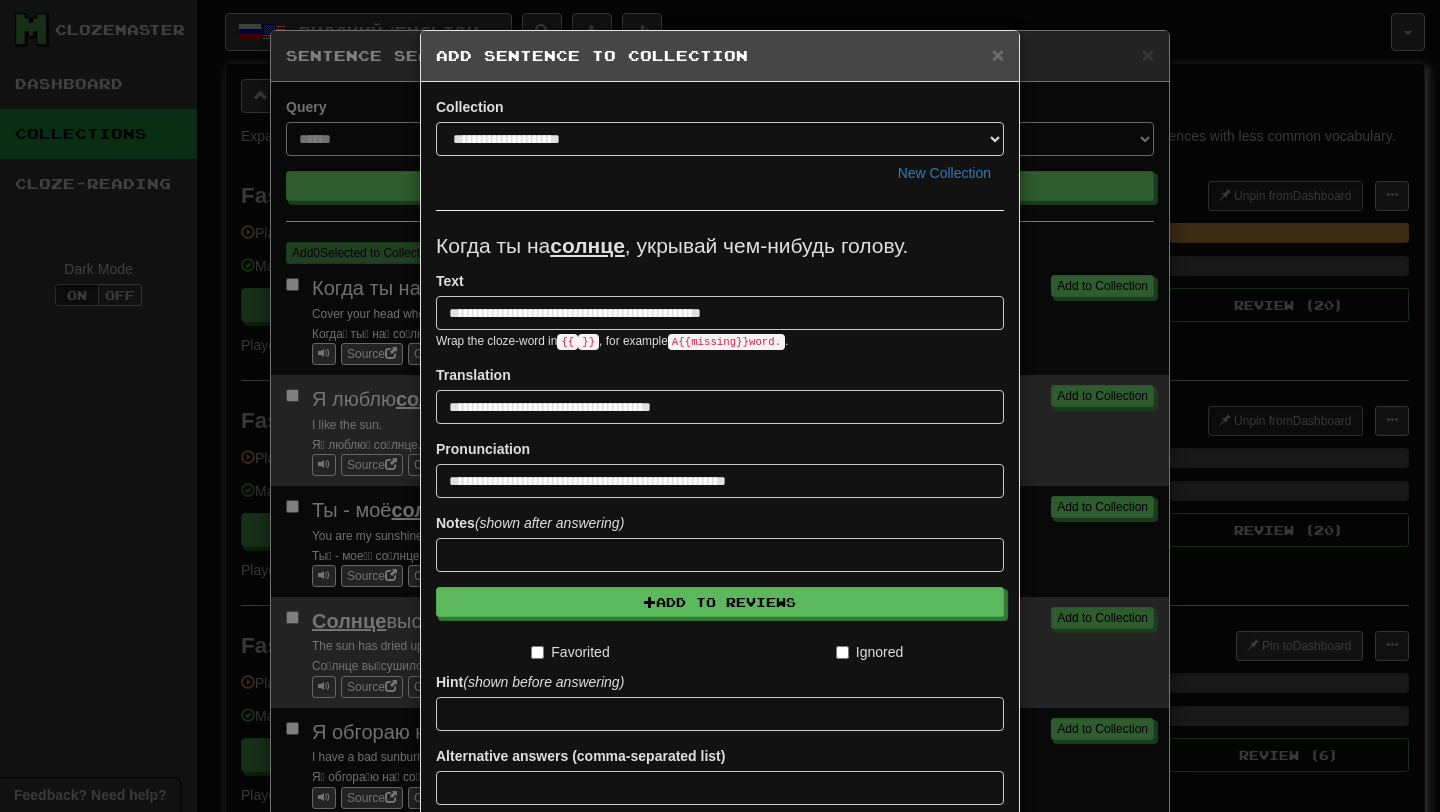 scroll, scrollTop: 165, scrollLeft: 0, axis: vertical 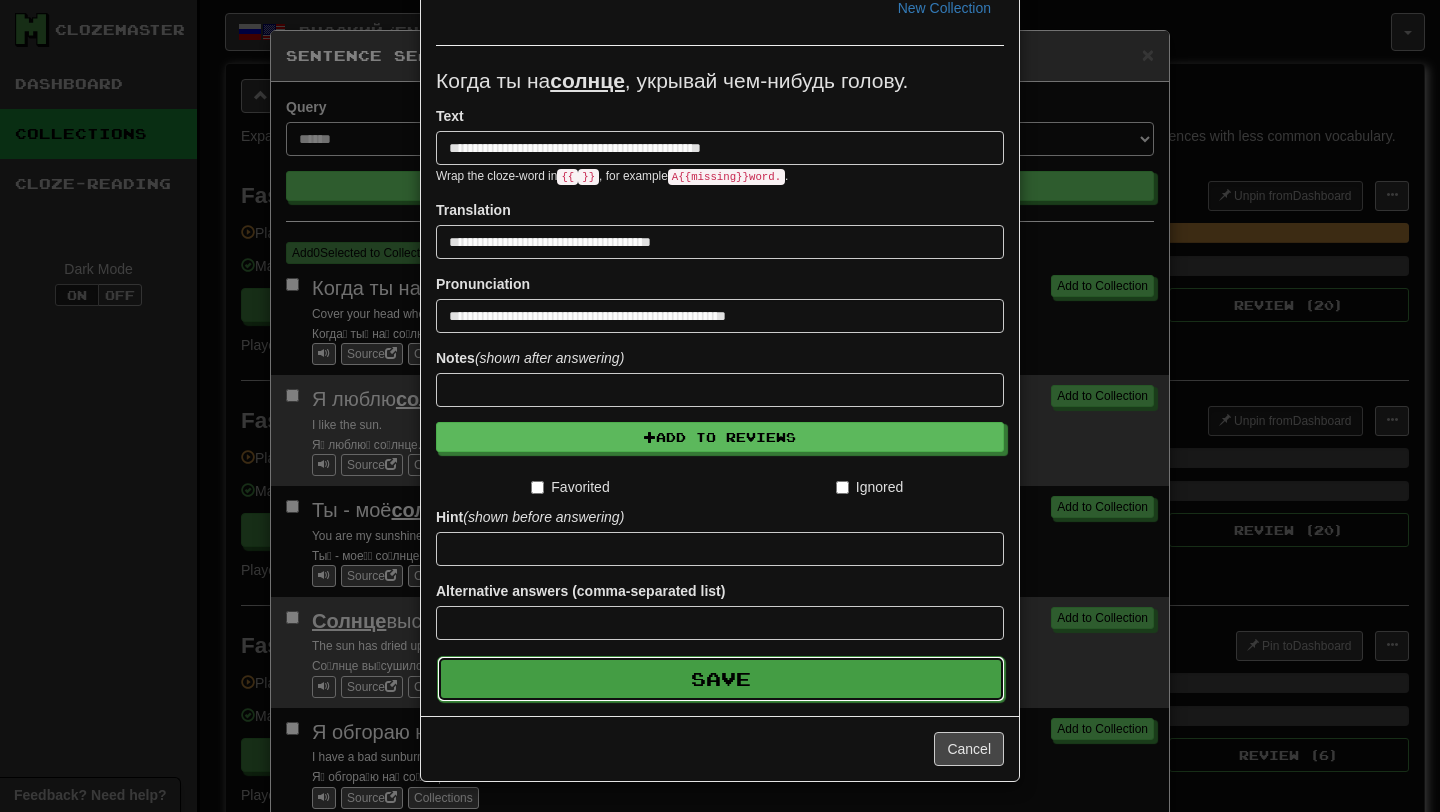 click on "Save" at bounding box center [721, 679] 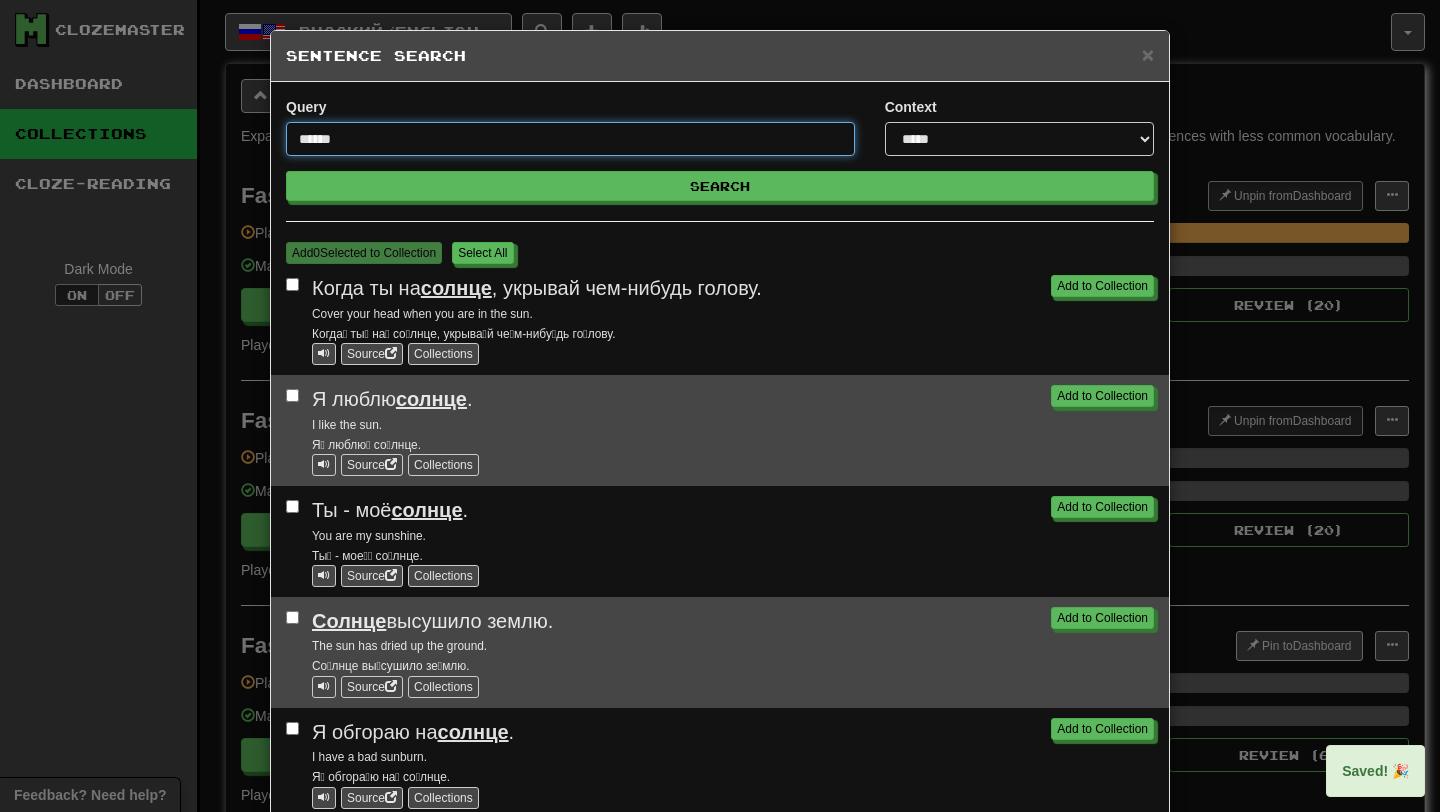 click on "******" at bounding box center (570, 139) 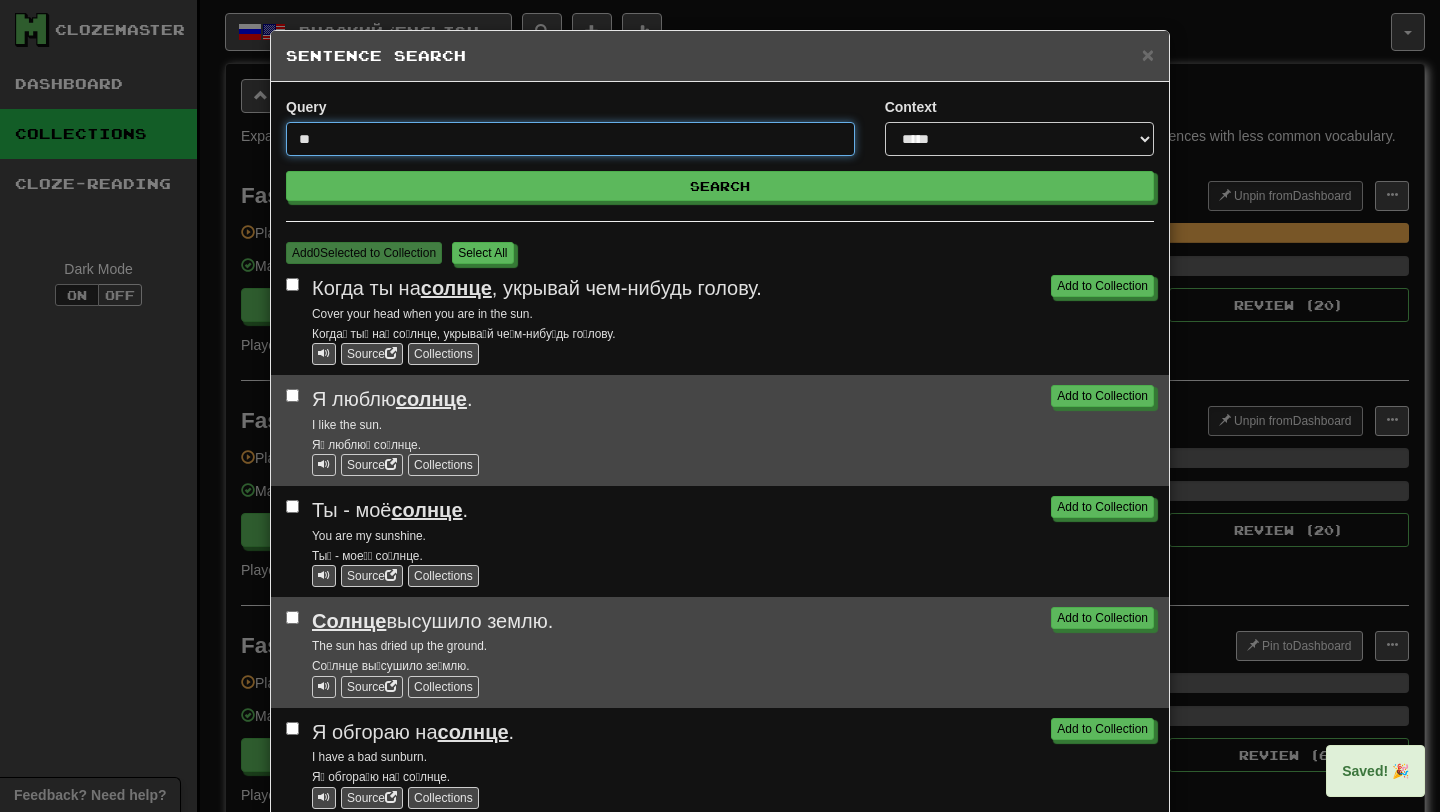 type on "*" 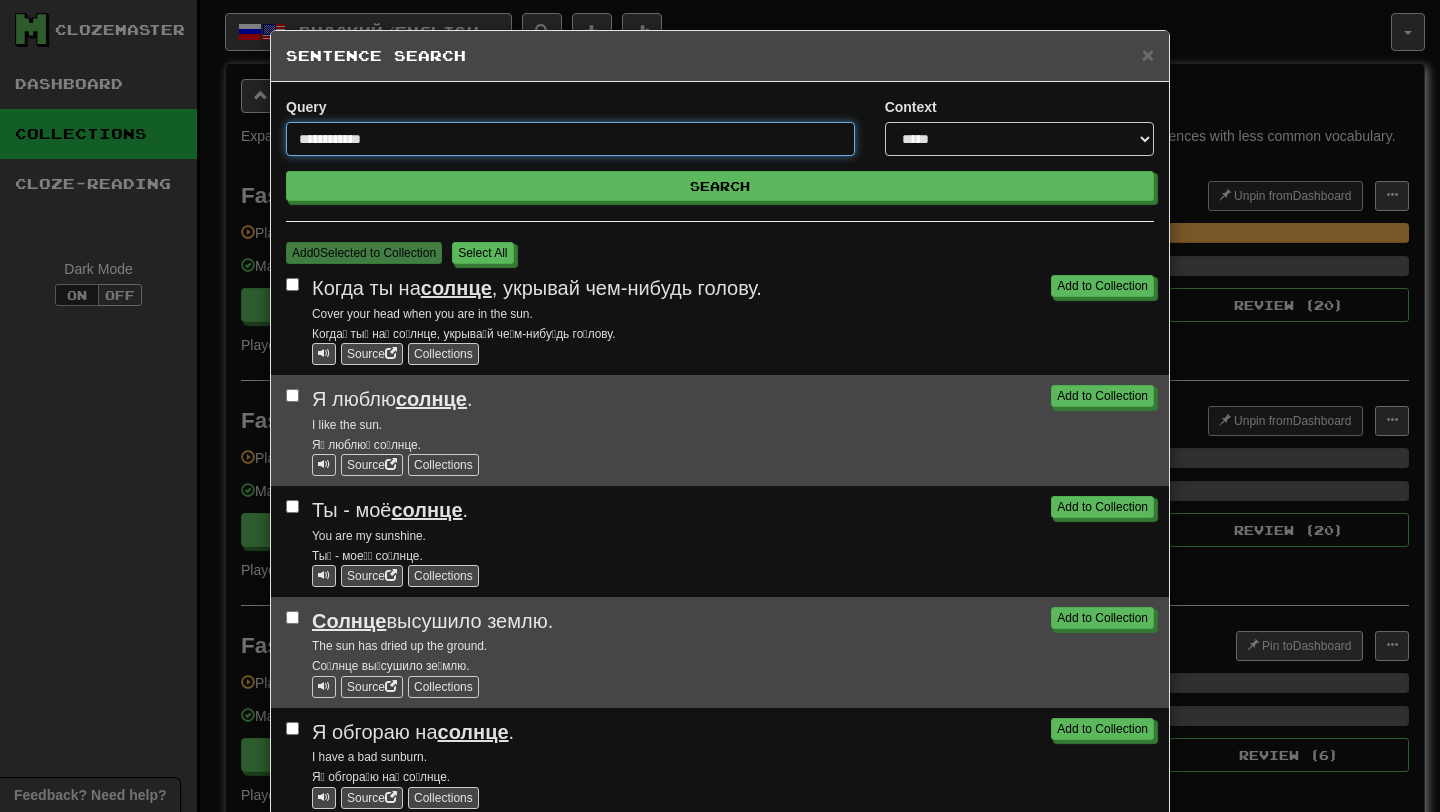 click on "Search" at bounding box center [720, 186] 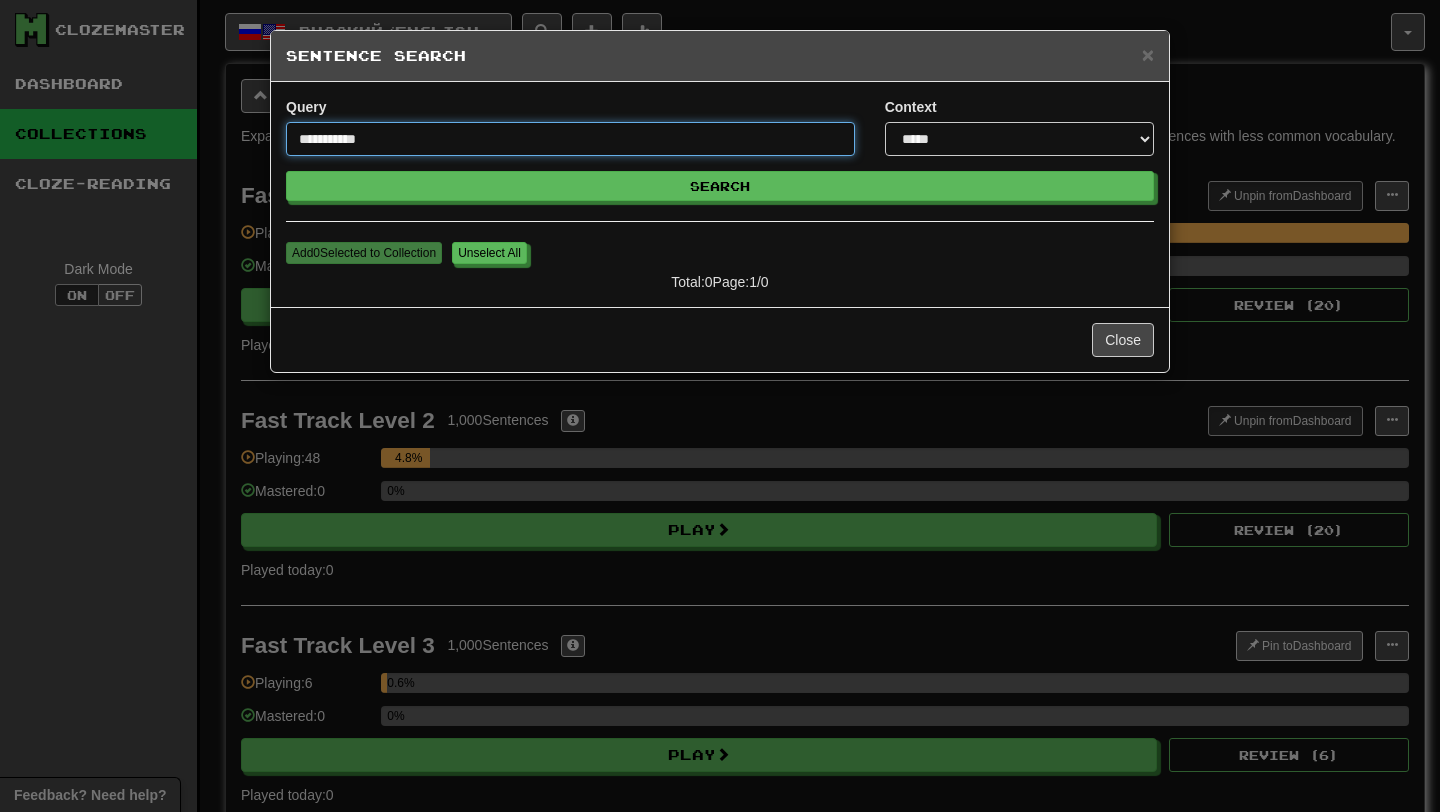 click on "Search" at bounding box center (720, 186) 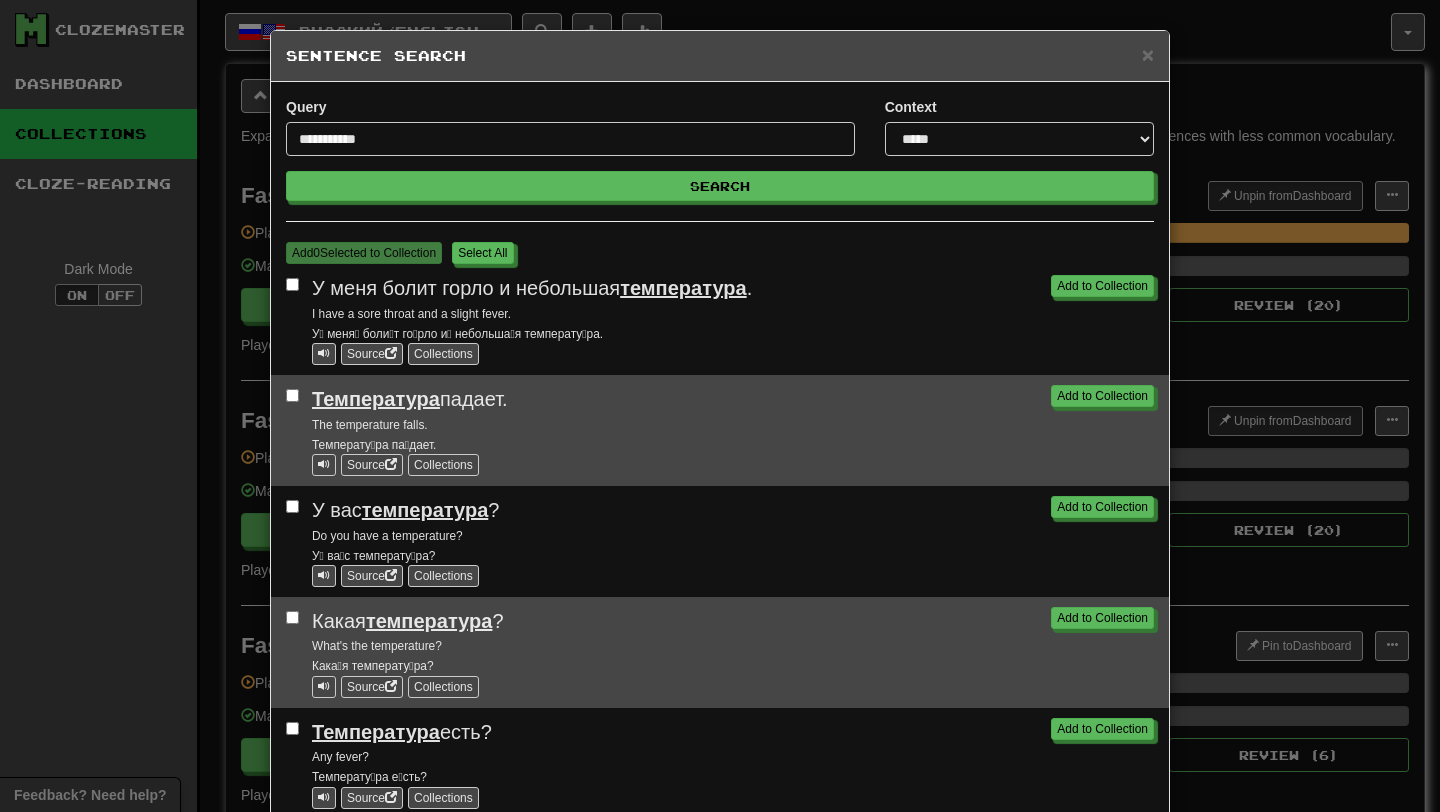 click on "У меня болит горло и небольшая  температура ." at bounding box center (733, 288) 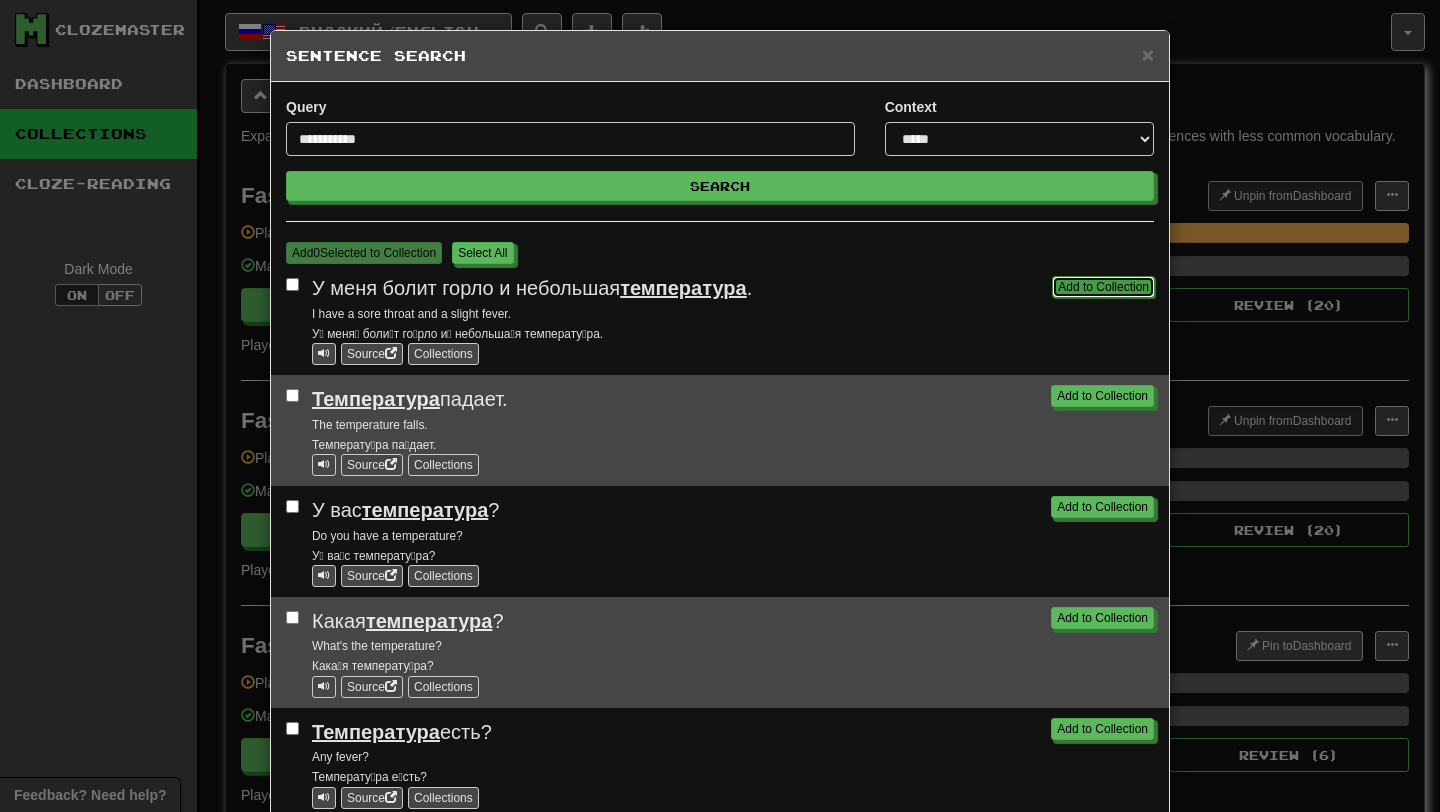 click on "Add to Collection" at bounding box center (1103, 287) 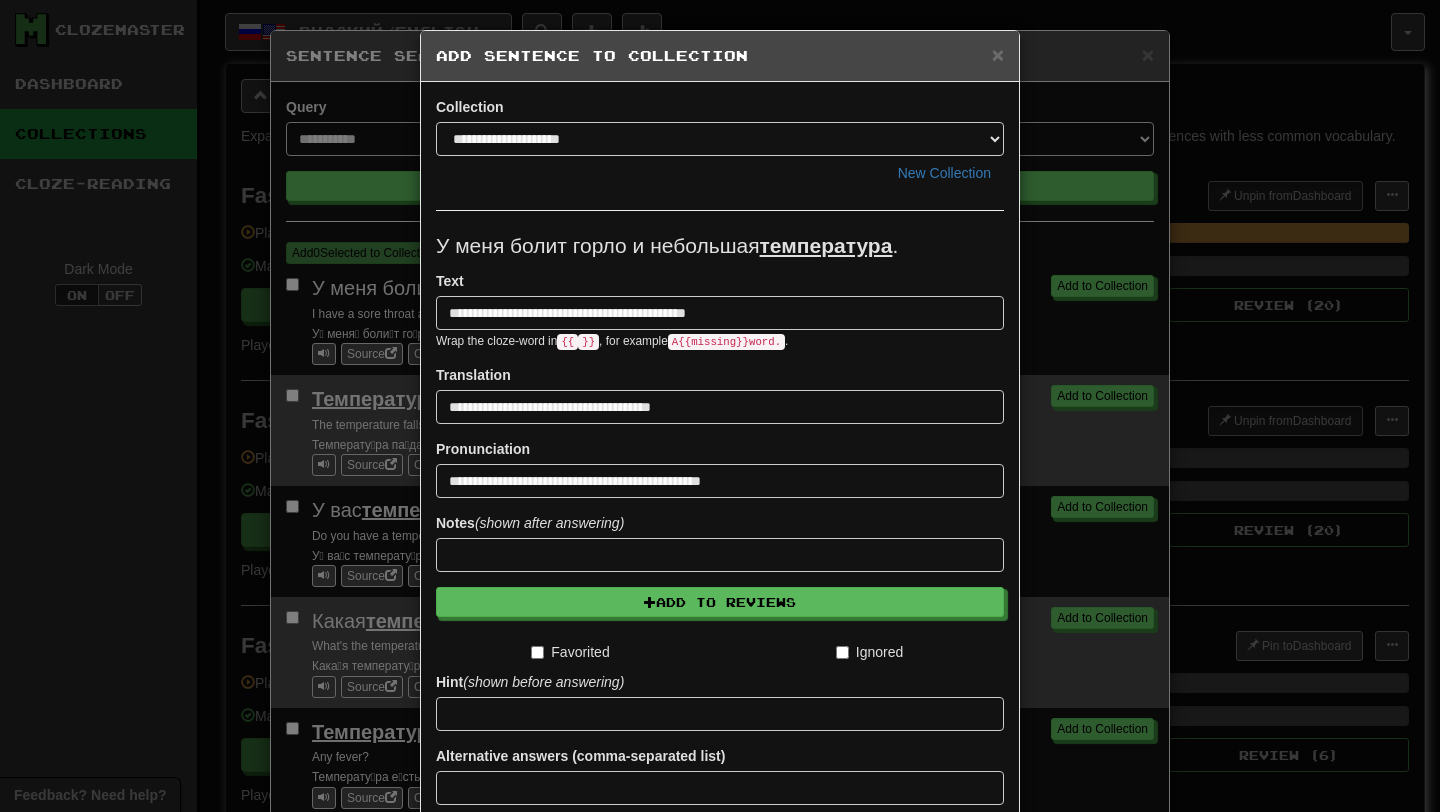 scroll, scrollTop: 165, scrollLeft: 0, axis: vertical 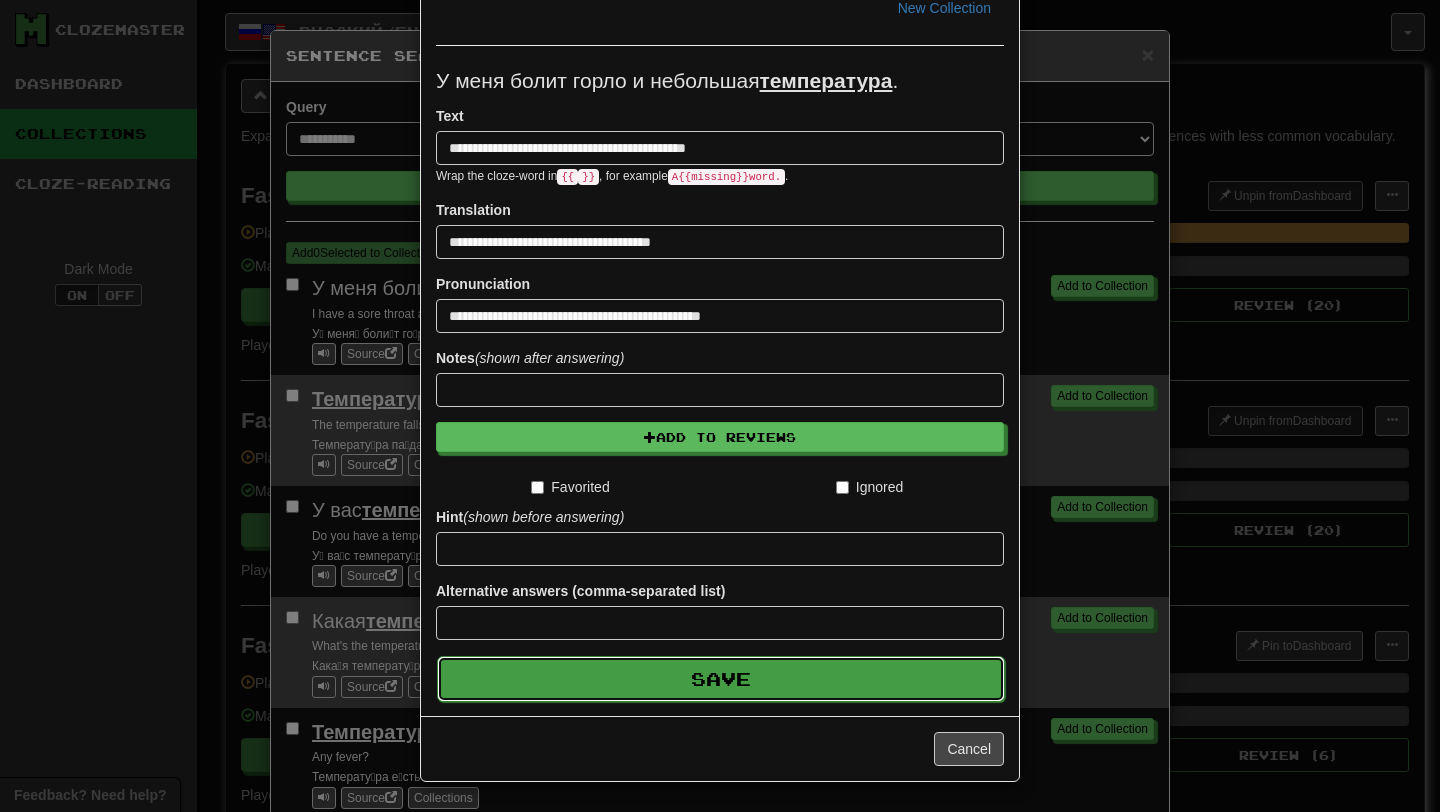 click on "Save" at bounding box center (721, 679) 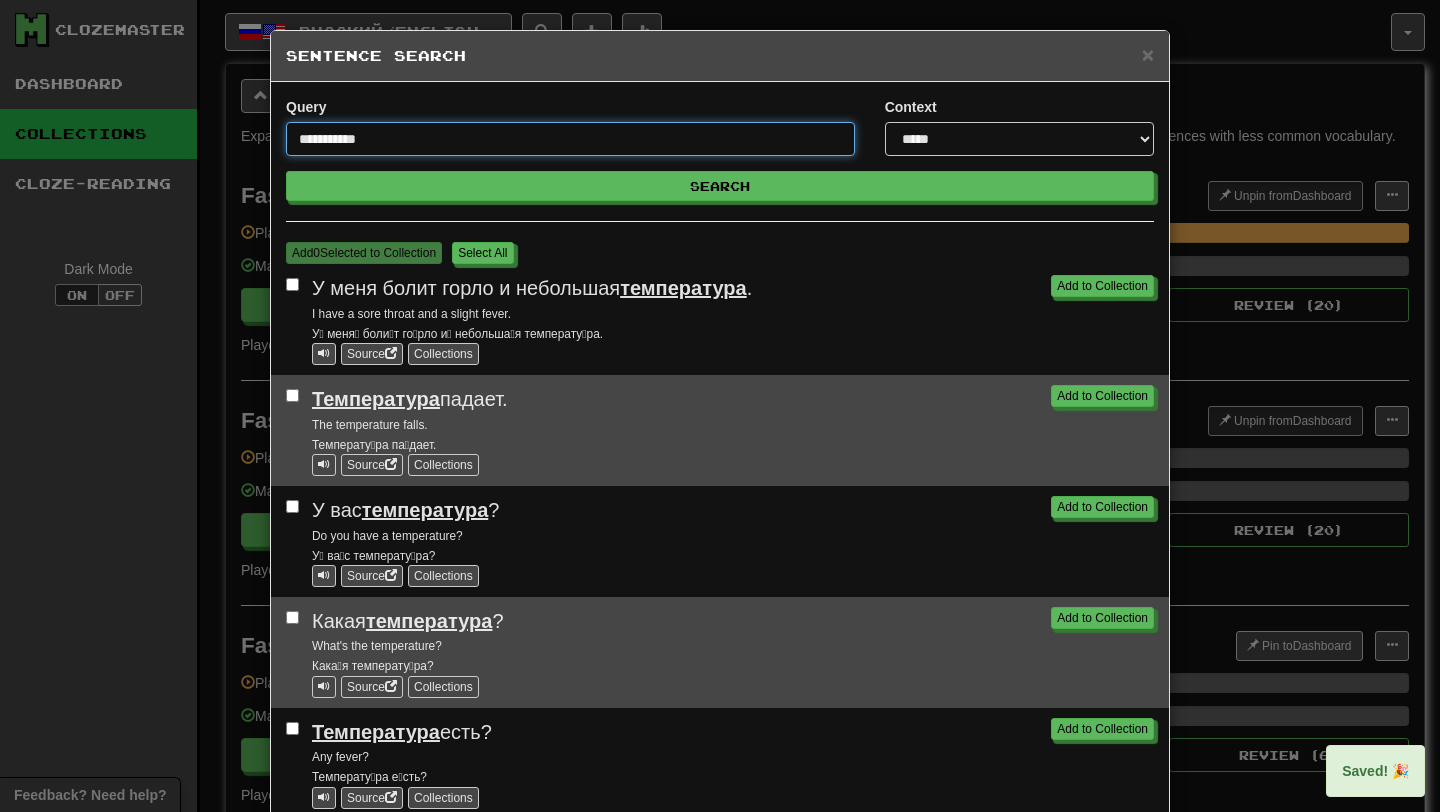 click on "**********" at bounding box center [570, 139] 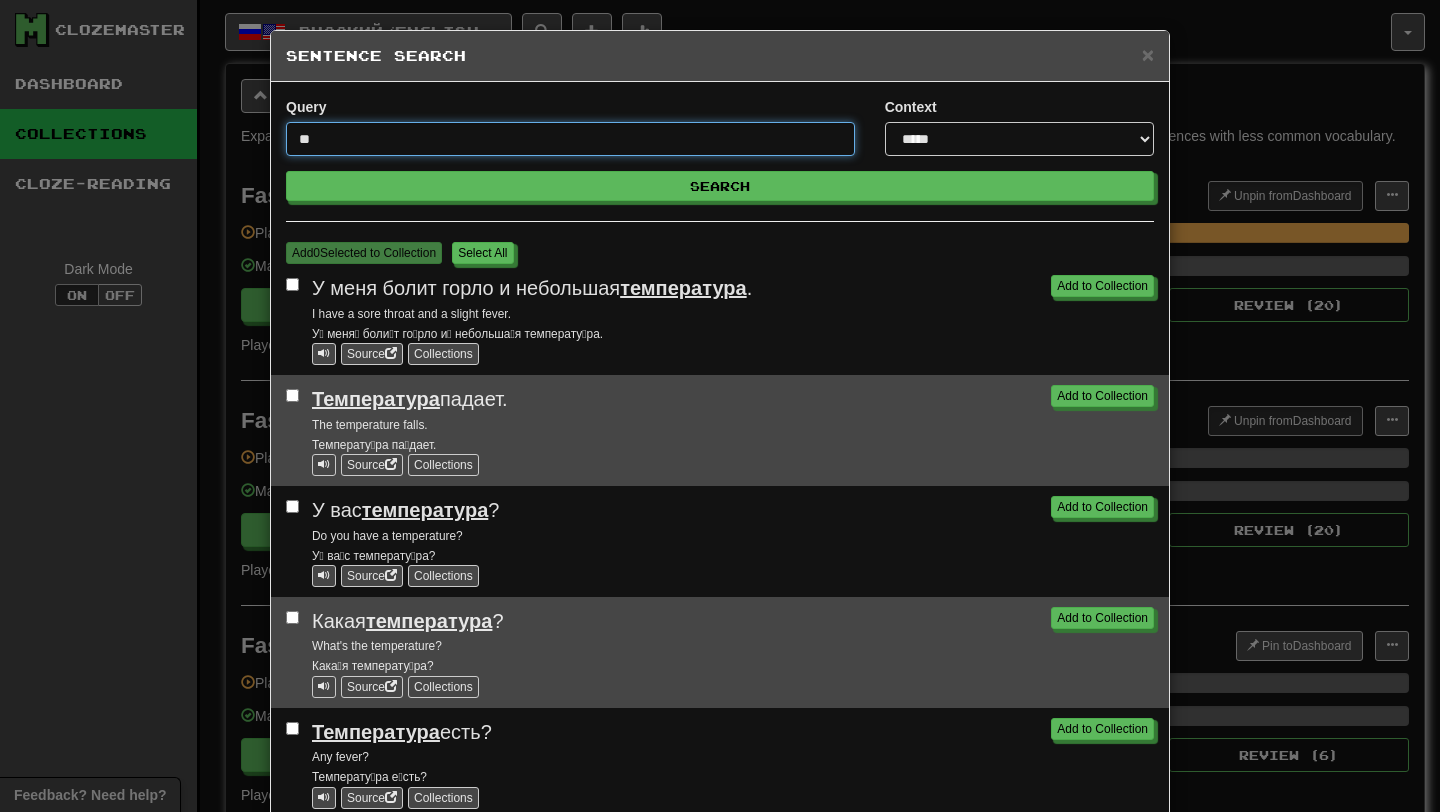 type on "*" 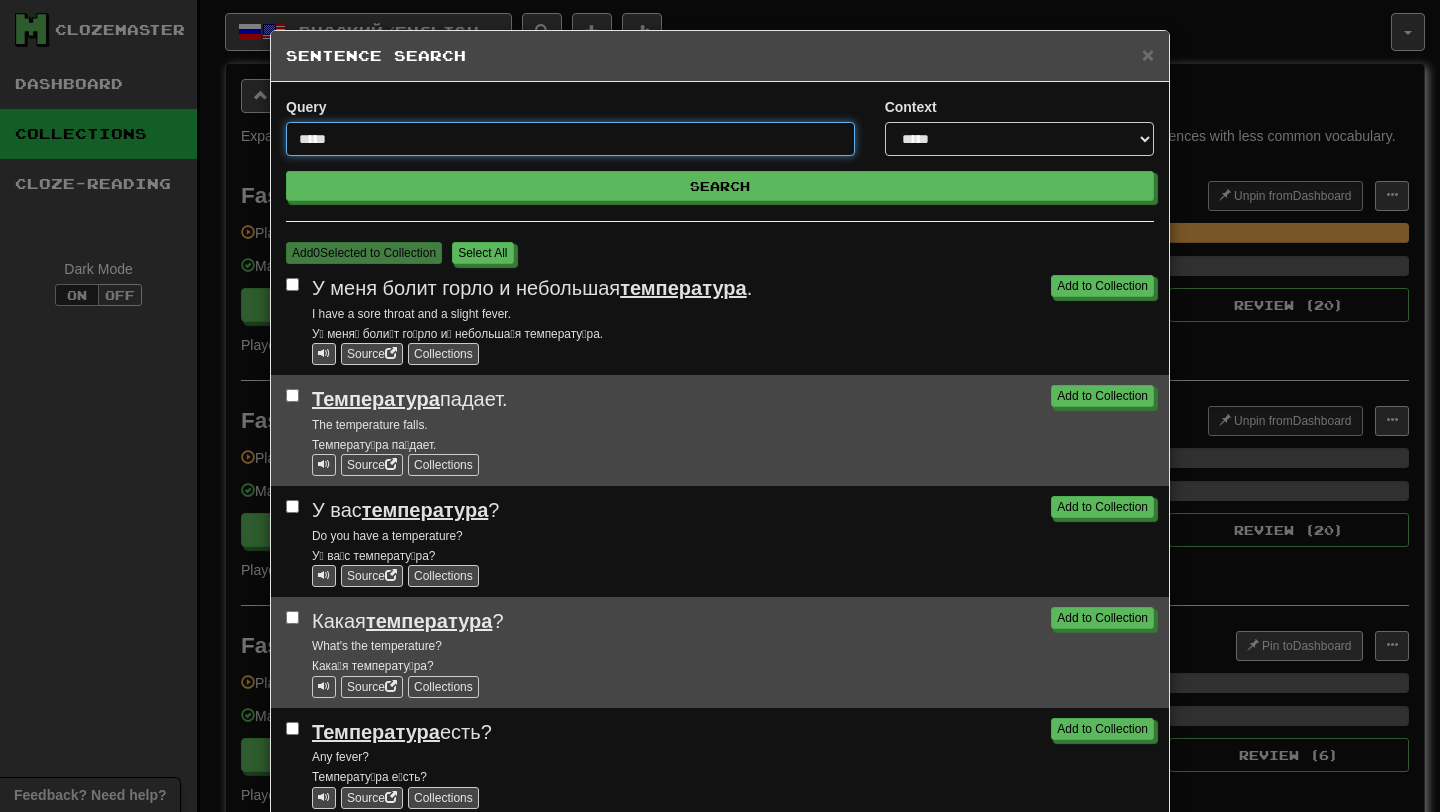 click on "Search" at bounding box center [720, 186] 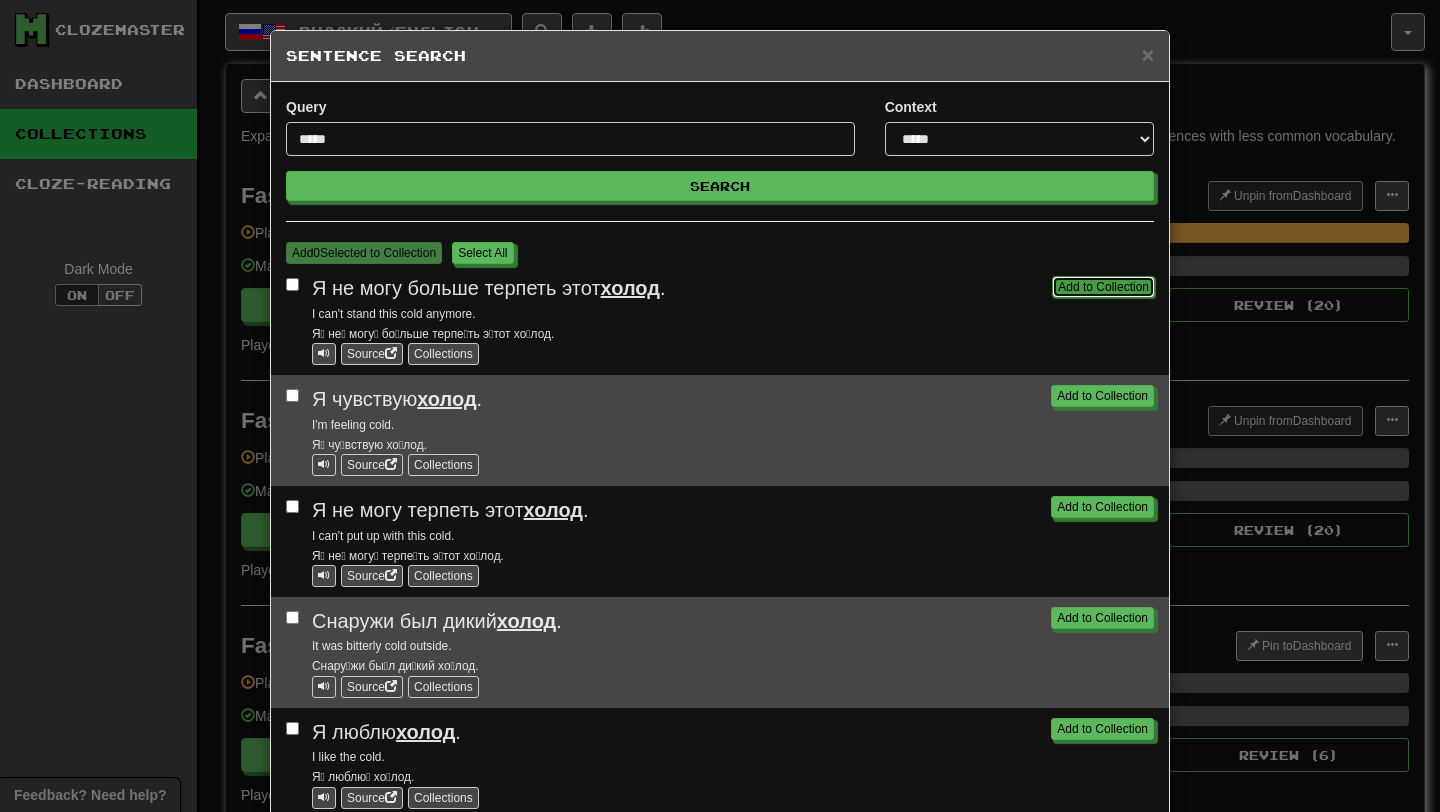 click on "Add to Collection" at bounding box center (1103, 287) 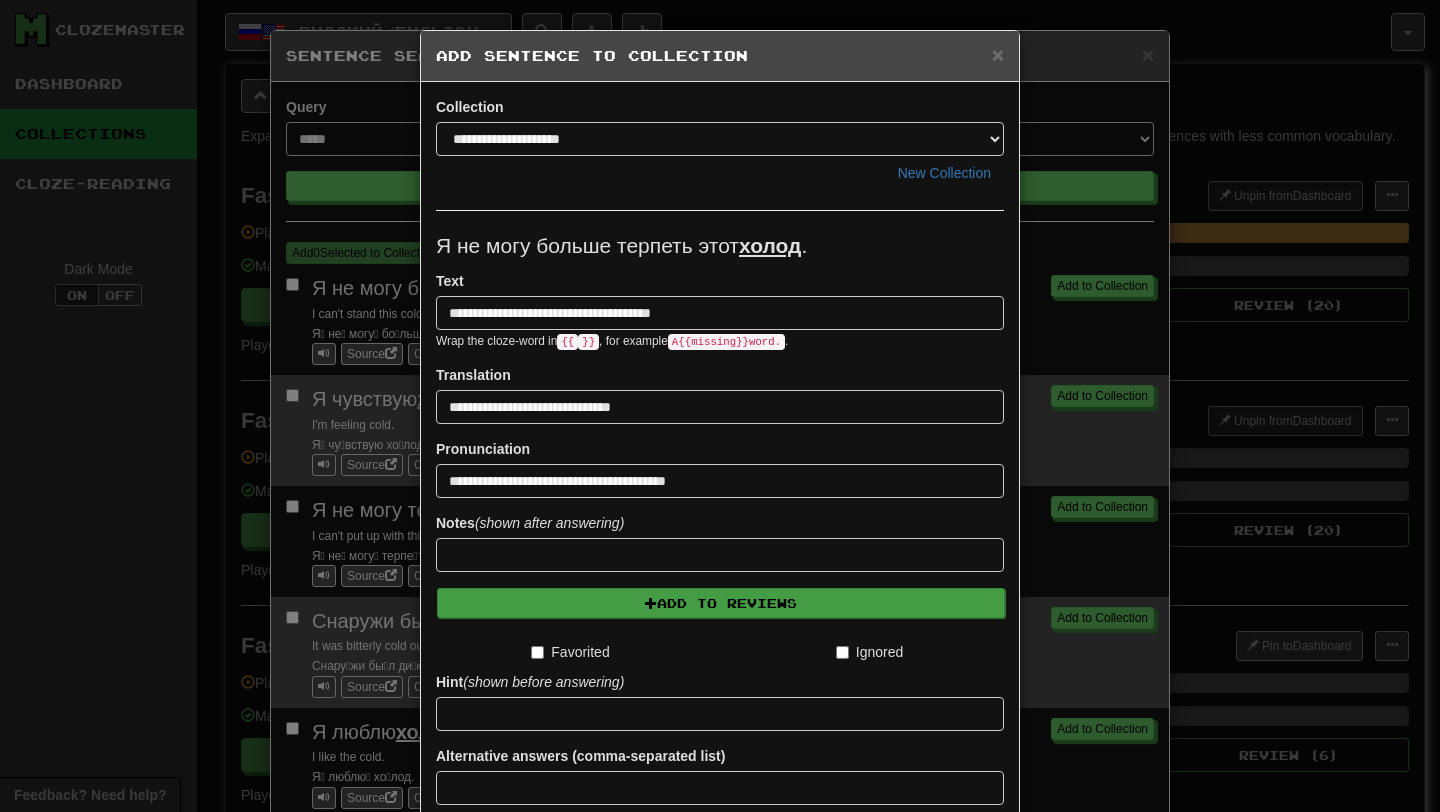 scroll, scrollTop: 165, scrollLeft: 0, axis: vertical 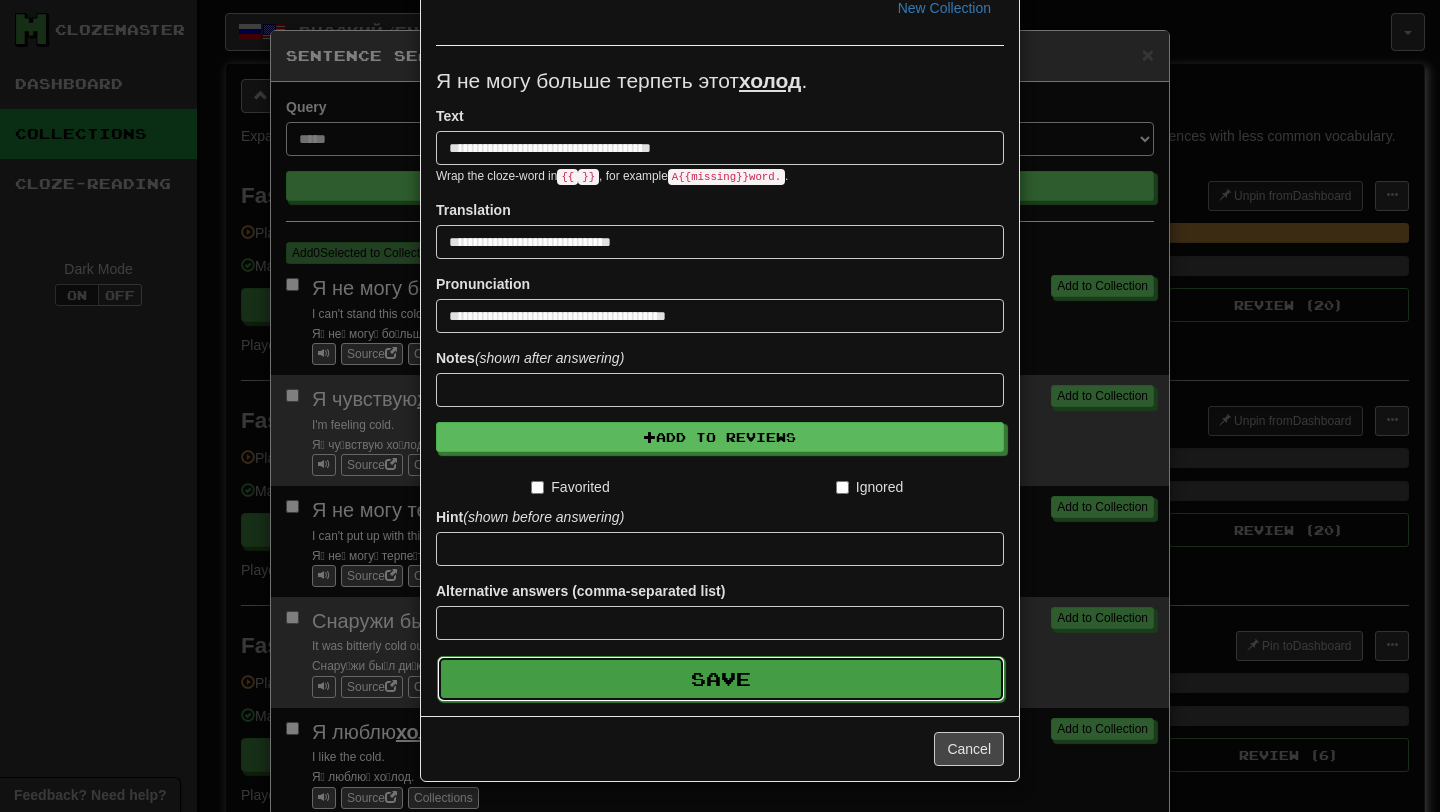 click on "Save" at bounding box center (721, 679) 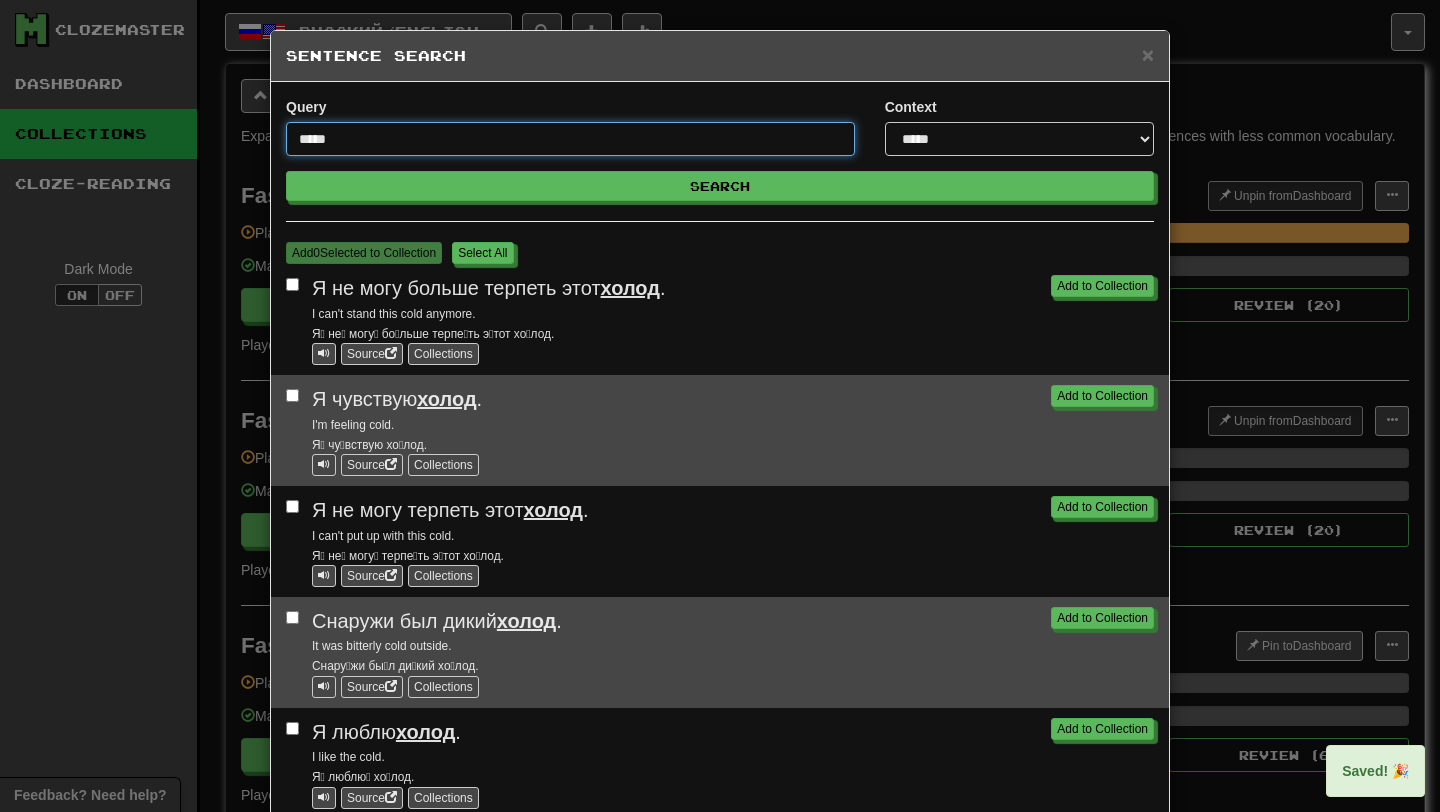 click on "*****" at bounding box center (570, 139) 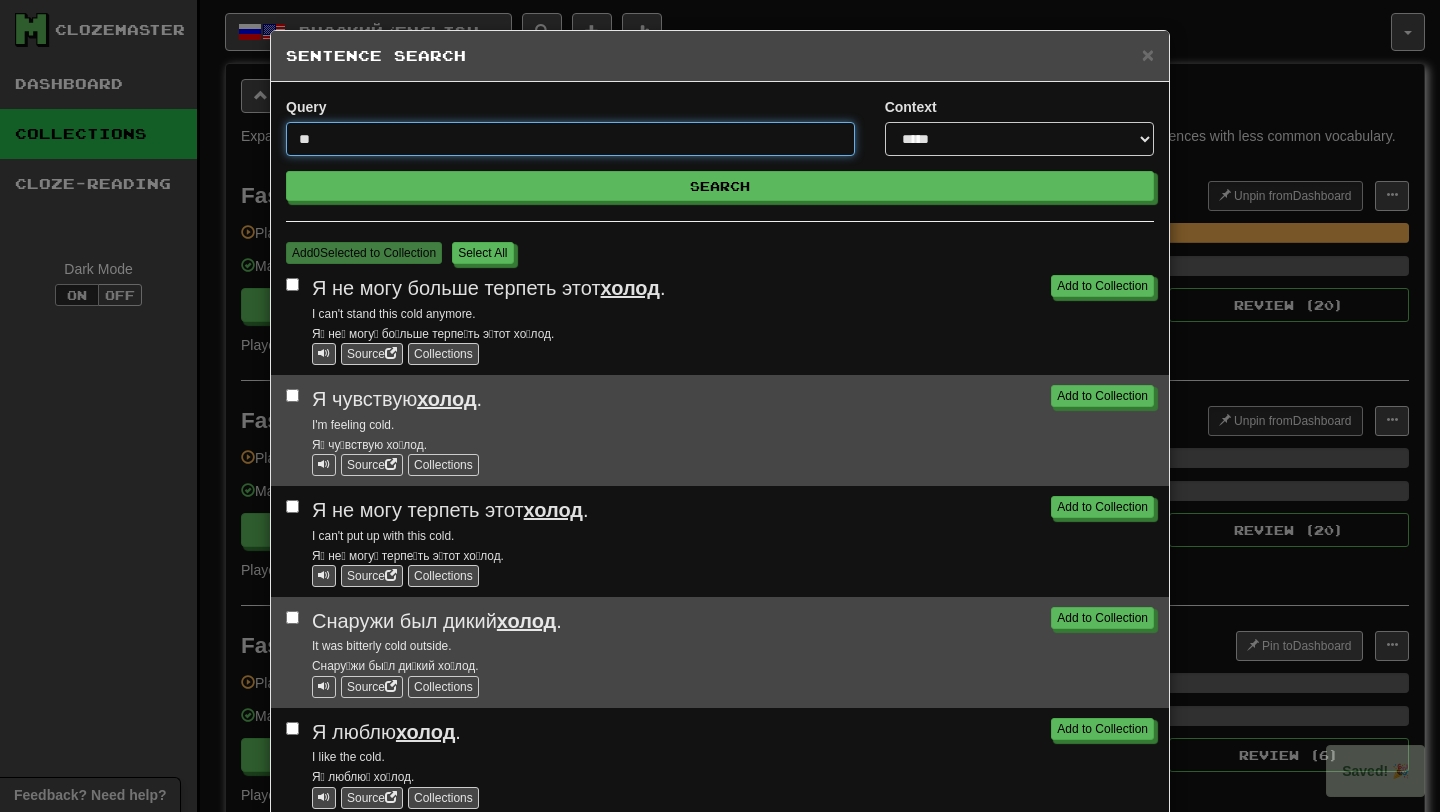 type on "*" 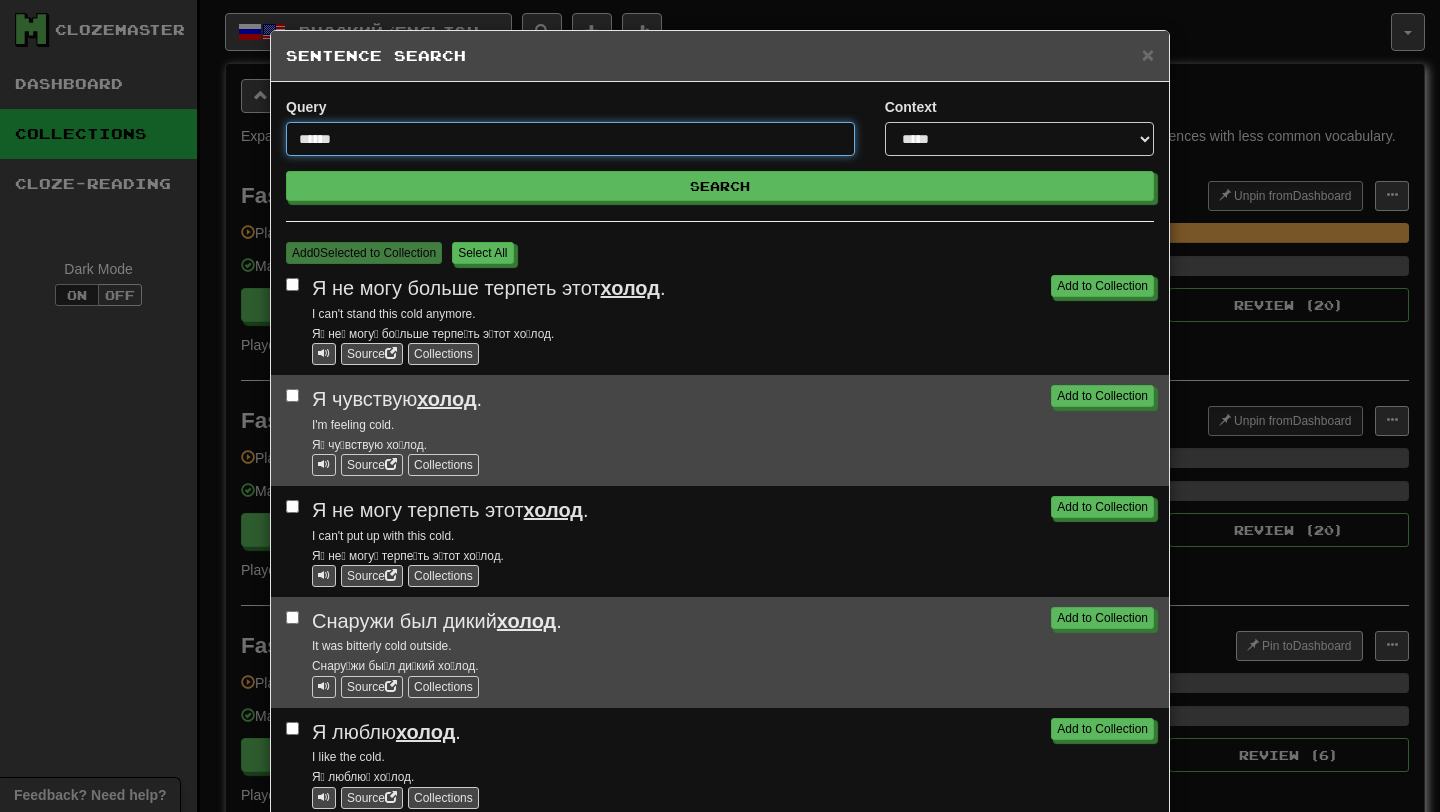 click on "Search" at bounding box center (720, 186) 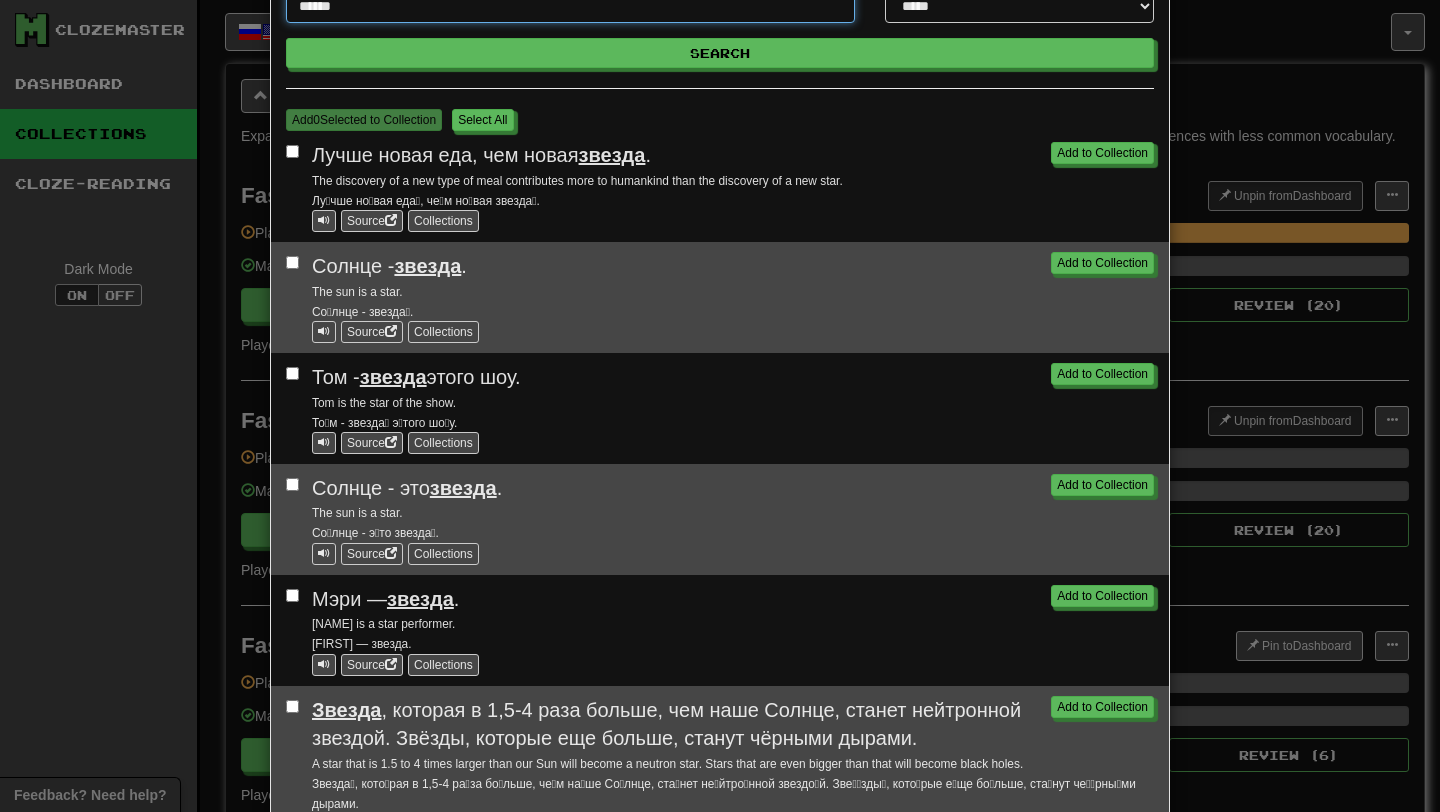scroll, scrollTop: 132, scrollLeft: 0, axis: vertical 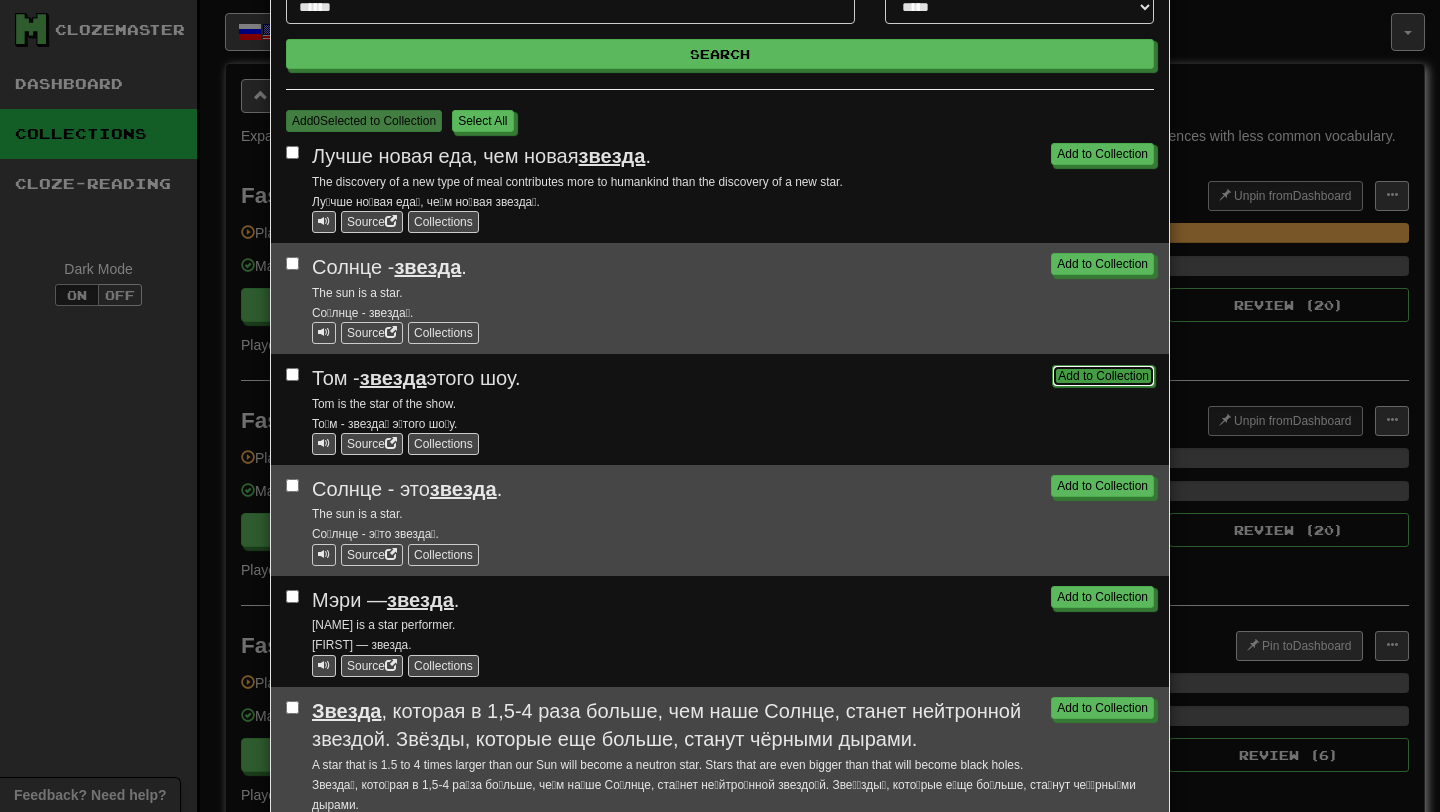 click on "Add to Collection" at bounding box center (1103, 376) 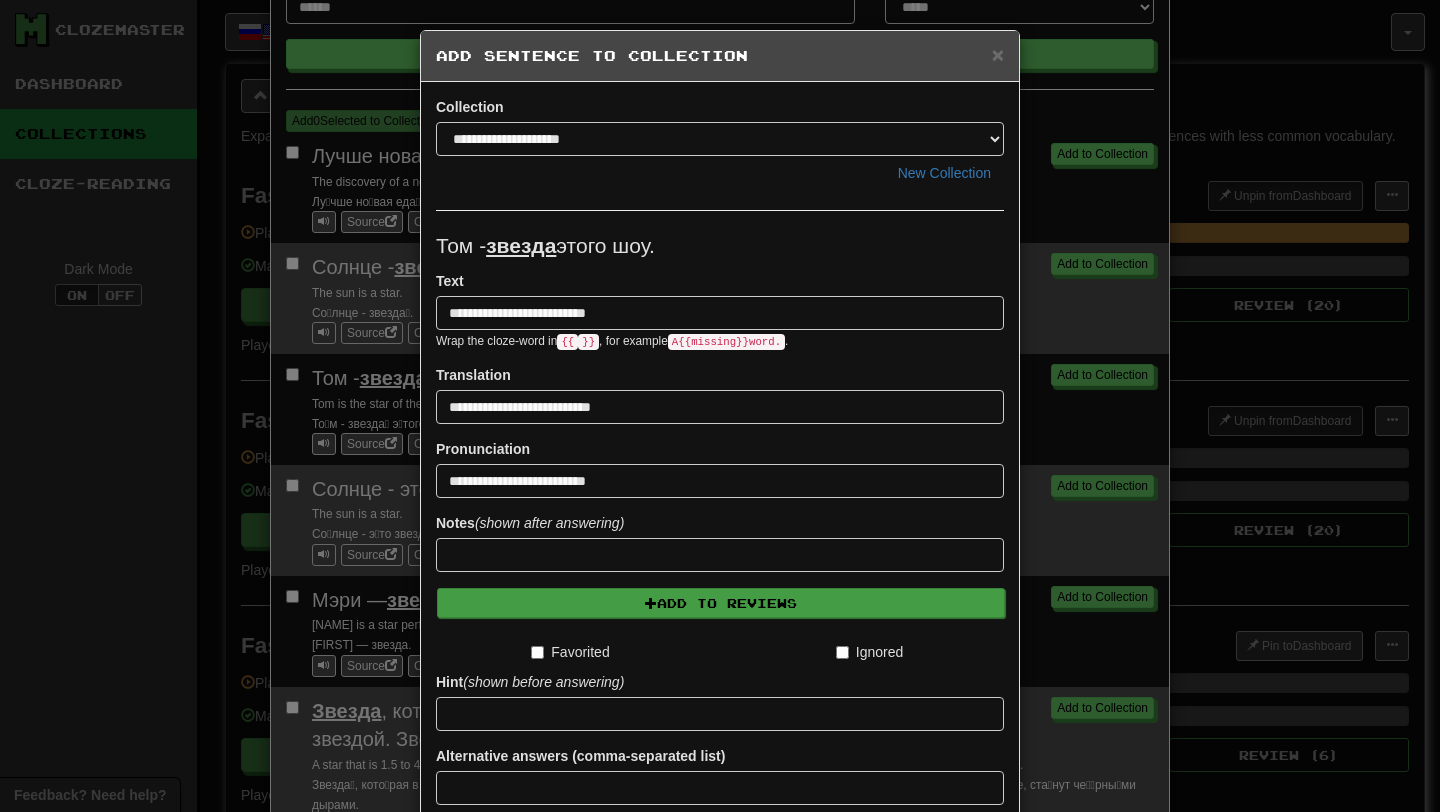 scroll, scrollTop: 165, scrollLeft: 0, axis: vertical 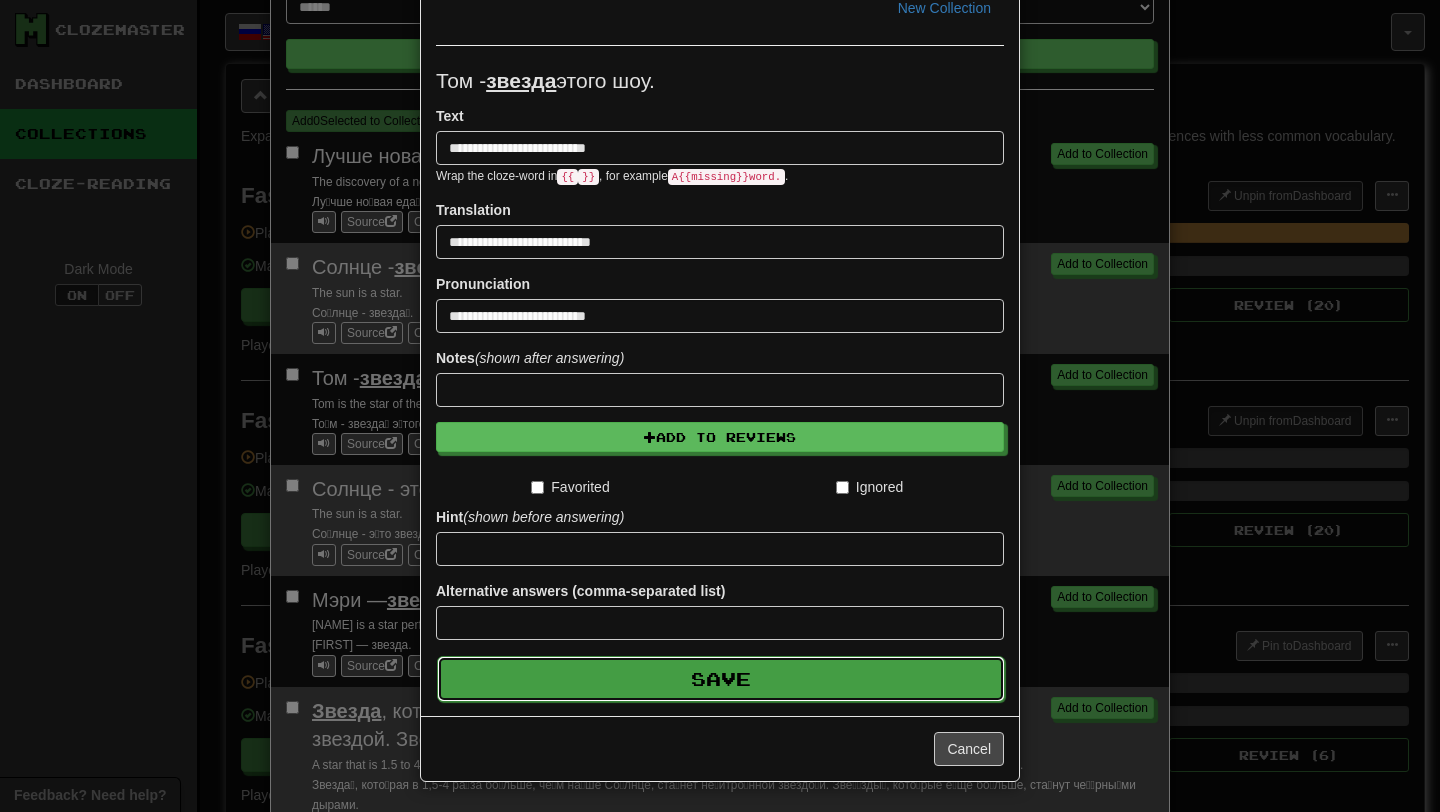 click on "Save" at bounding box center (721, 679) 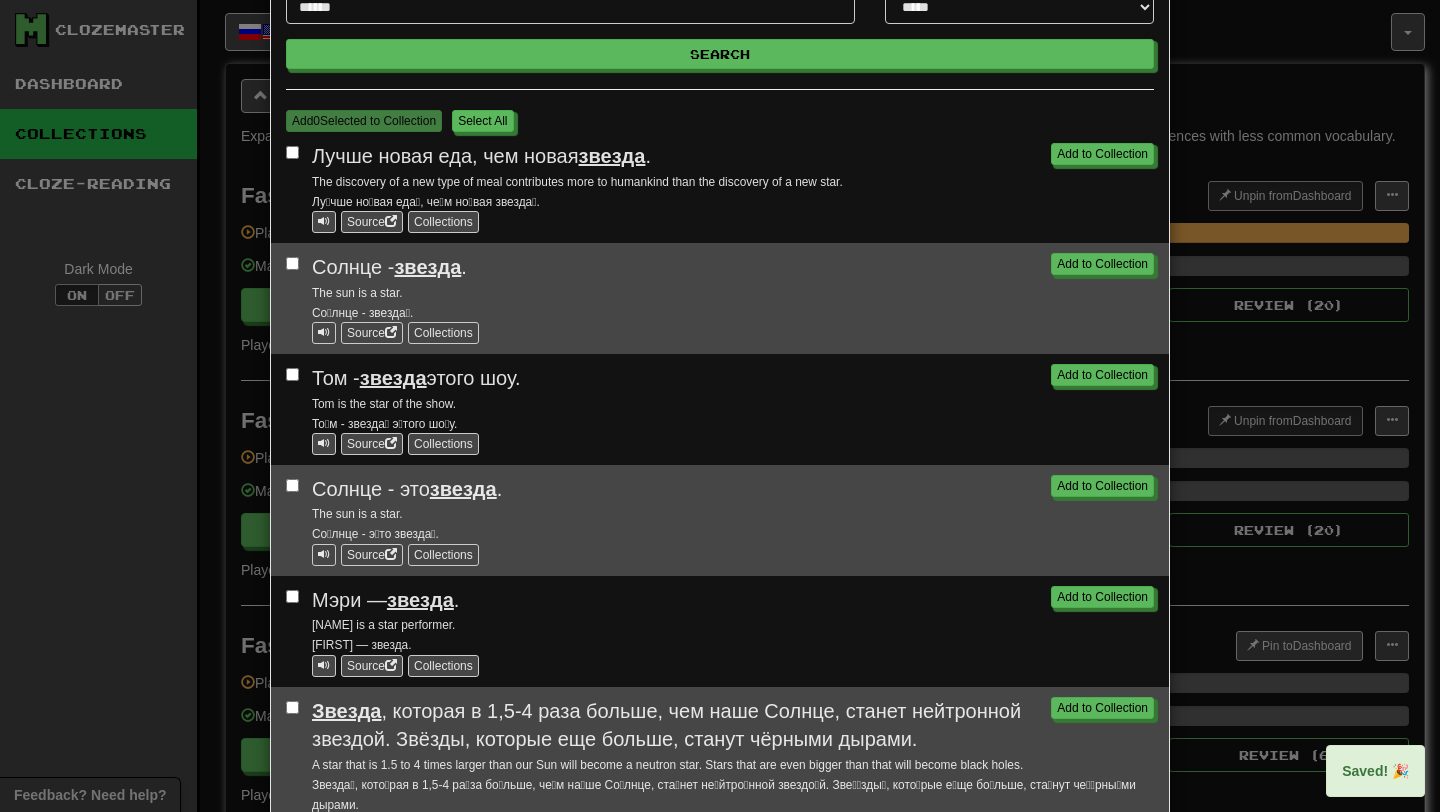 scroll, scrollTop: 0, scrollLeft: 0, axis: both 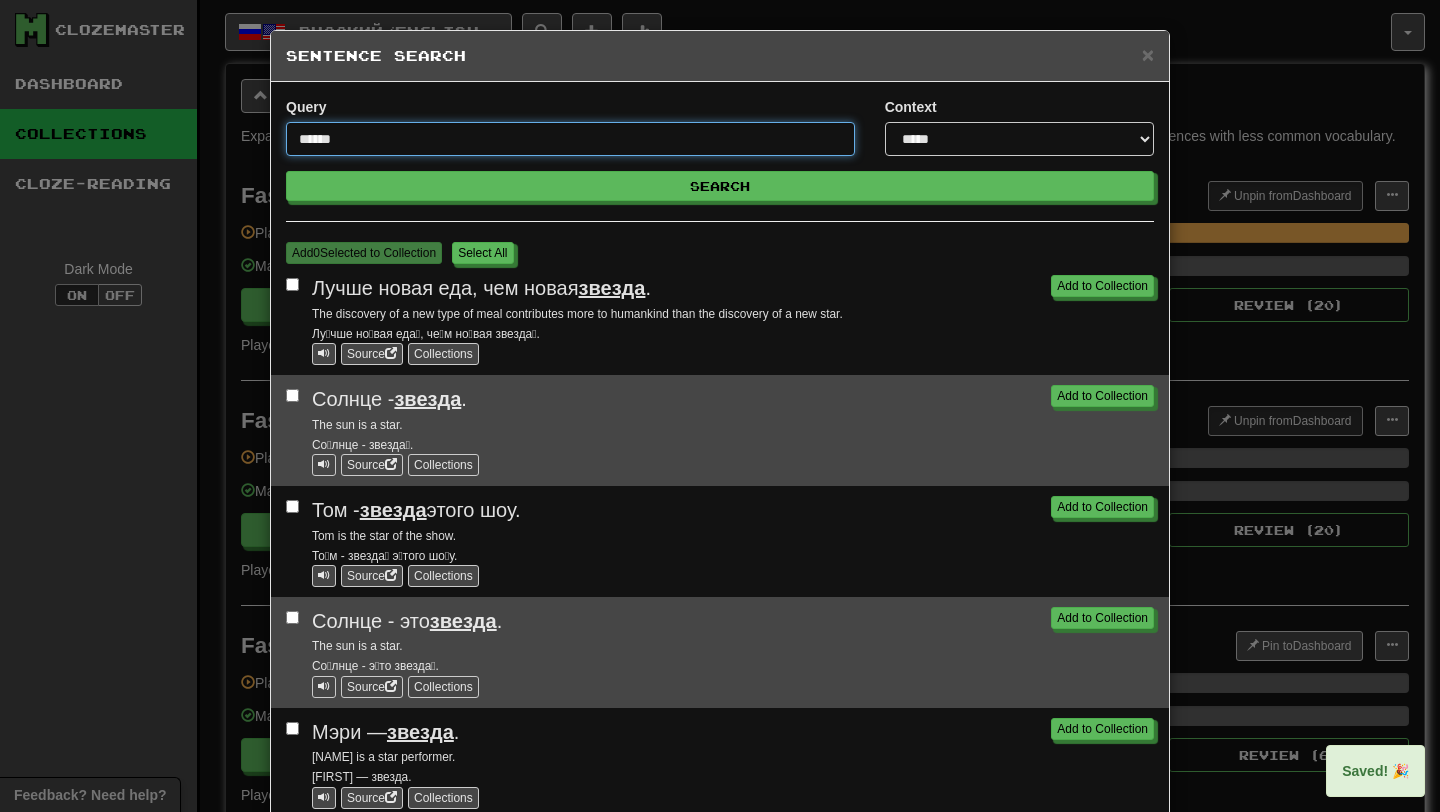 click on "******" at bounding box center [570, 139] 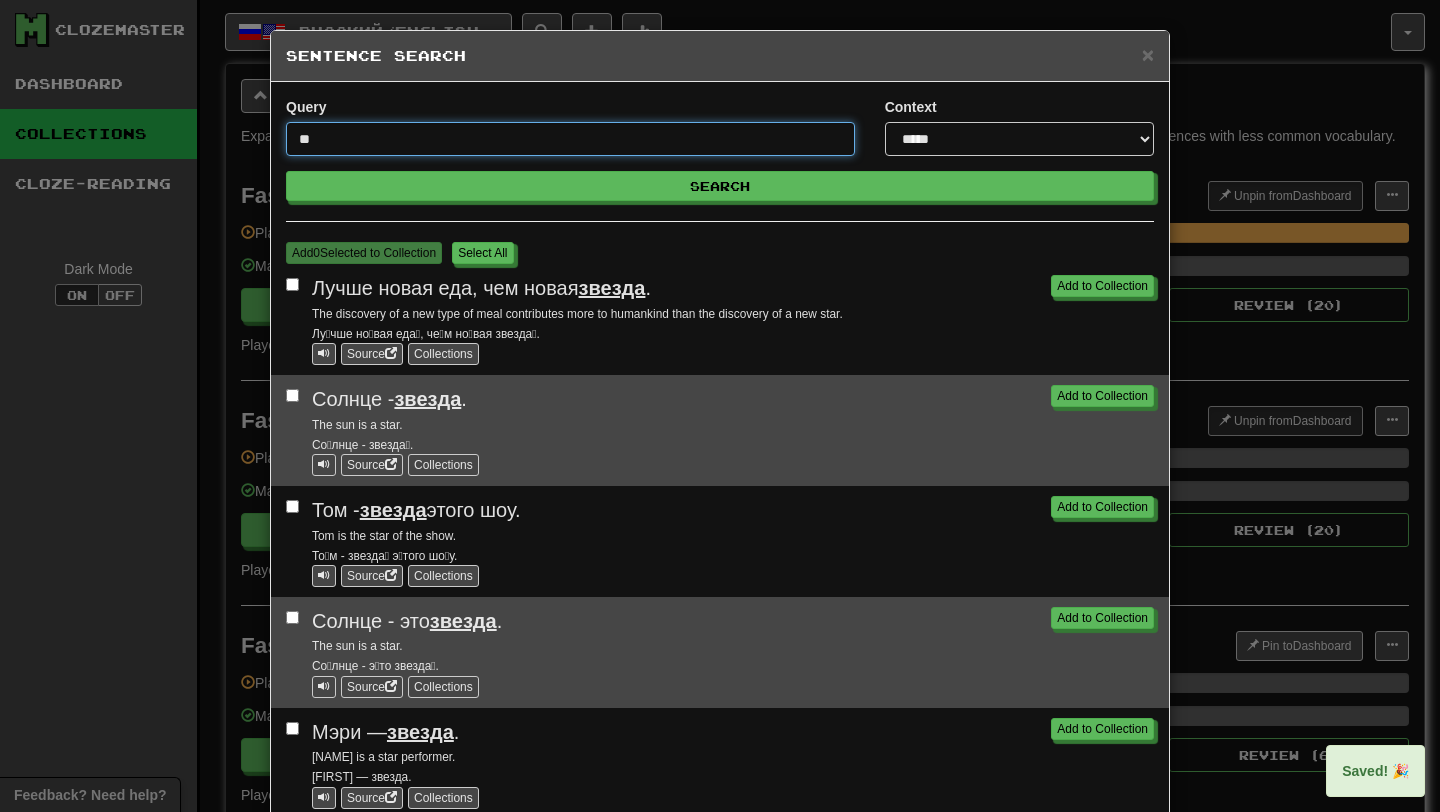 type on "*" 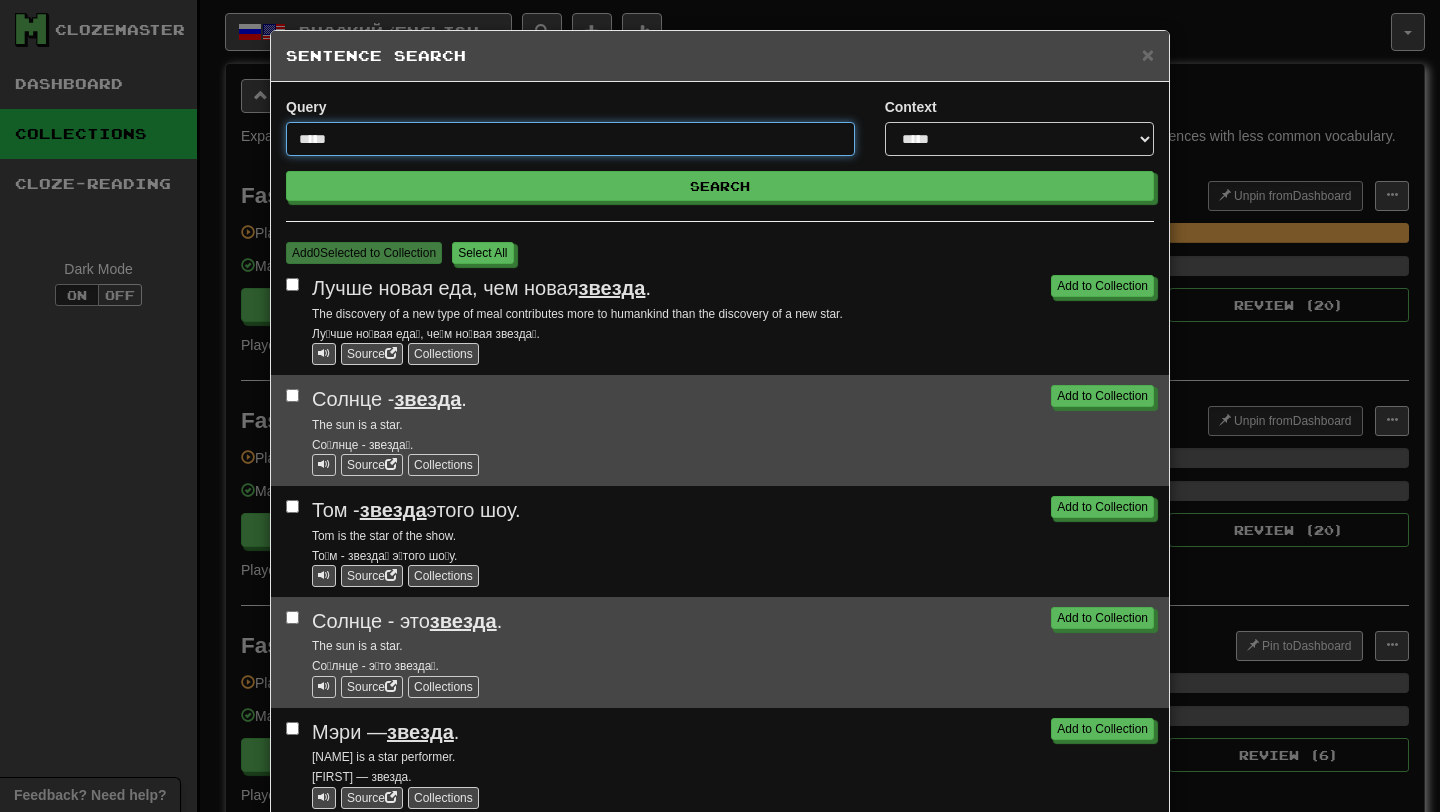 click on "Search" at bounding box center (720, 186) 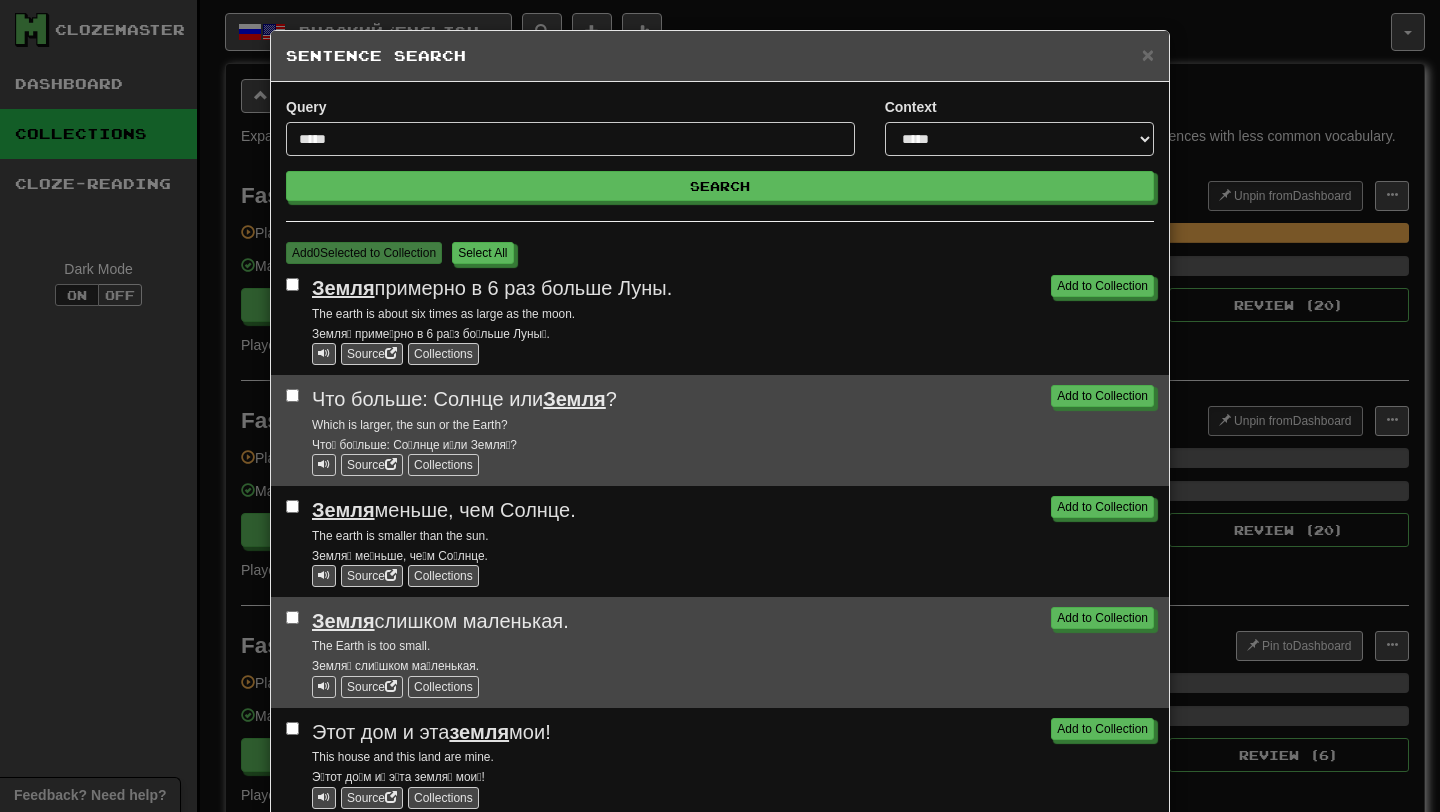 click on "Земля  примерно в 6 раз больше Луны." at bounding box center (733, 288) 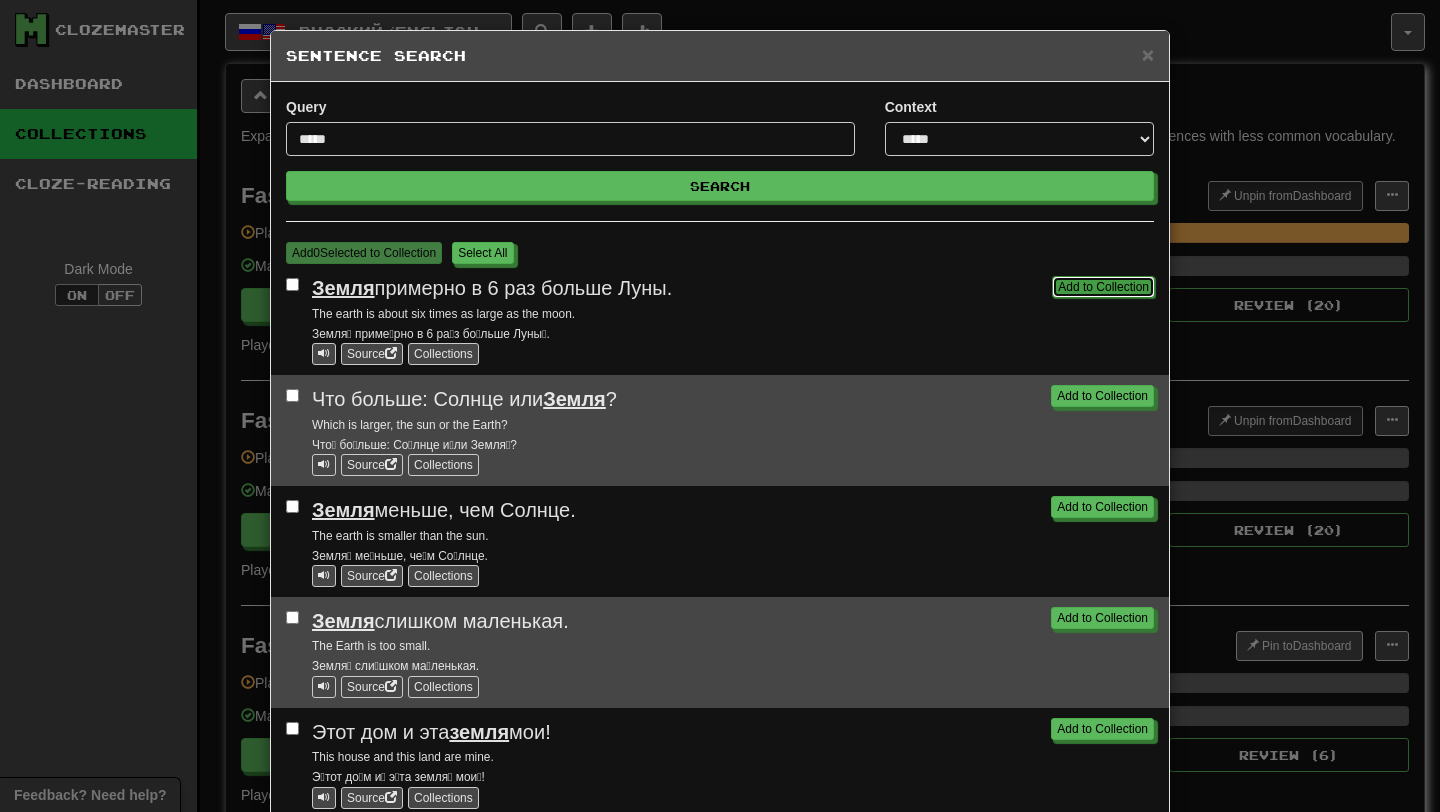 click on "Add to Collection" at bounding box center [1103, 287] 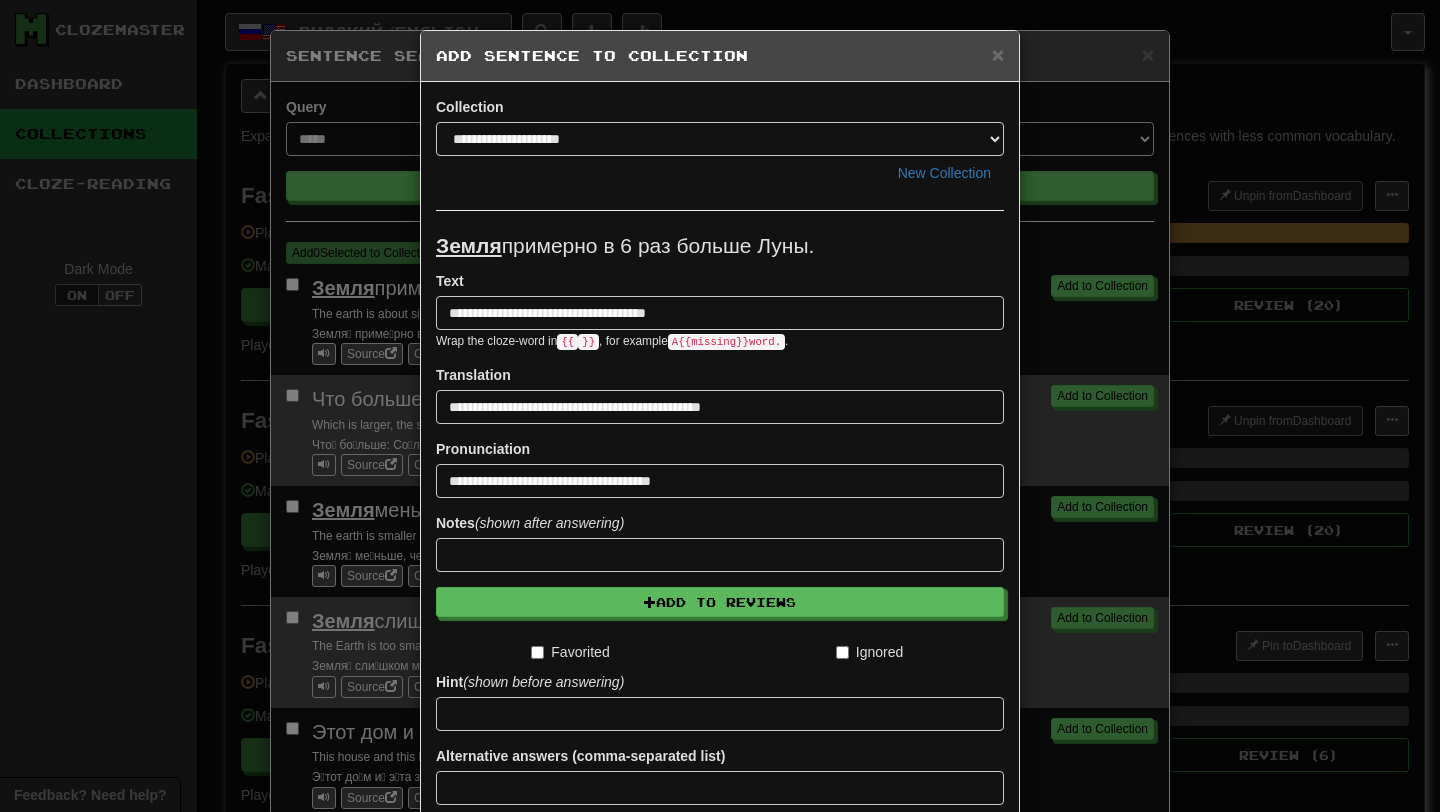 scroll, scrollTop: 165, scrollLeft: 0, axis: vertical 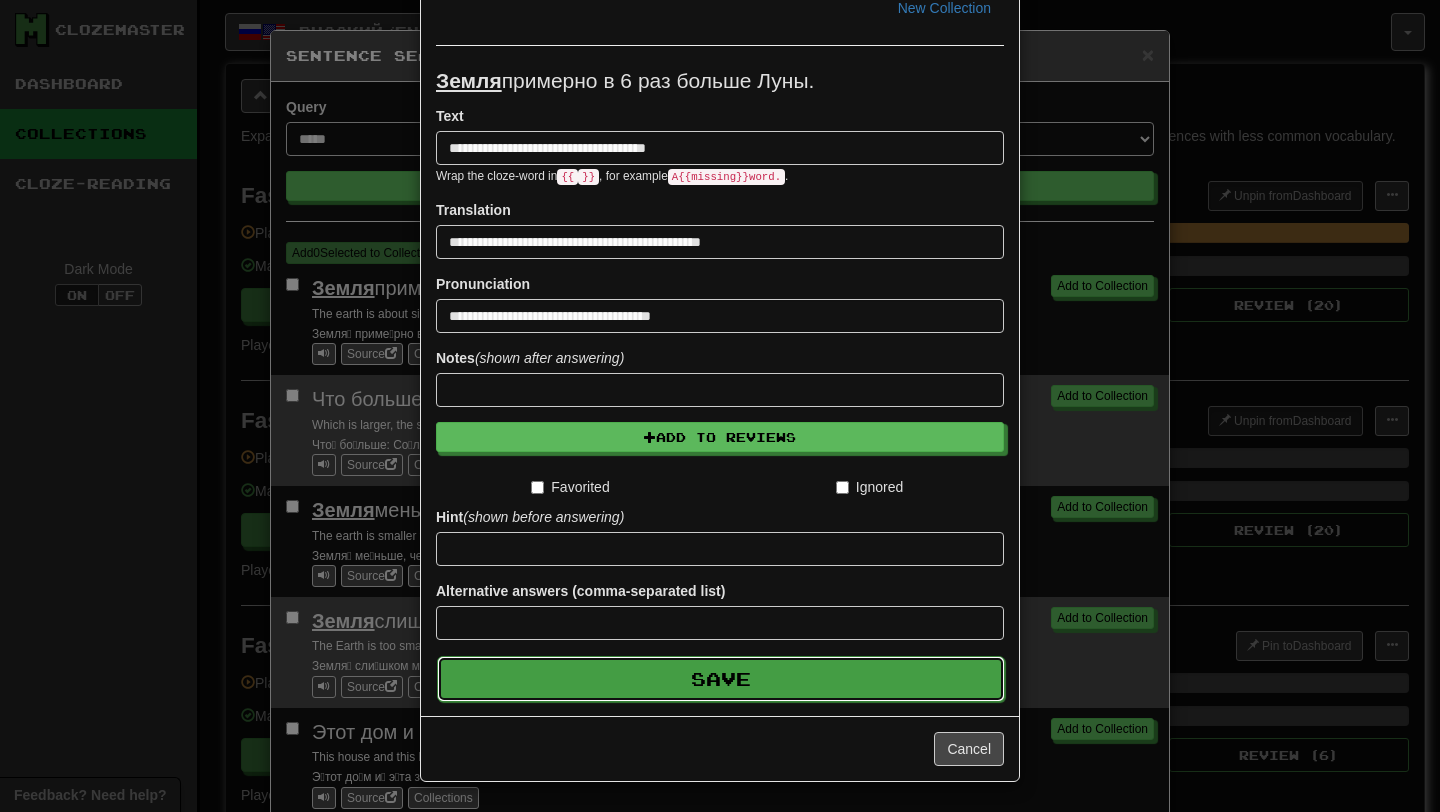 click on "Save" at bounding box center [721, 679] 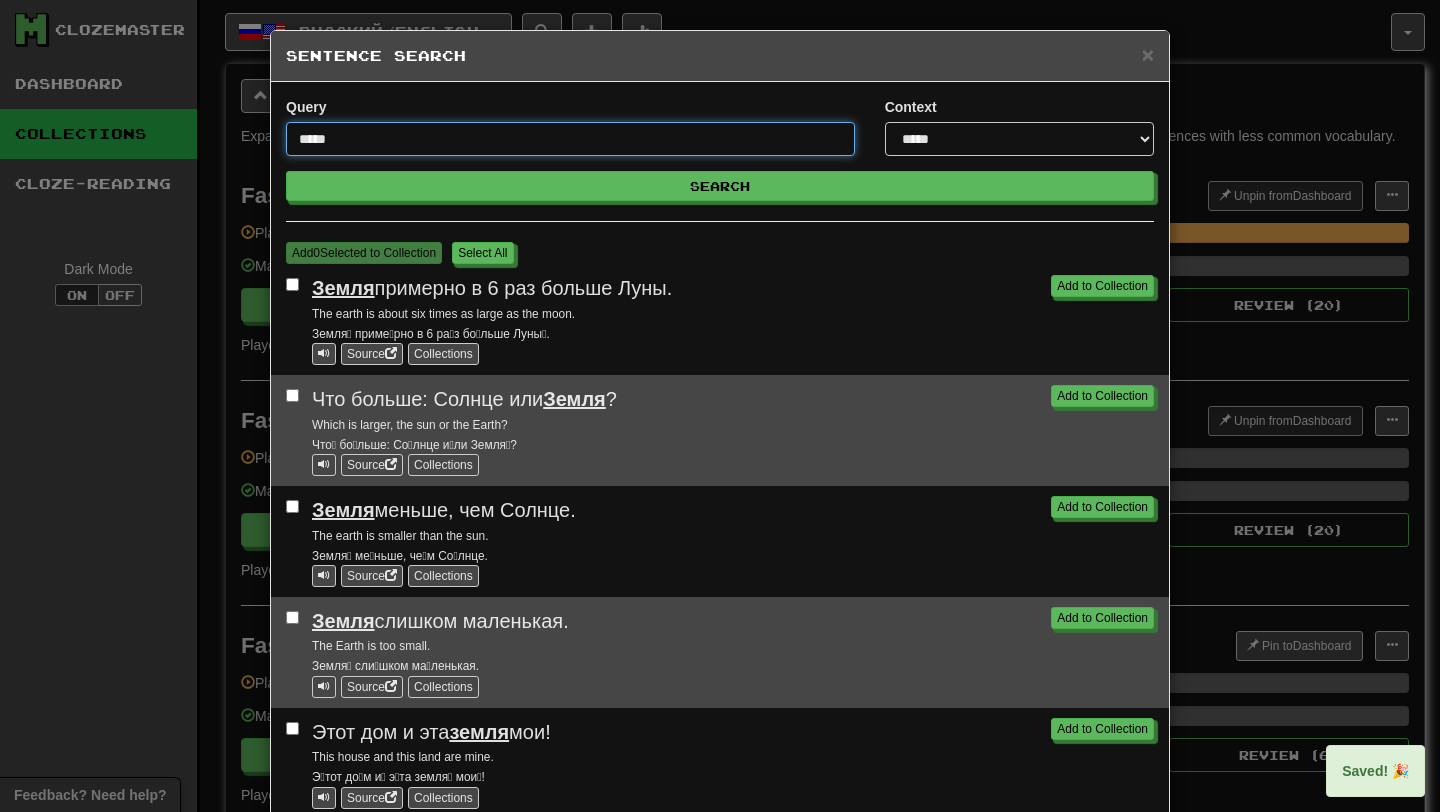 click on "*****" at bounding box center (570, 139) 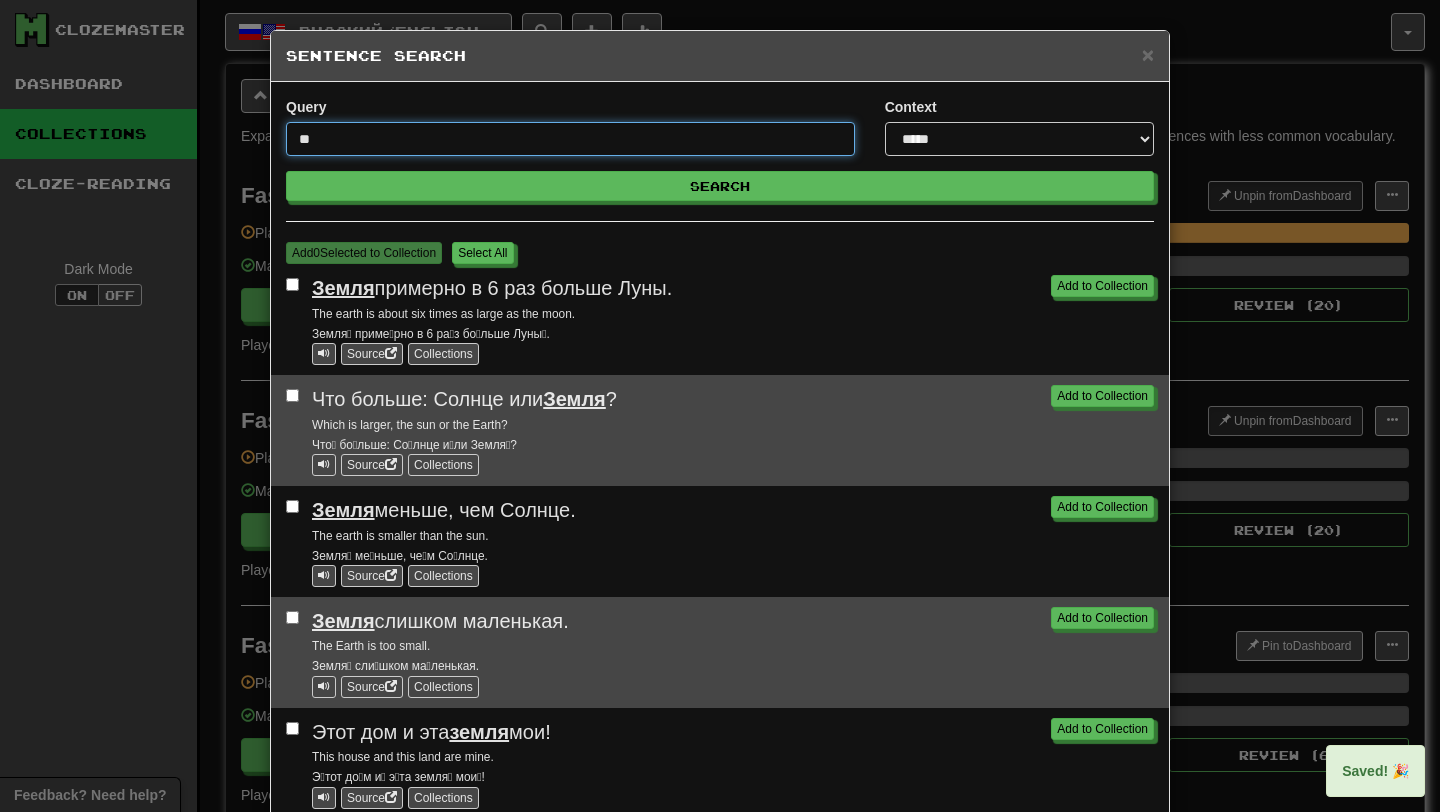 type on "*" 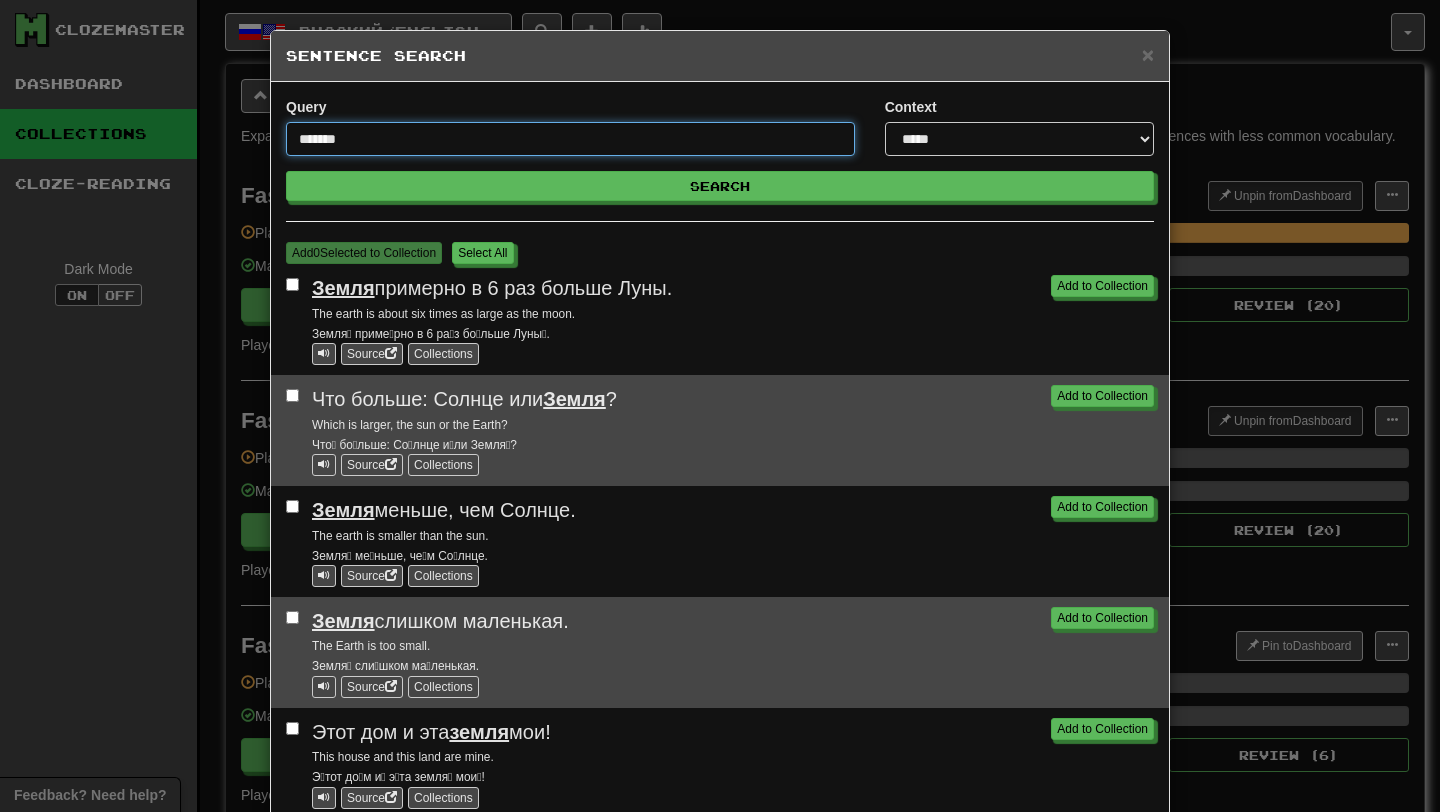 click on "Search" at bounding box center [720, 186] 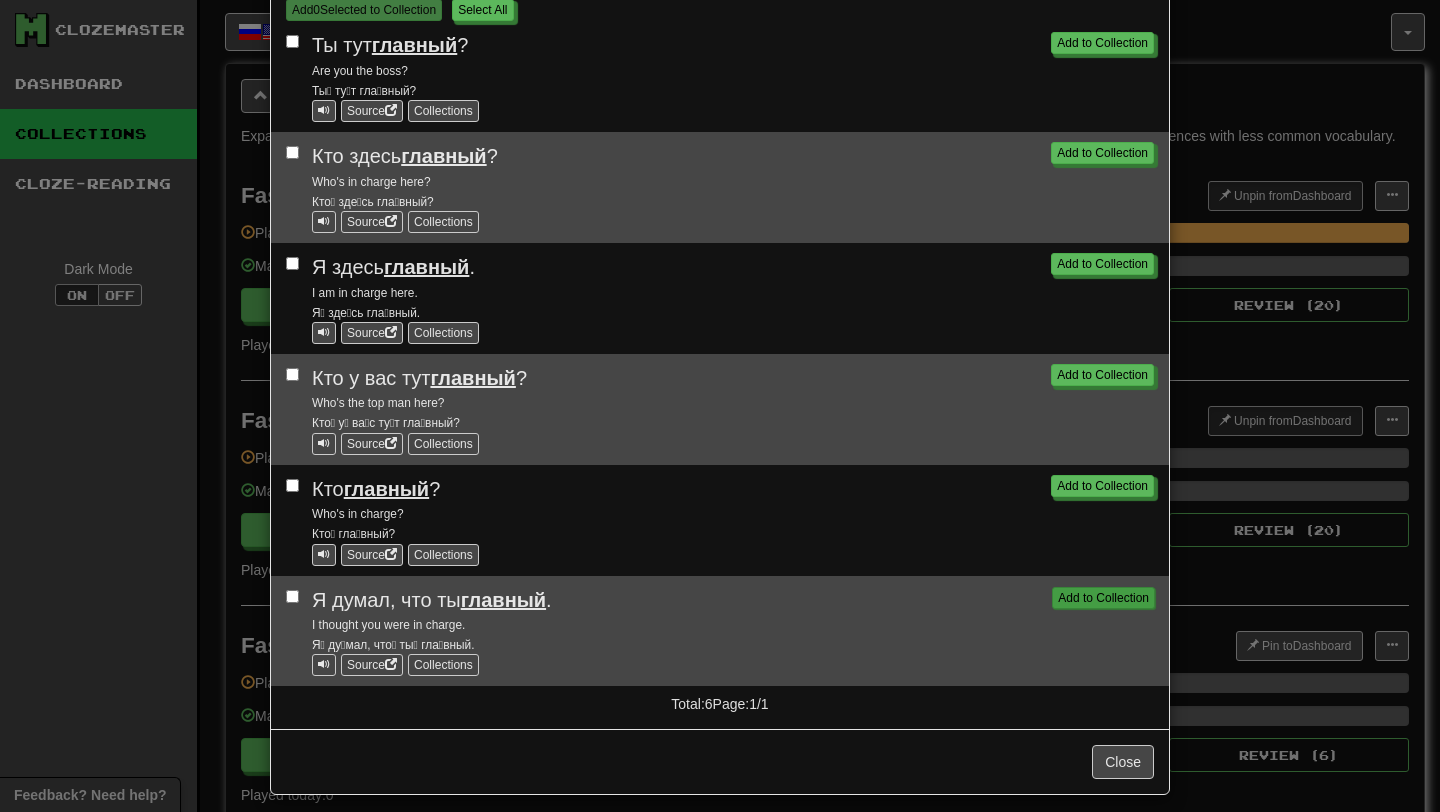 scroll, scrollTop: 257, scrollLeft: 0, axis: vertical 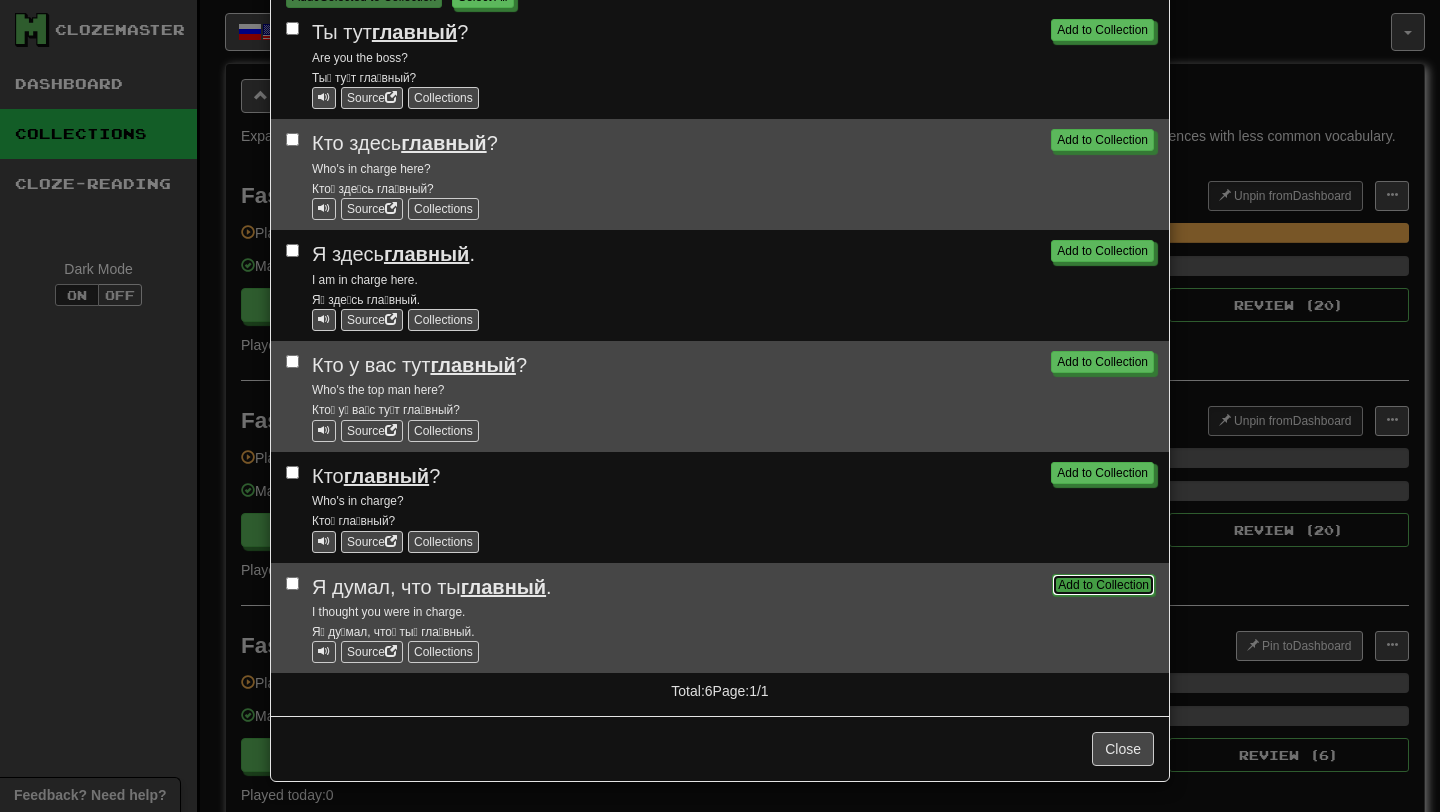 click on "Add to Collection" at bounding box center [1103, 585] 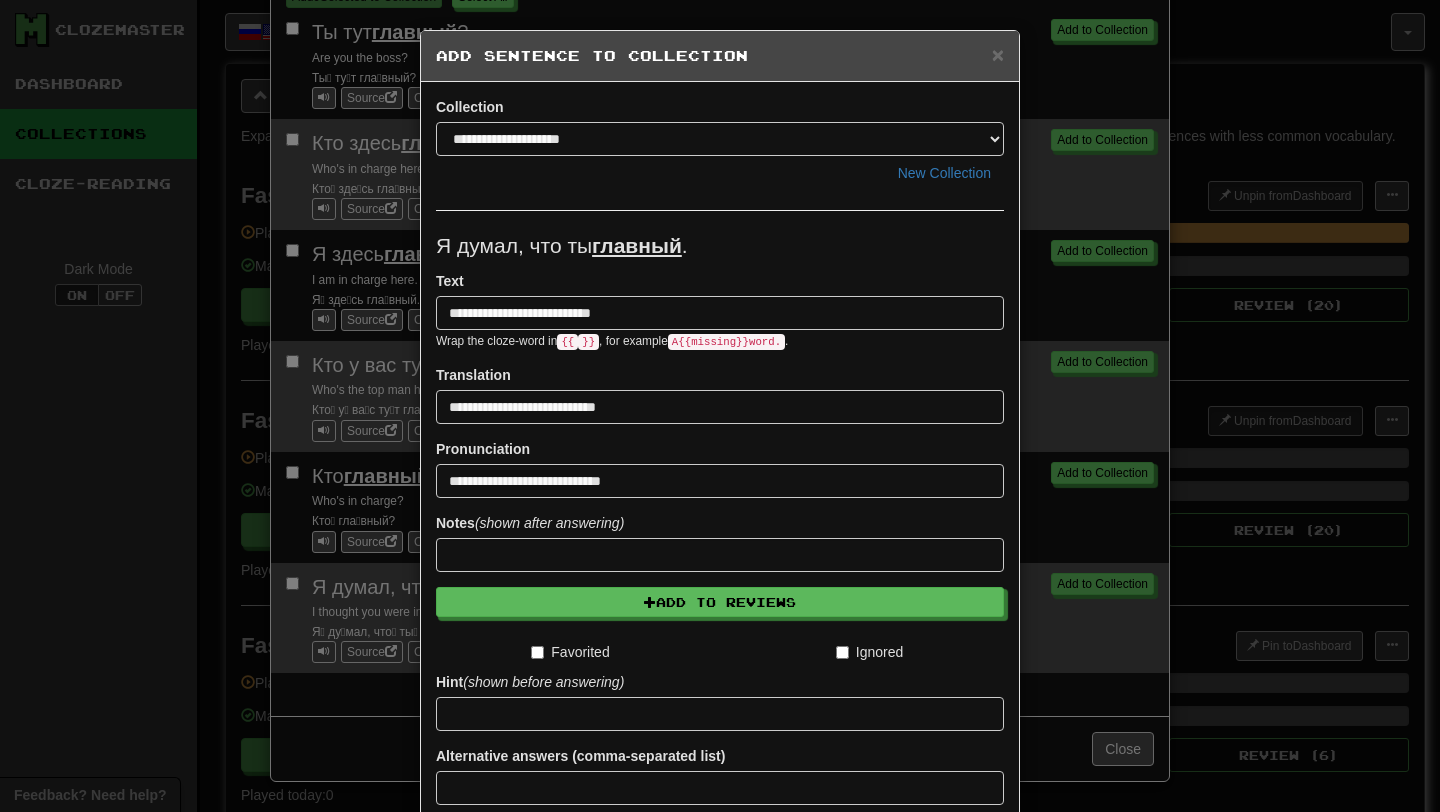 scroll, scrollTop: 165, scrollLeft: 0, axis: vertical 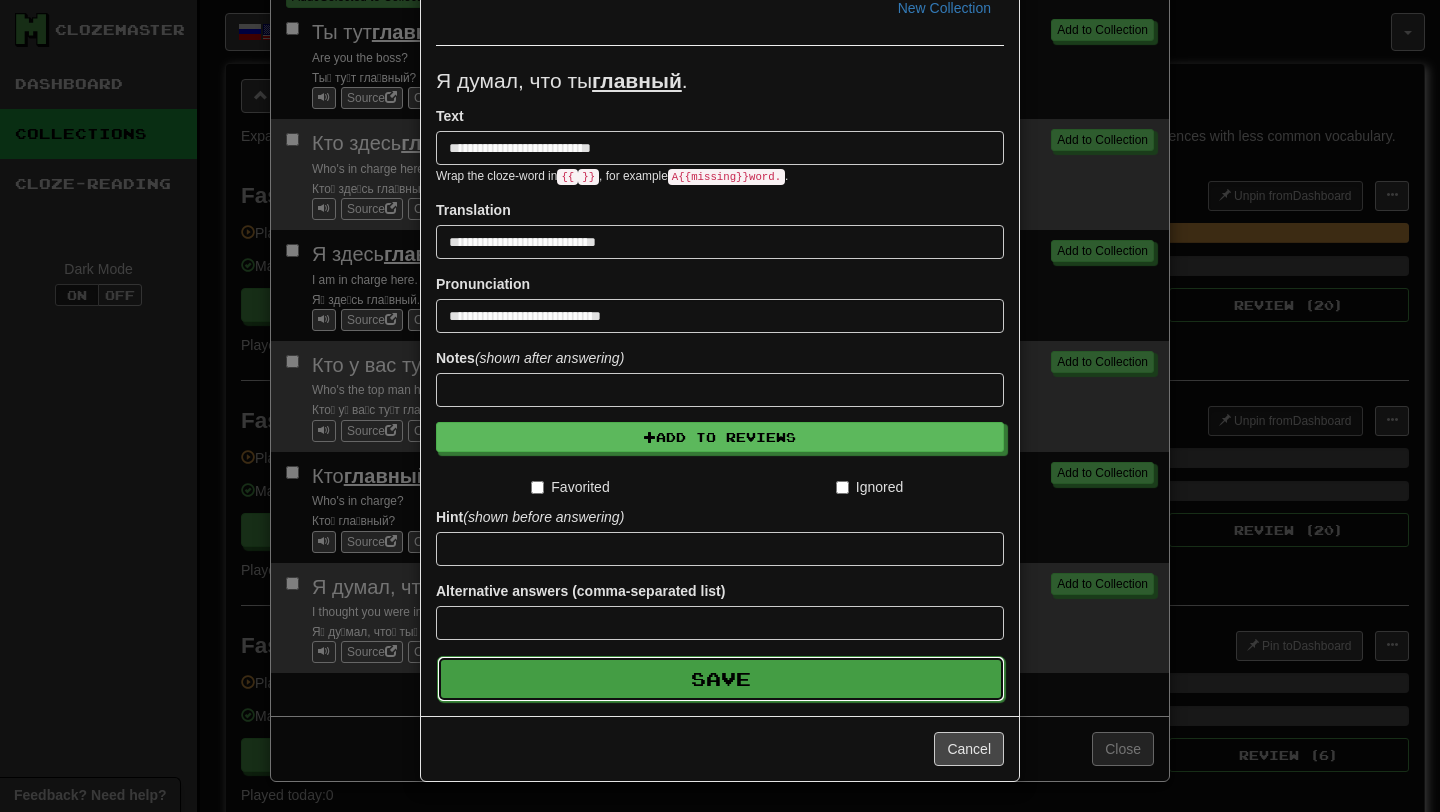 click on "Save" at bounding box center [721, 679] 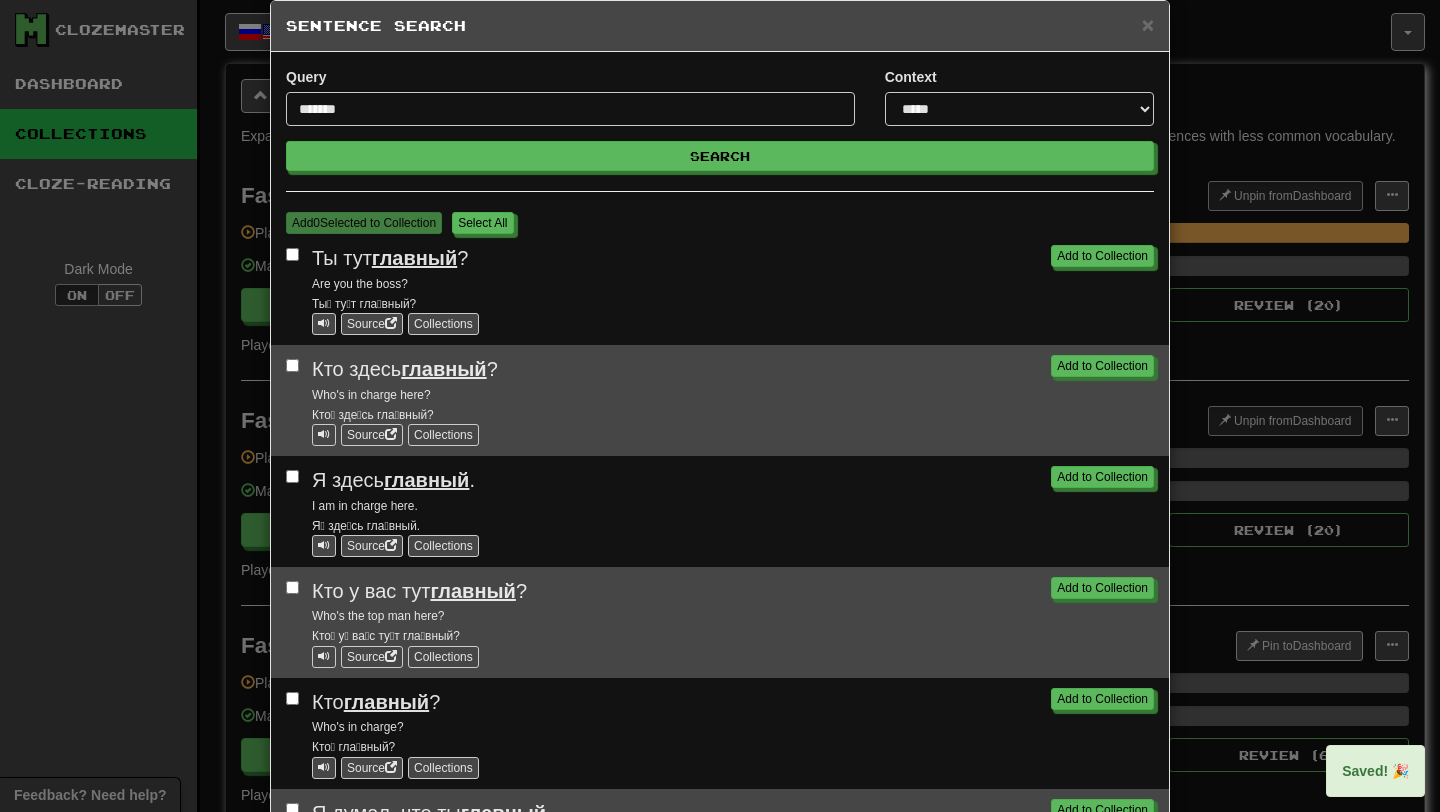scroll, scrollTop: 0, scrollLeft: 0, axis: both 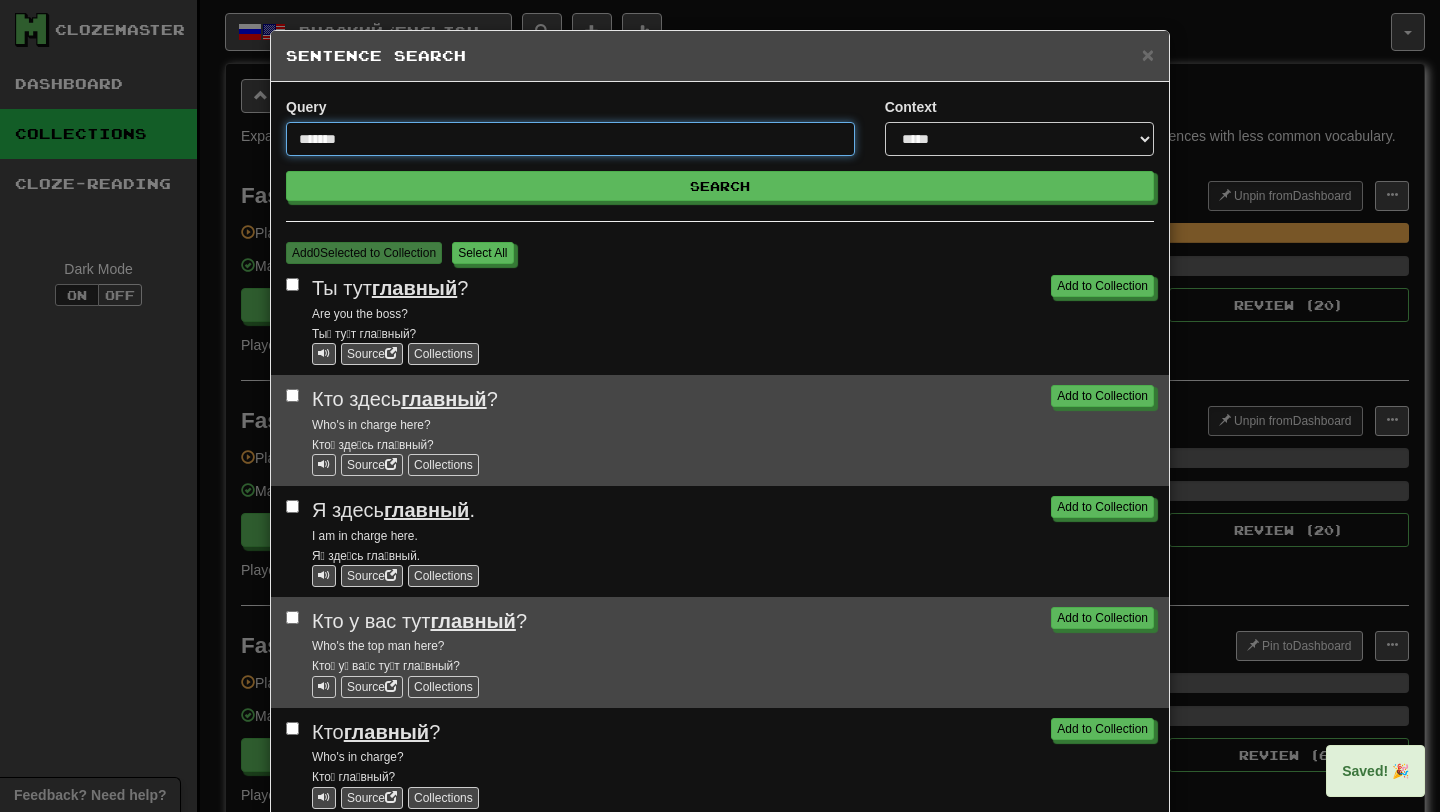 click on "*******" at bounding box center [570, 139] 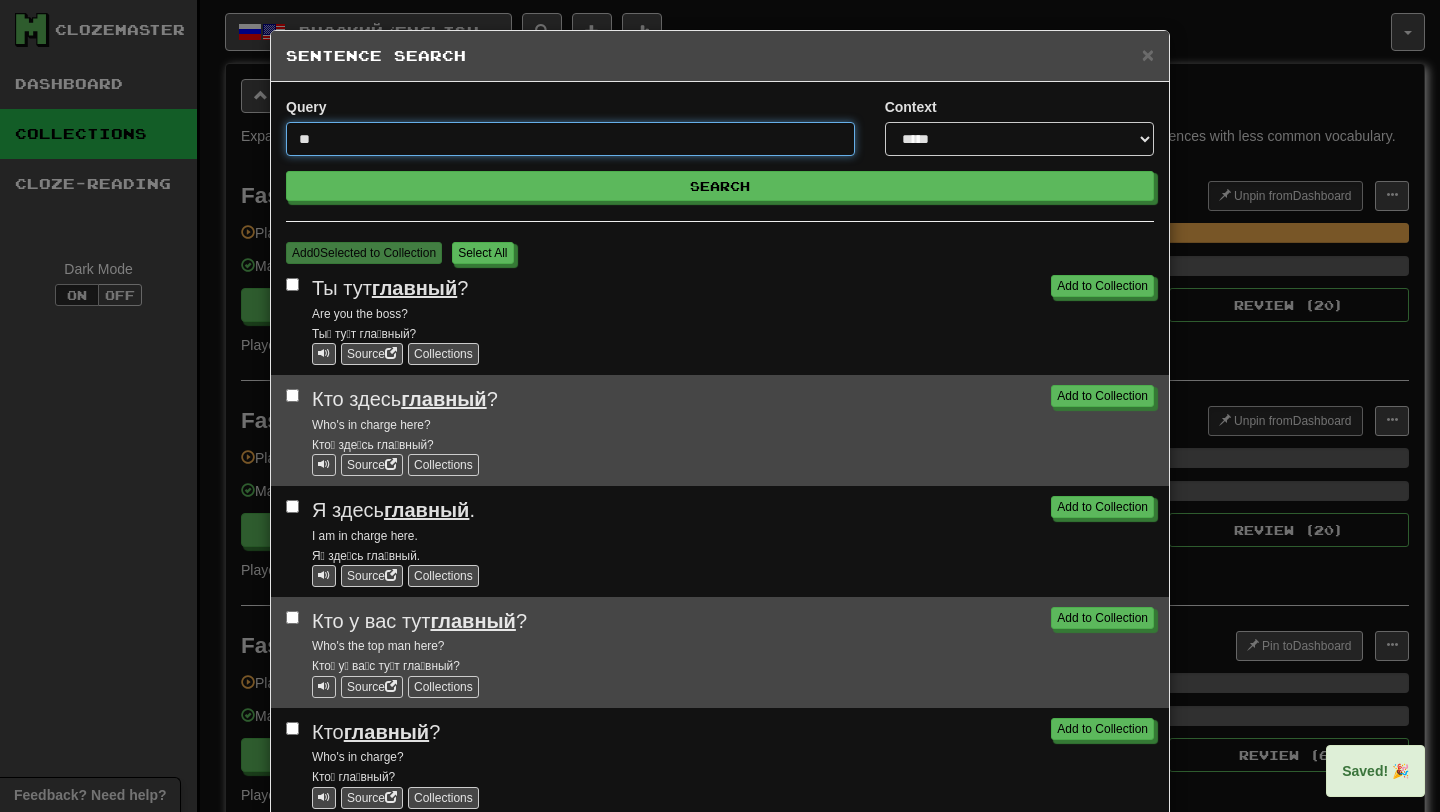 type on "*" 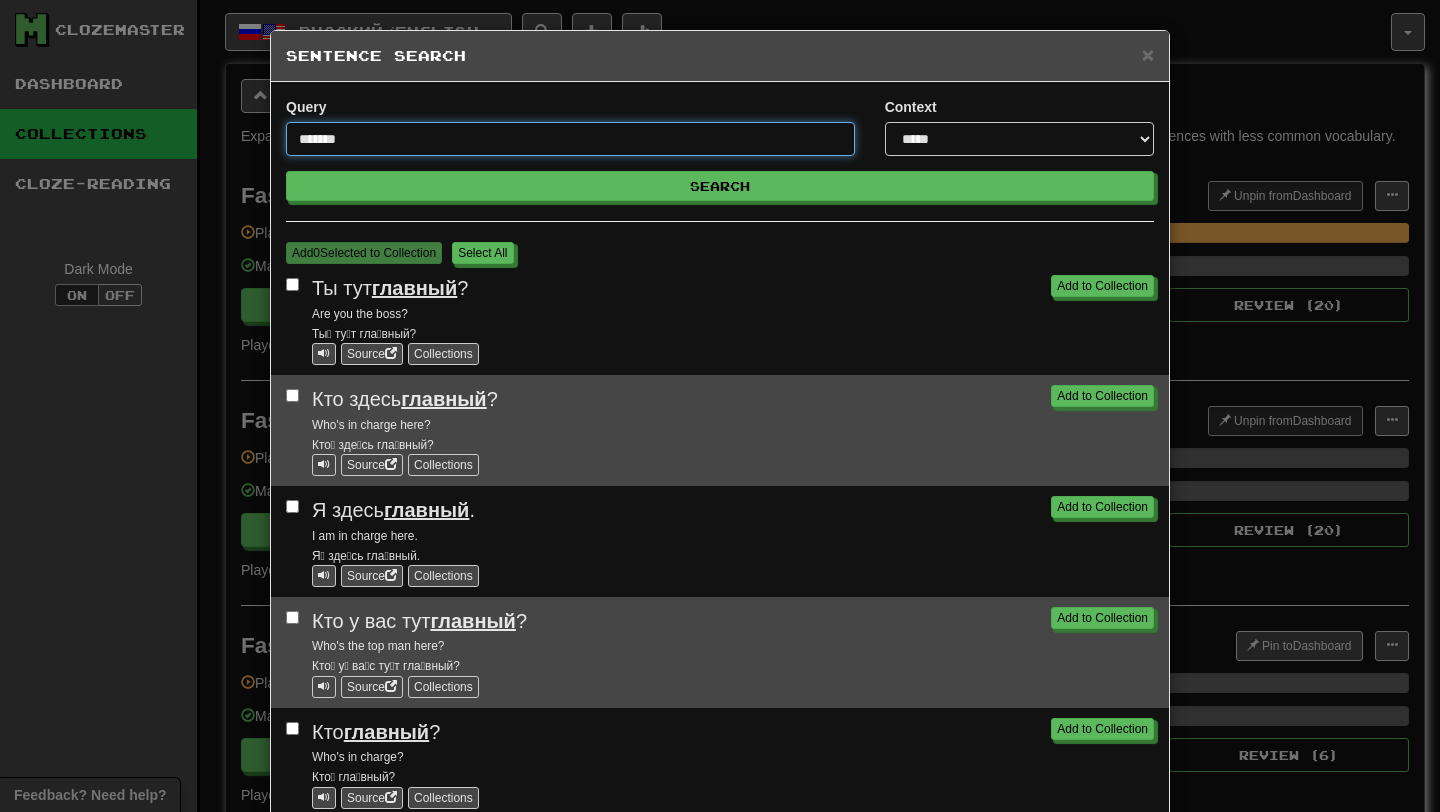 click on "Search" at bounding box center [720, 186] 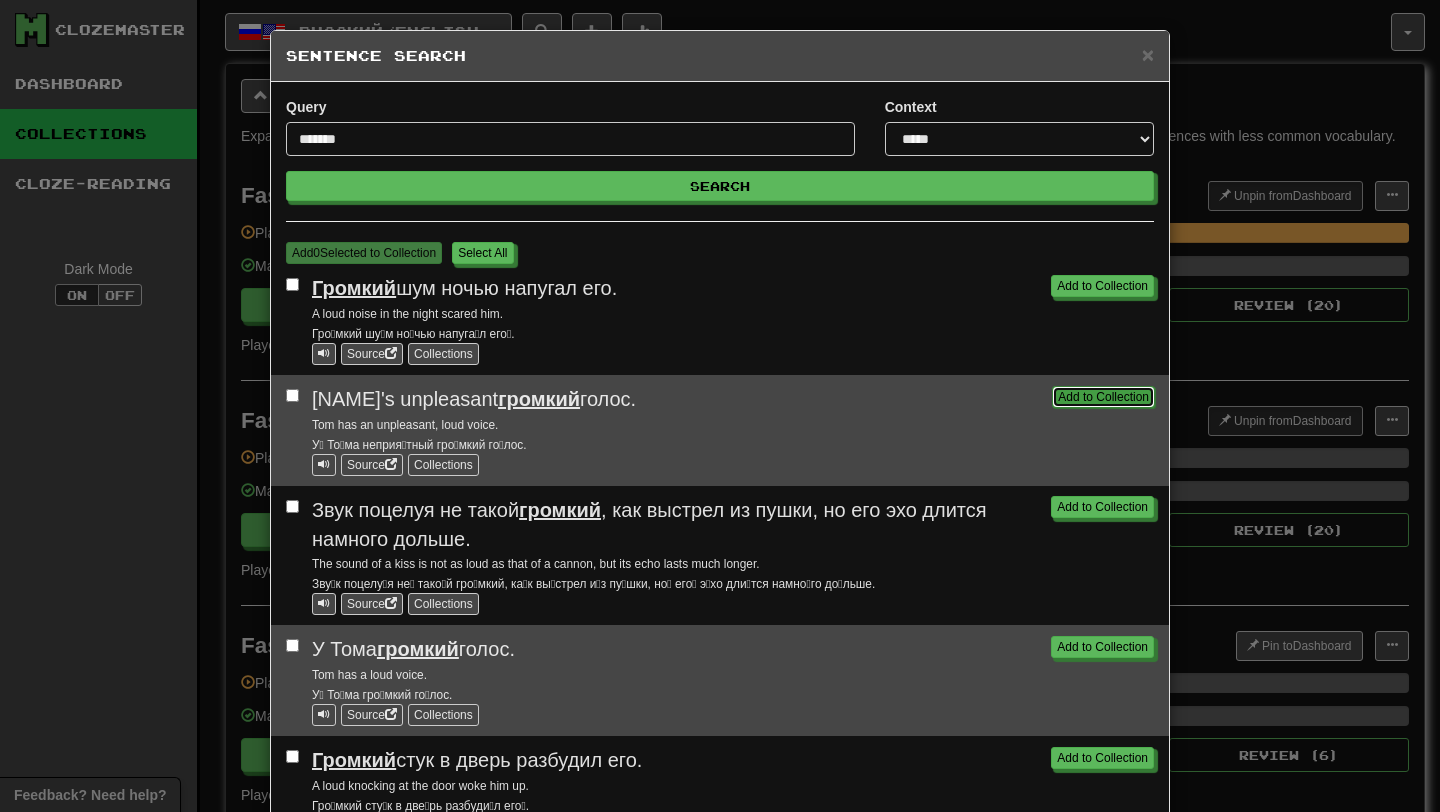 click on "Add to Collection" at bounding box center [1103, 397] 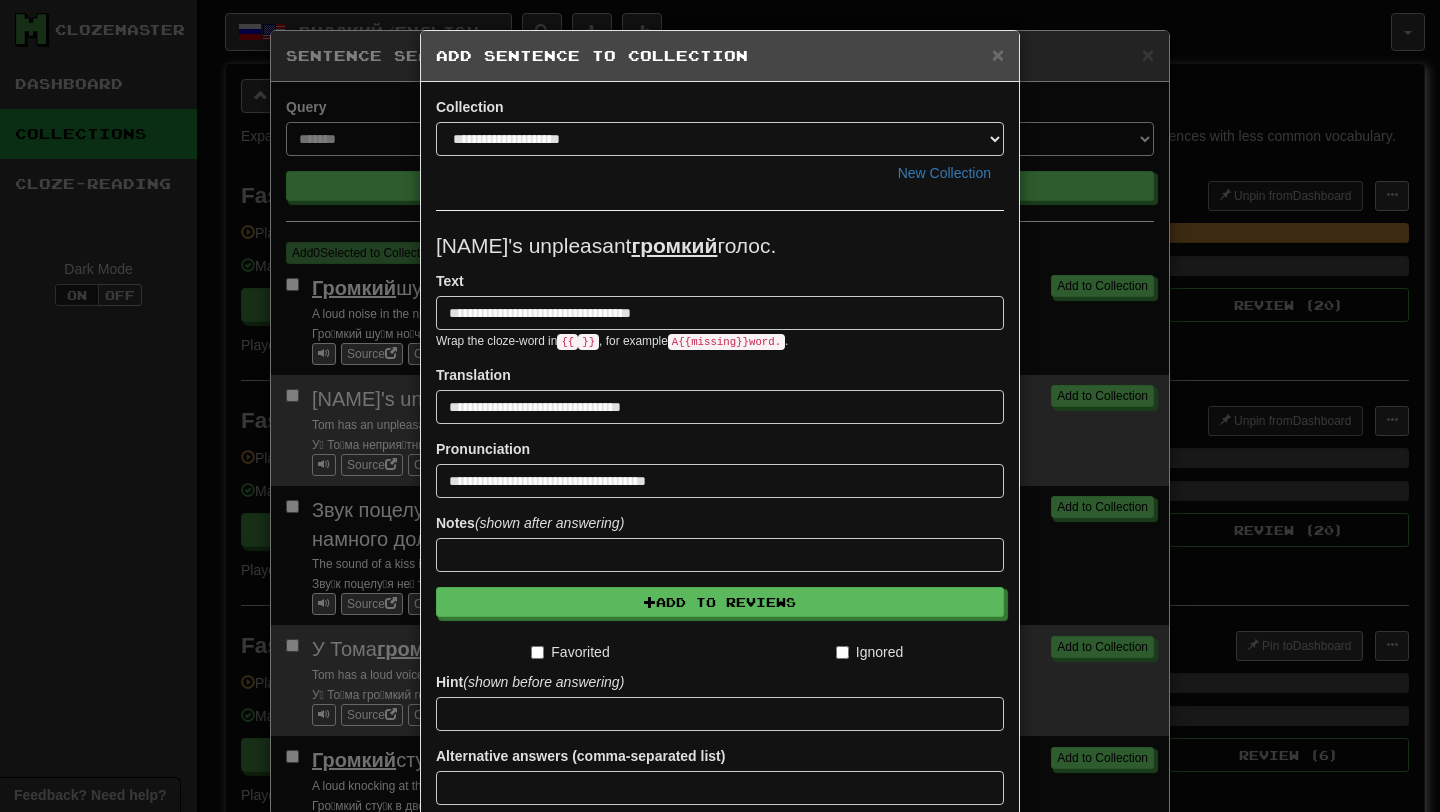 scroll, scrollTop: 165, scrollLeft: 0, axis: vertical 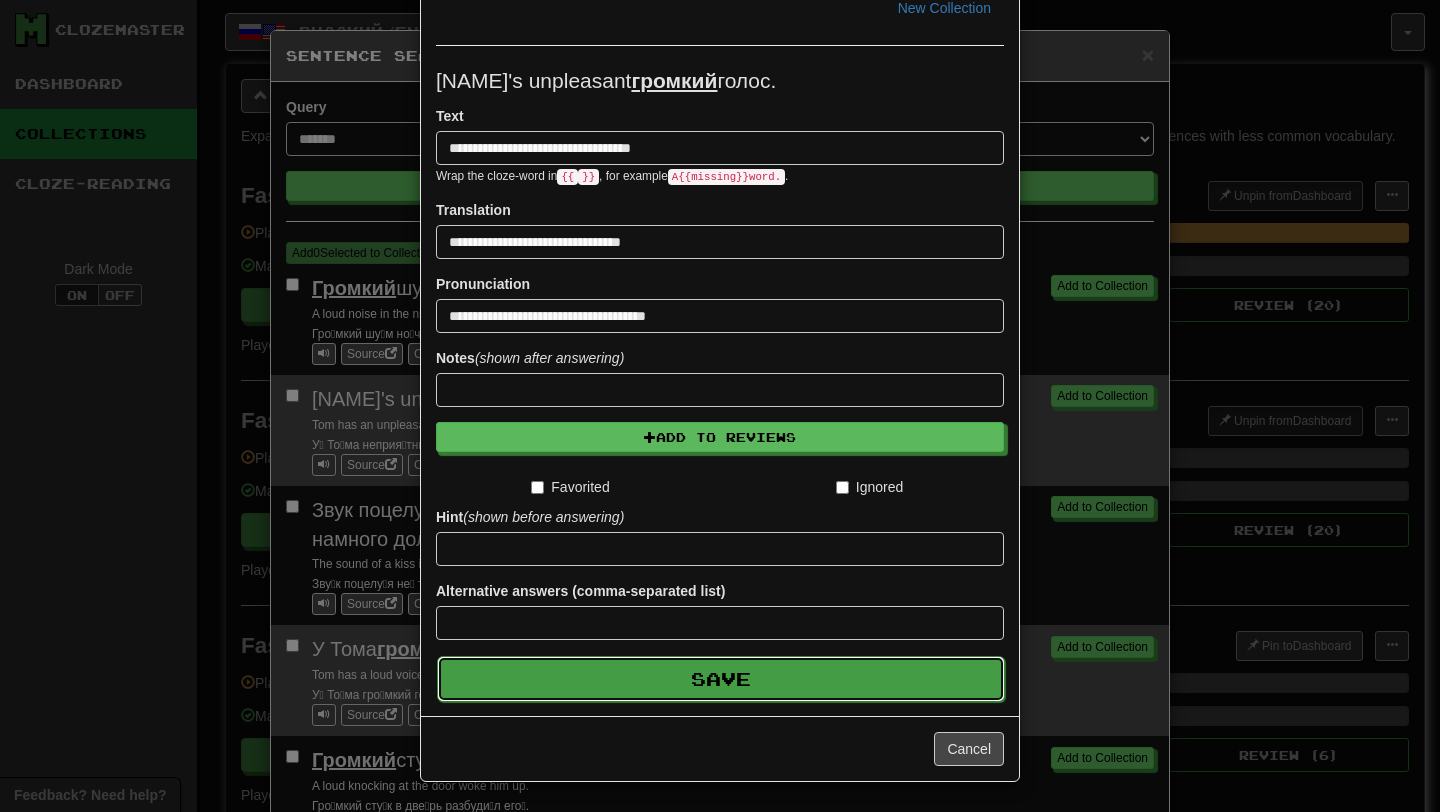 click on "Save" at bounding box center (721, 679) 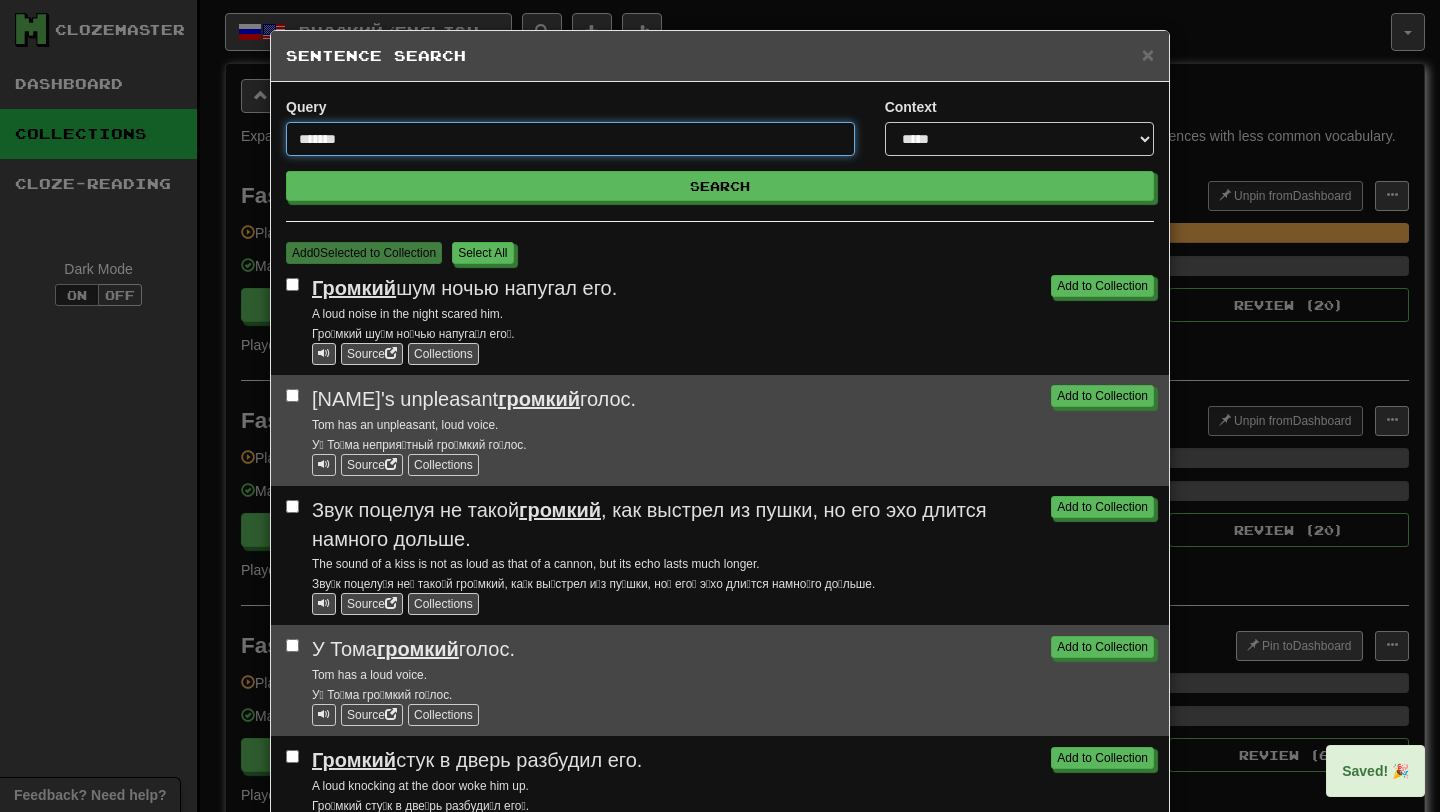 click on "*******" at bounding box center [570, 139] 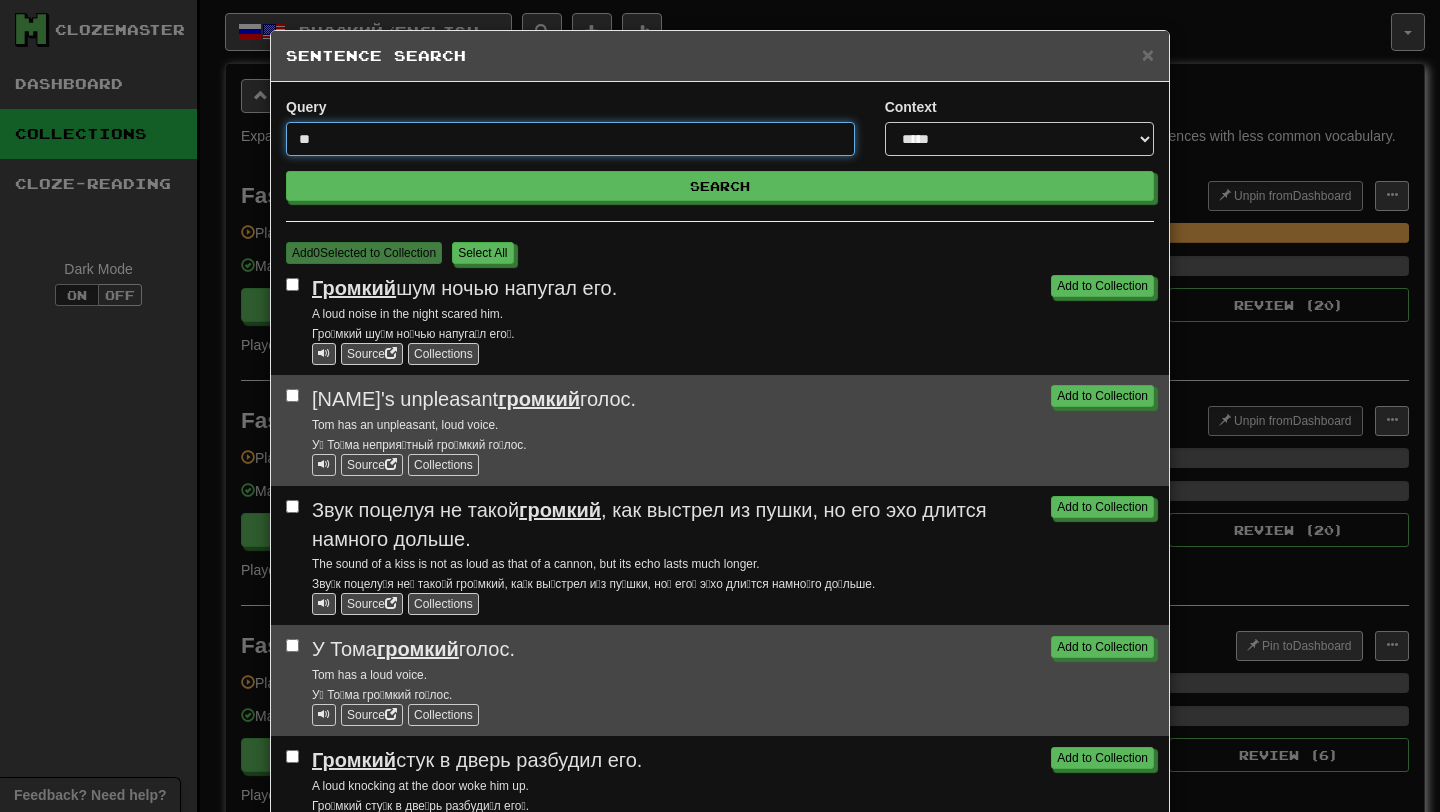 type on "*" 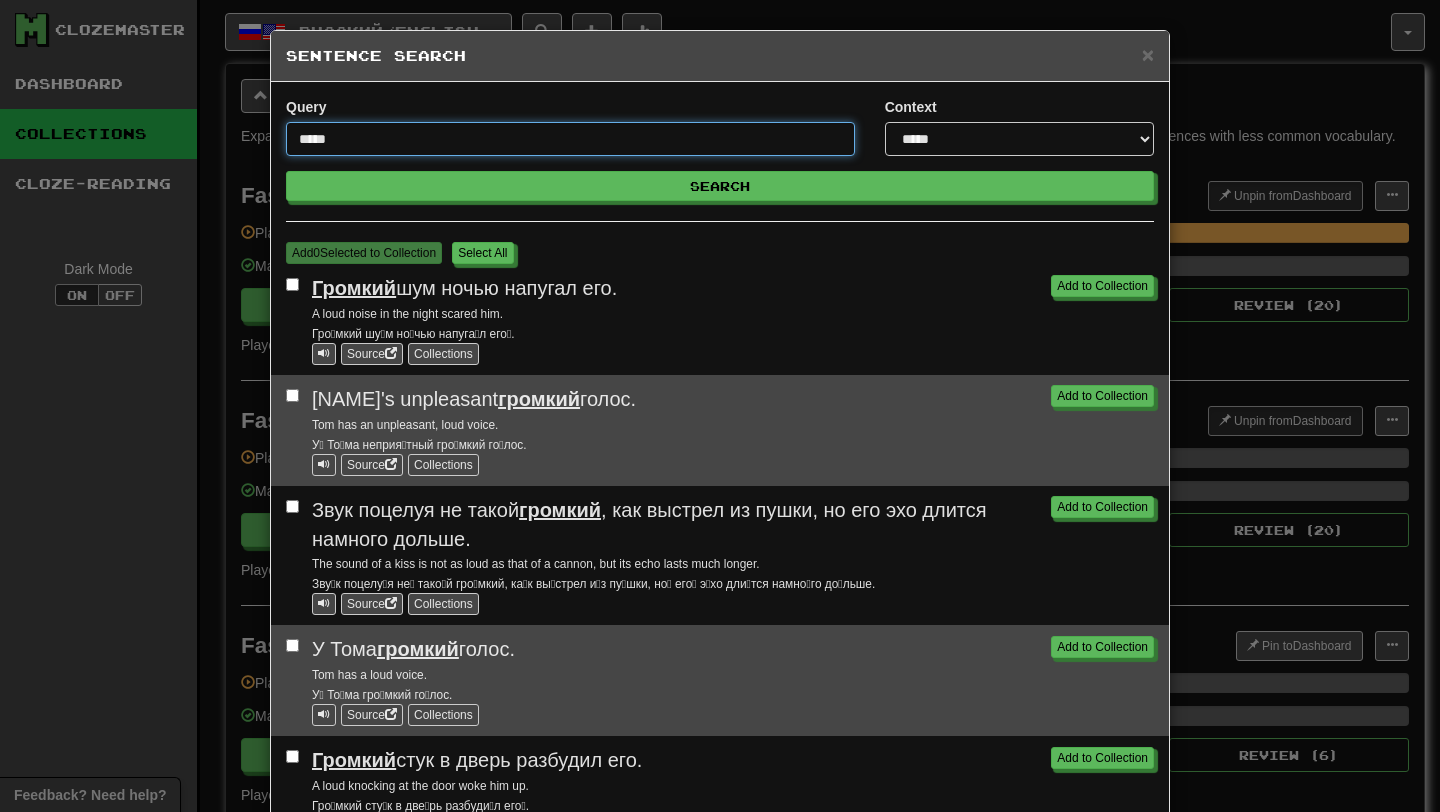 click on "Search" at bounding box center [720, 186] 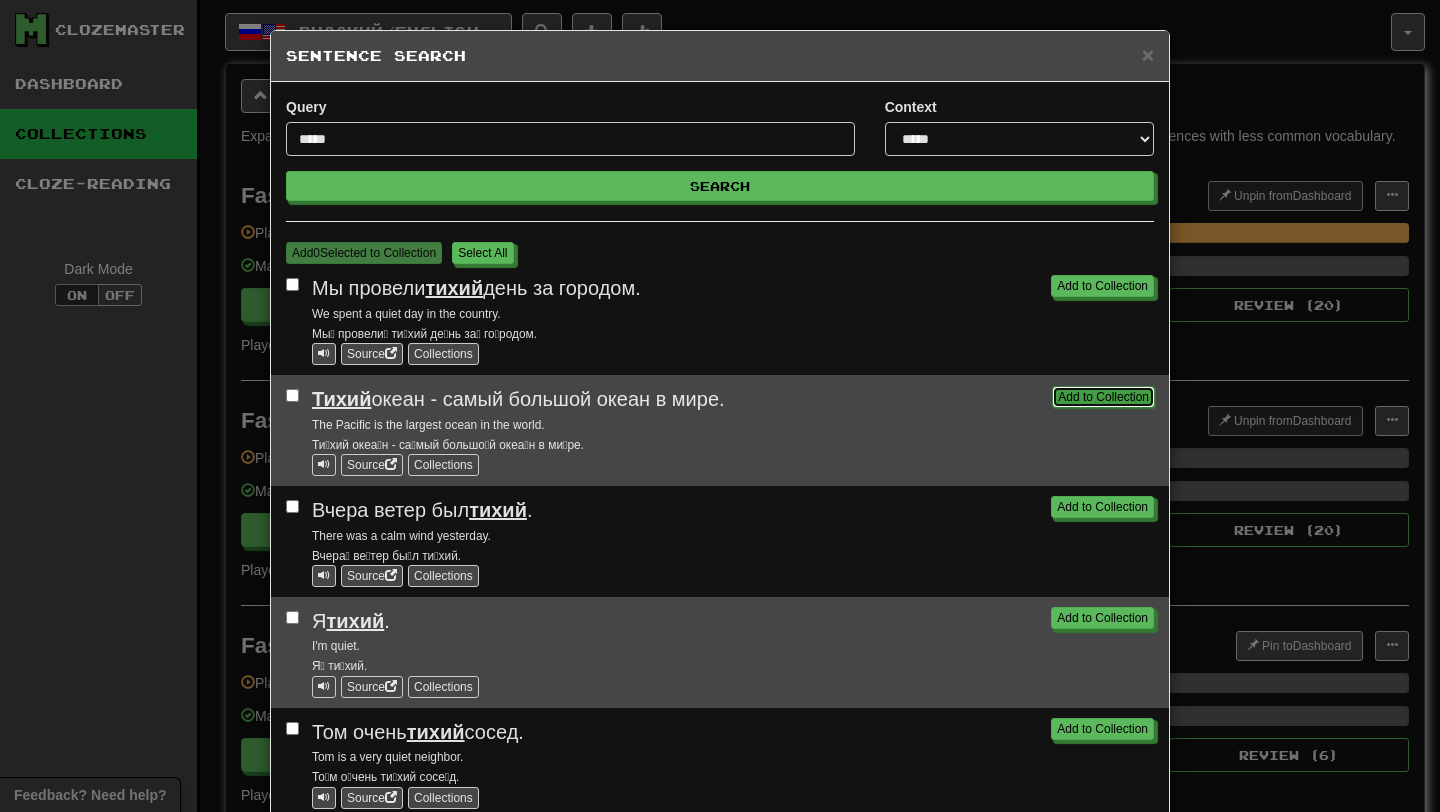 click on "Add to Collection" at bounding box center (1103, 397) 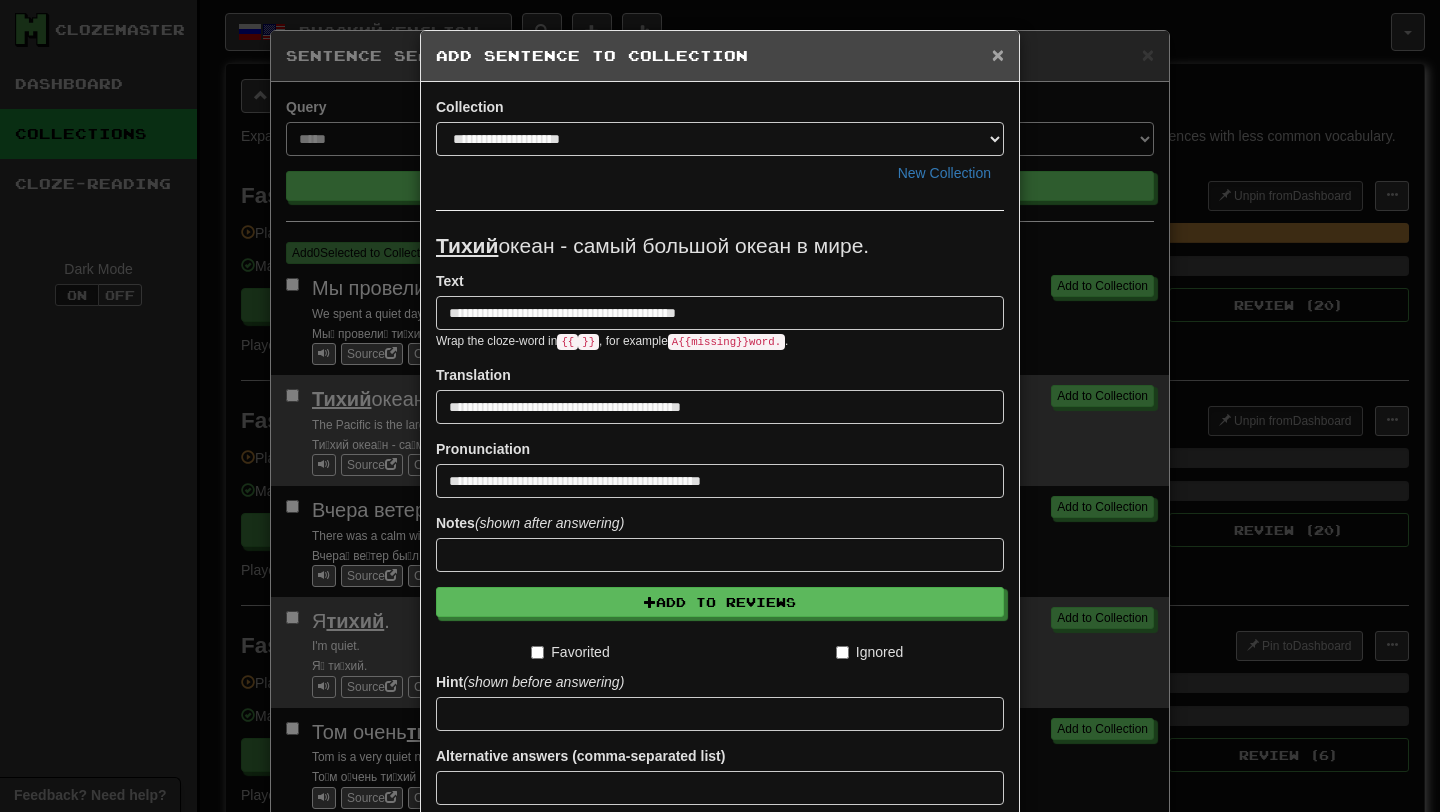 click on "×" at bounding box center (998, 54) 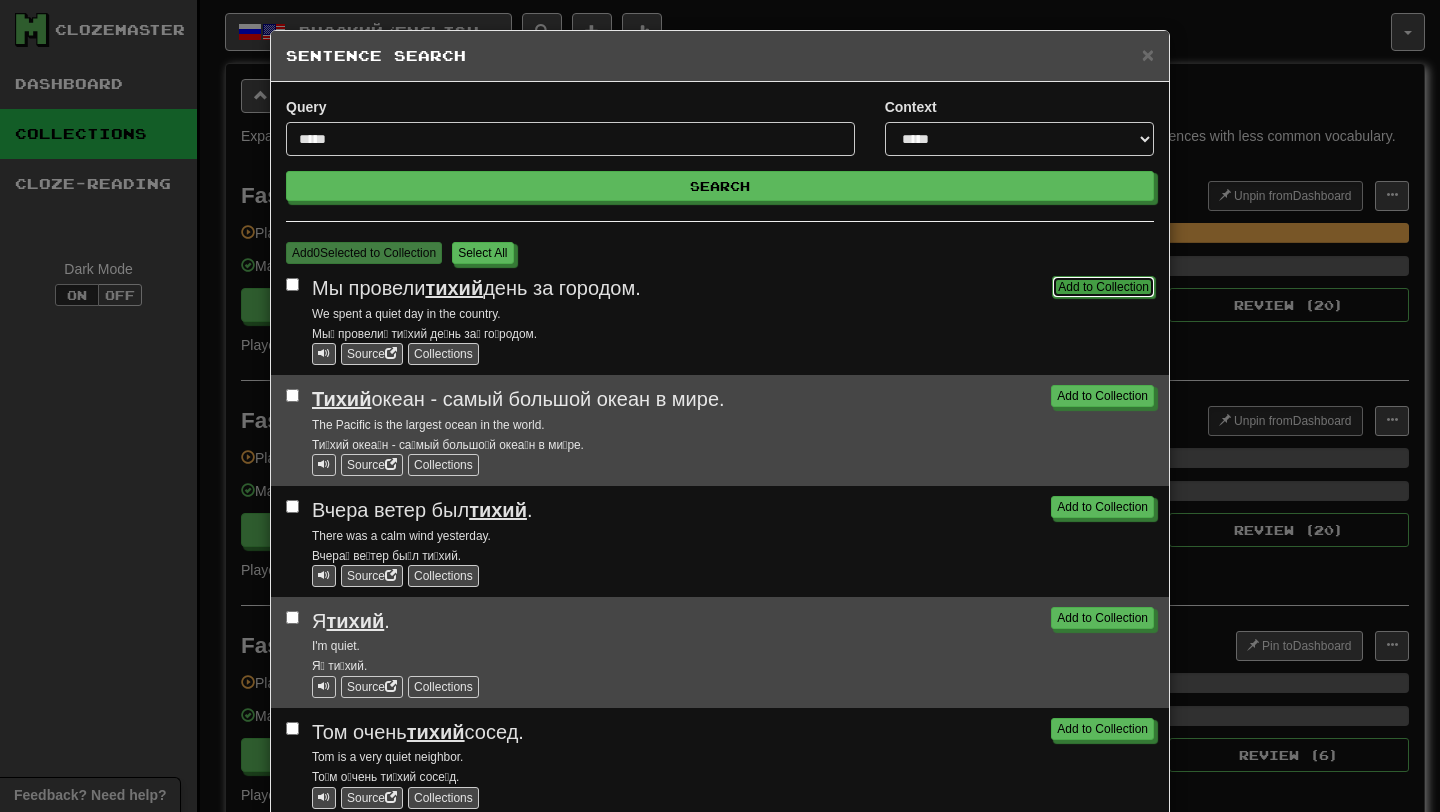 click on "Add to Collection" at bounding box center [1103, 287] 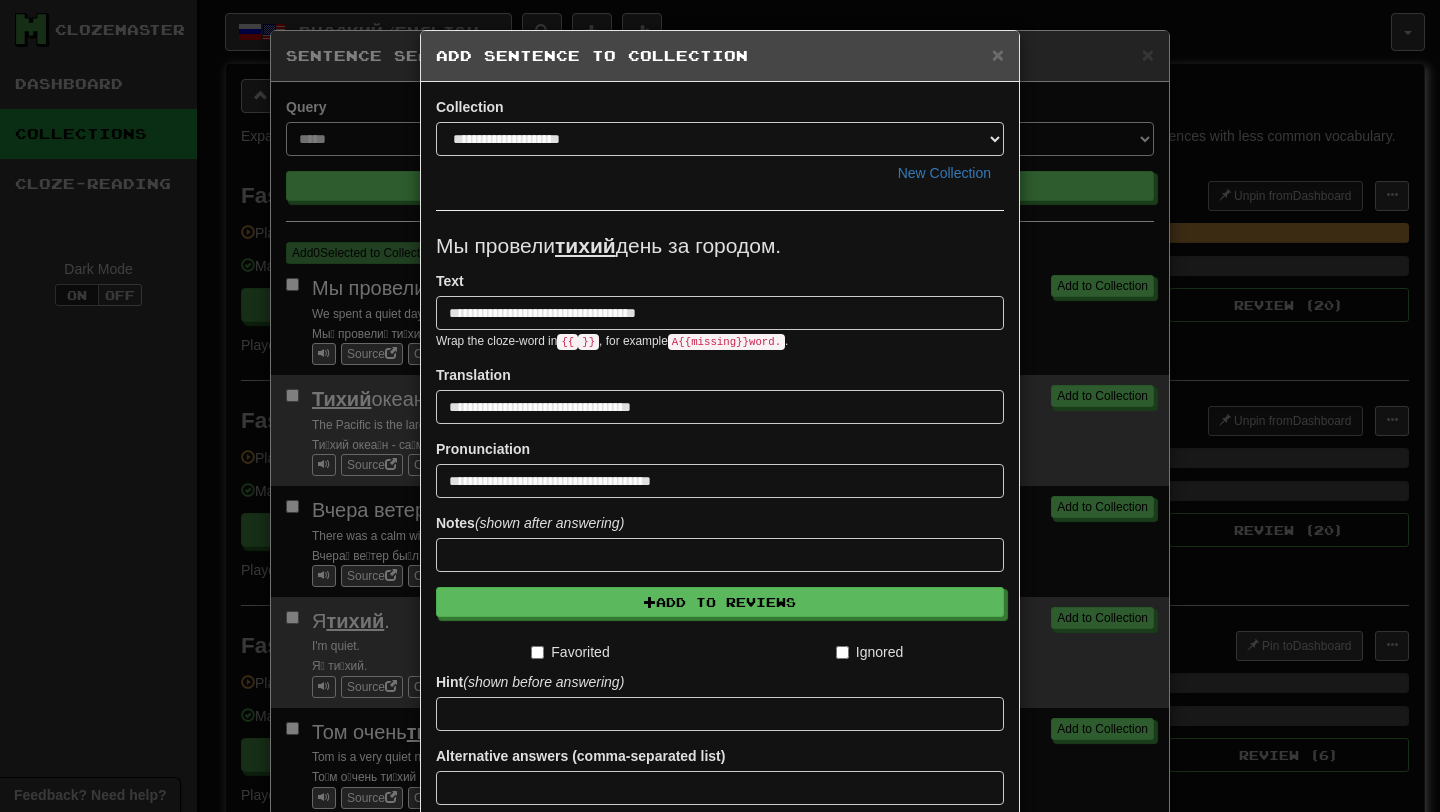 scroll, scrollTop: 165, scrollLeft: 0, axis: vertical 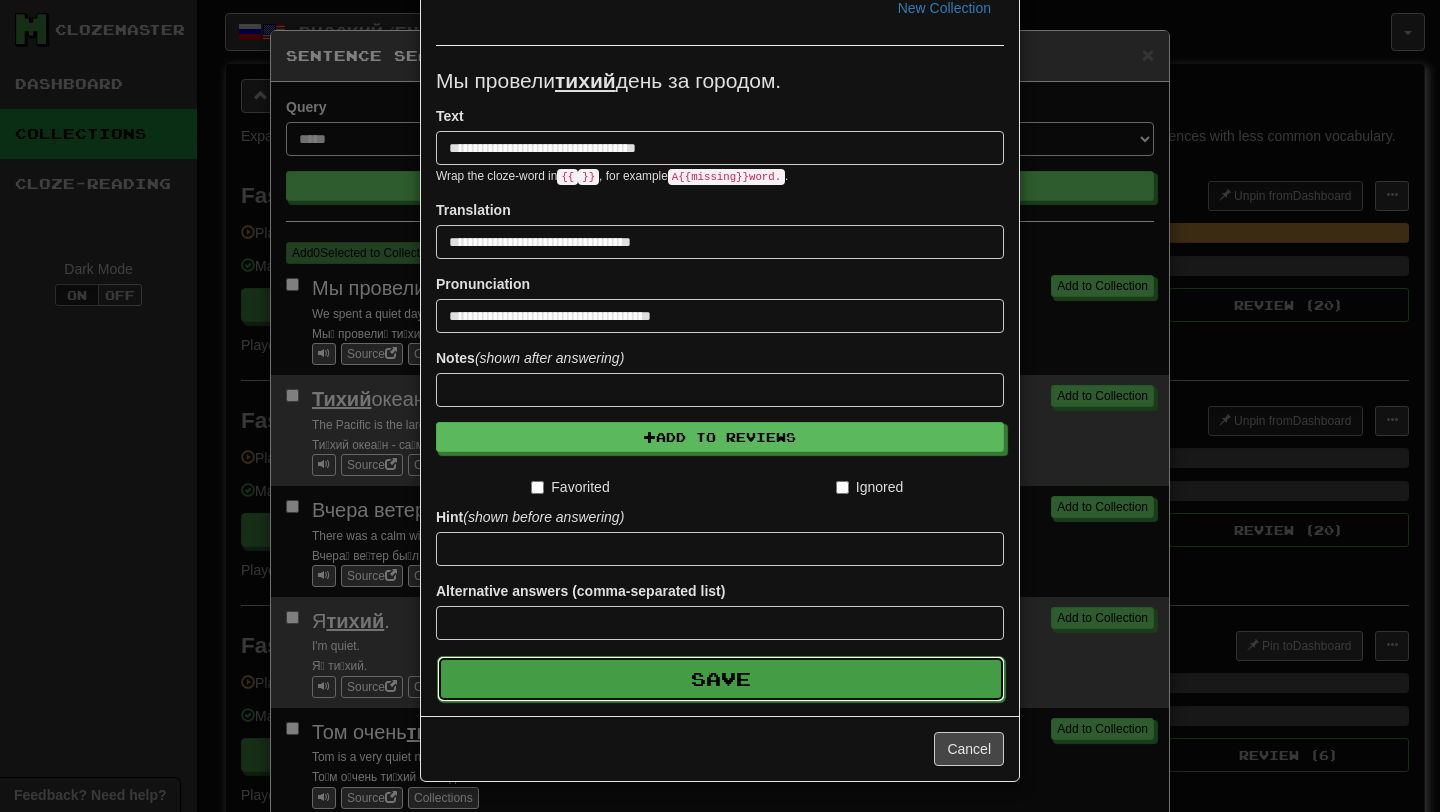 click on "Save" at bounding box center (721, 679) 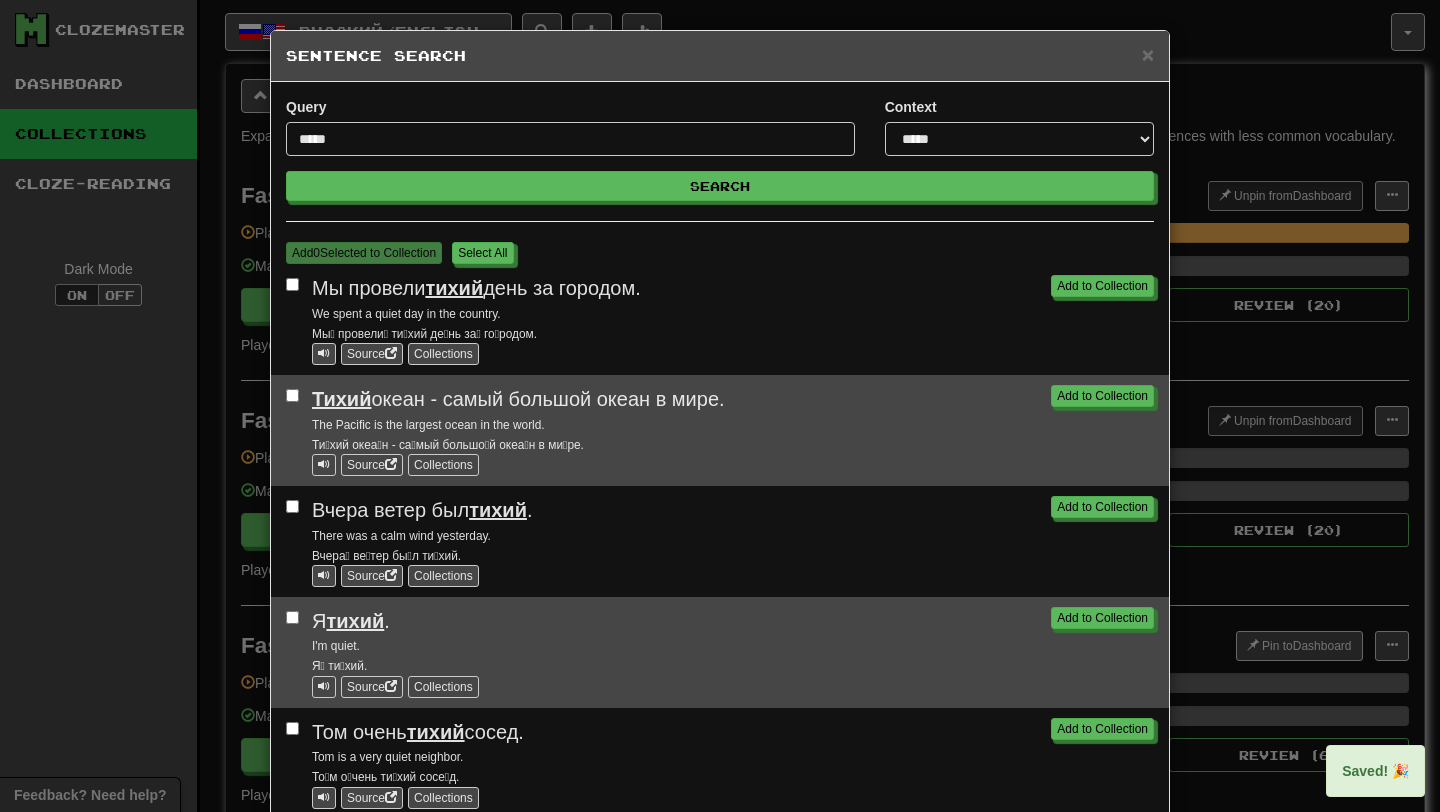 click on "Query *****" at bounding box center (570, 134) 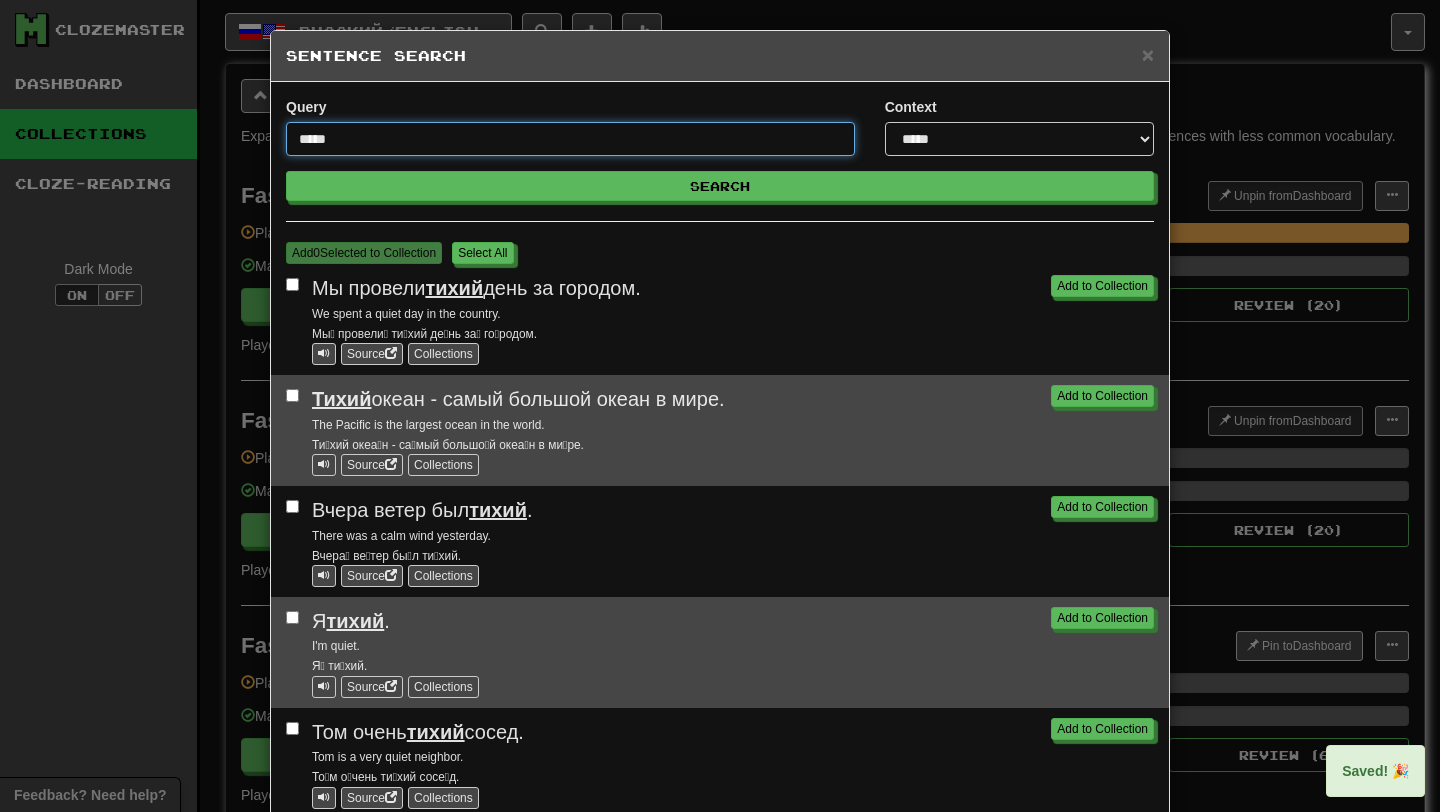 click on "*****" at bounding box center [570, 139] 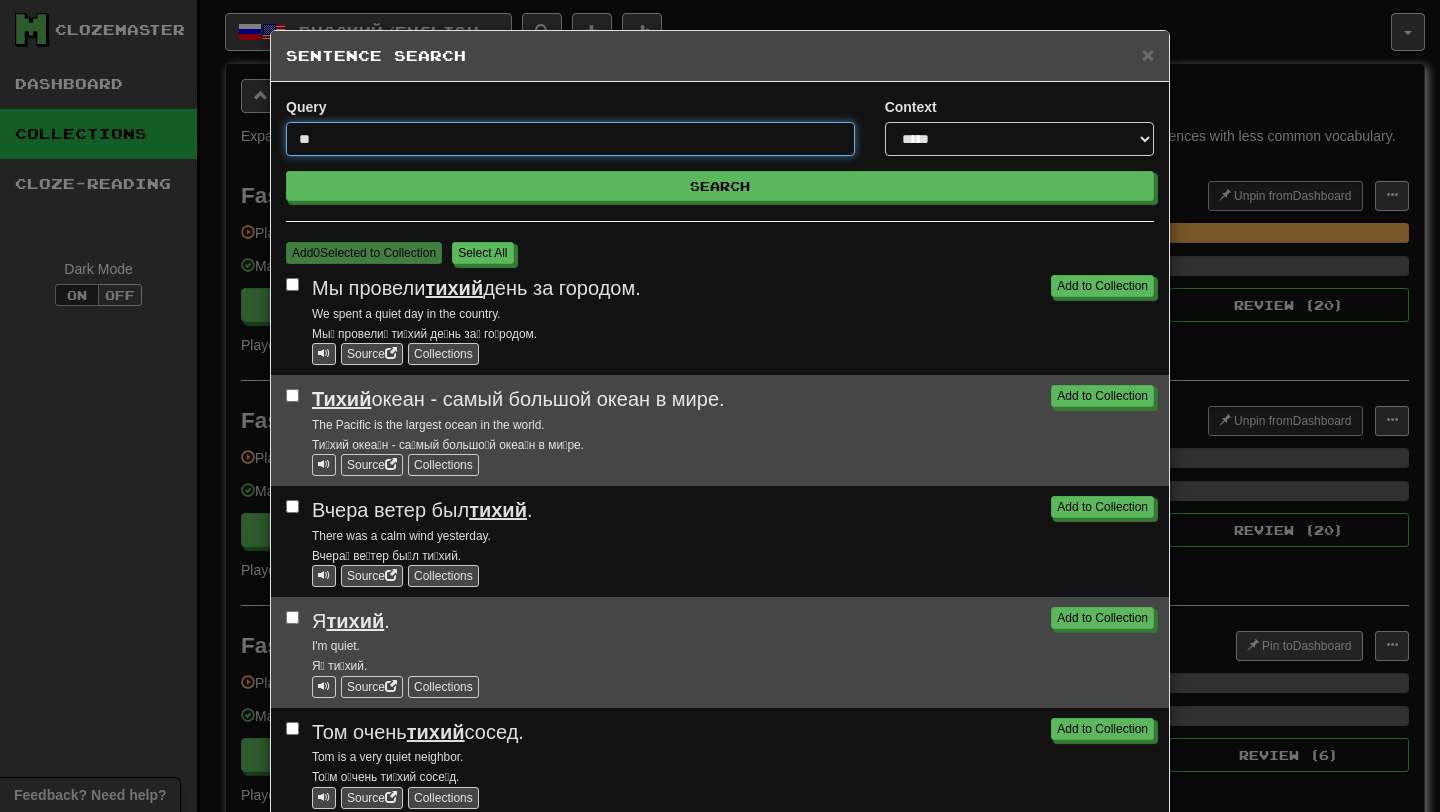 type on "*" 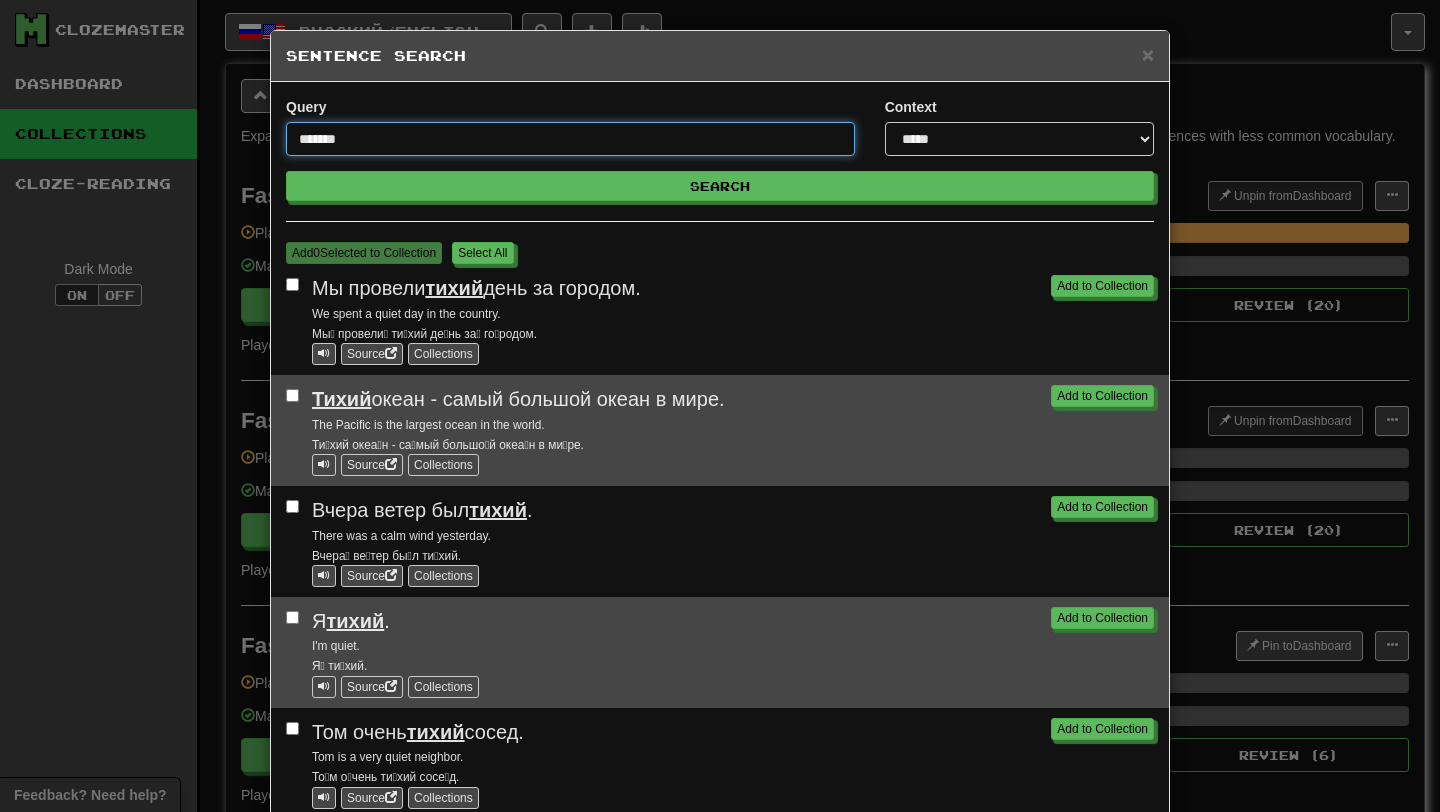 click on "Search" at bounding box center [720, 186] 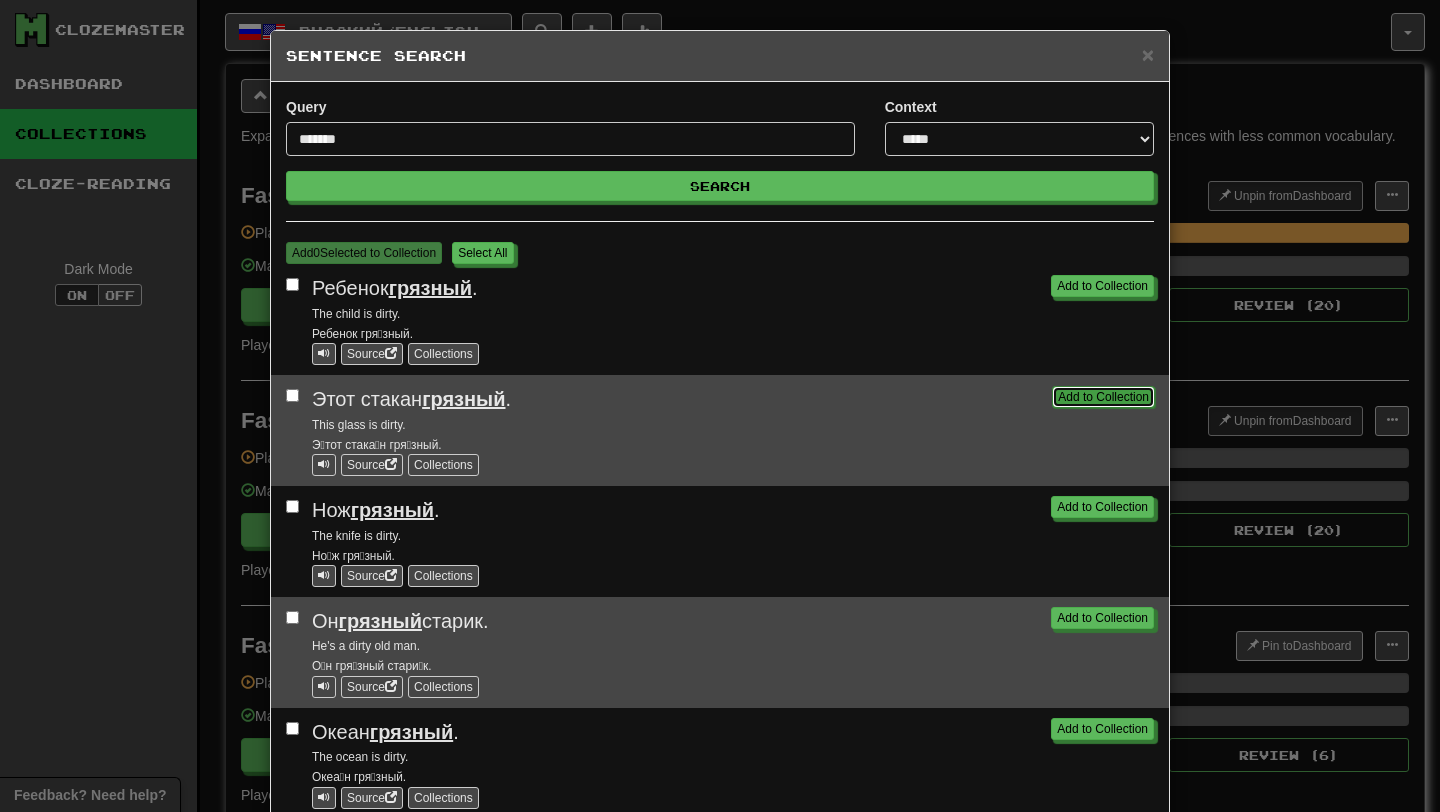 click on "Add to Collection" at bounding box center [1103, 397] 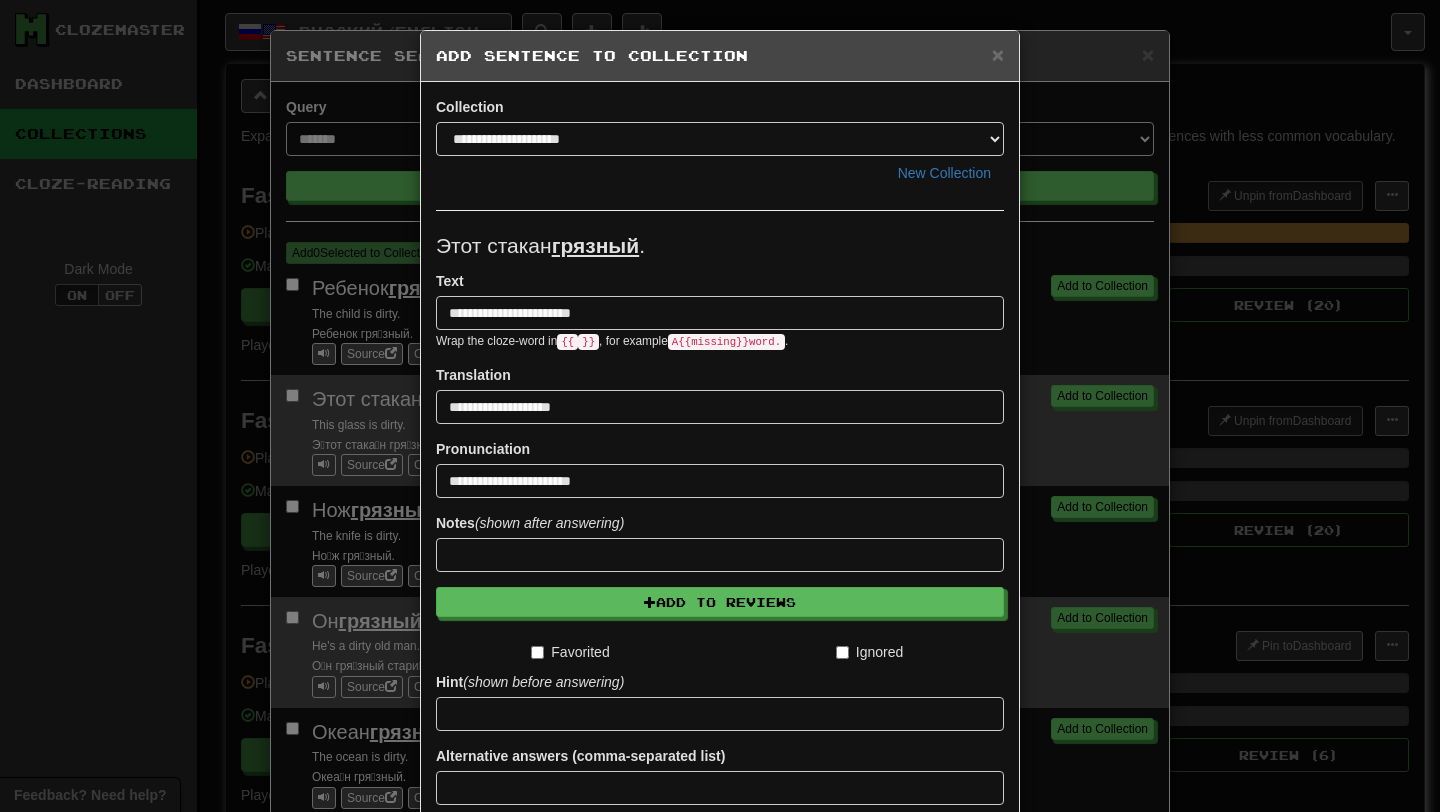 scroll, scrollTop: 165, scrollLeft: 0, axis: vertical 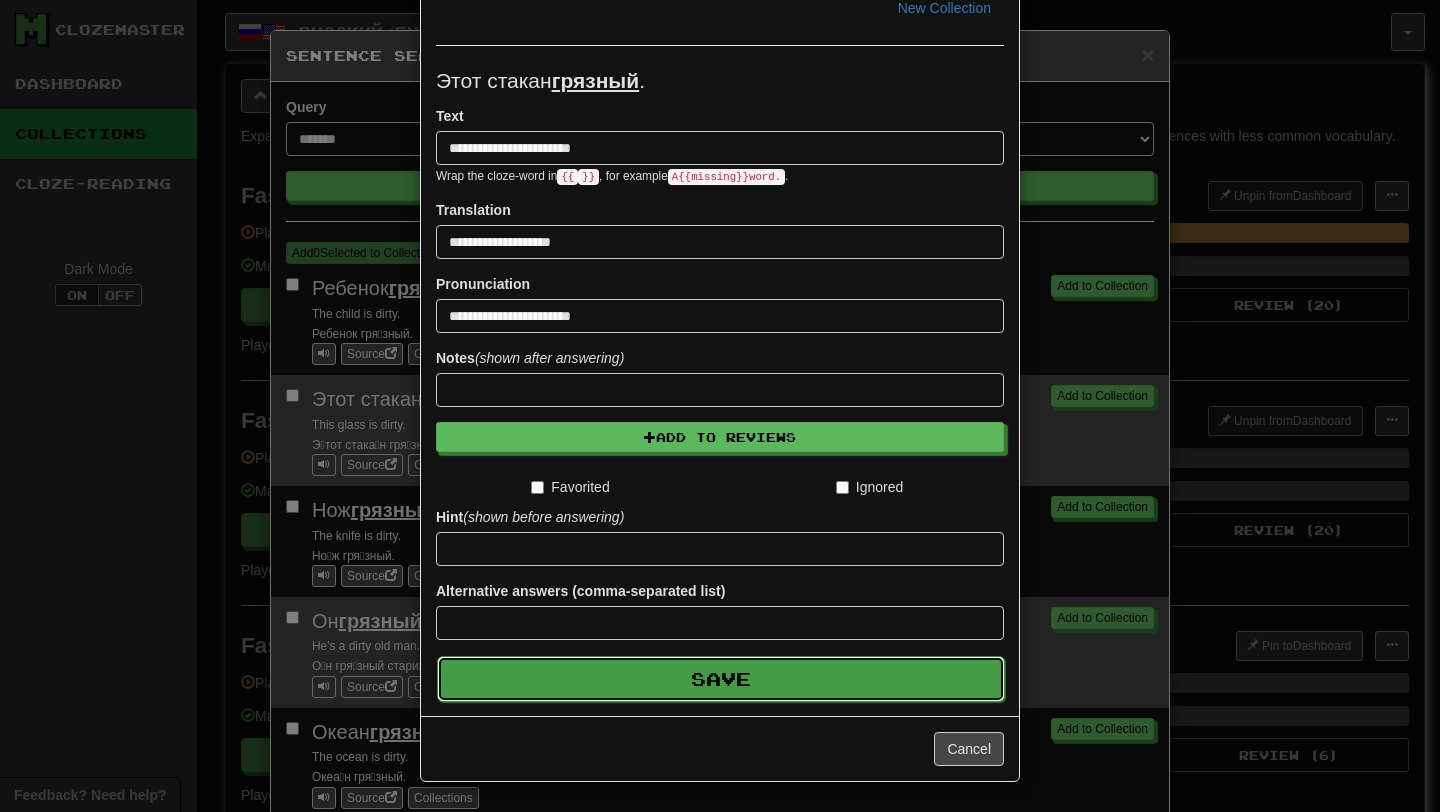 click on "Save" at bounding box center [721, 679] 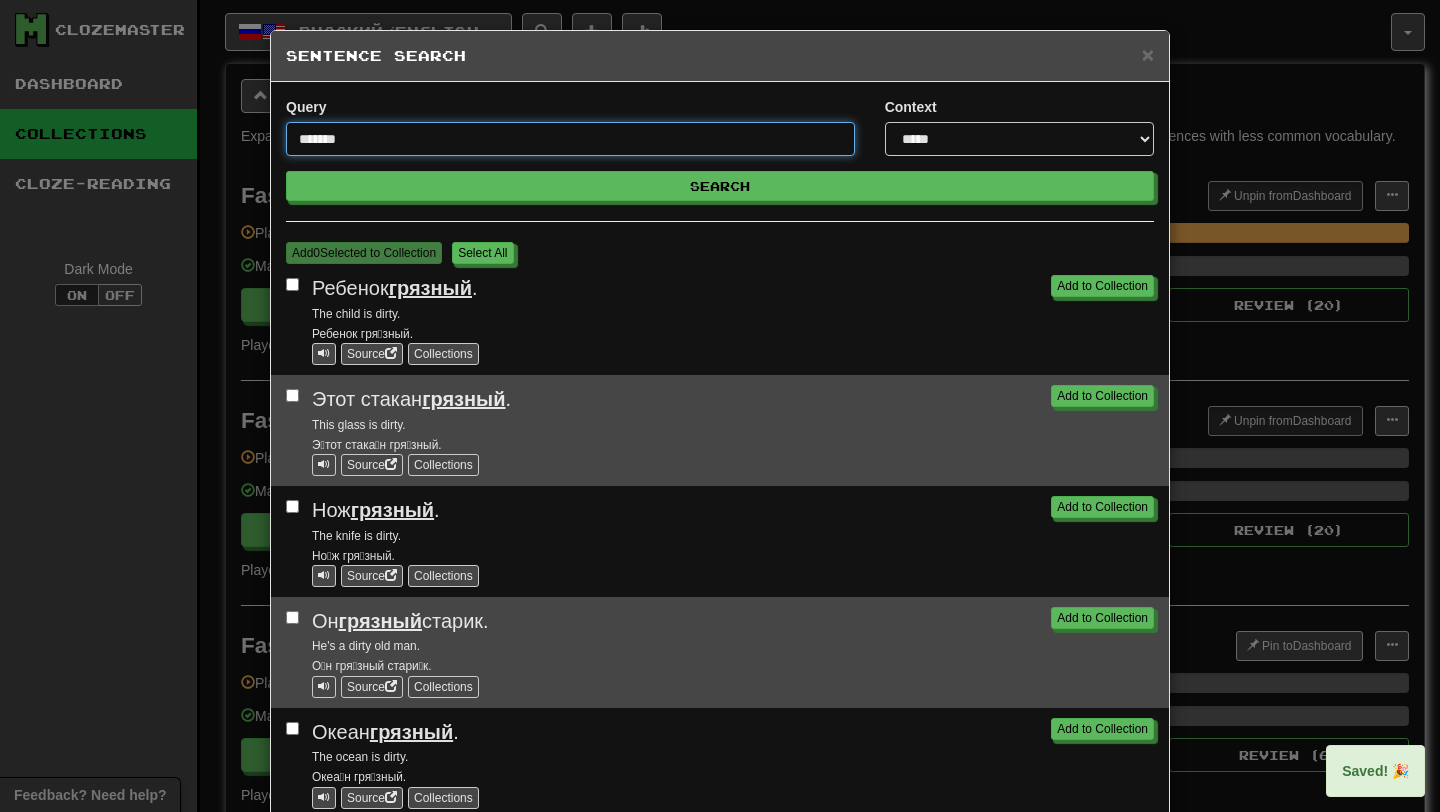 click on "*******" at bounding box center [570, 139] 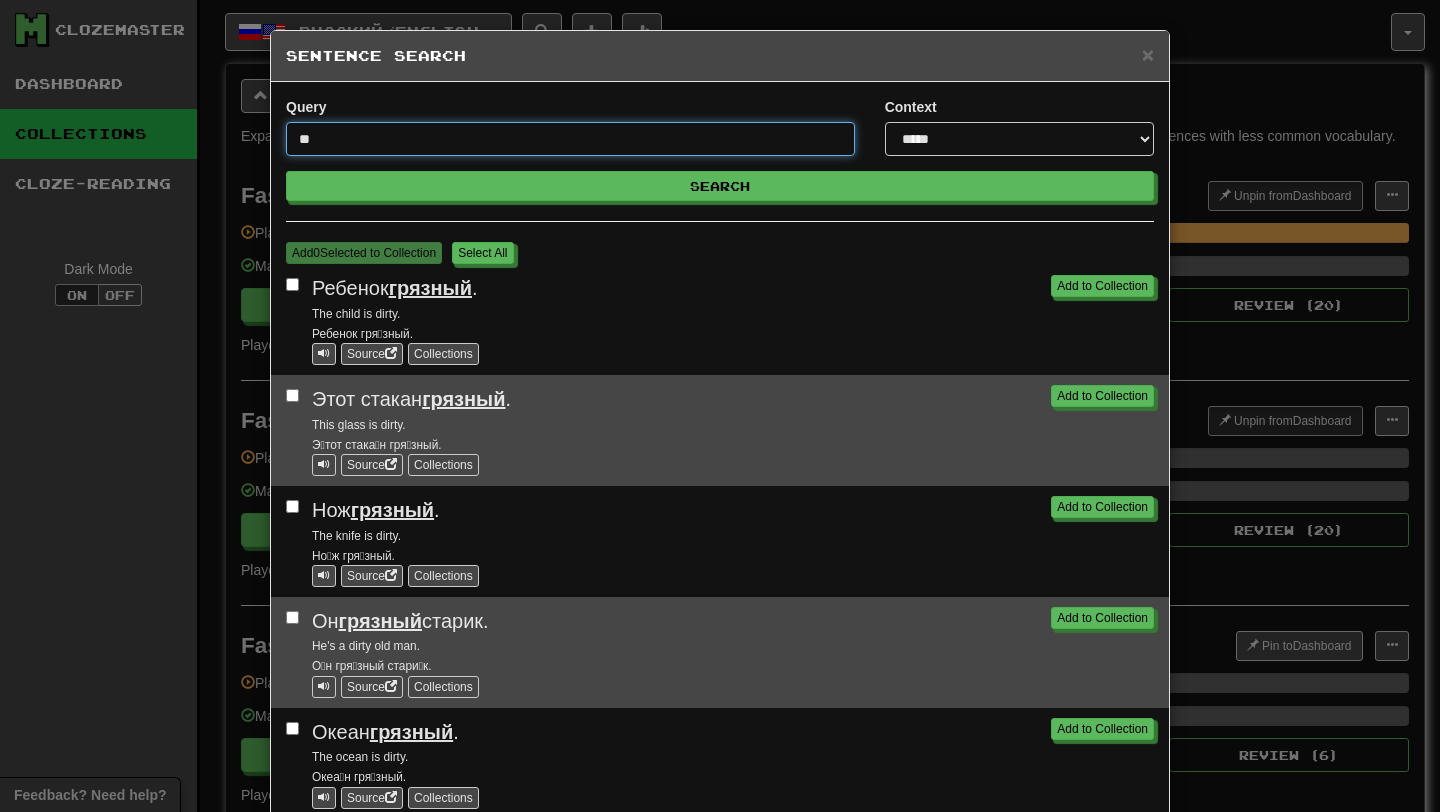 type on "*" 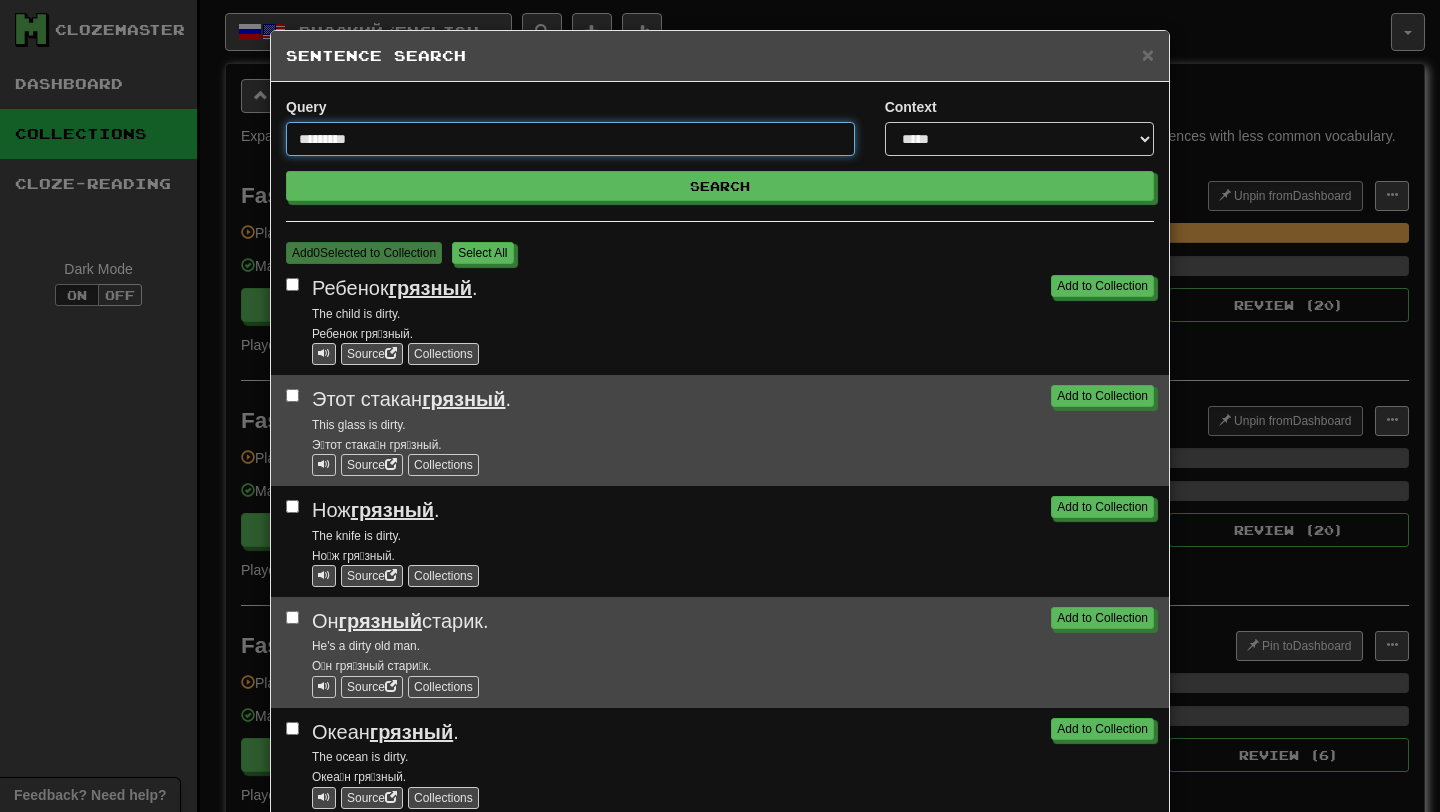 click on "Search" at bounding box center (720, 186) 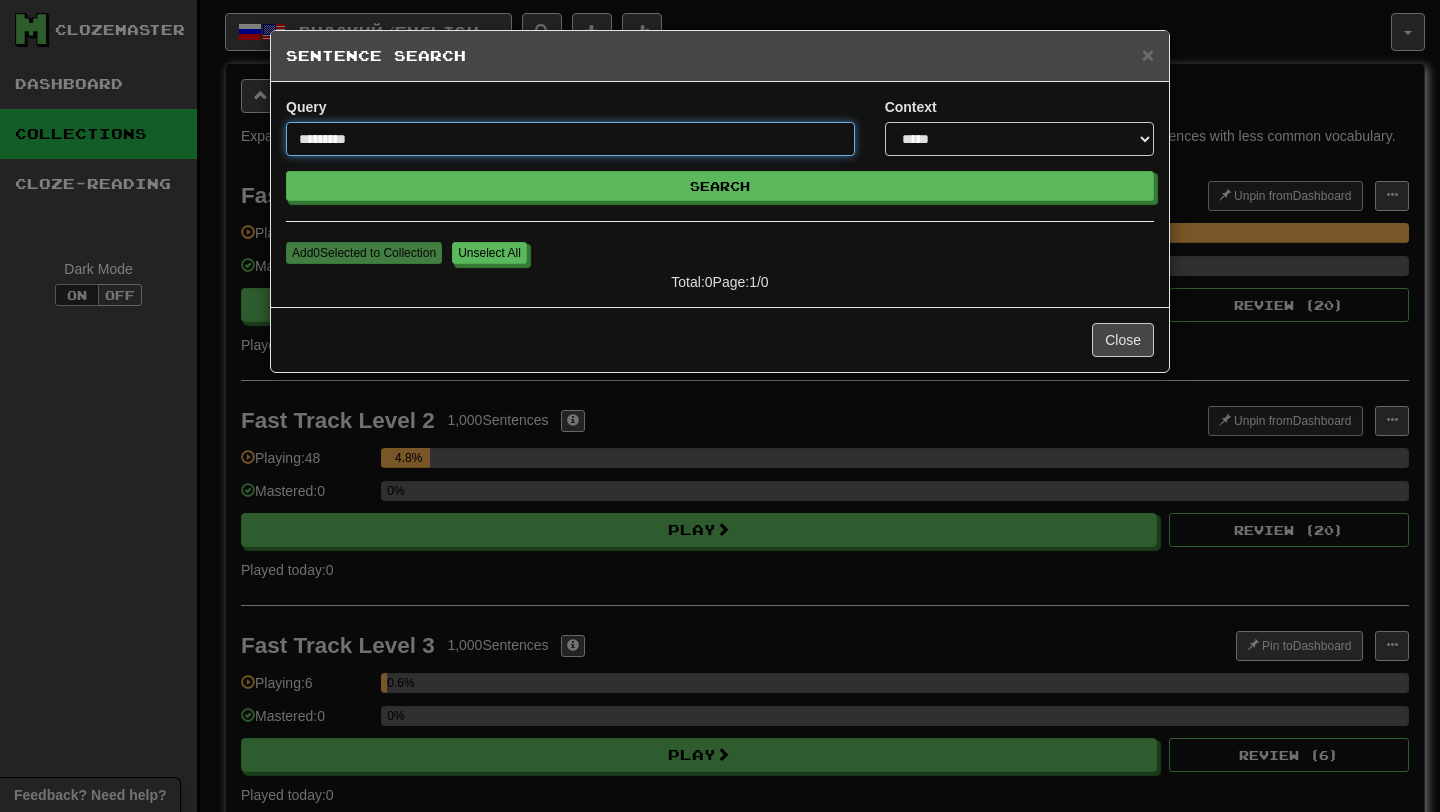 click on "Search" at bounding box center (720, 186) 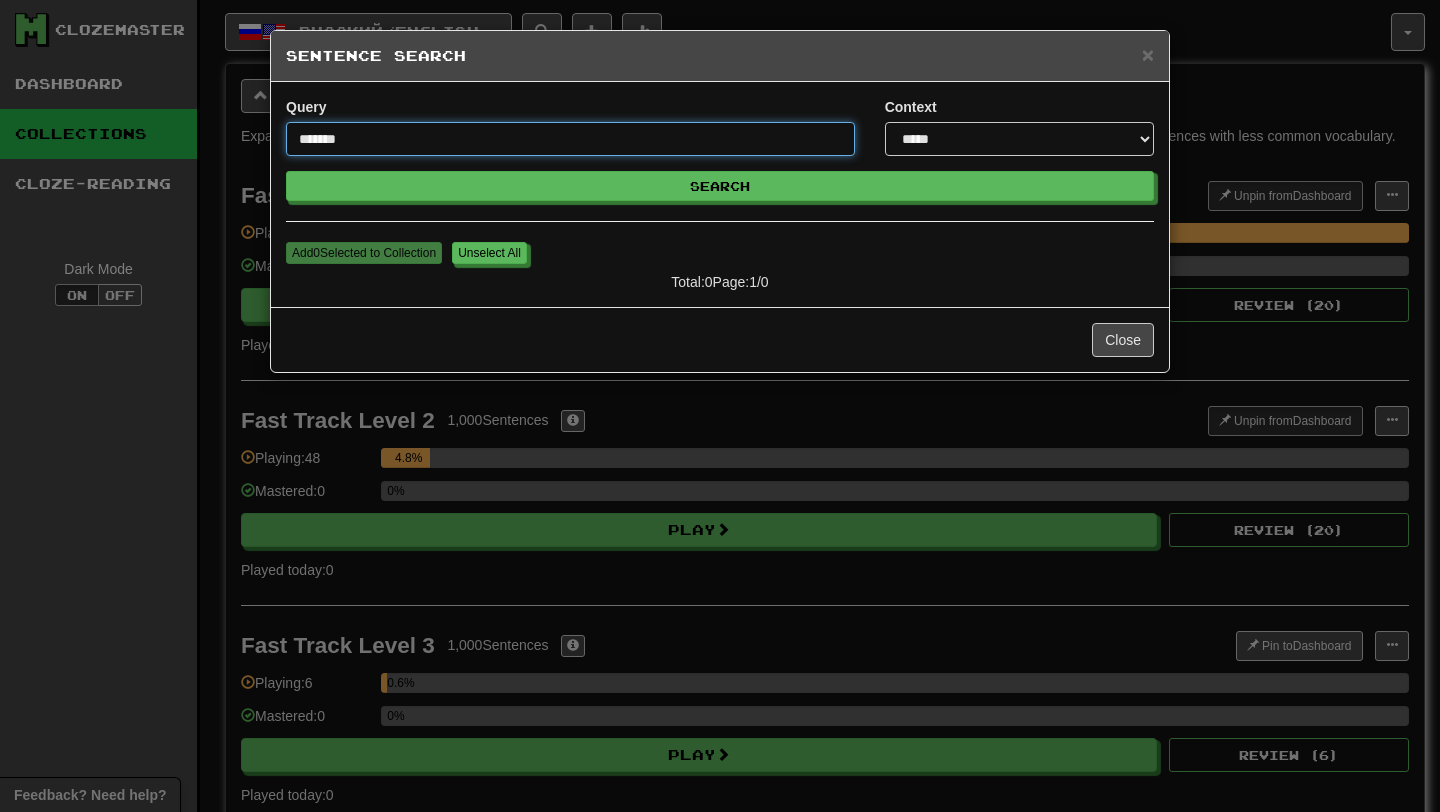 click on "Search" at bounding box center (720, 186) 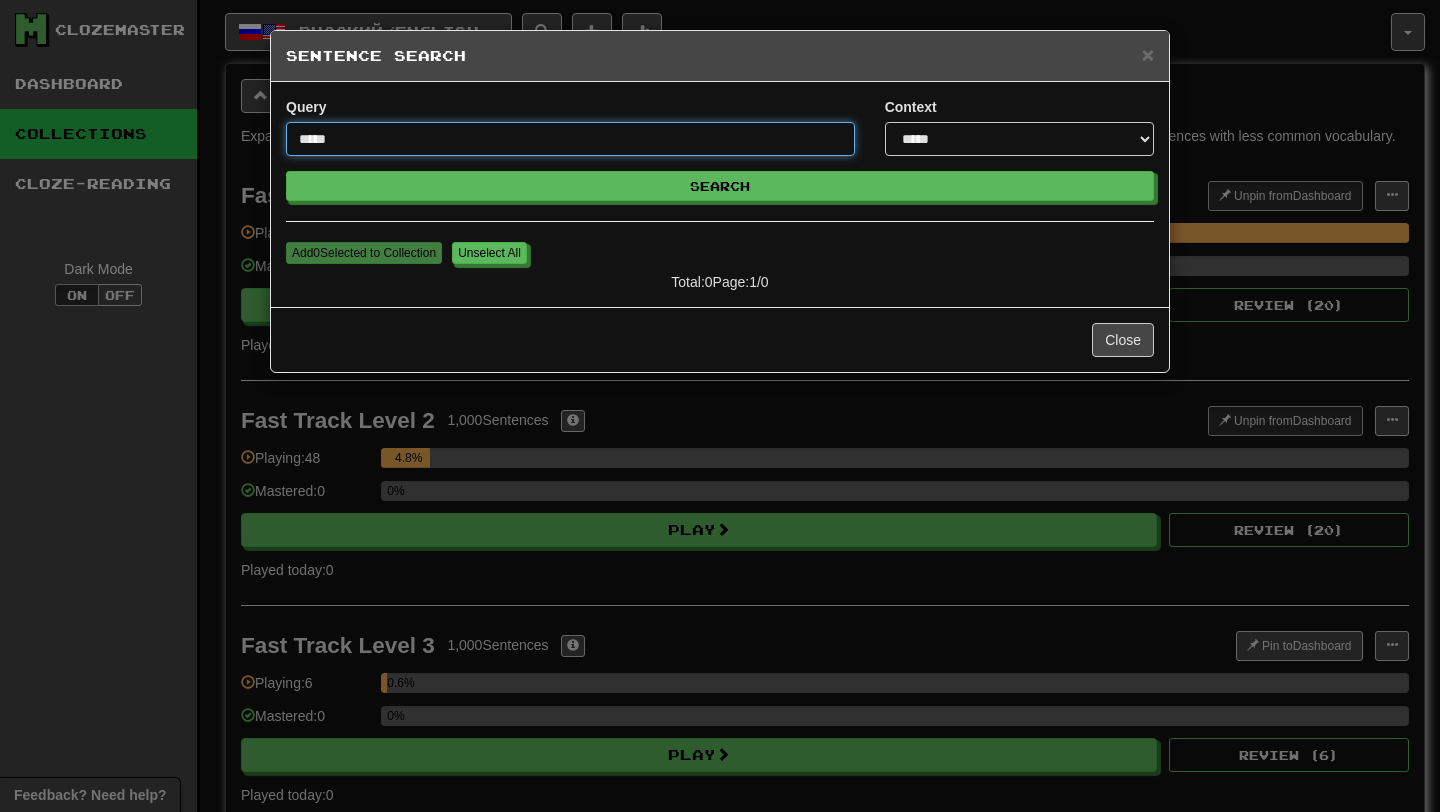 type on "*********" 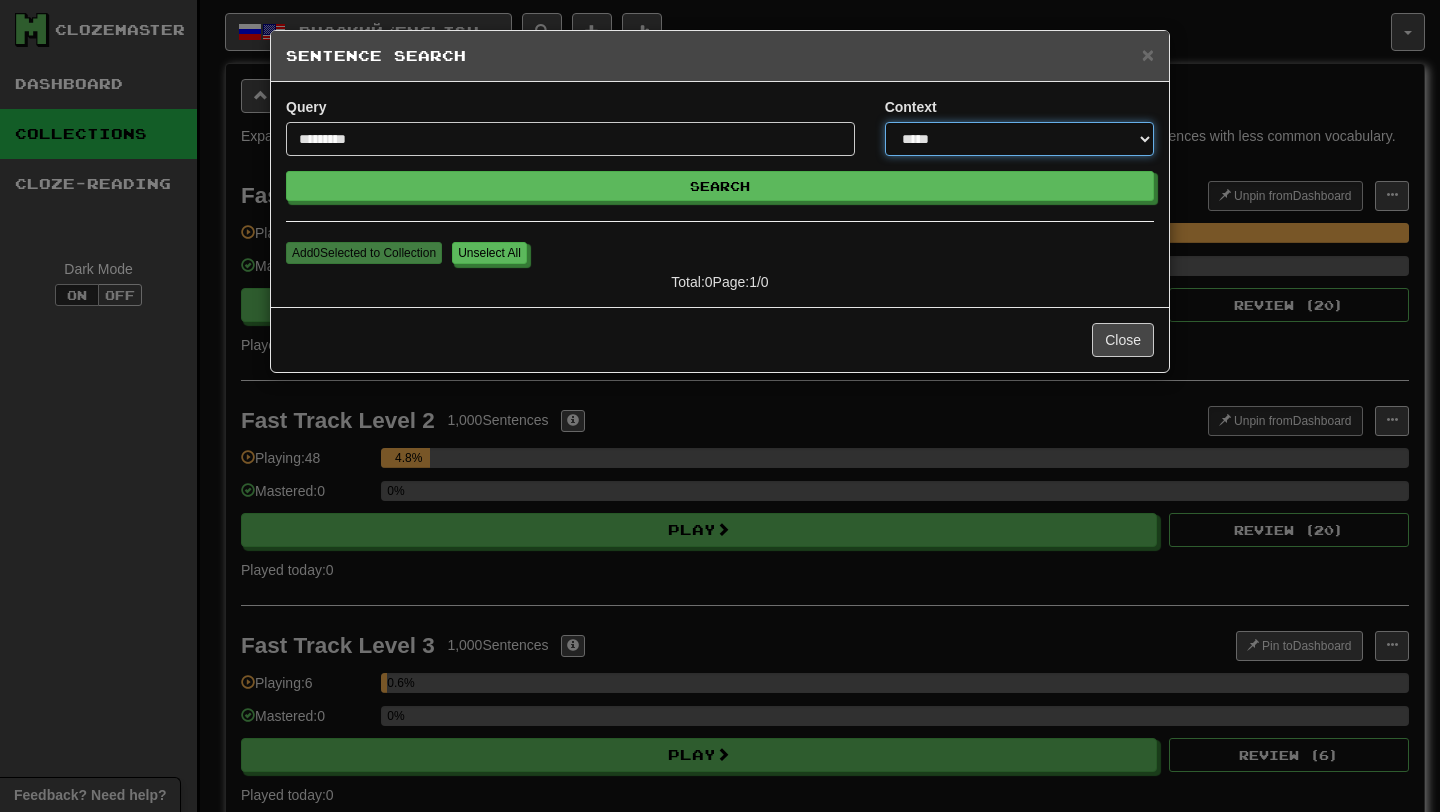 click on "**********" at bounding box center [1019, 139] 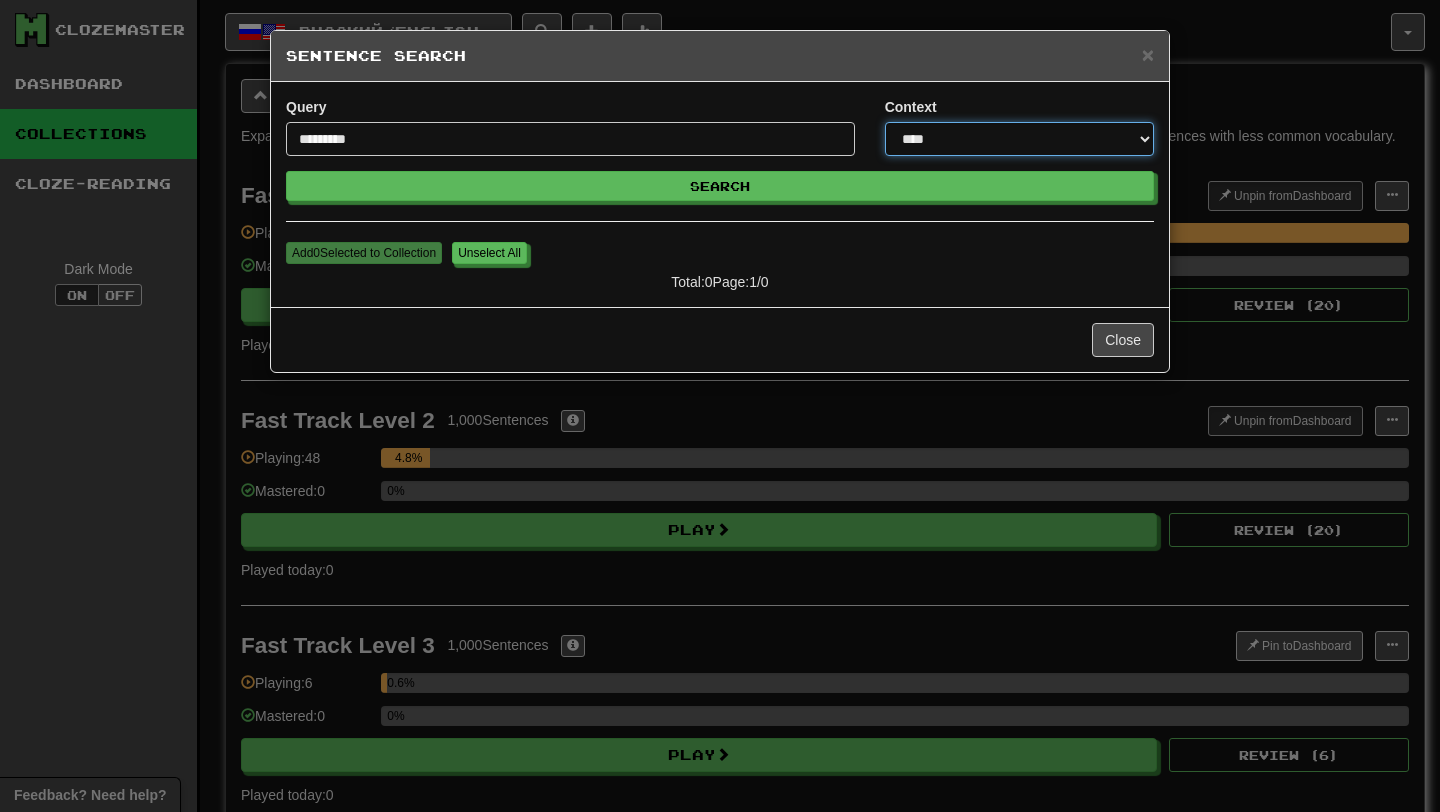 click on "**********" at bounding box center [1019, 139] 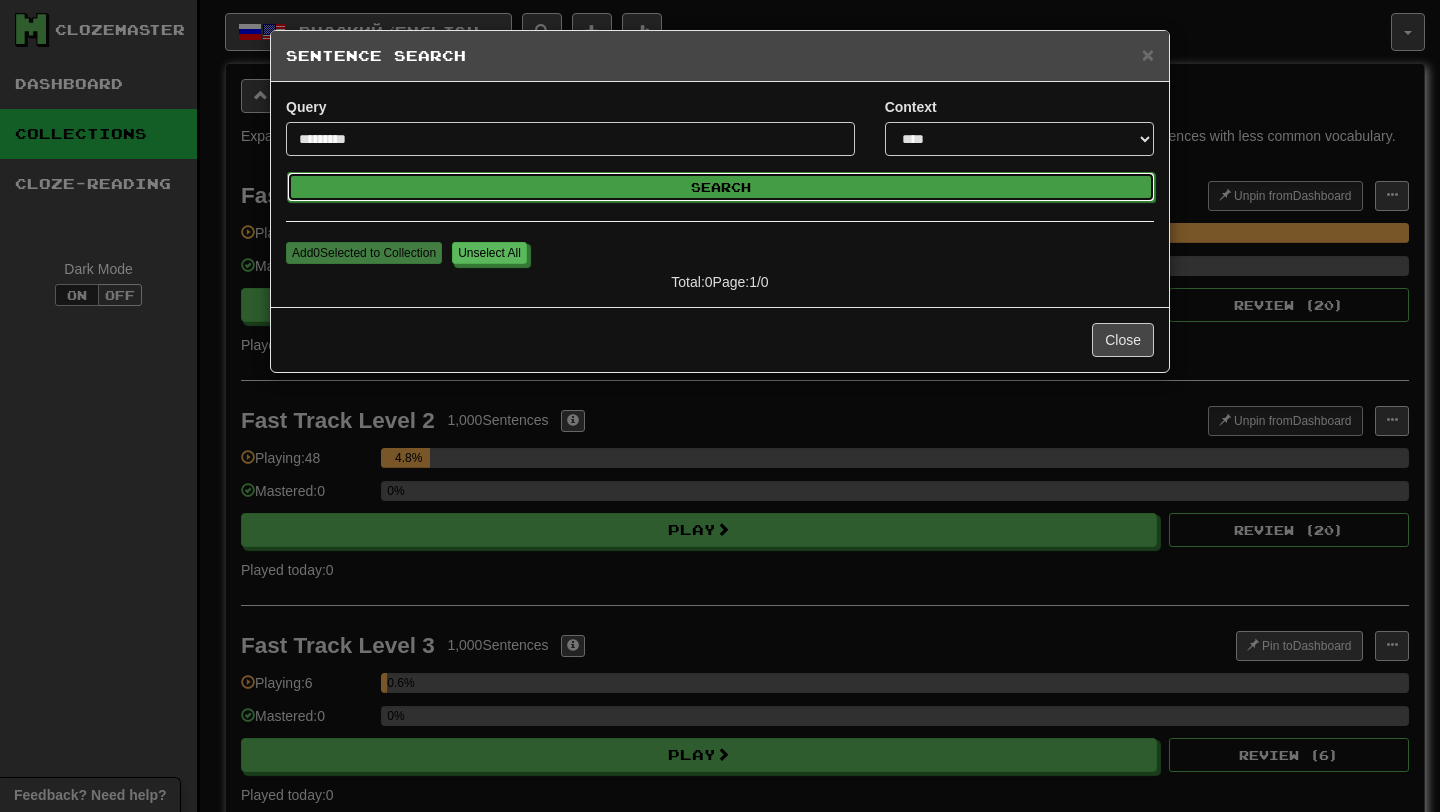 click on "Search" at bounding box center (721, 187) 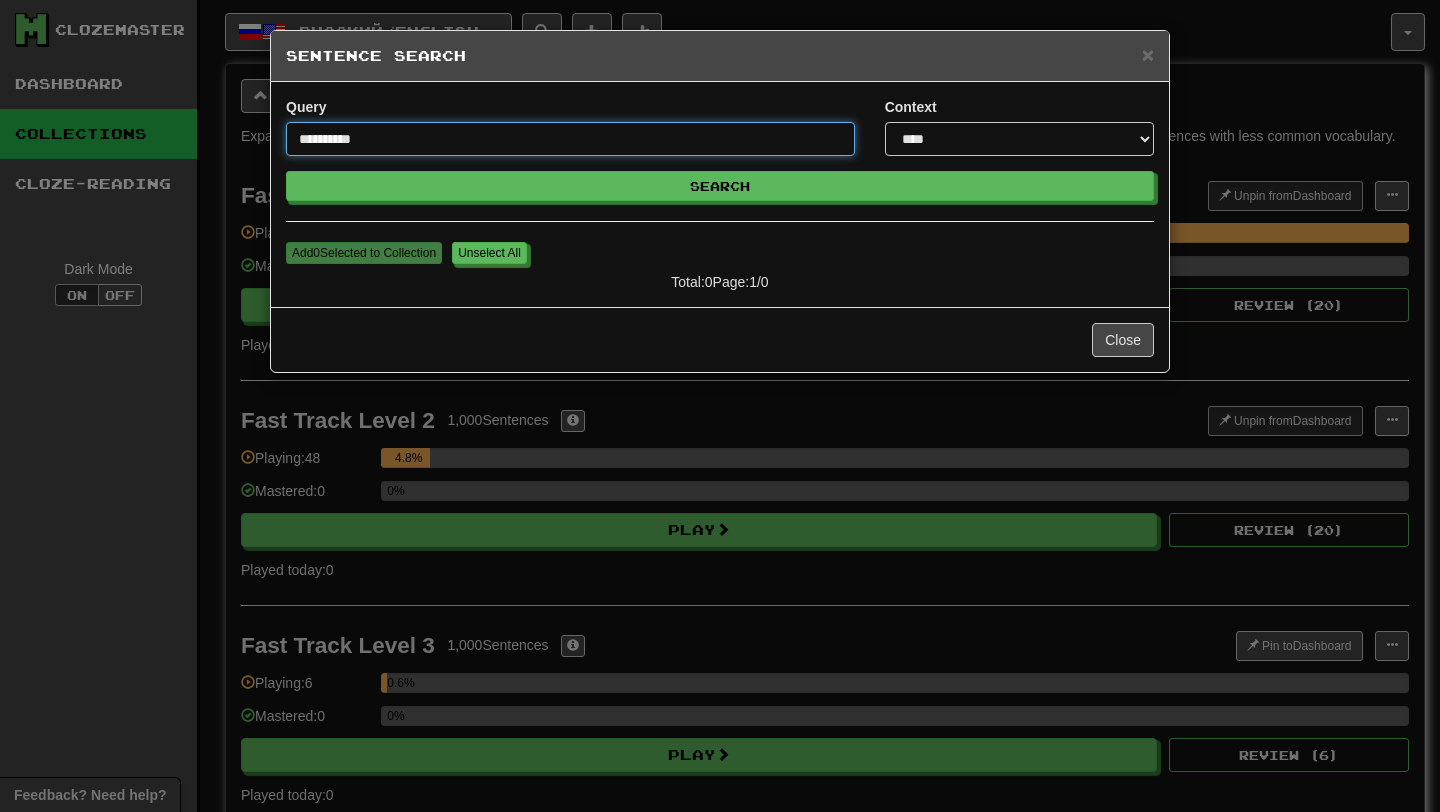 click on "Search" at bounding box center [720, 186] 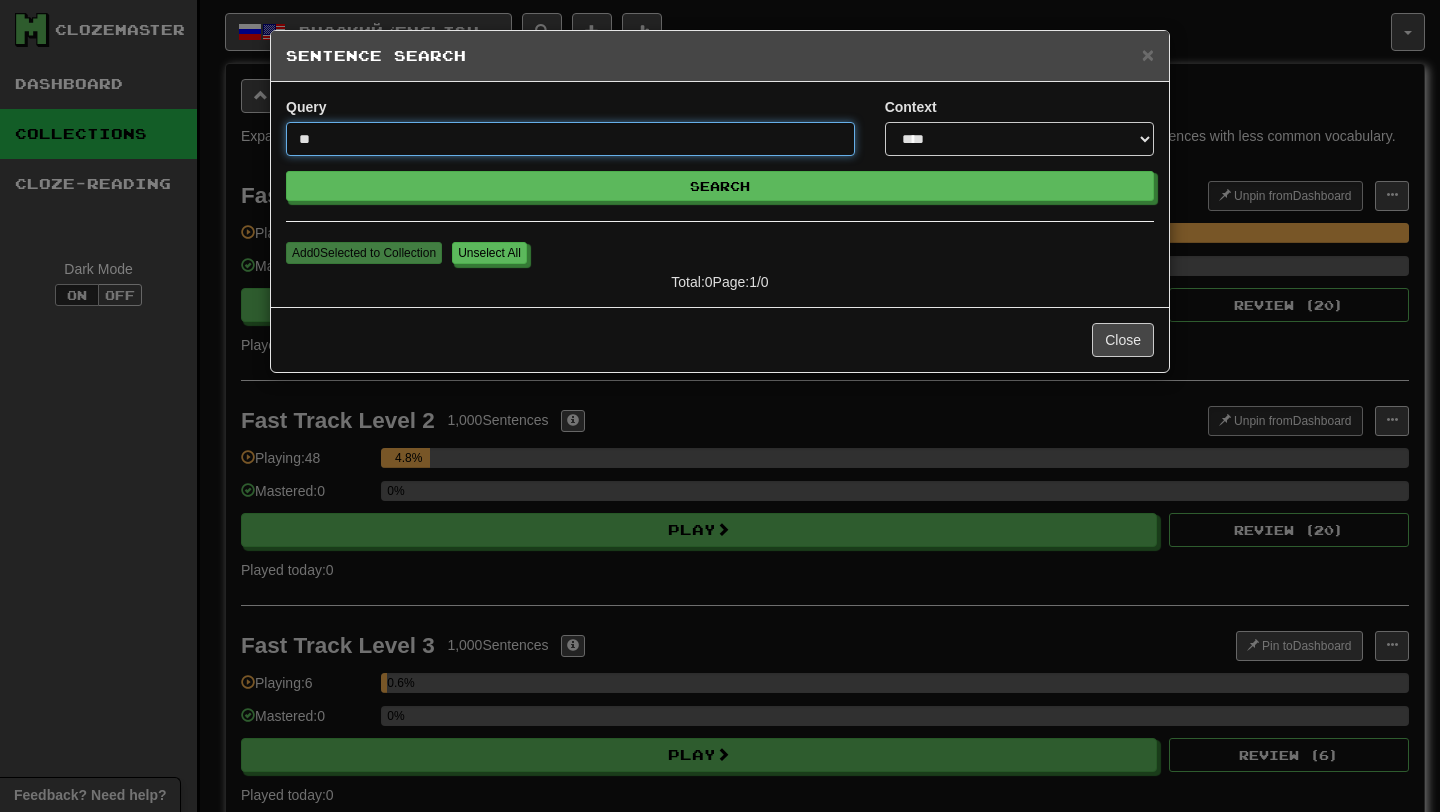 type on "*" 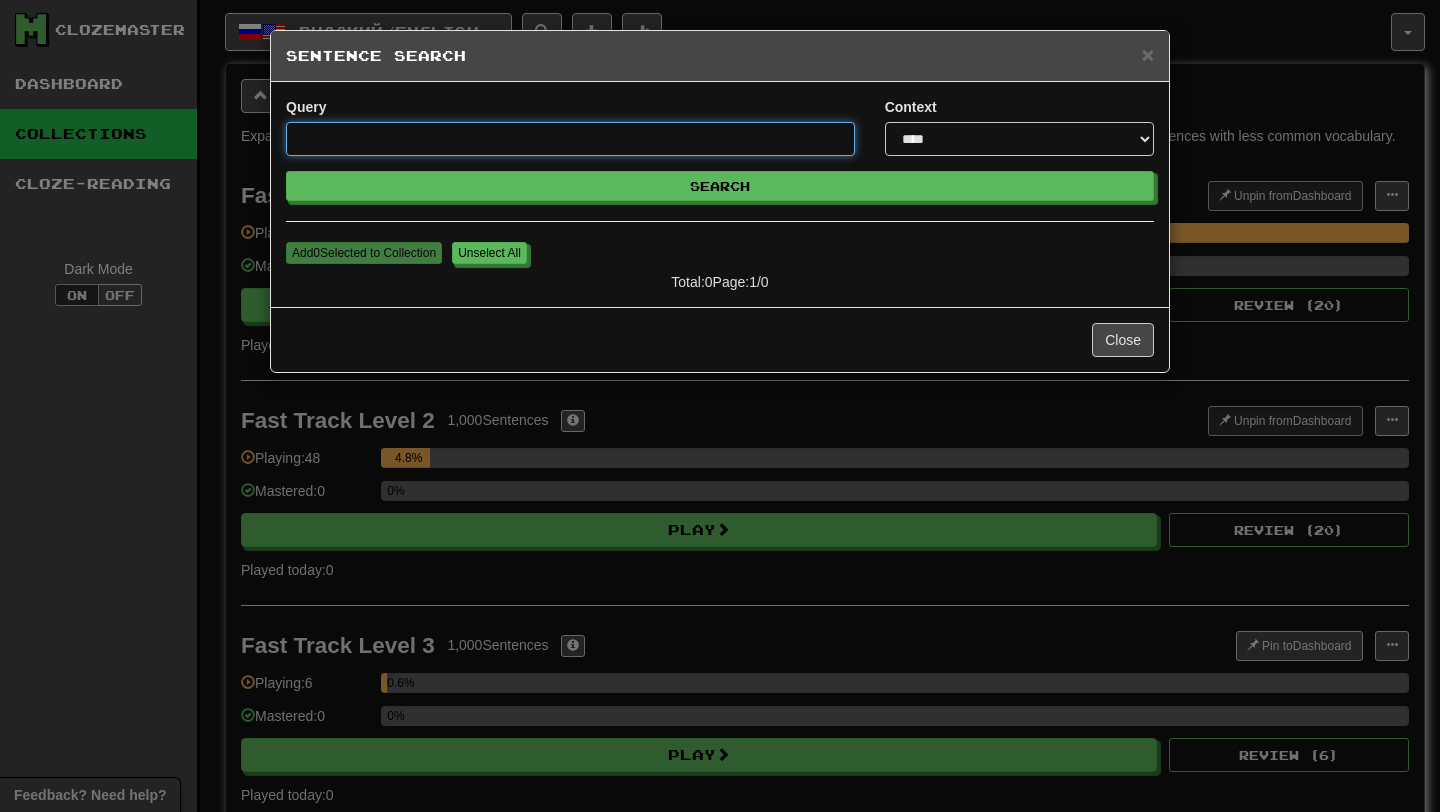 type 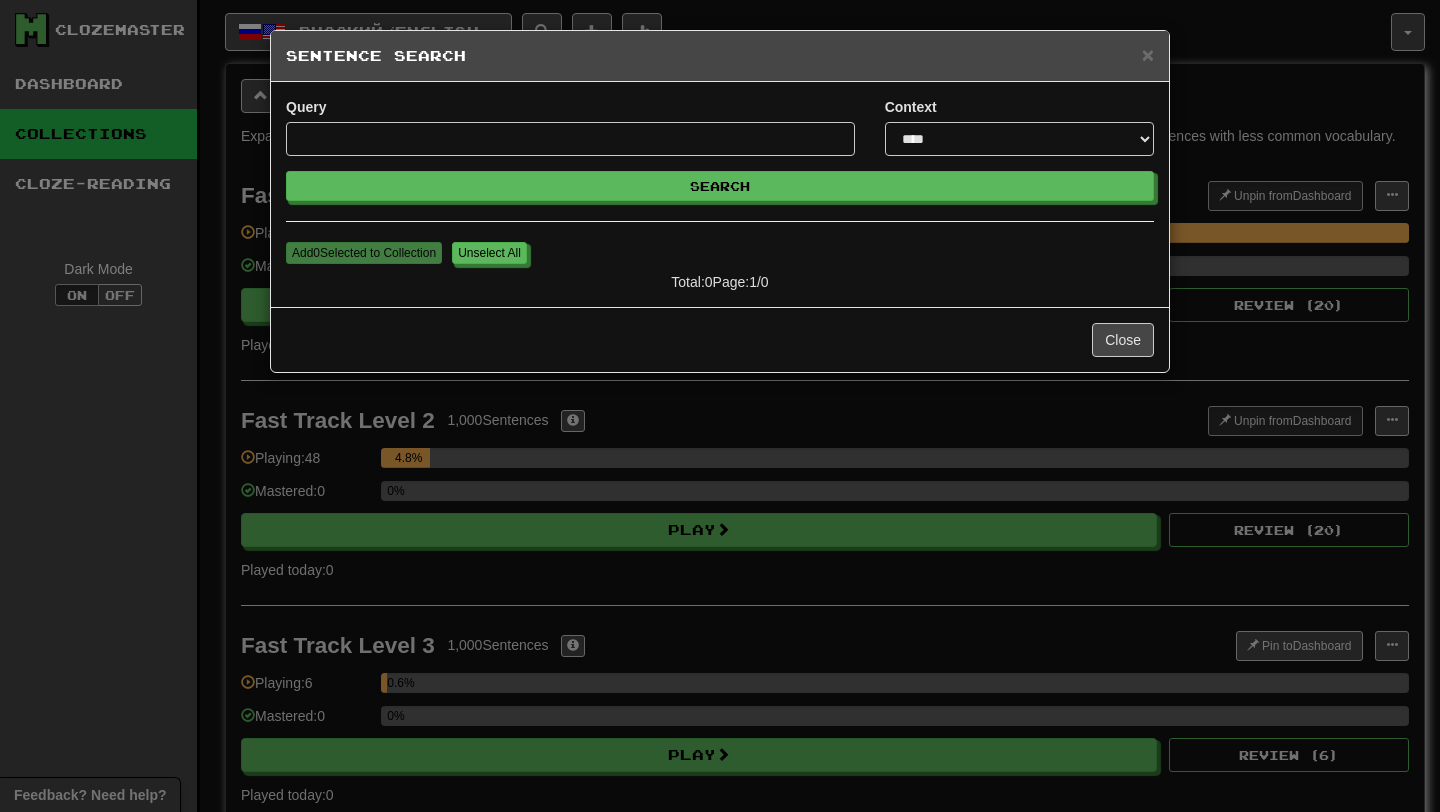 click on "Sentence Search" at bounding box center [720, 56] 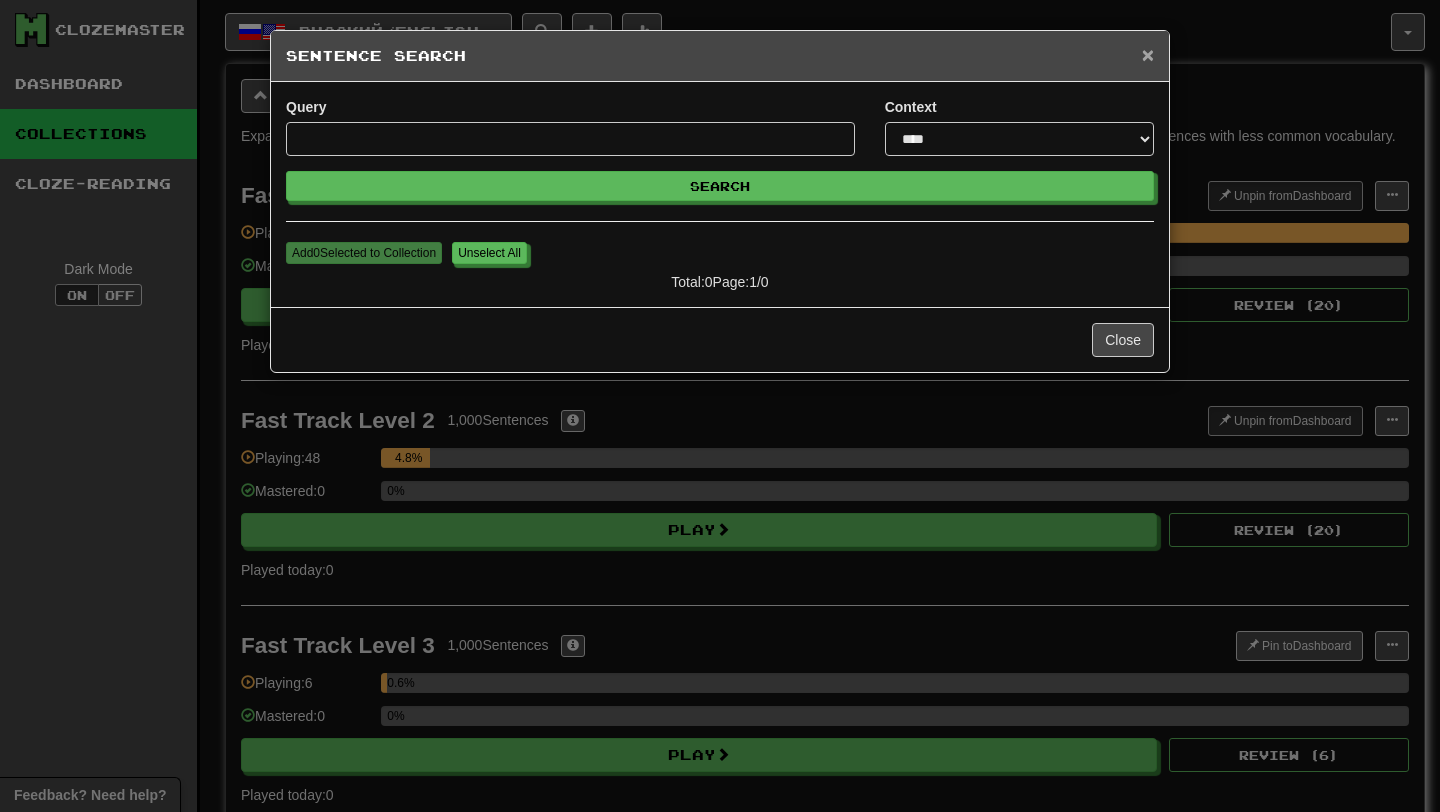 click on "×" at bounding box center (1148, 54) 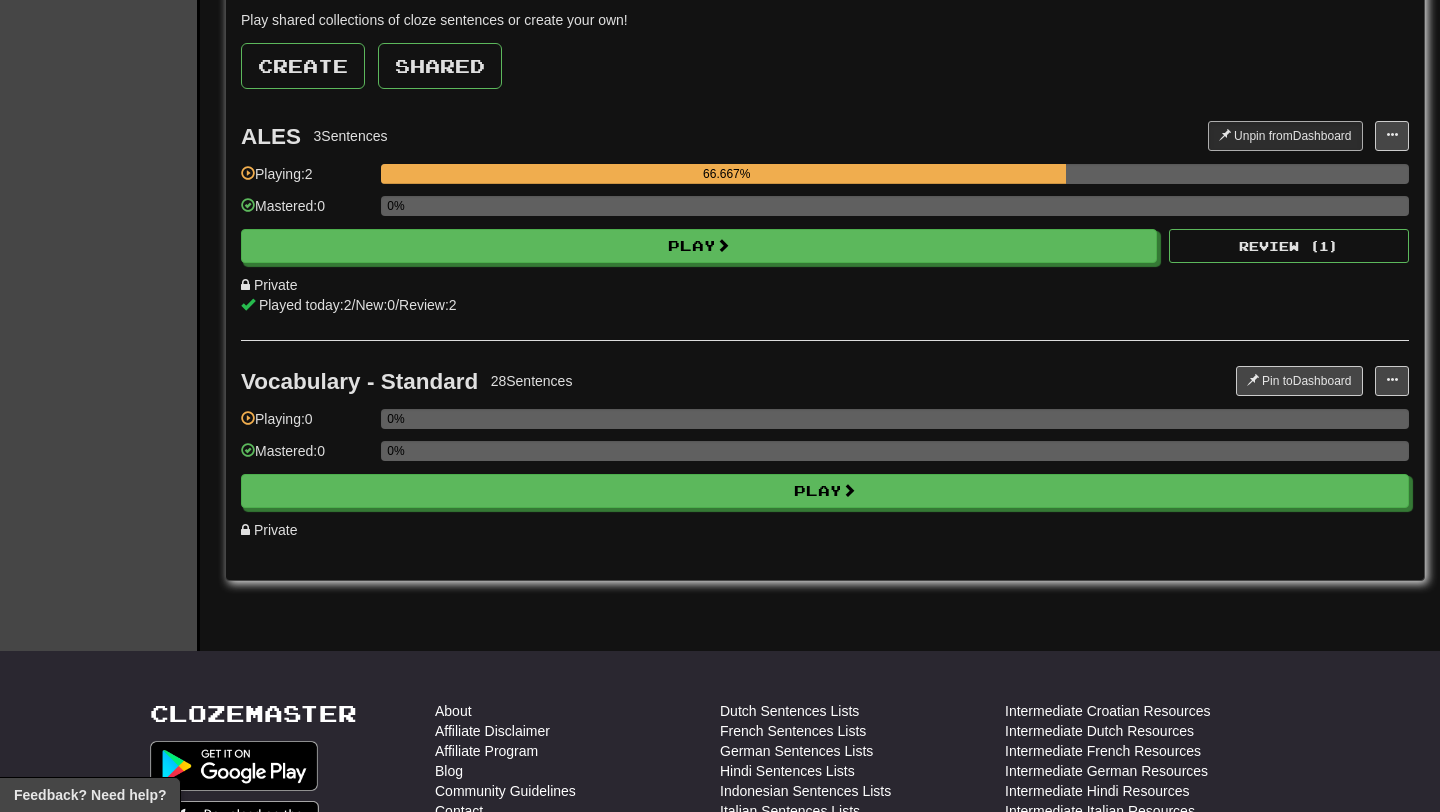 scroll, scrollTop: 2888, scrollLeft: 0, axis: vertical 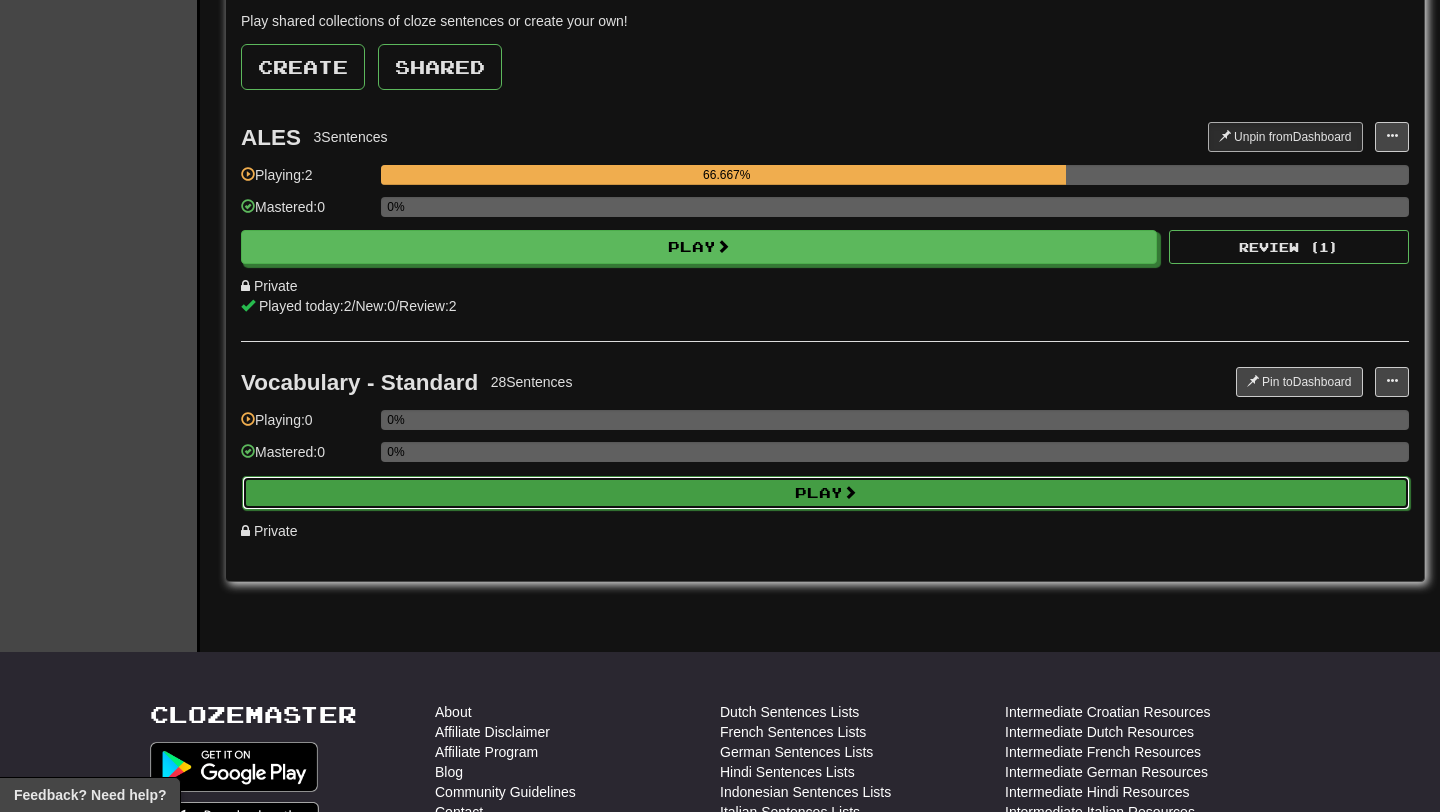 click on "Play" at bounding box center [826, 493] 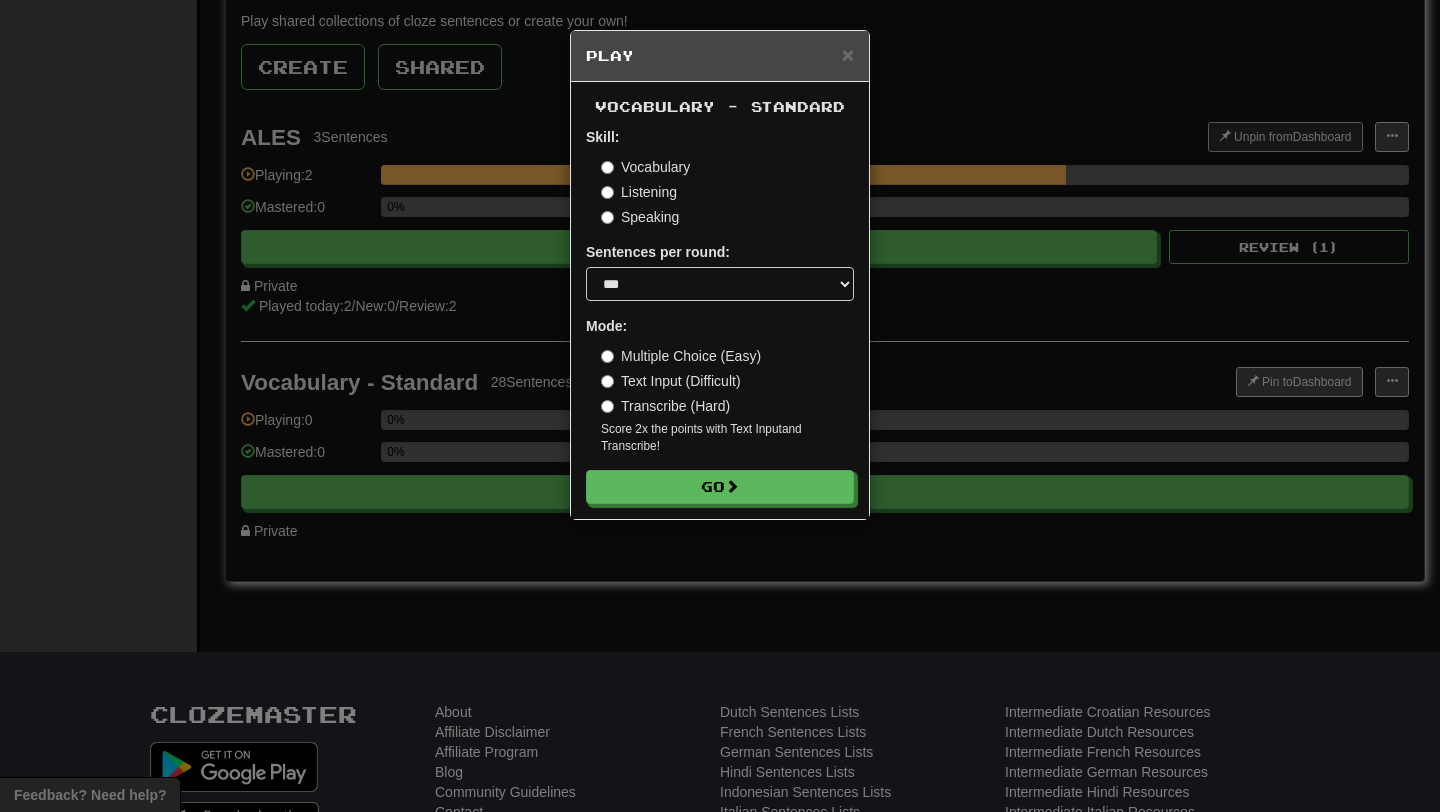 click on "Transcribe (Hard)" at bounding box center [665, 406] 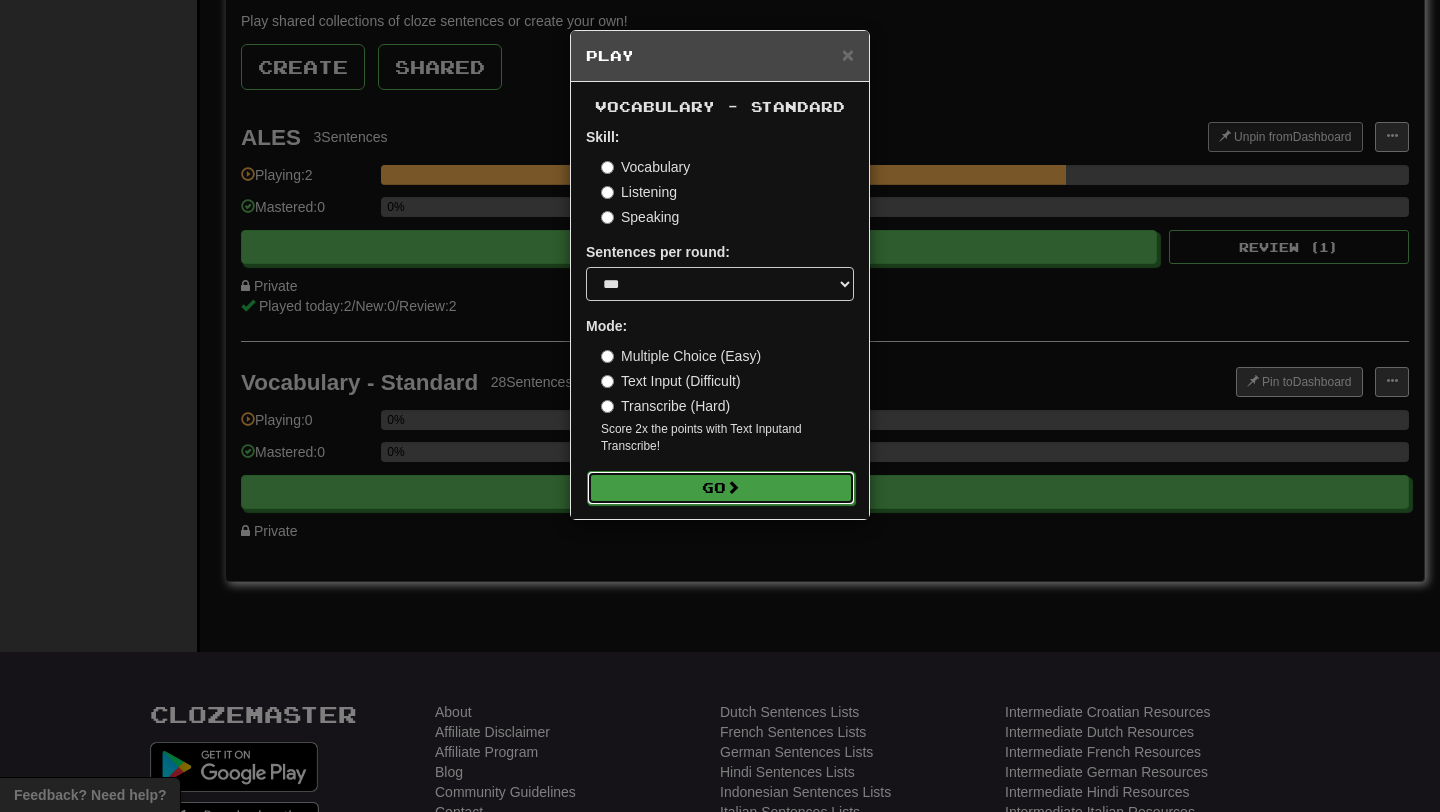 click on "Go" at bounding box center (721, 488) 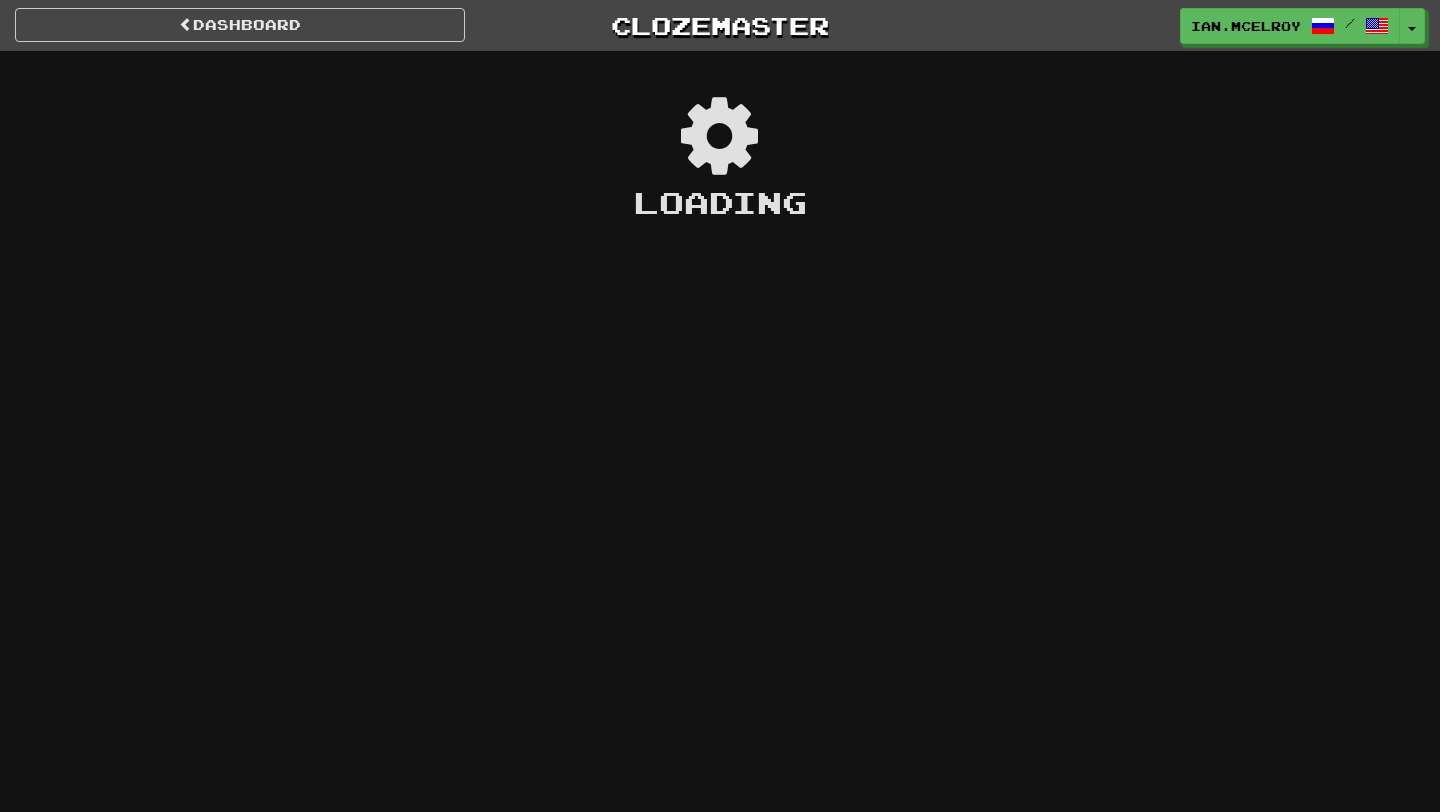 scroll, scrollTop: 0, scrollLeft: 0, axis: both 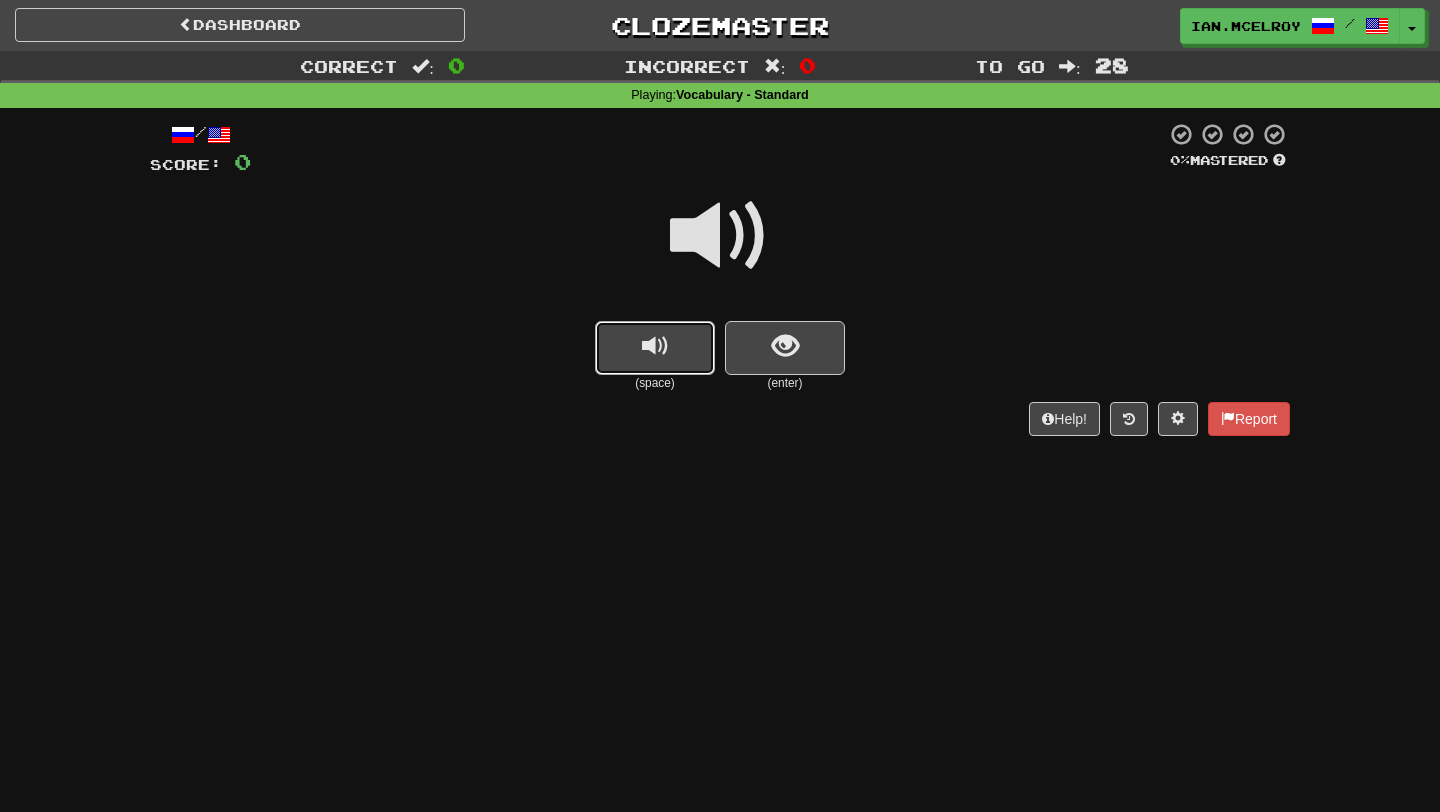 click at bounding box center (655, 348) 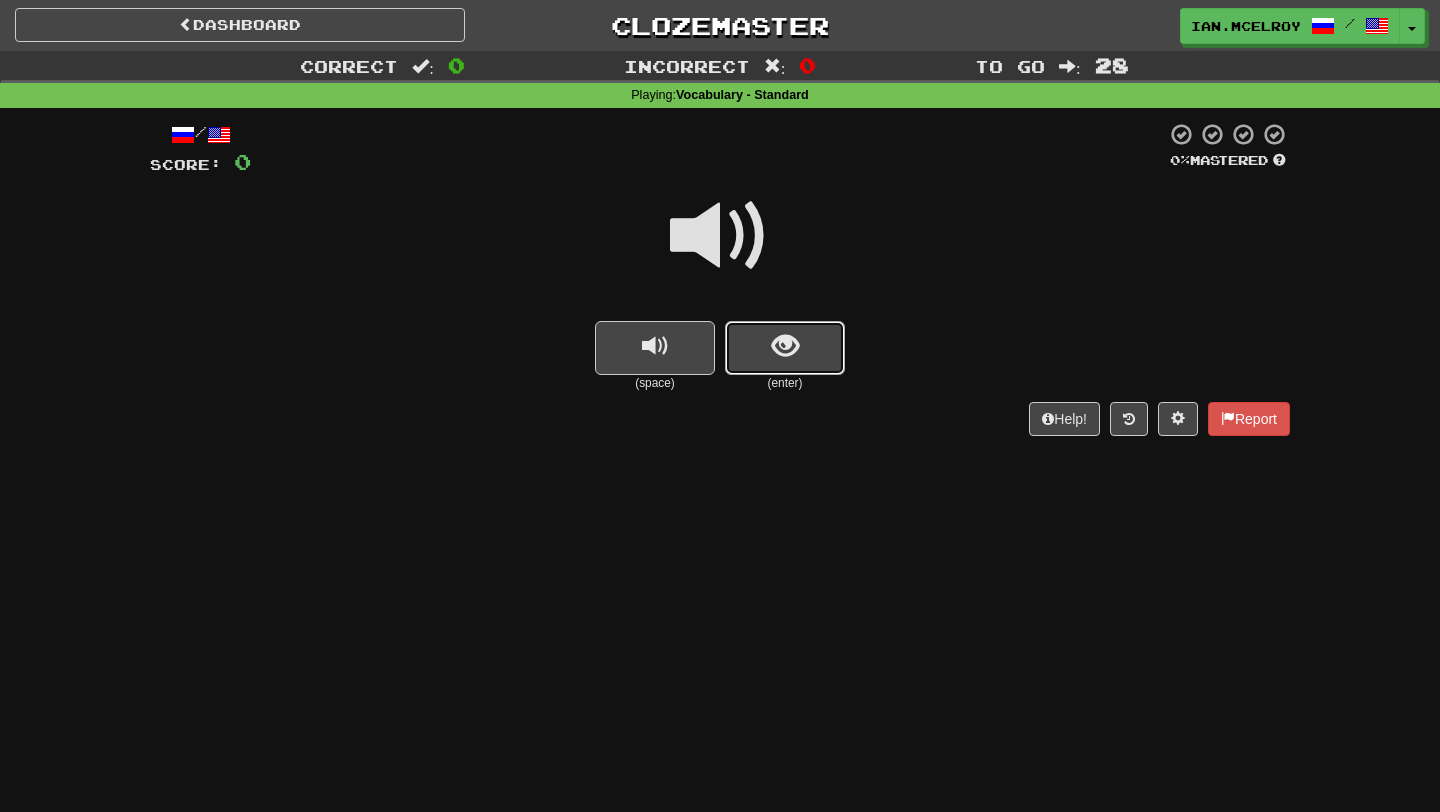 click at bounding box center (785, 346) 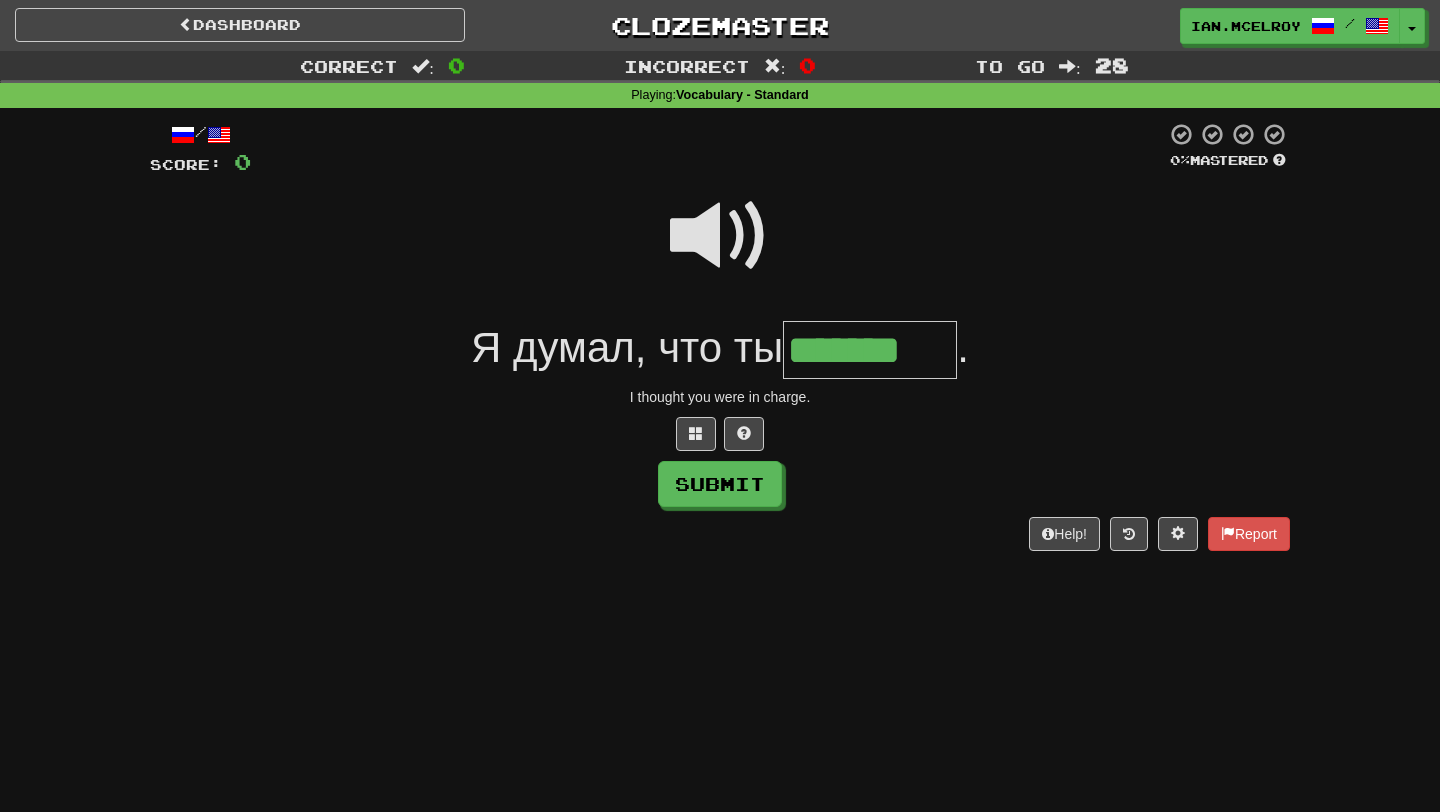 type on "*******" 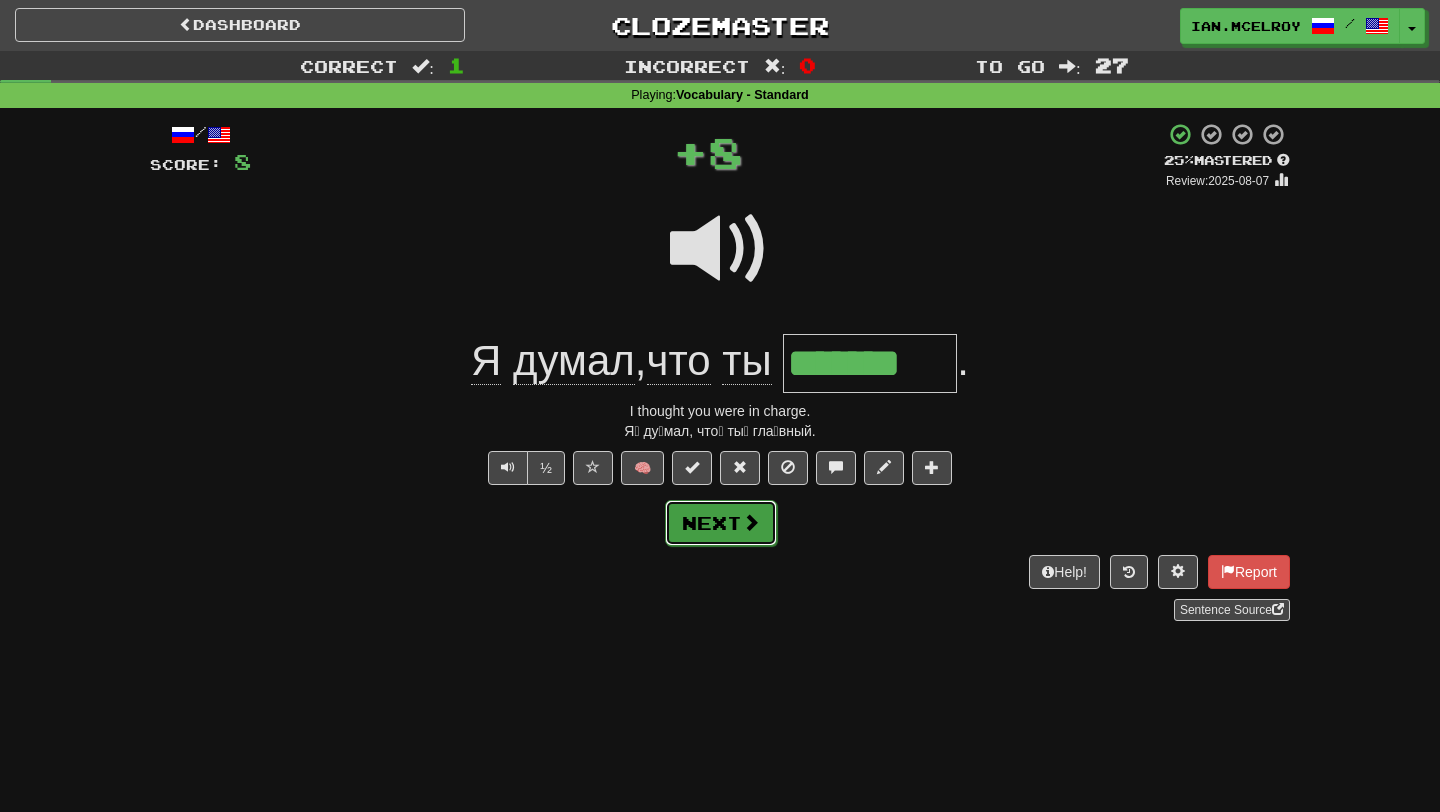 click on "Next" at bounding box center [721, 523] 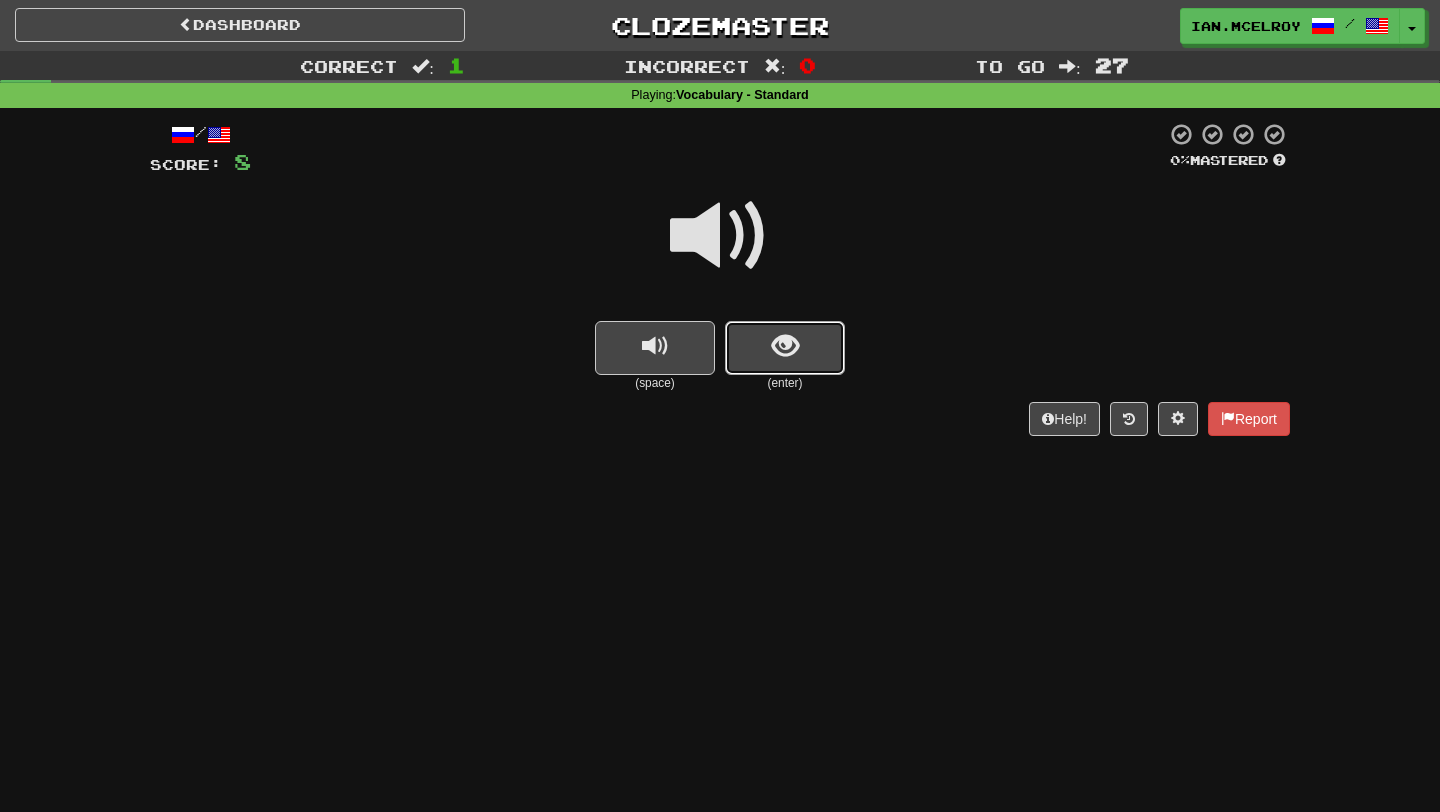 click at bounding box center (785, 346) 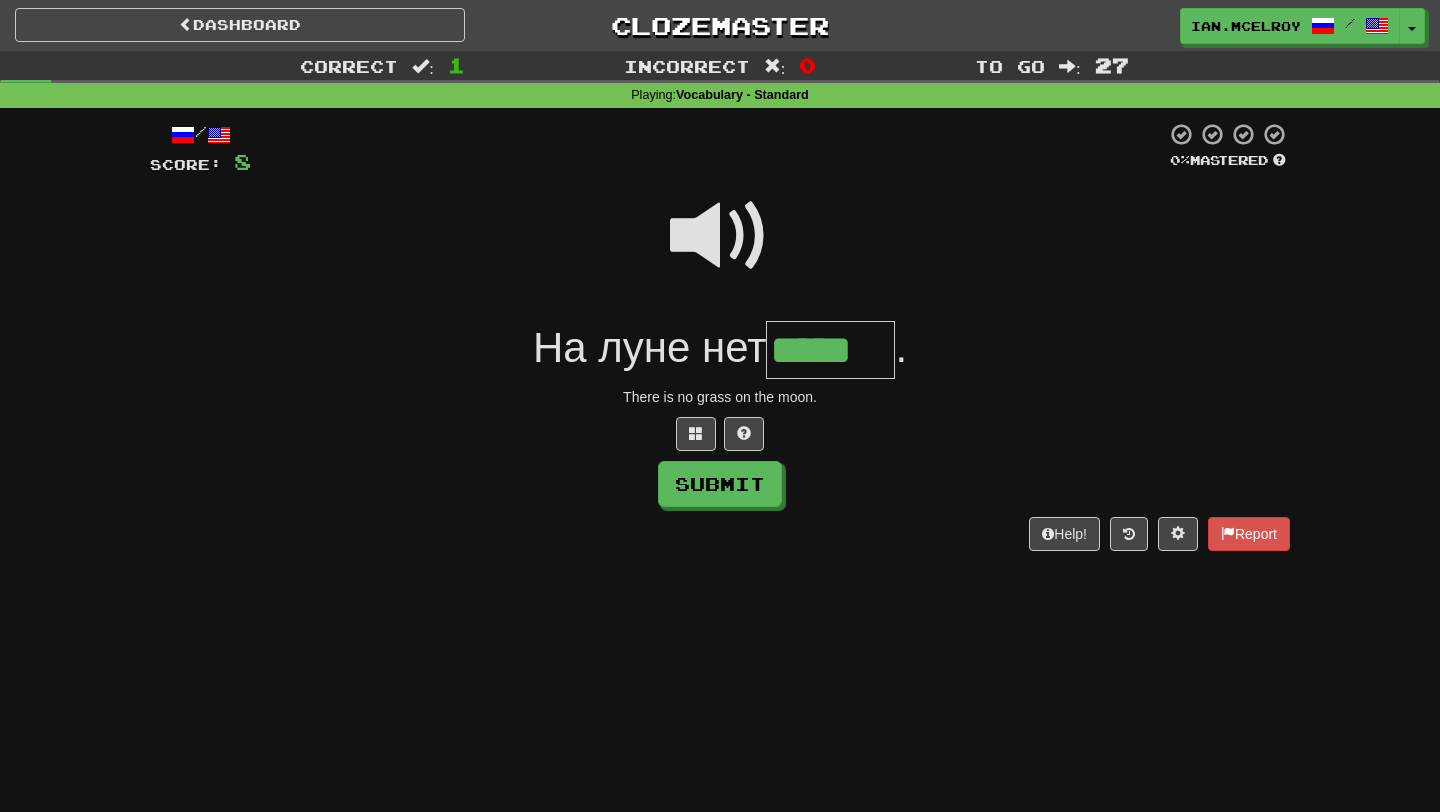 type on "*****" 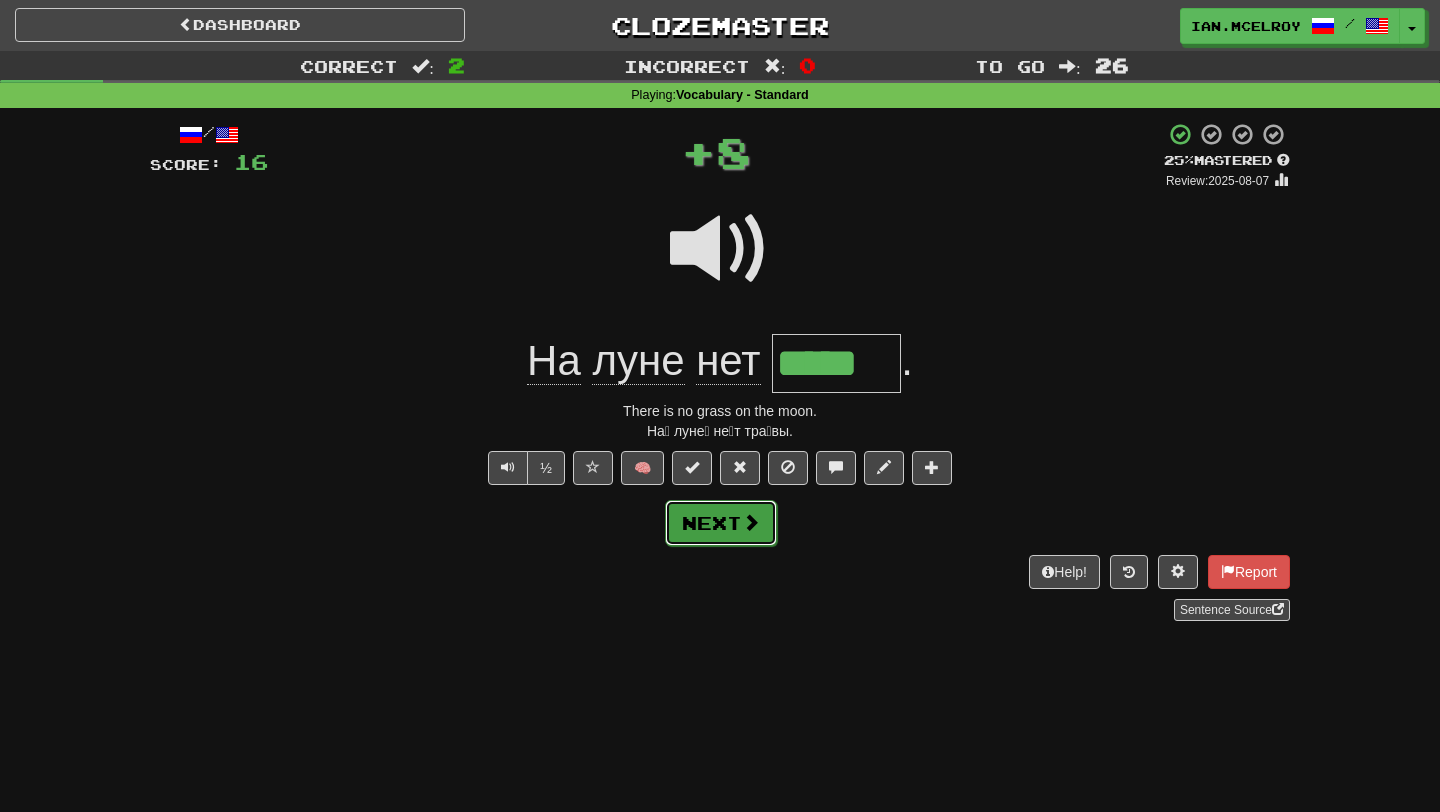 click on "Next" at bounding box center [721, 523] 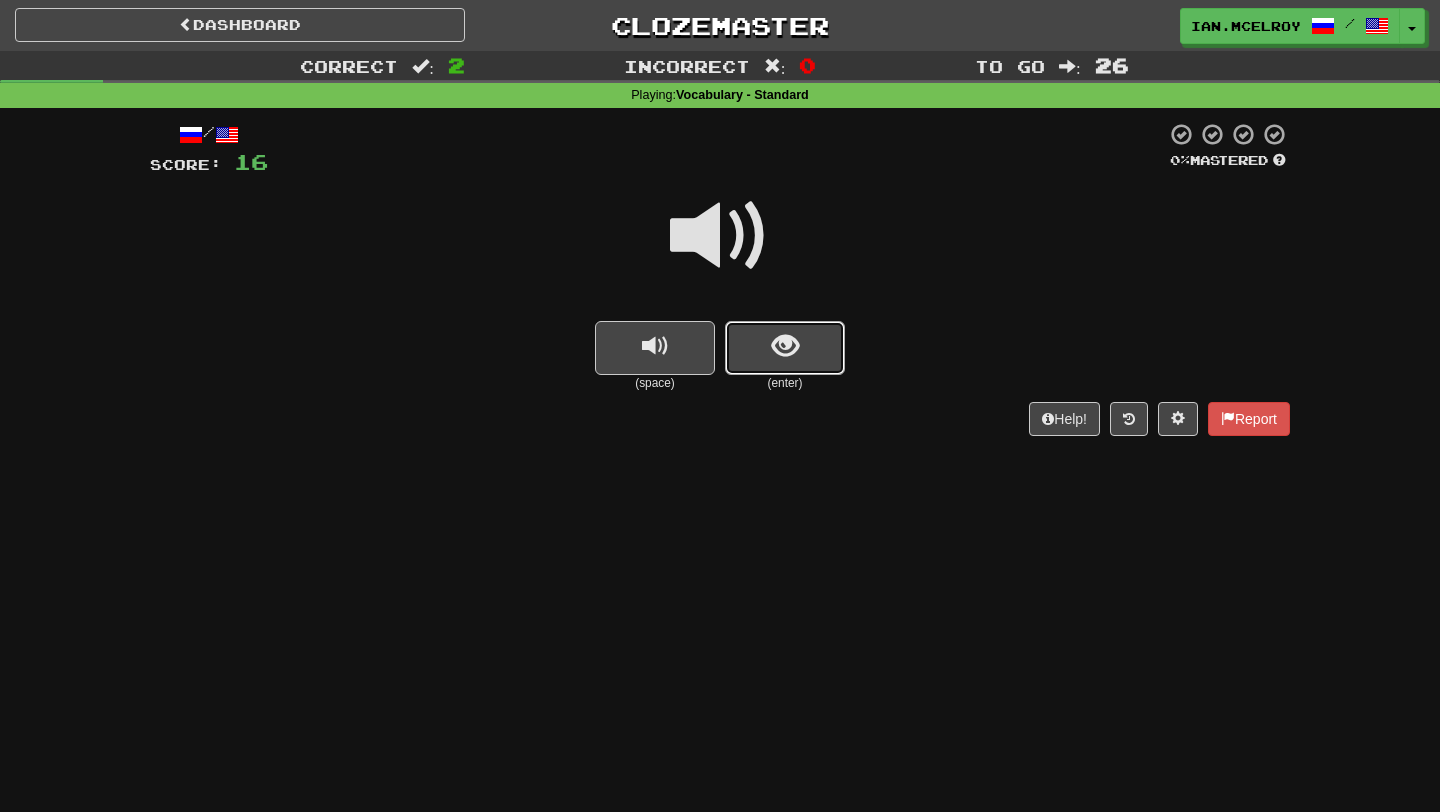 click at bounding box center [785, 346] 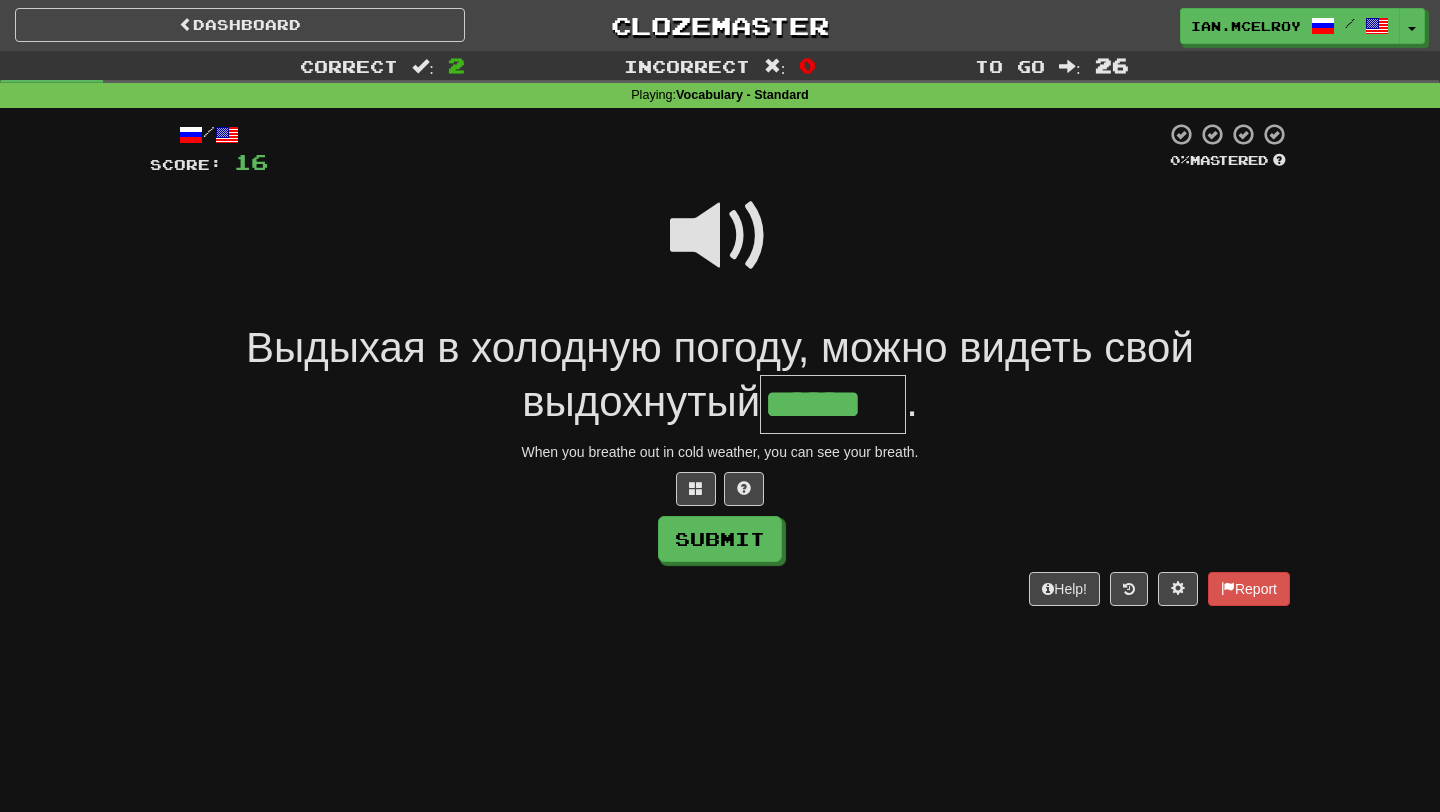 type on "******" 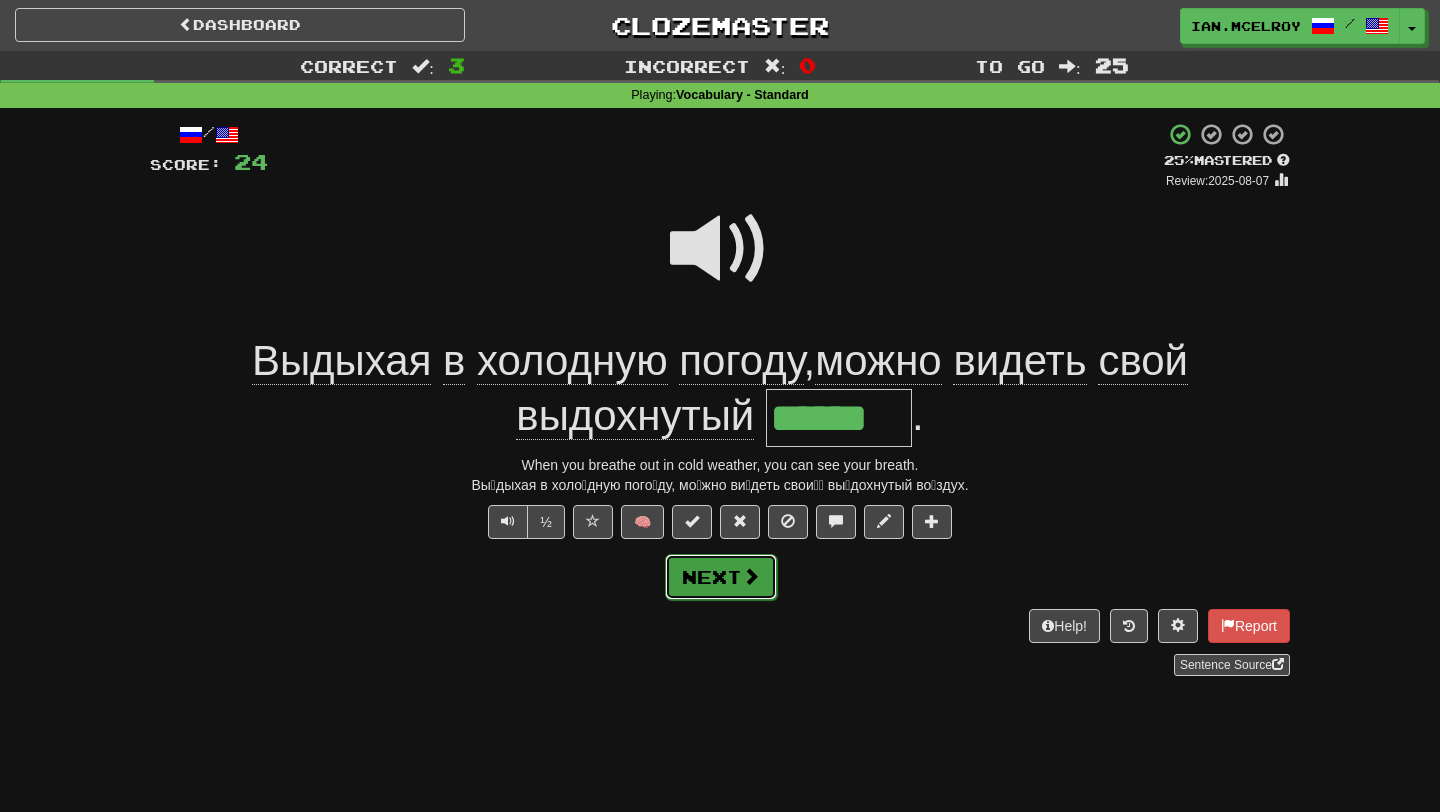 click on "Next" at bounding box center [721, 577] 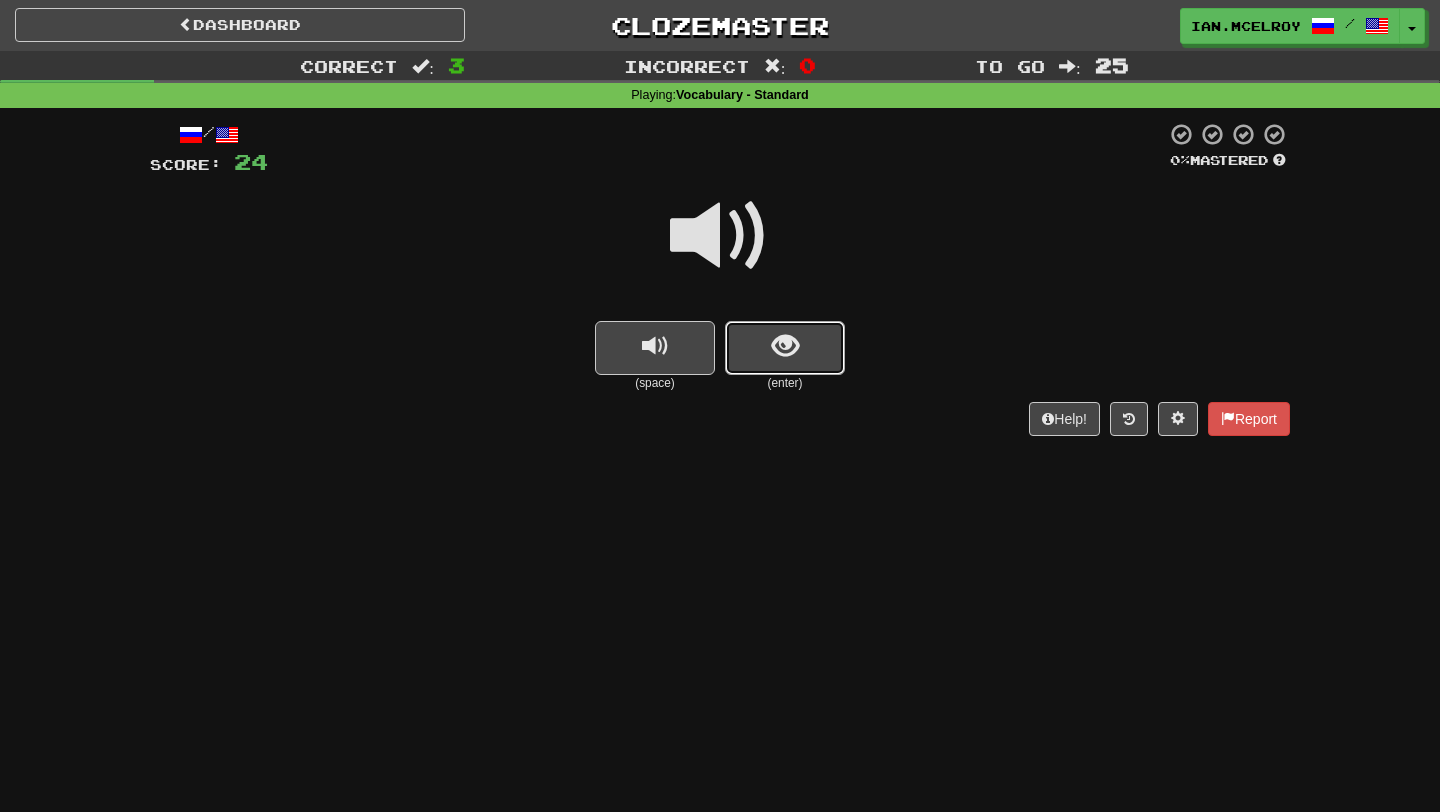 click at bounding box center [785, 346] 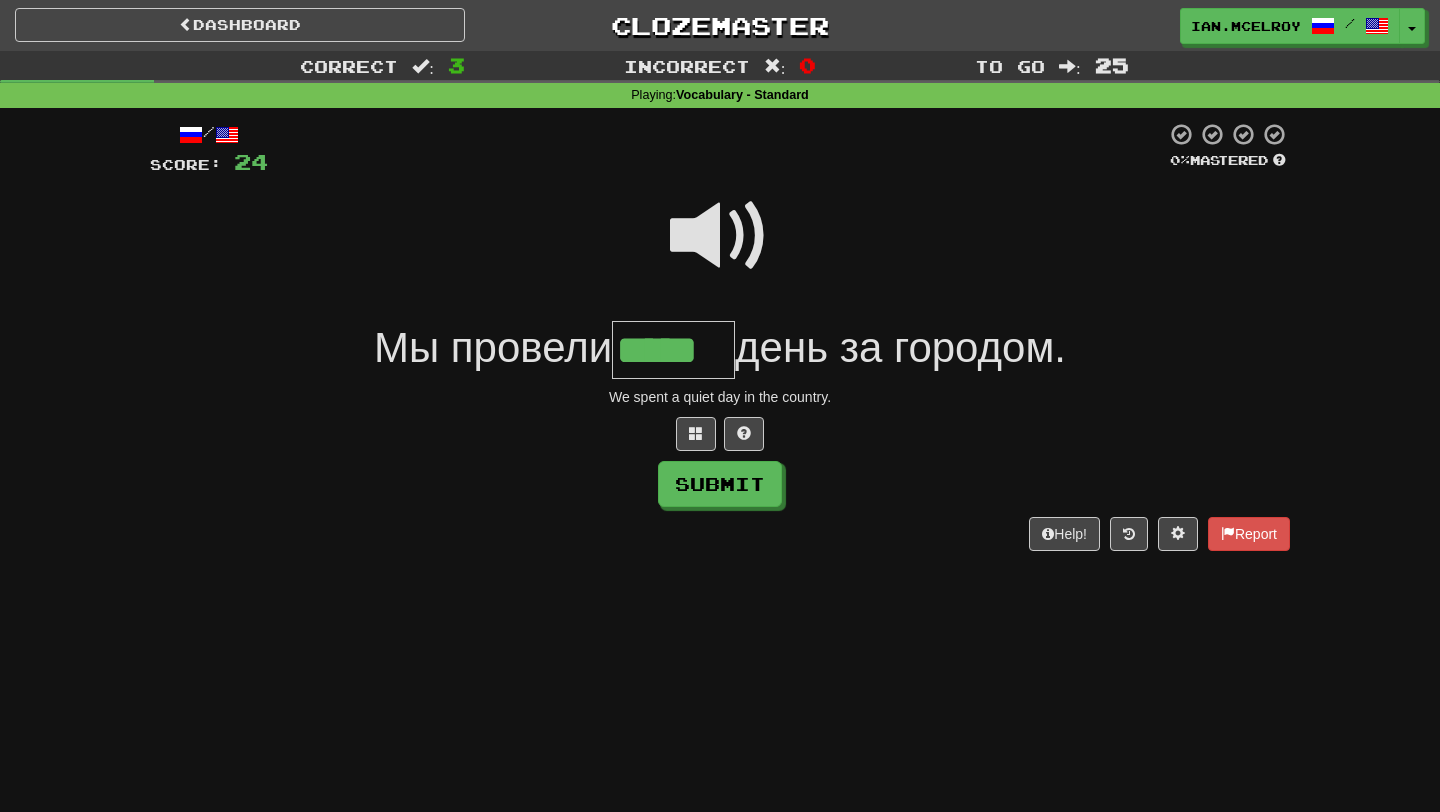 type on "*****" 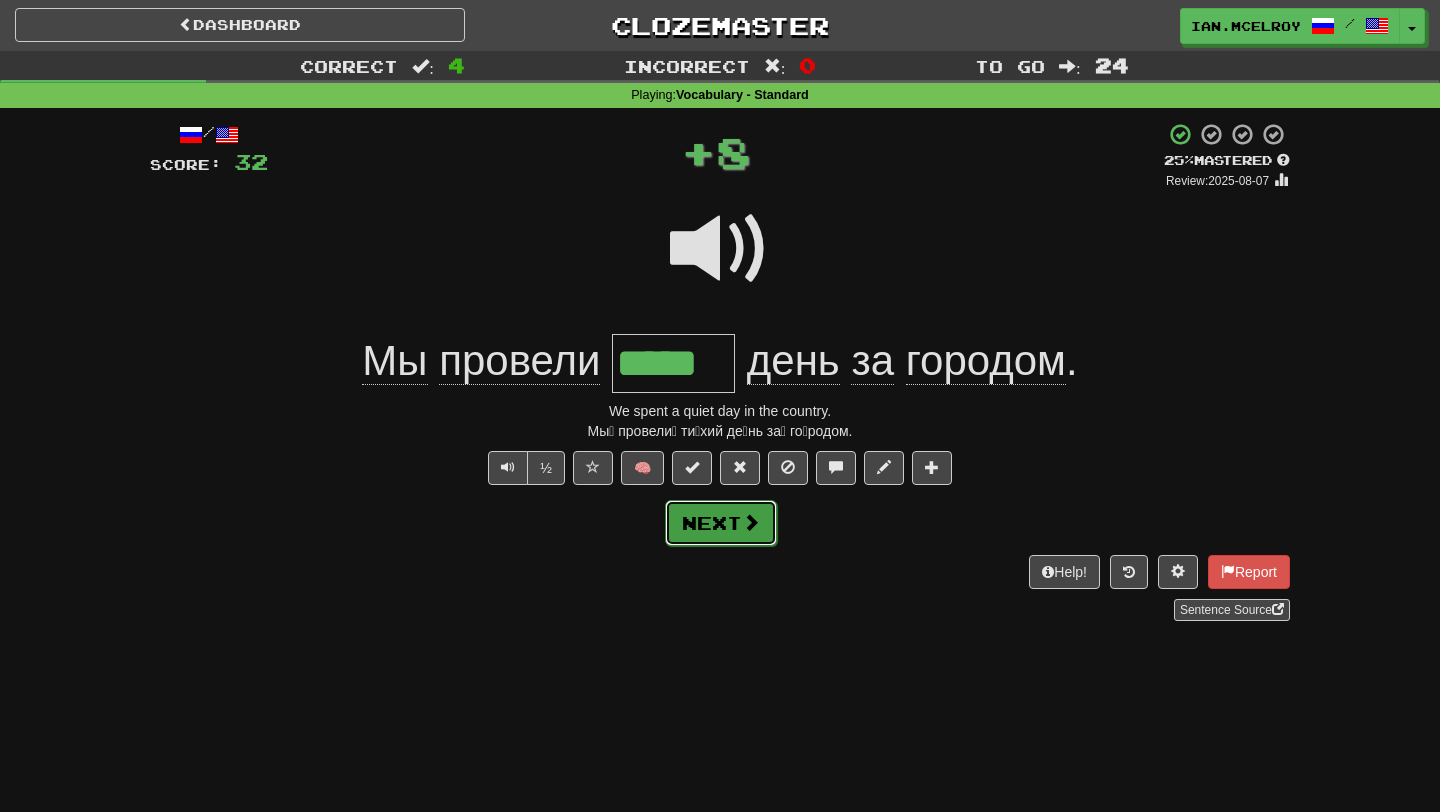 click on "Next" at bounding box center [721, 523] 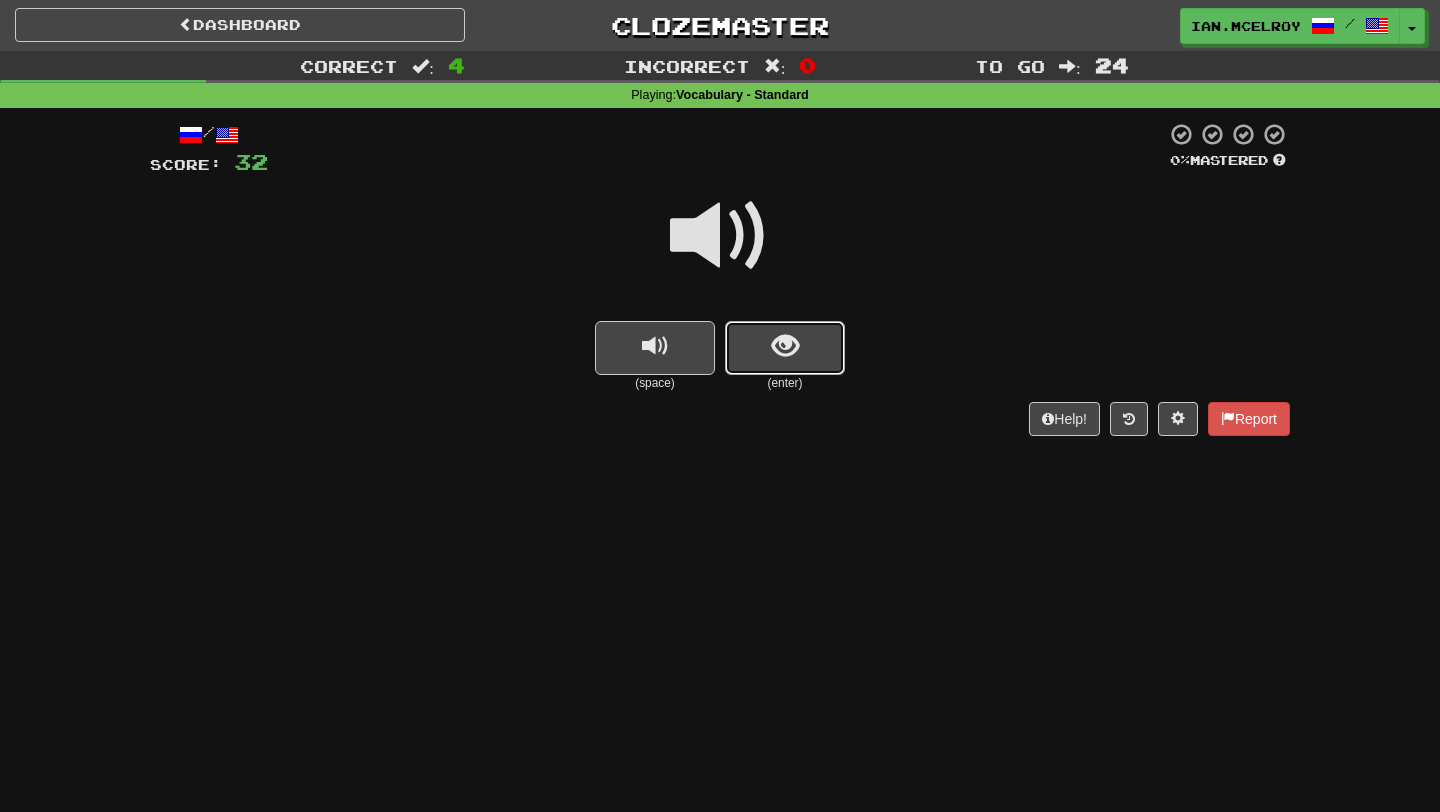 click at bounding box center [785, 348] 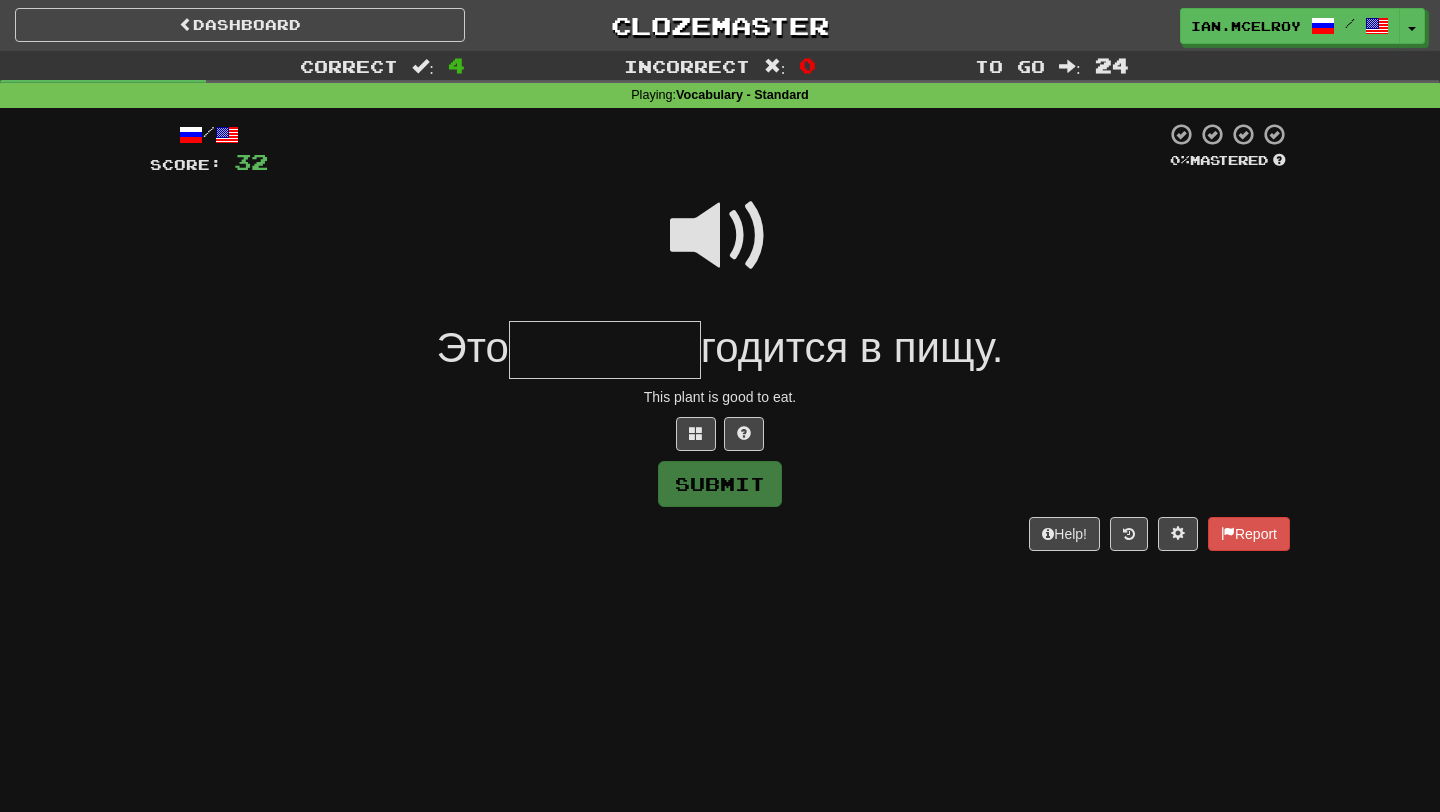 type on "*" 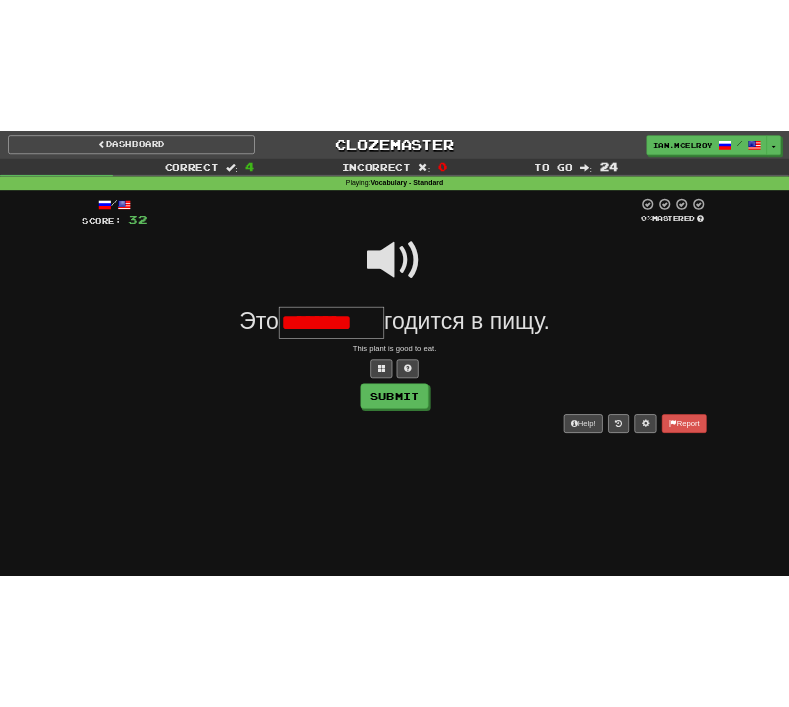 scroll, scrollTop: 0, scrollLeft: 0, axis: both 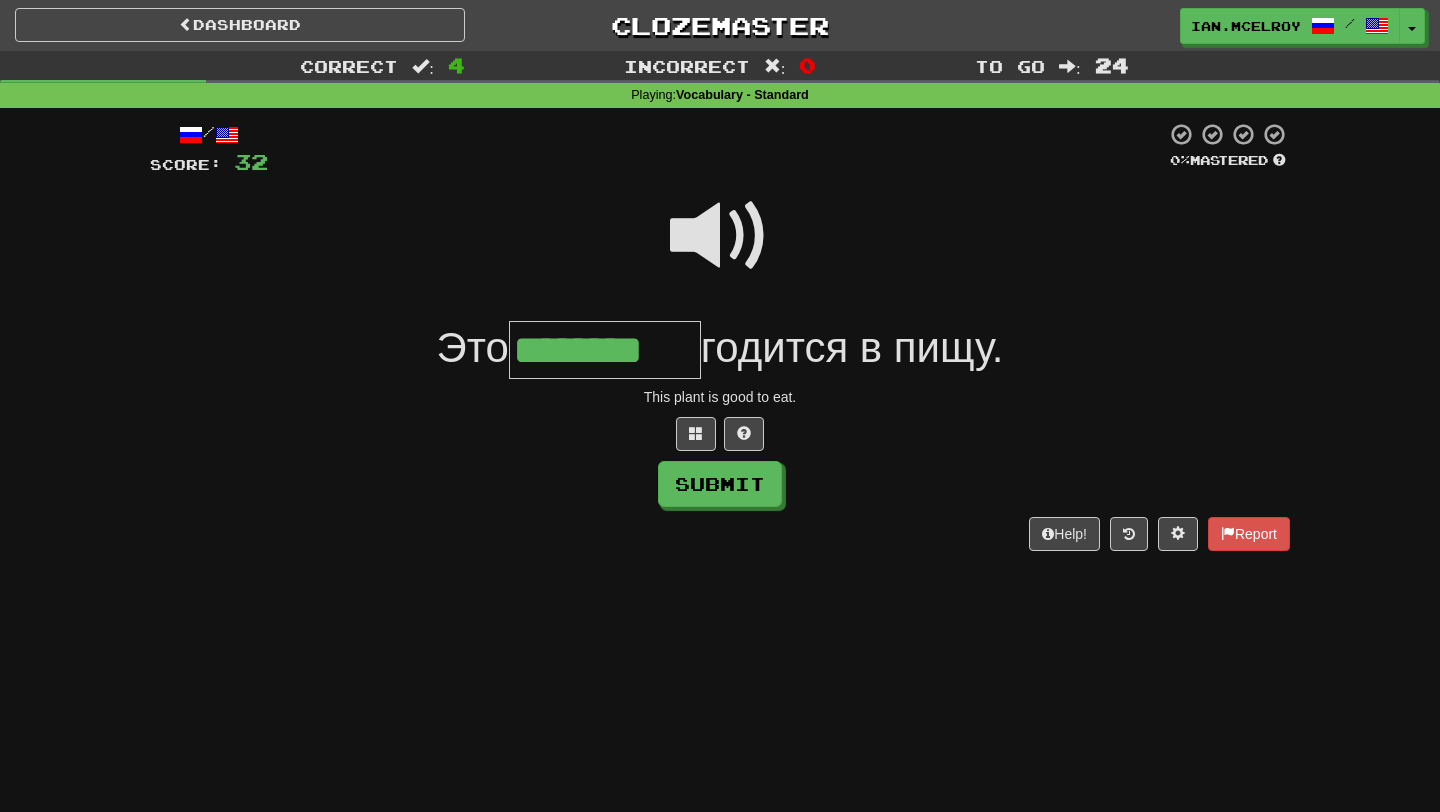 type on "********" 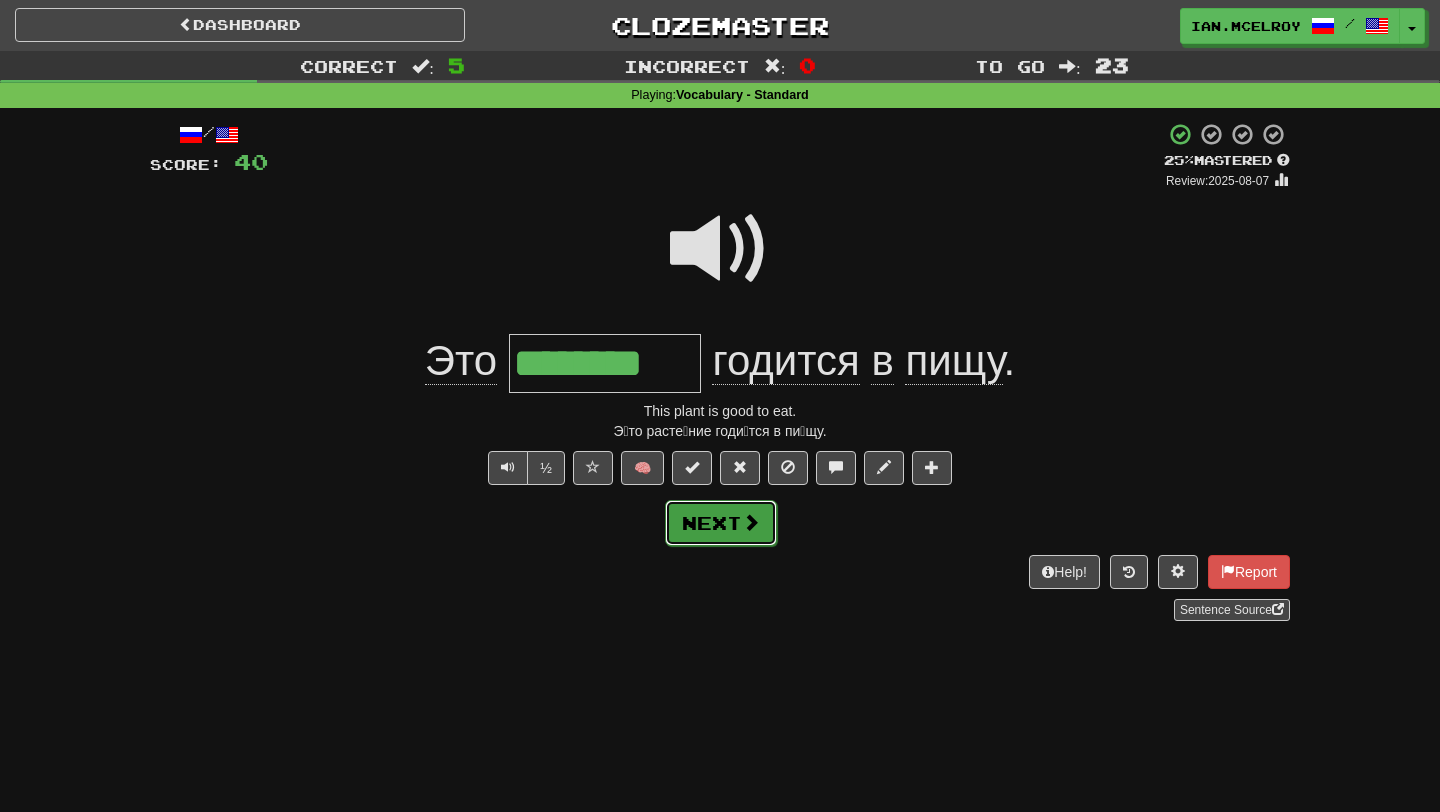 click on "Next" at bounding box center (721, 523) 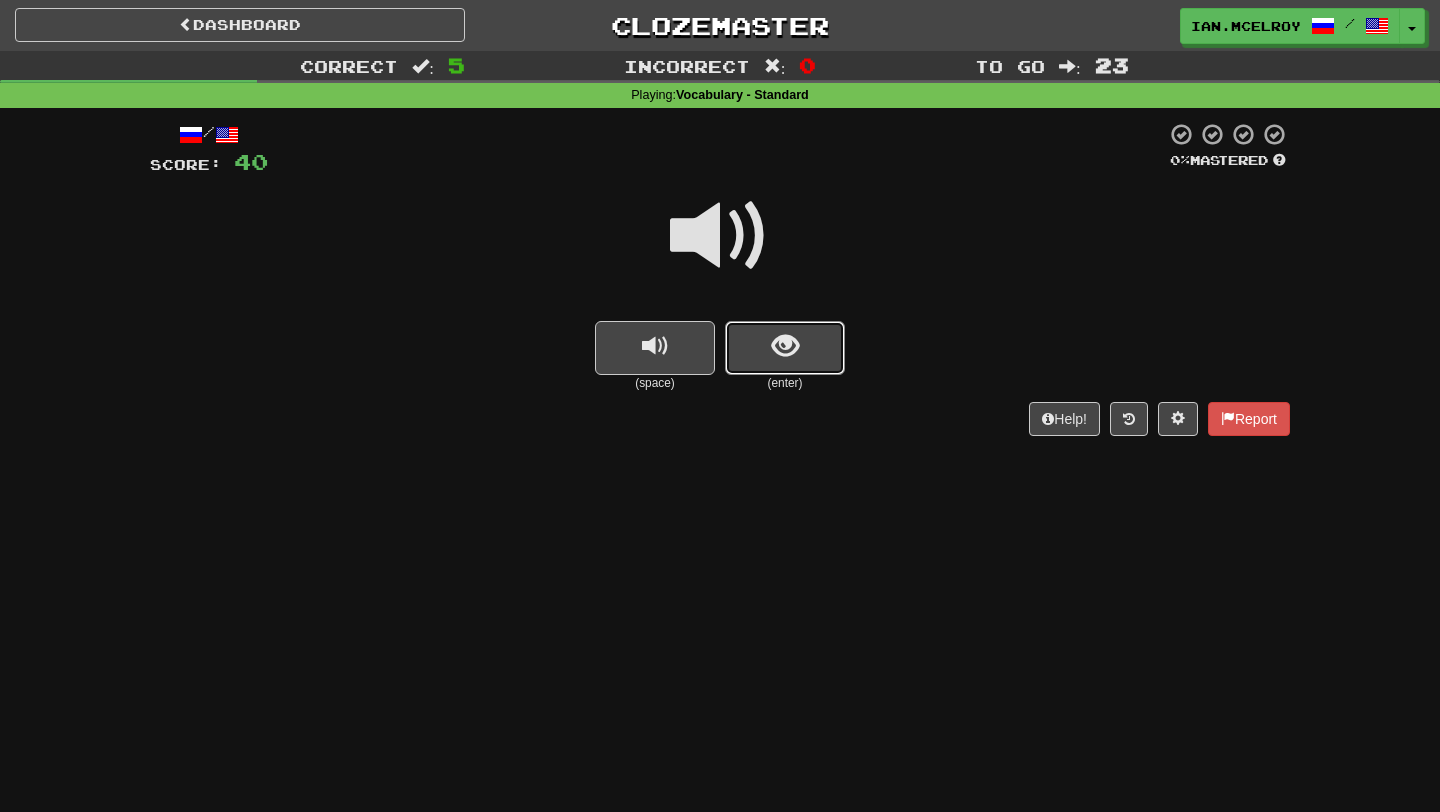 click at bounding box center (785, 346) 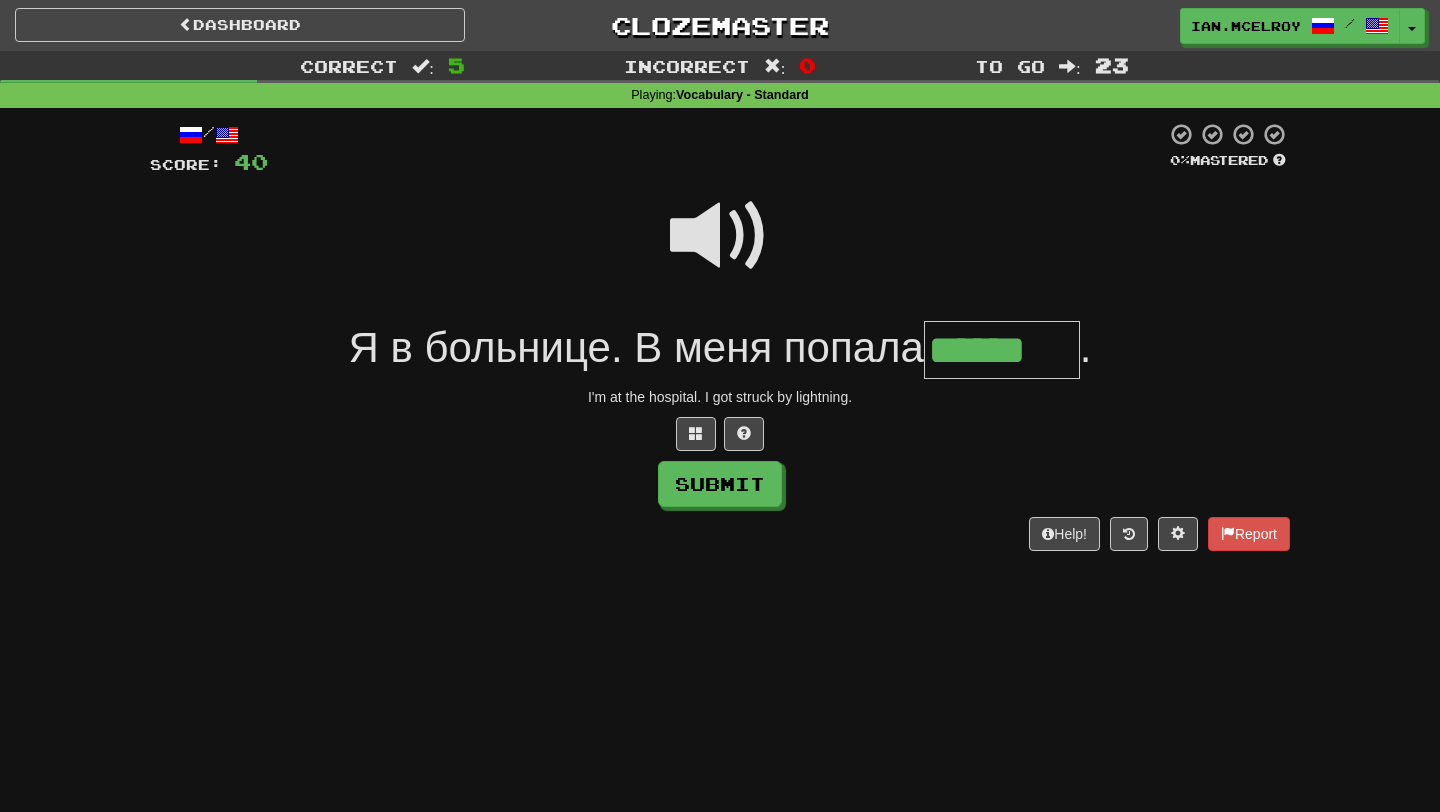 type on "******" 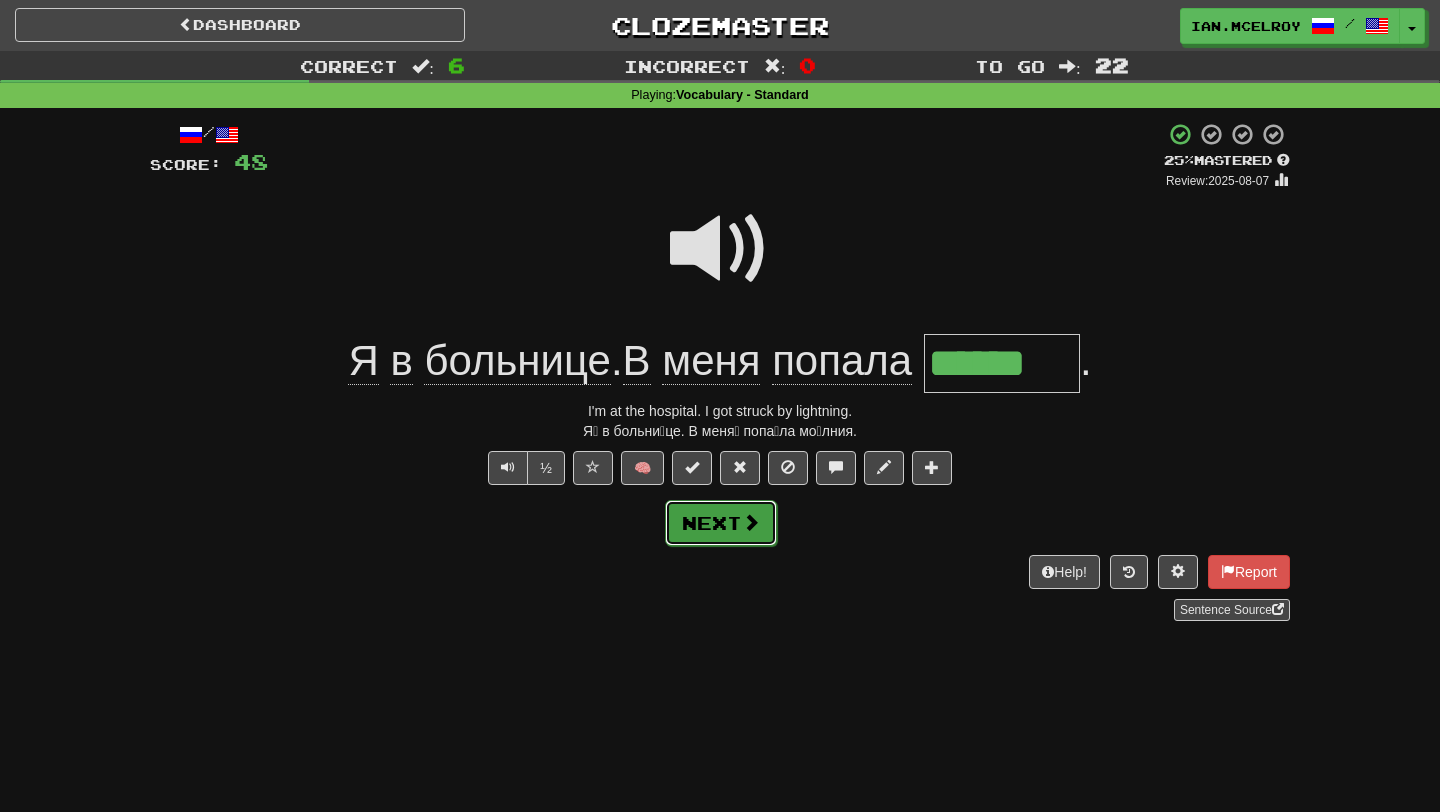 click at bounding box center [751, 522] 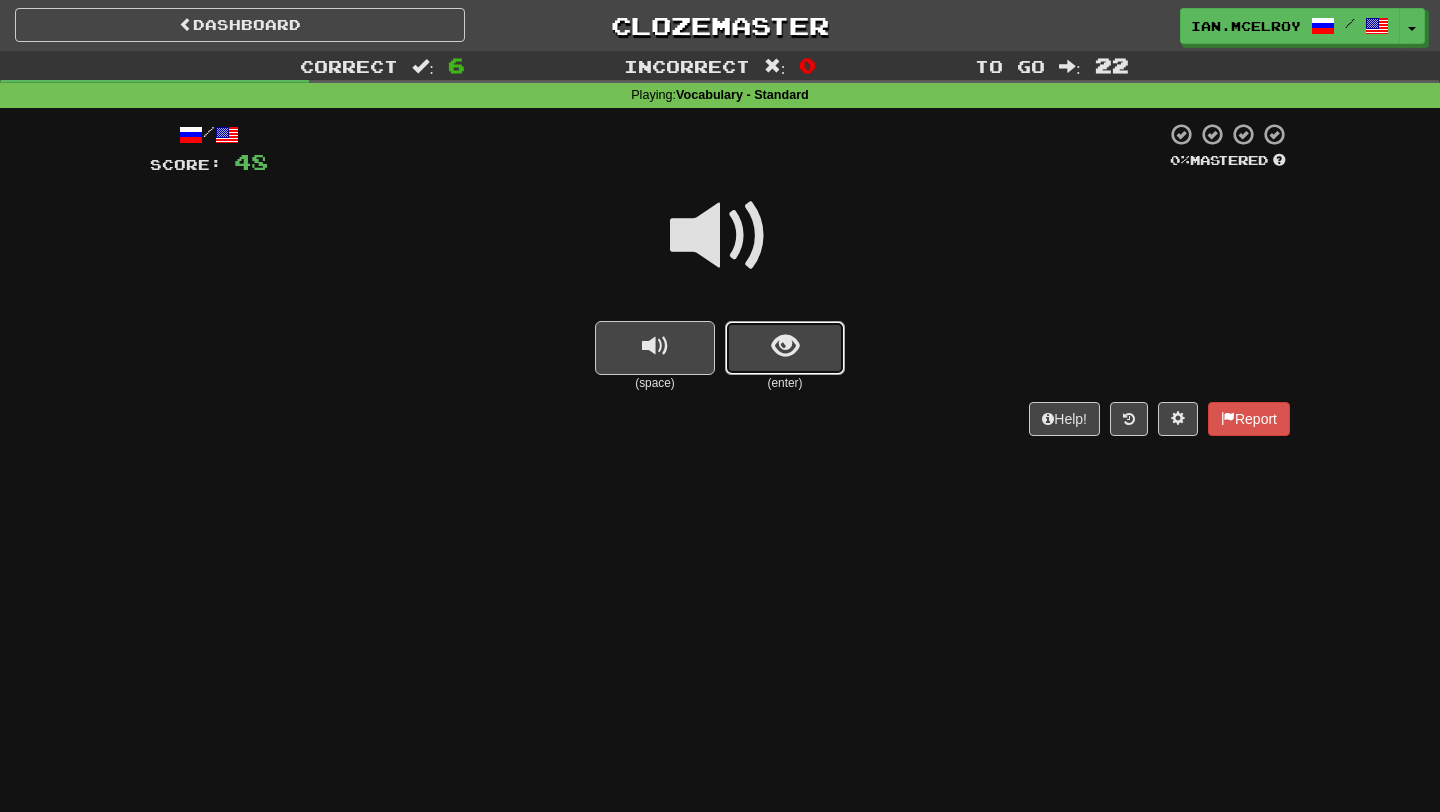click at bounding box center (785, 346) 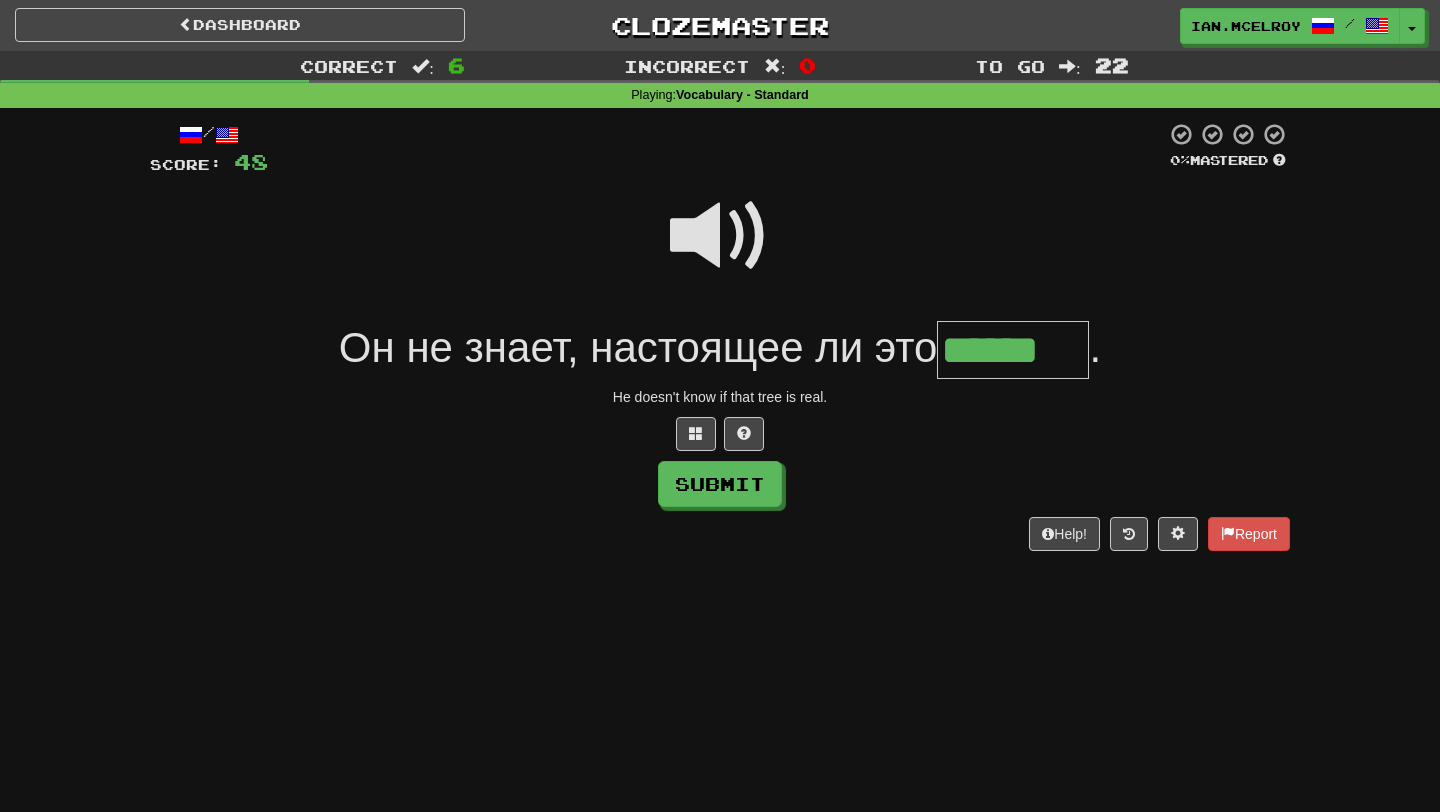 type on "******" 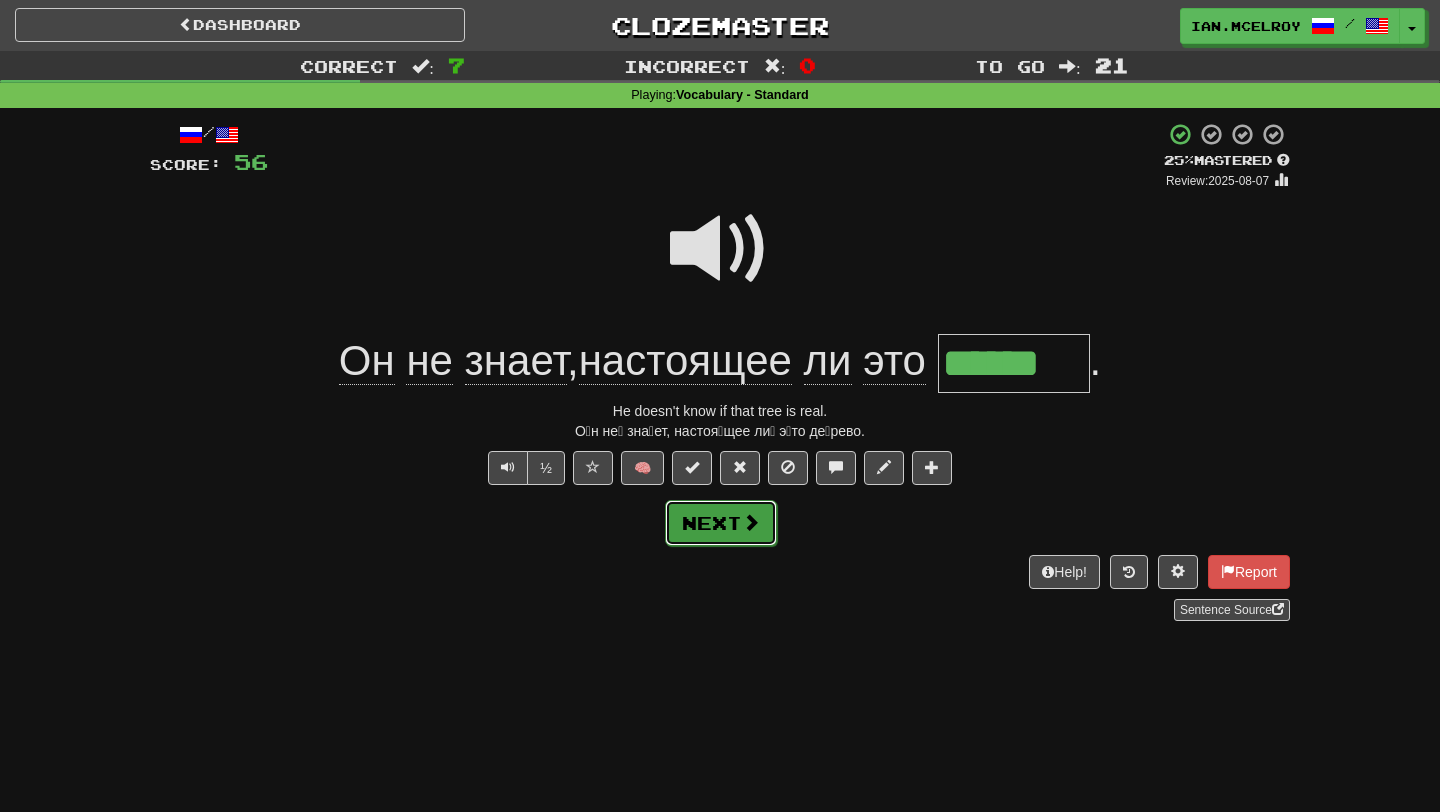 click on "Next" at bounding box center (721, 523) 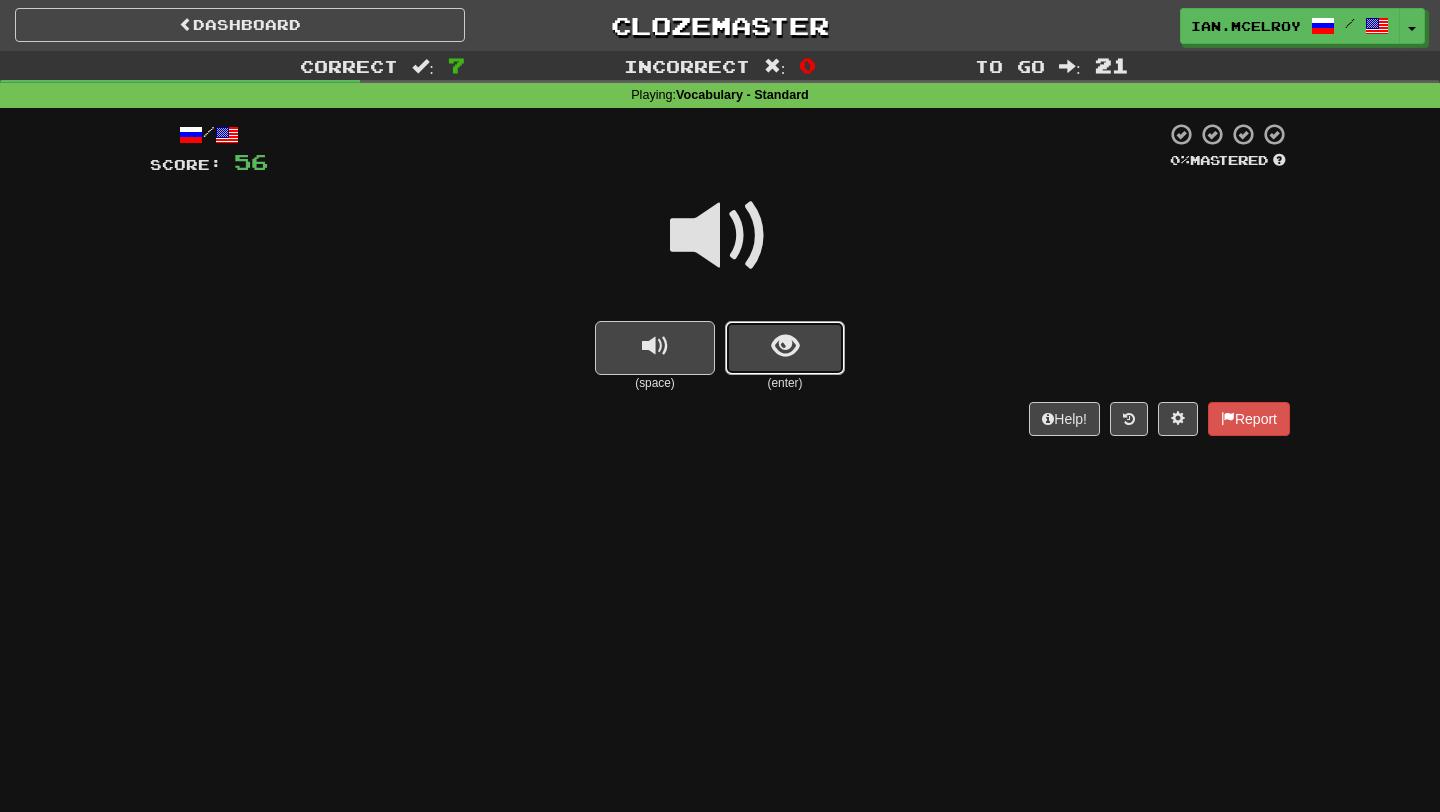 click at bounding box center (785, 348) 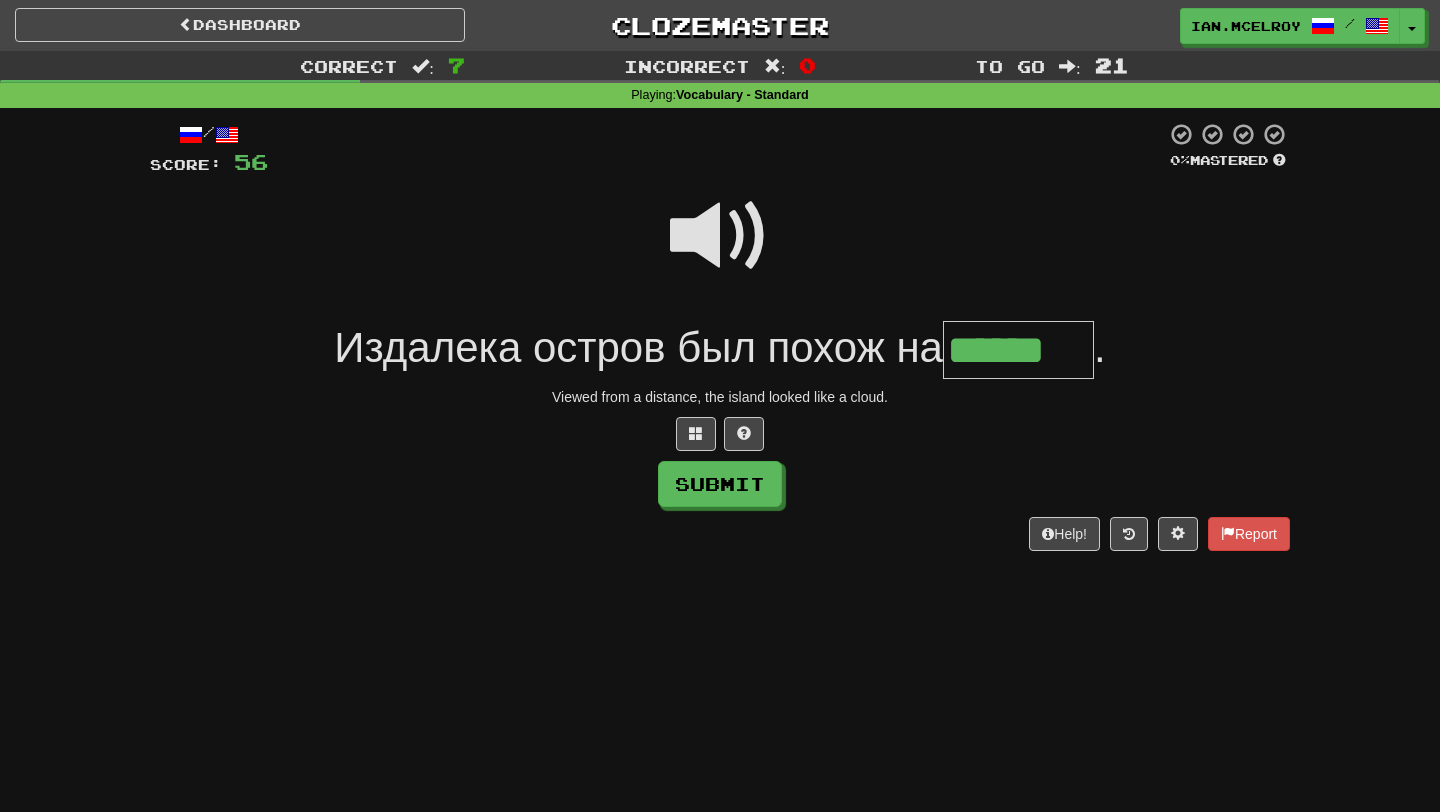type on "******" 